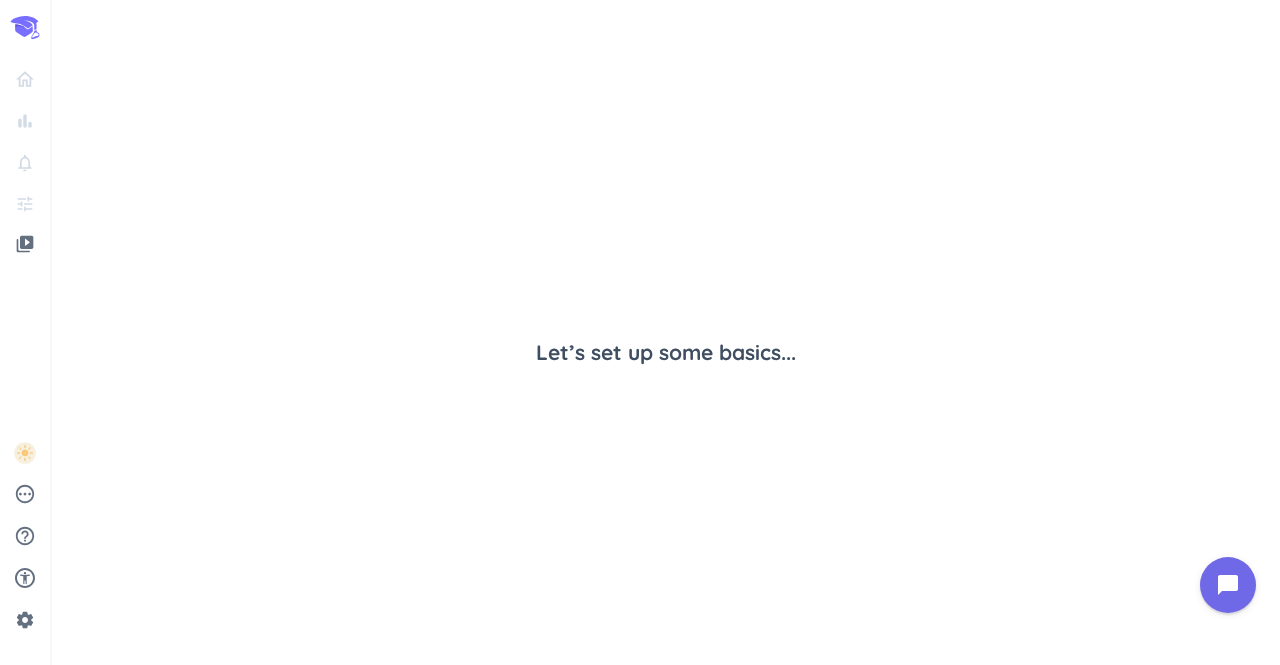scroll, scrollTop: 0, scrollLeft: 0, axis: both 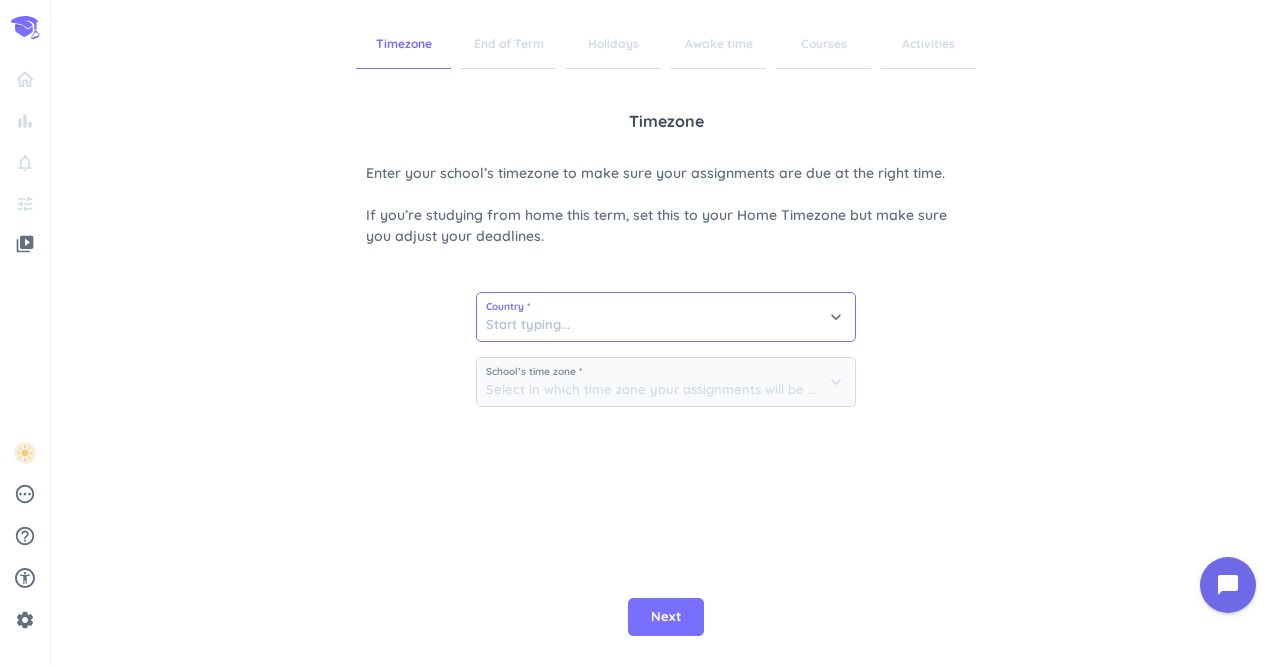 click at bounding box center [666, 317] 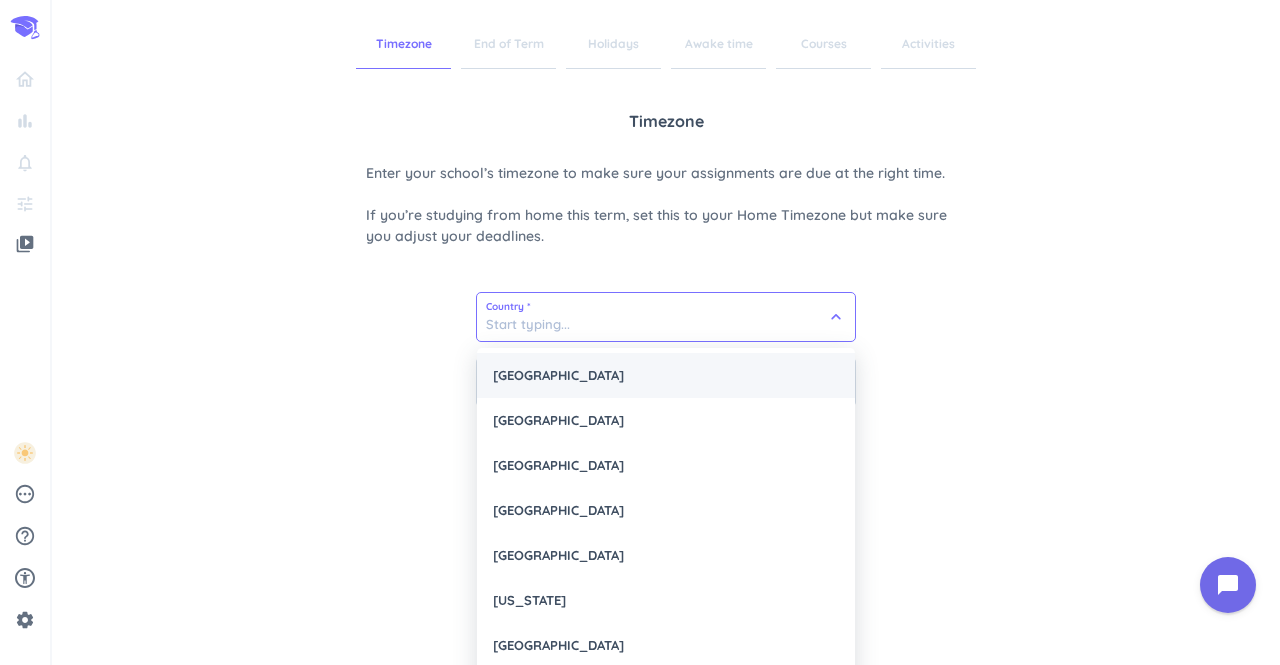 click on "United States" at bounding box center [666, 375] 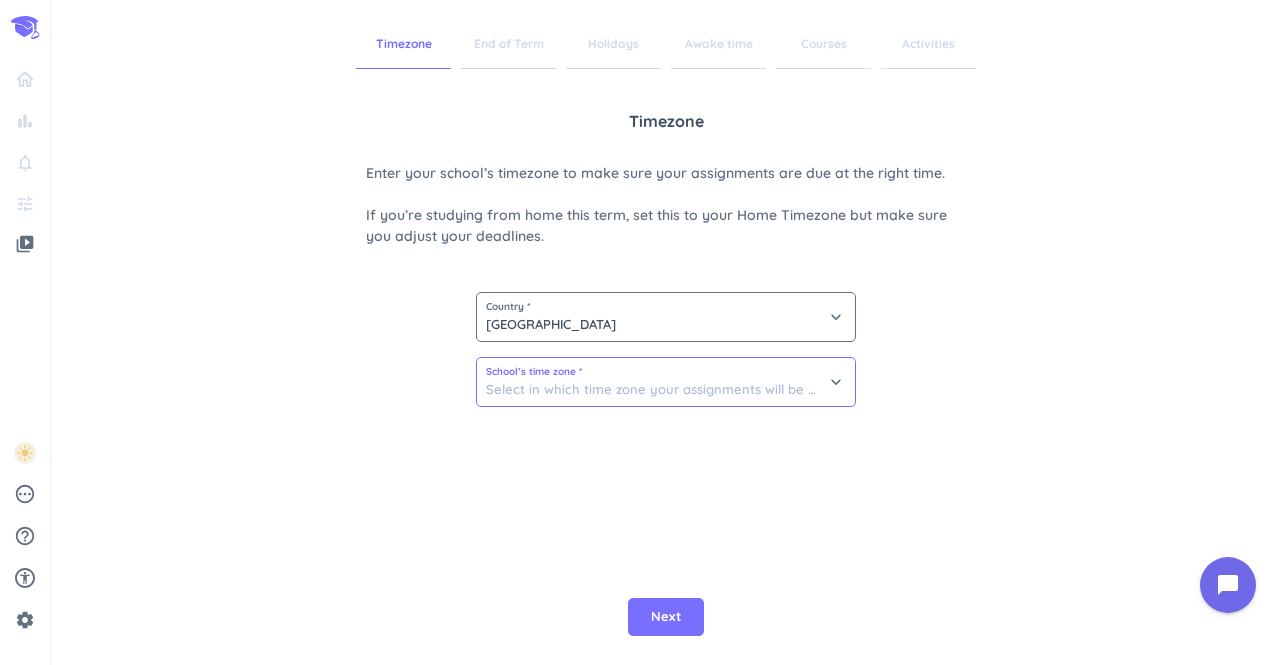 click at bounding box center (666, 382) 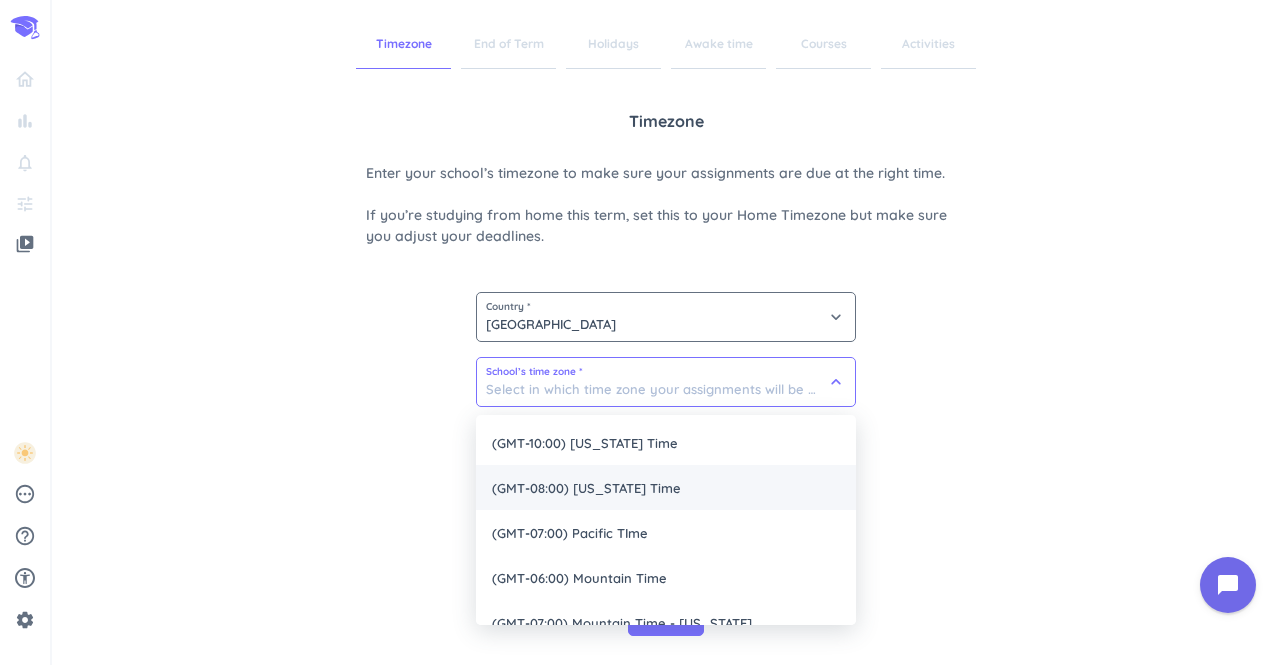 scroll, scrollTop: 115, scrollLeft: 0, axis: vertical 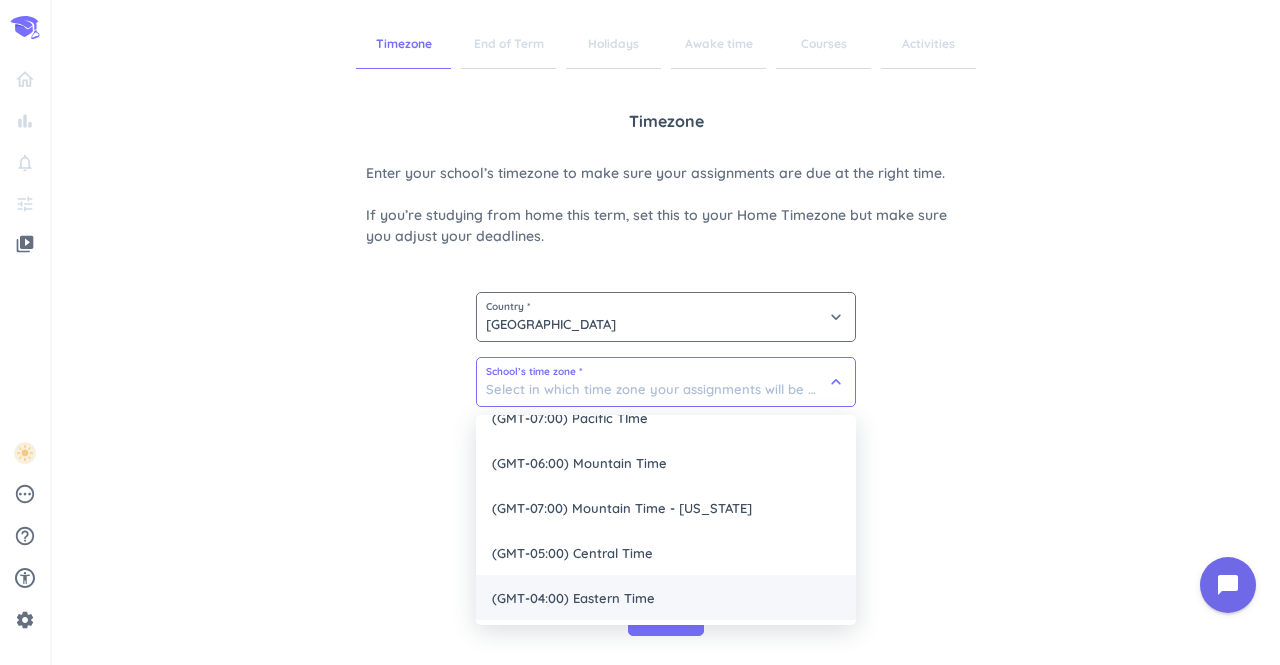 click on "(GMT-04:00) Eastern Time" at bounding box center (666, 597) 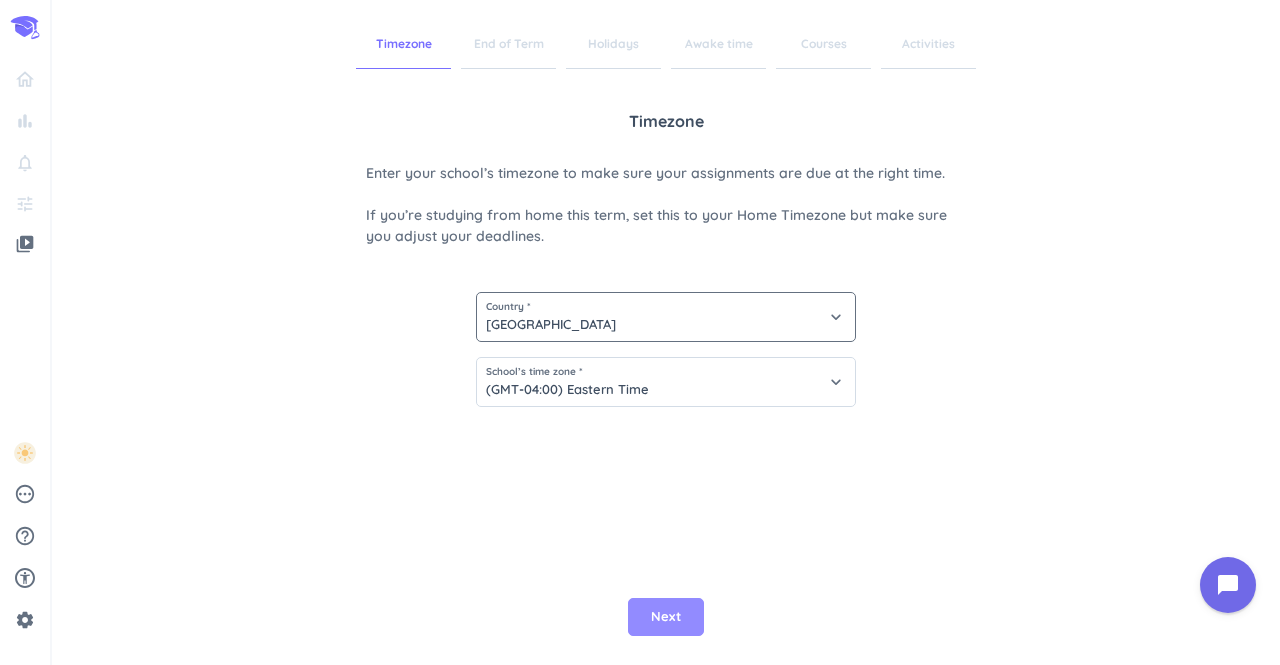 click on "Next" at bounding box center (666, 617) 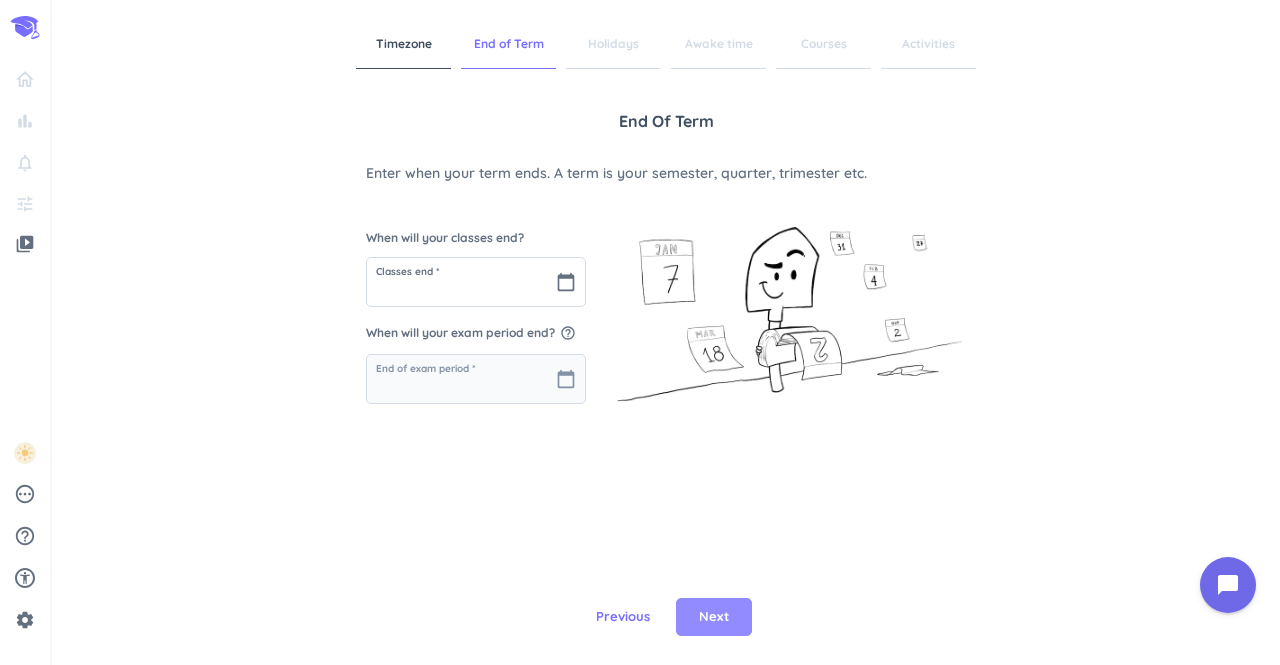click on "Next" at bounding box center [714, 617] 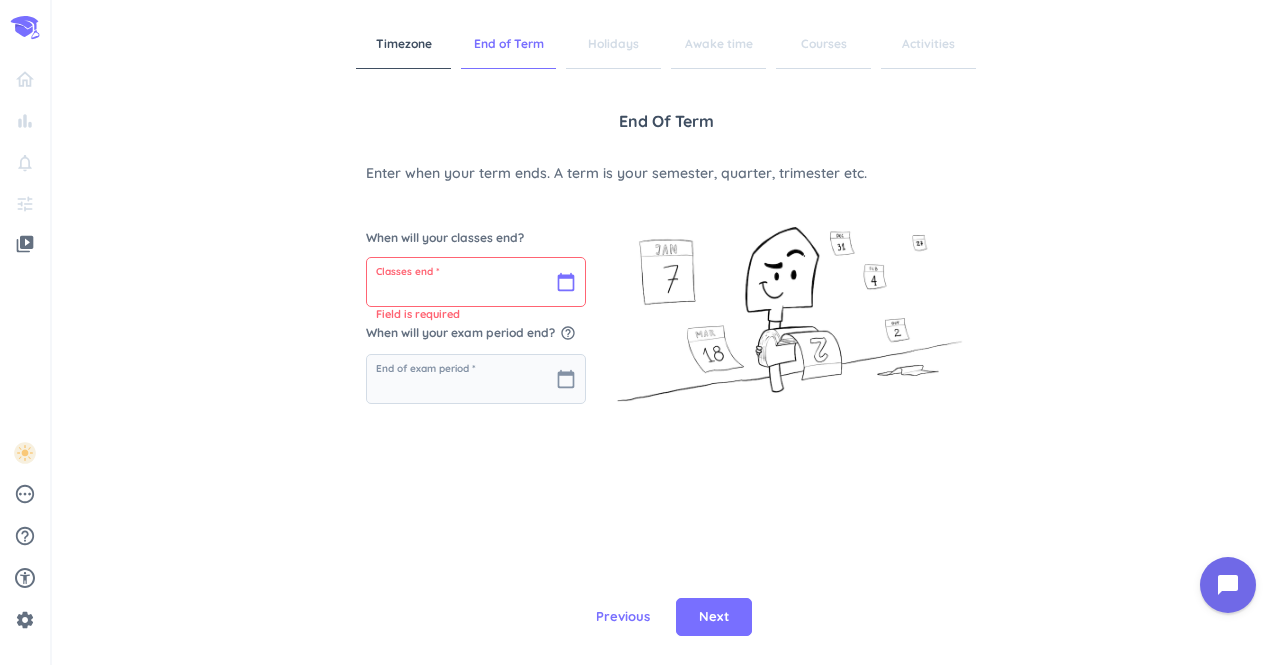 click at bounding box center (476, 282) 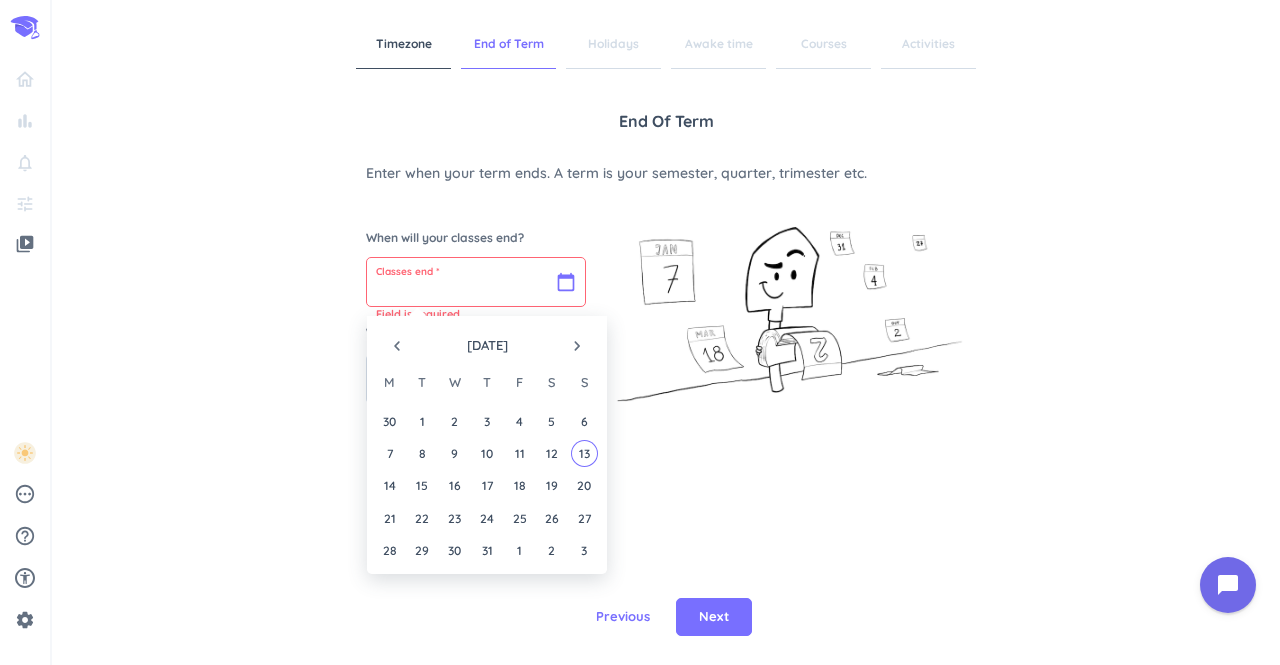 click at bounding box center (476, 282) 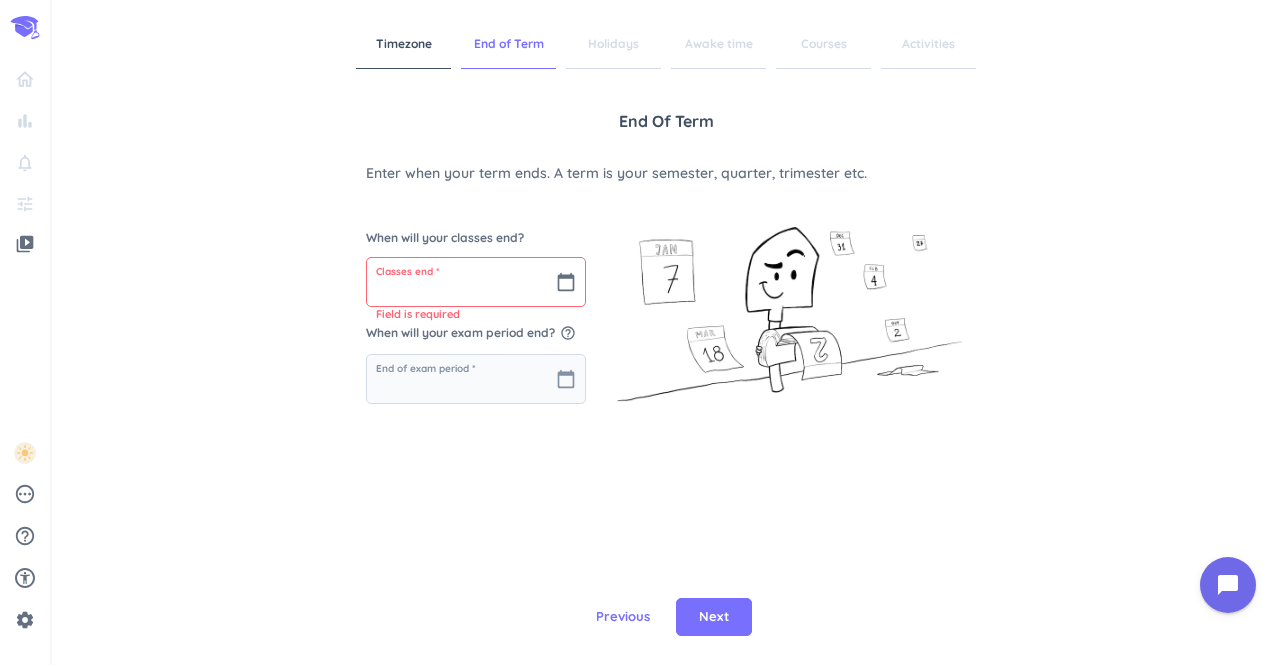 click on "When will your classes end? Classes end * calendar_today Field is required When will your exam period end? help_outline End of exam period * calendar_today" at bounding box center (476, 309) 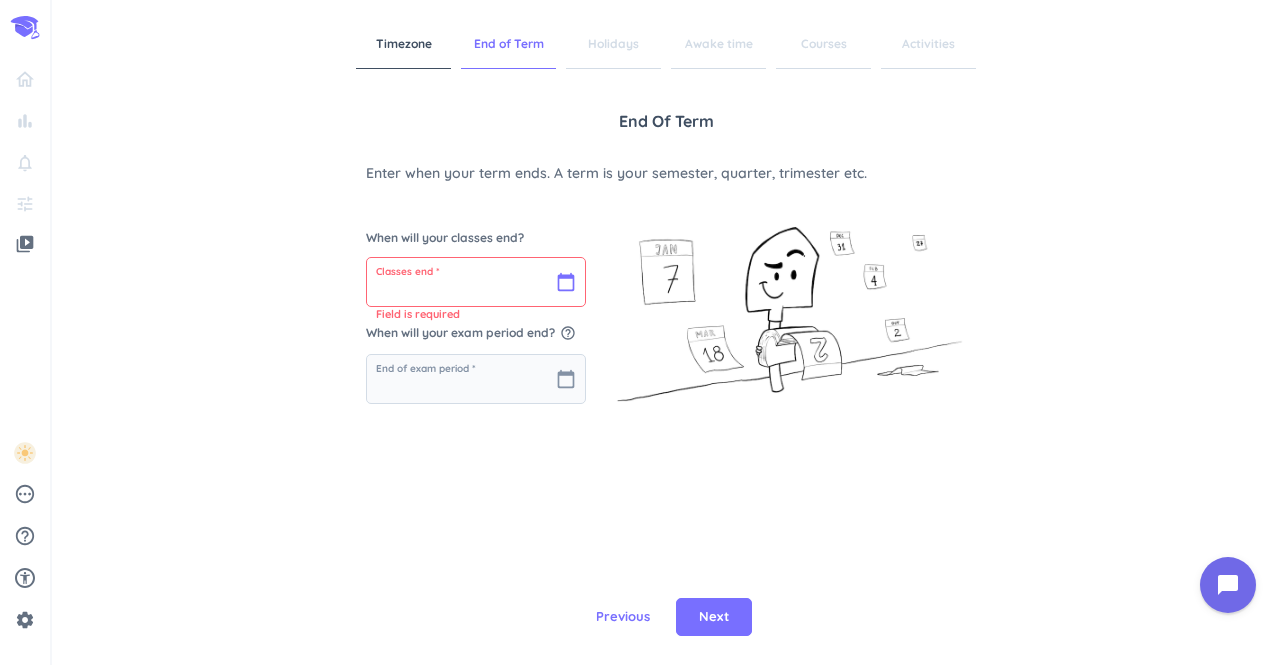 click at bounding box center (476, 282) 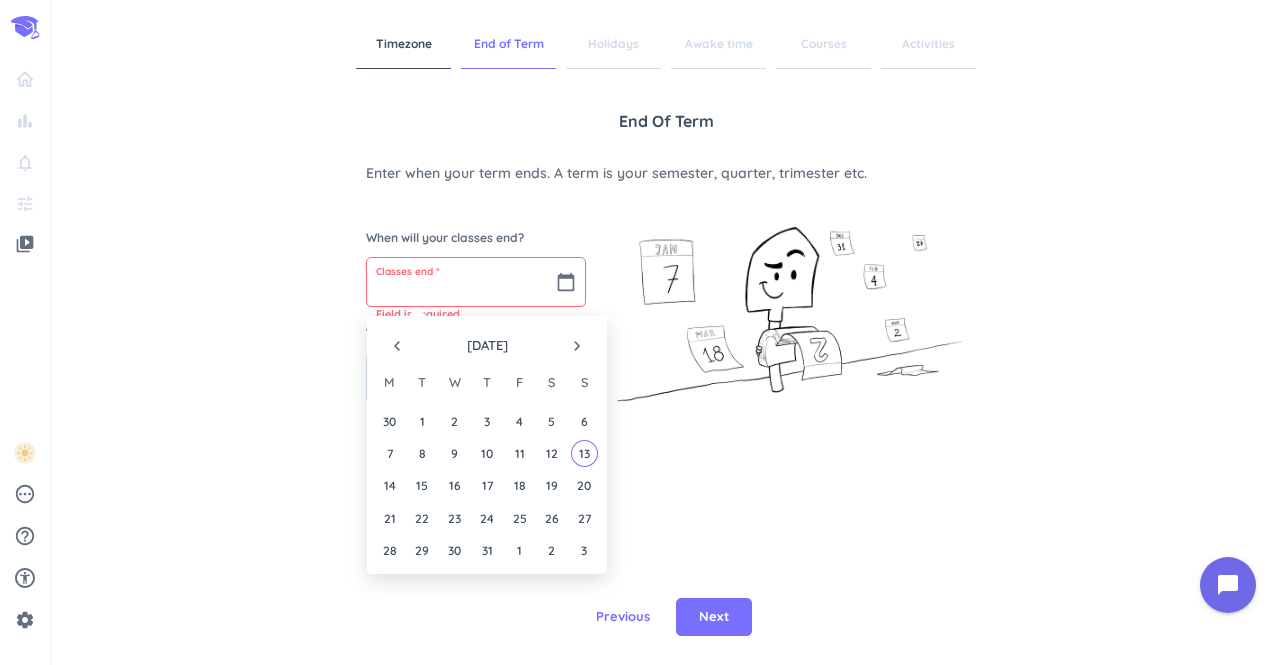 click on "navigate_next" at bounding box center [577, 346] 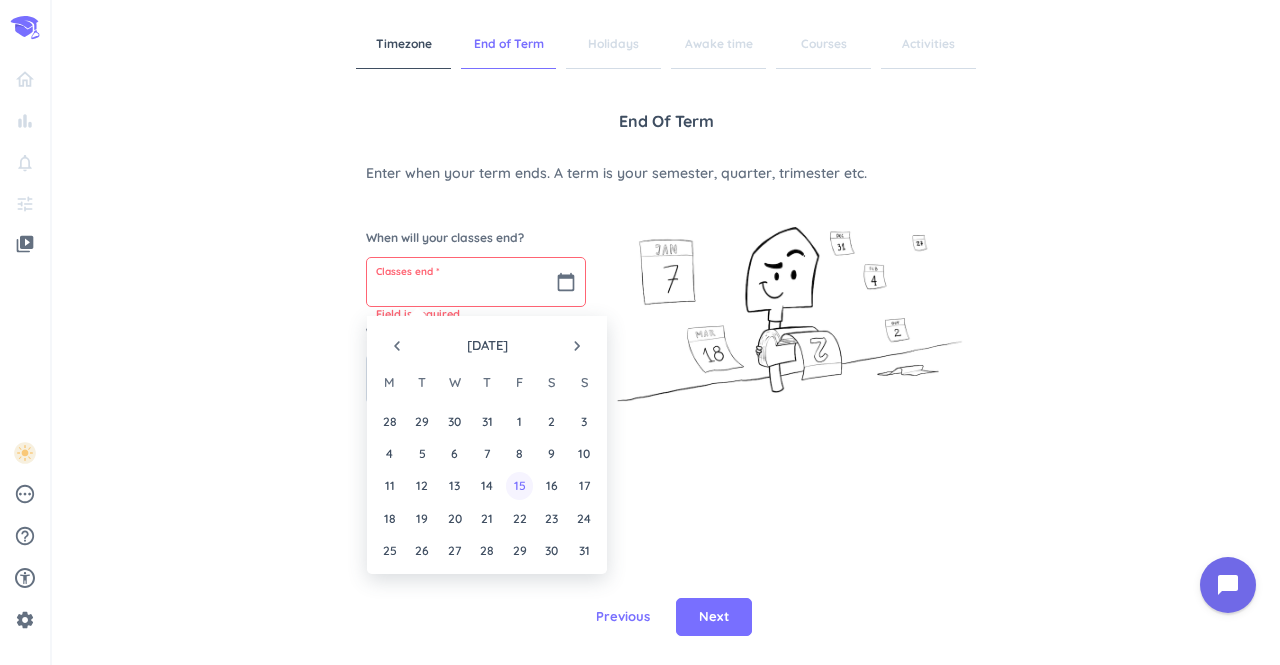 click on "15" at bounding box center [519, 485] 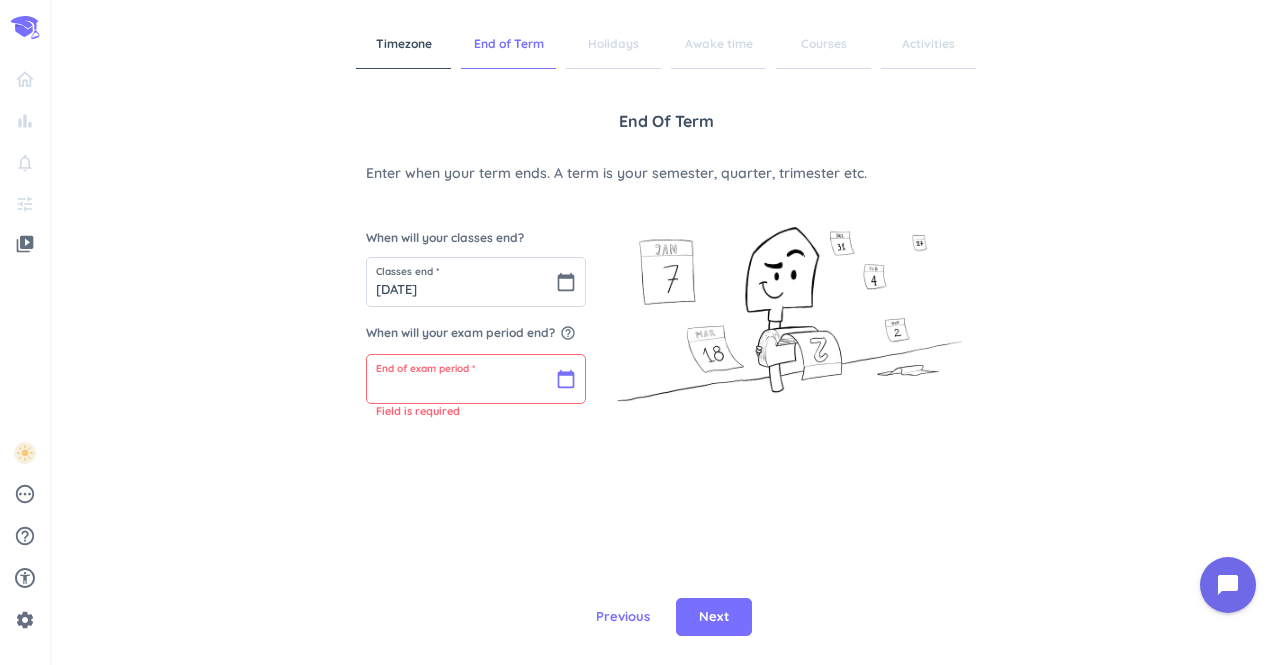 click at bounding box center [476, 379] 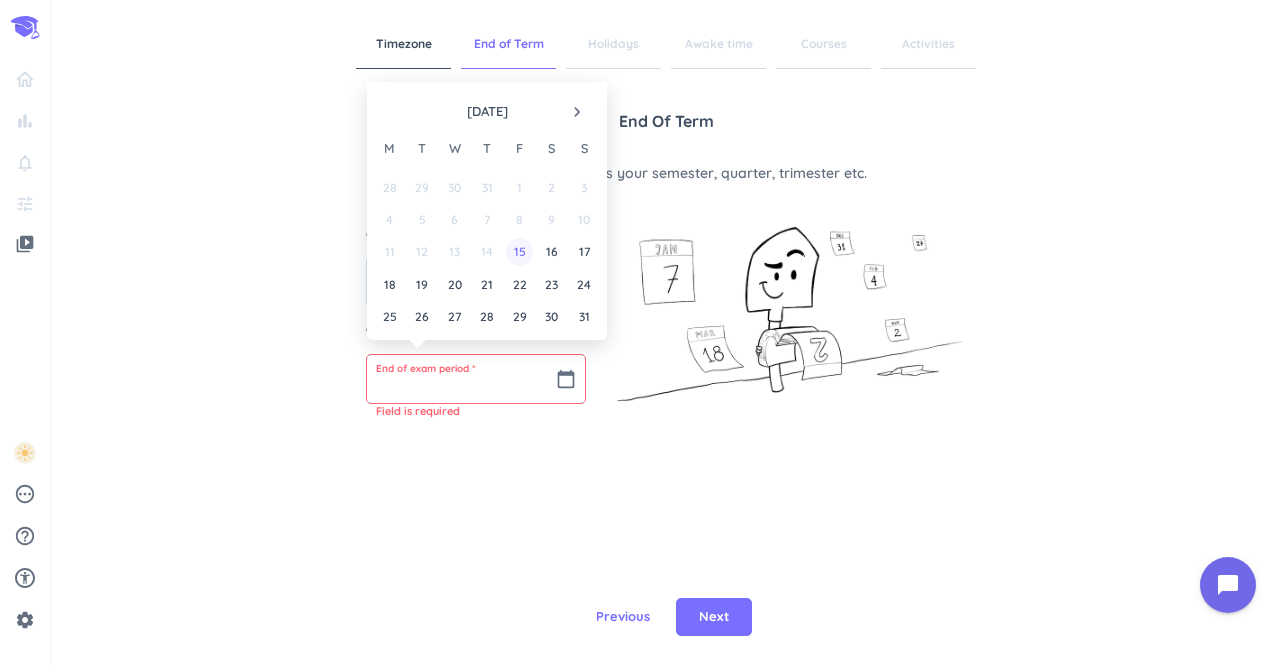 click on "15" at bounding box center [519, 251] 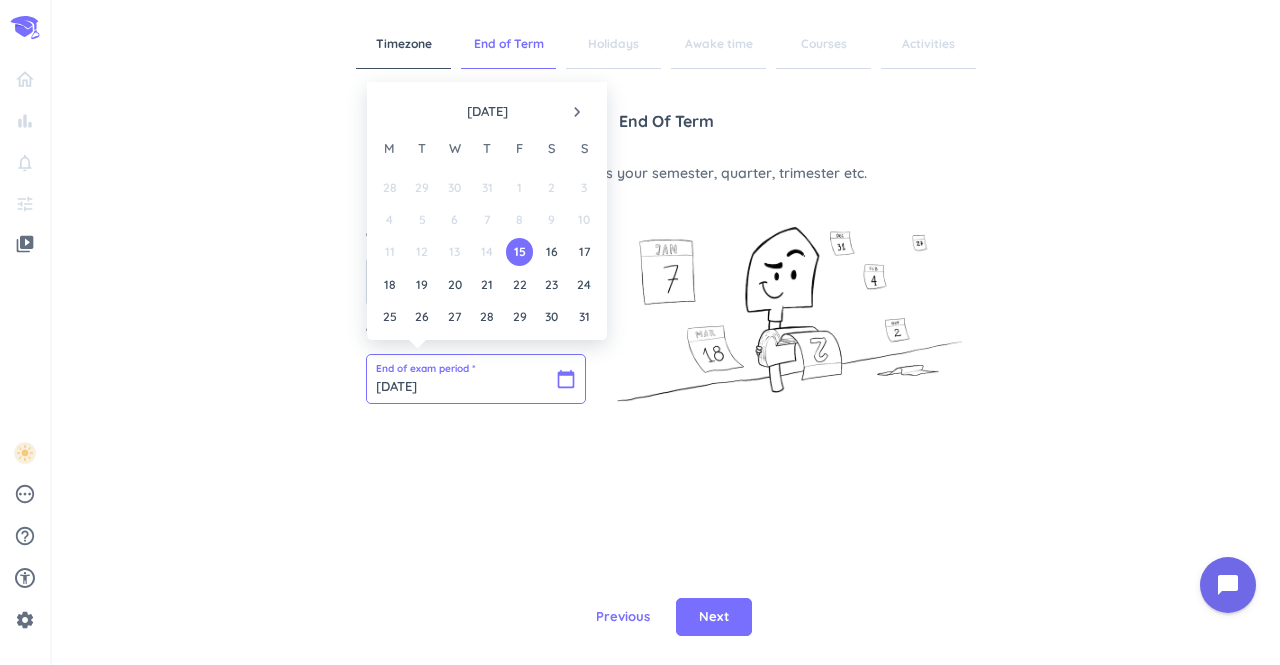 click on "Aug 15 2025" at bounding box center [476, 379] 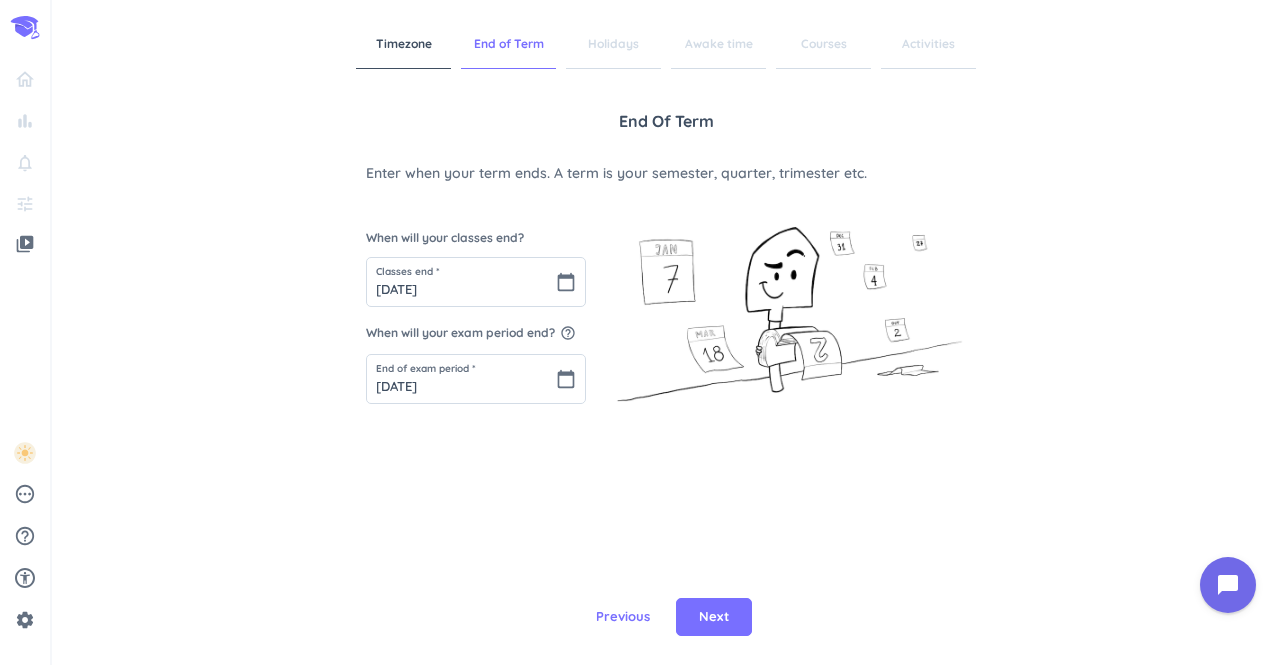 click at bounding box center [786, 309] 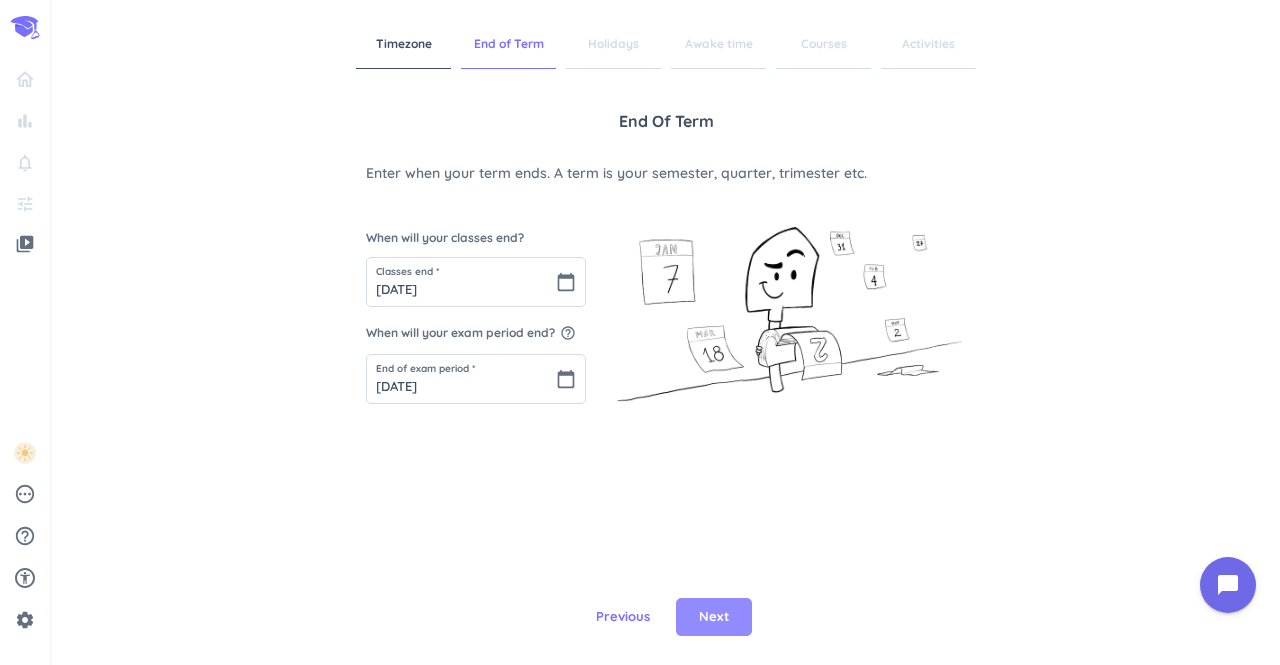 click on "Next" at bounding box center [714, 617] 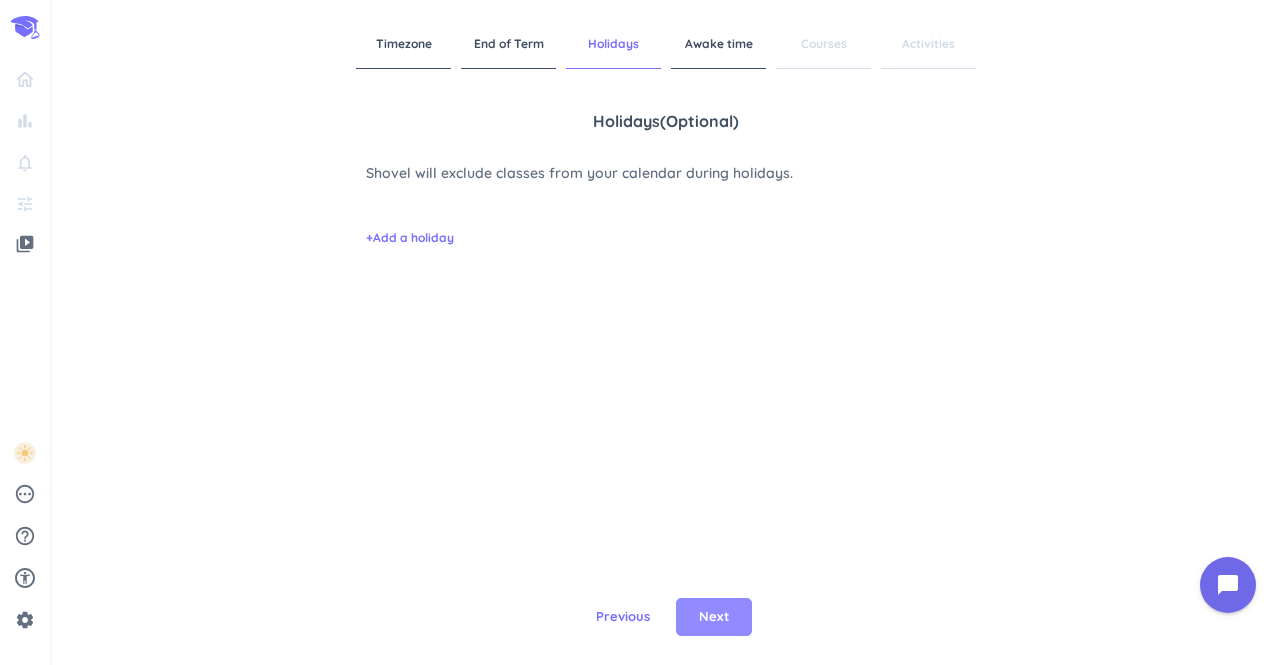 click on "Next" at bounding box center (714, 617) 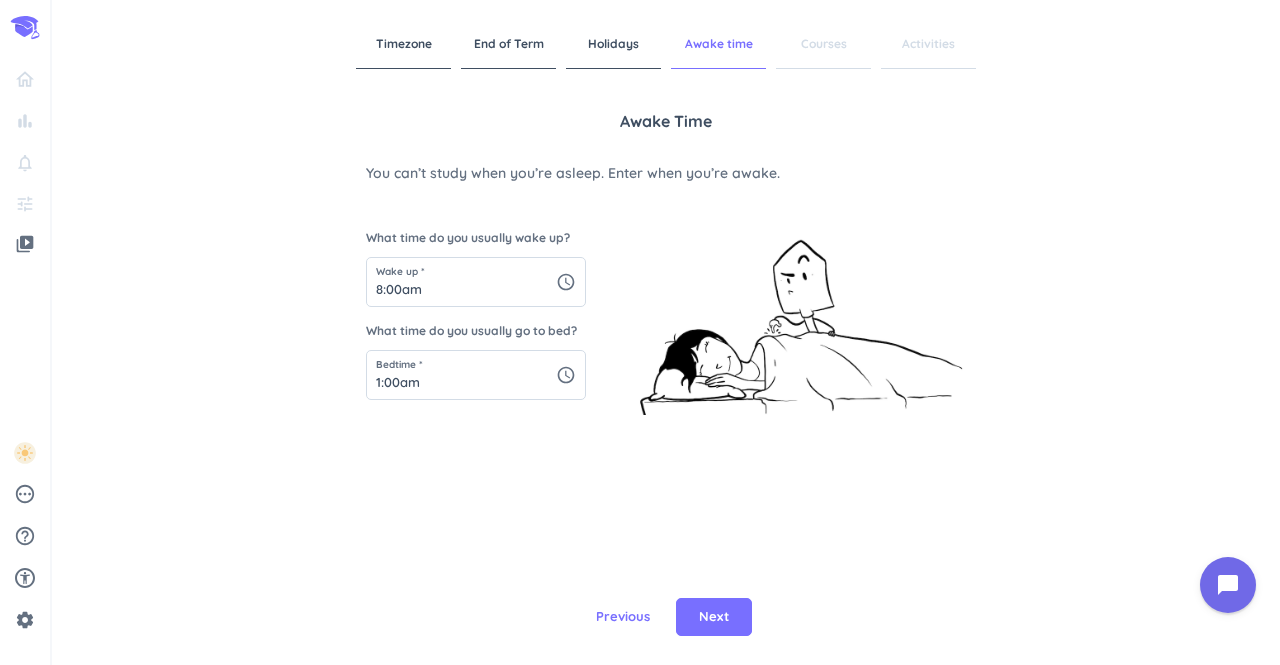 click on "What time do you usually wake up? Wake up * 8:00am schedule What time do you usually go to bed? Bedtime * 1:00am schedule" at bounding box center [476, 307] 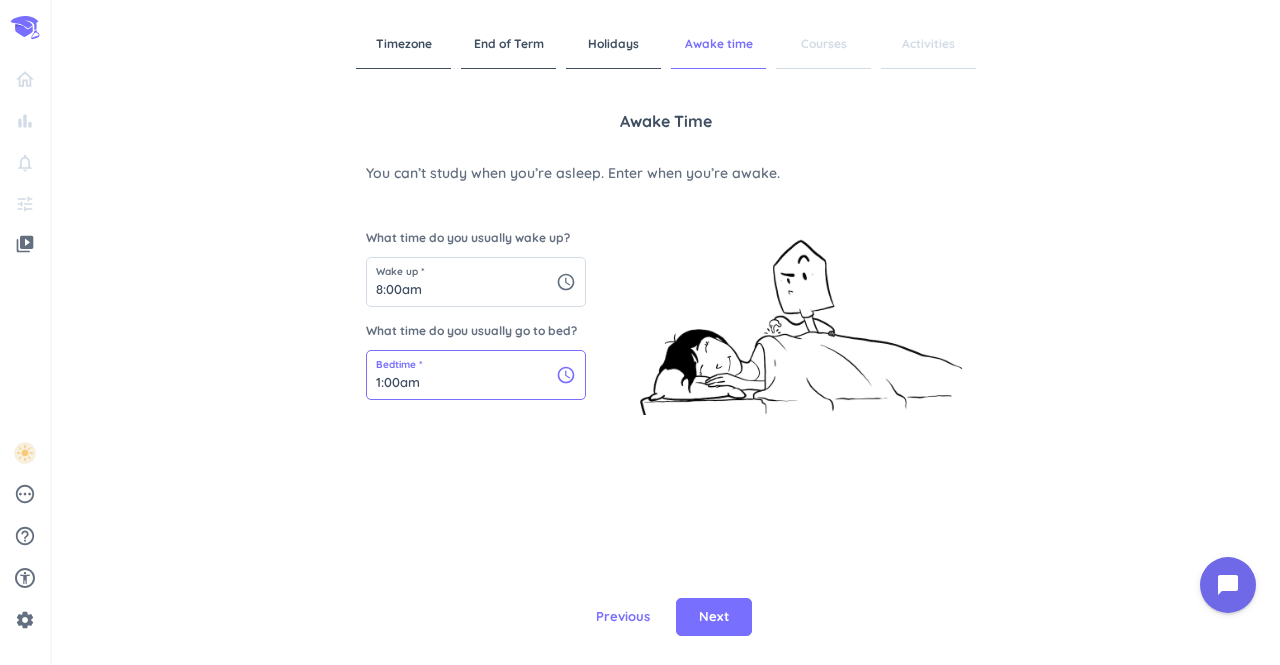 click on "1:00am" at bounding box center [476, 375] 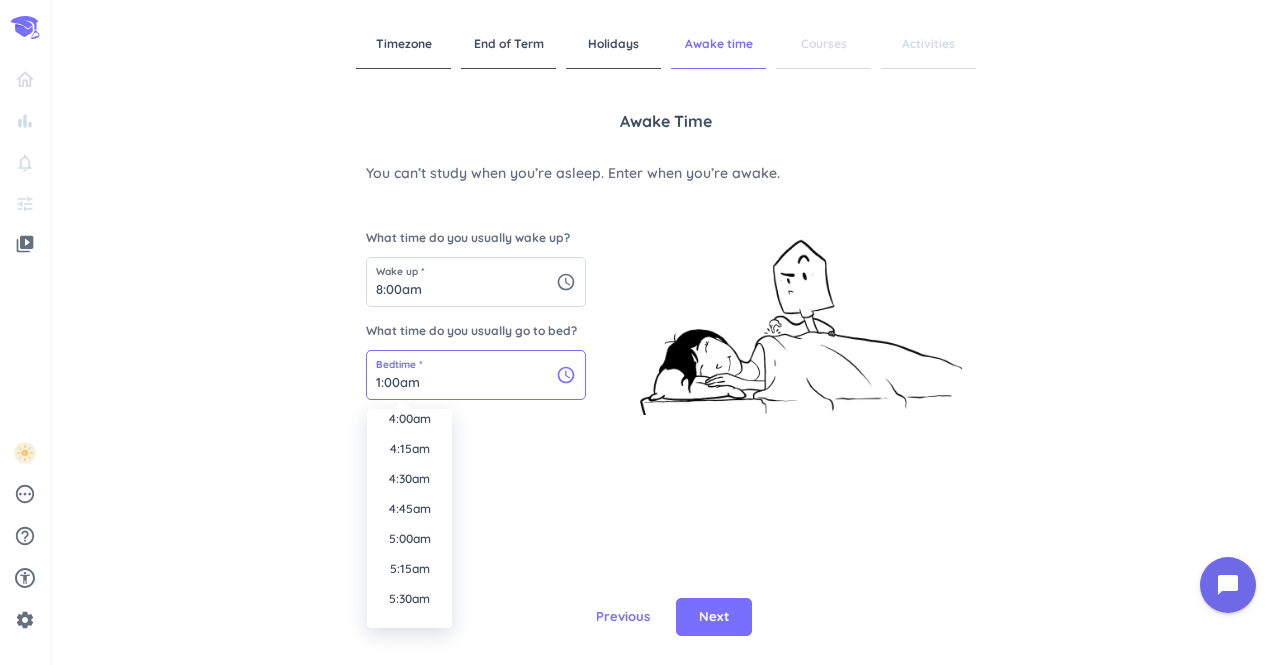 scroll, scrollTop: 0, scrollLeft: 0, axis: both 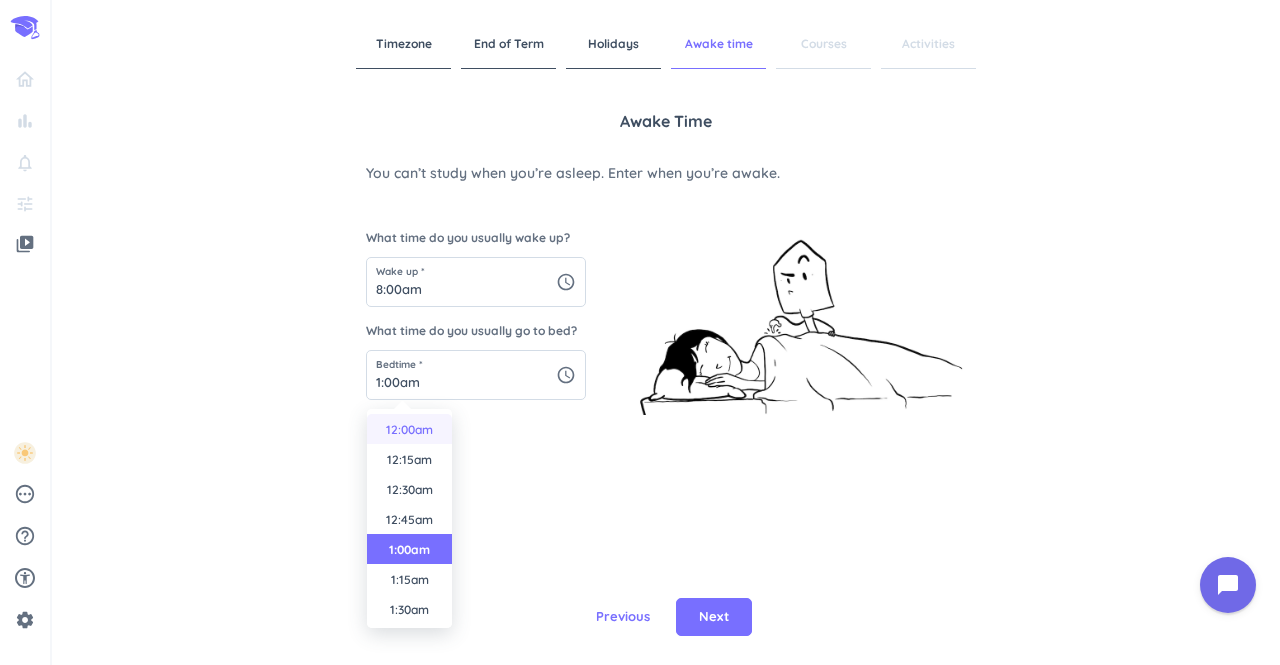 click on "12:00am" at bounding box center (409, 429) 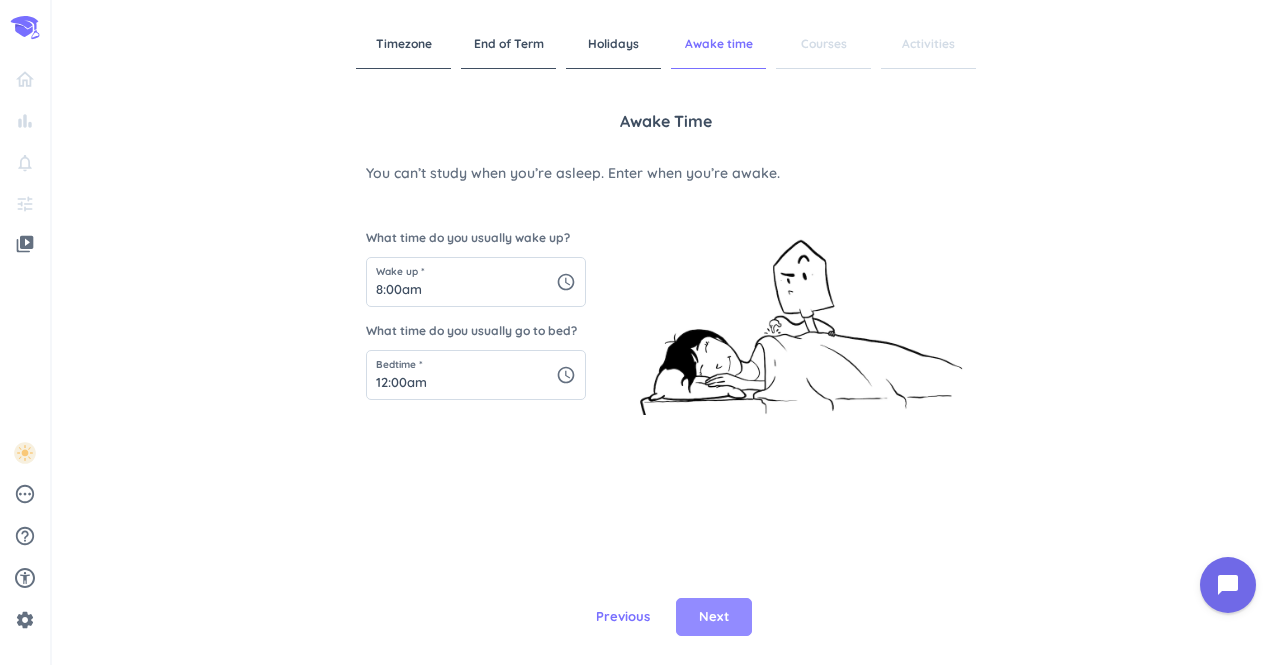 click on "Next" at bounding box center (714, 617) 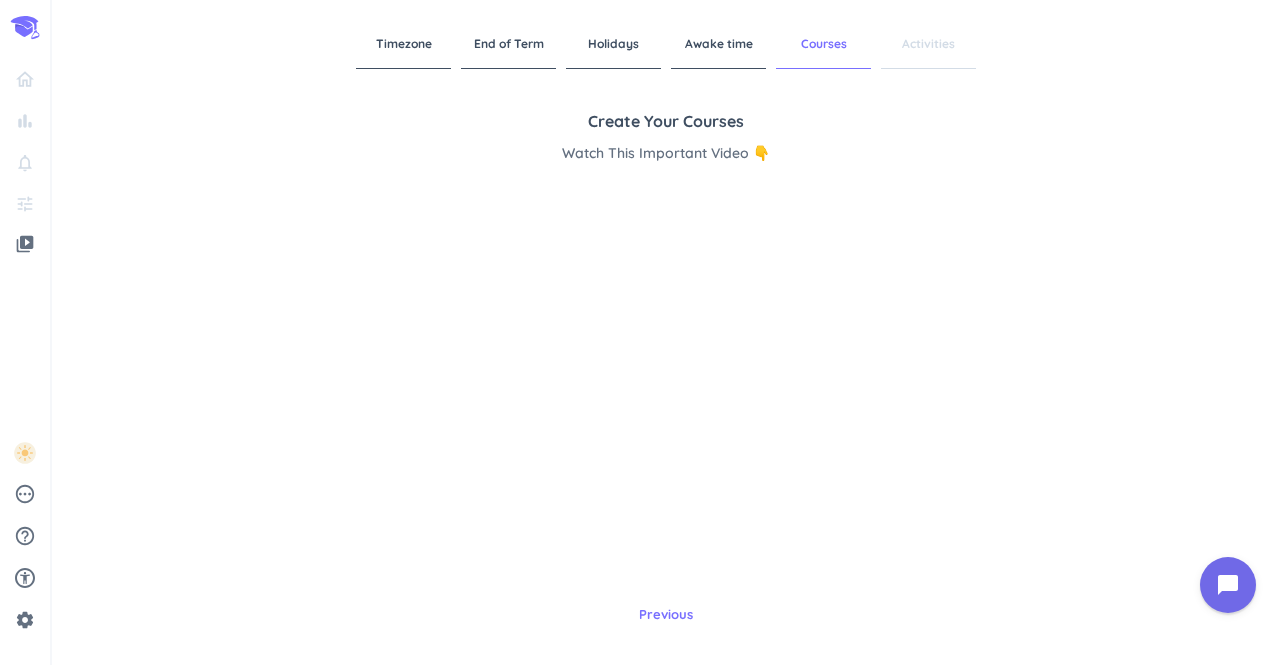 click on "Awake time" at bounding box center (718, 44) 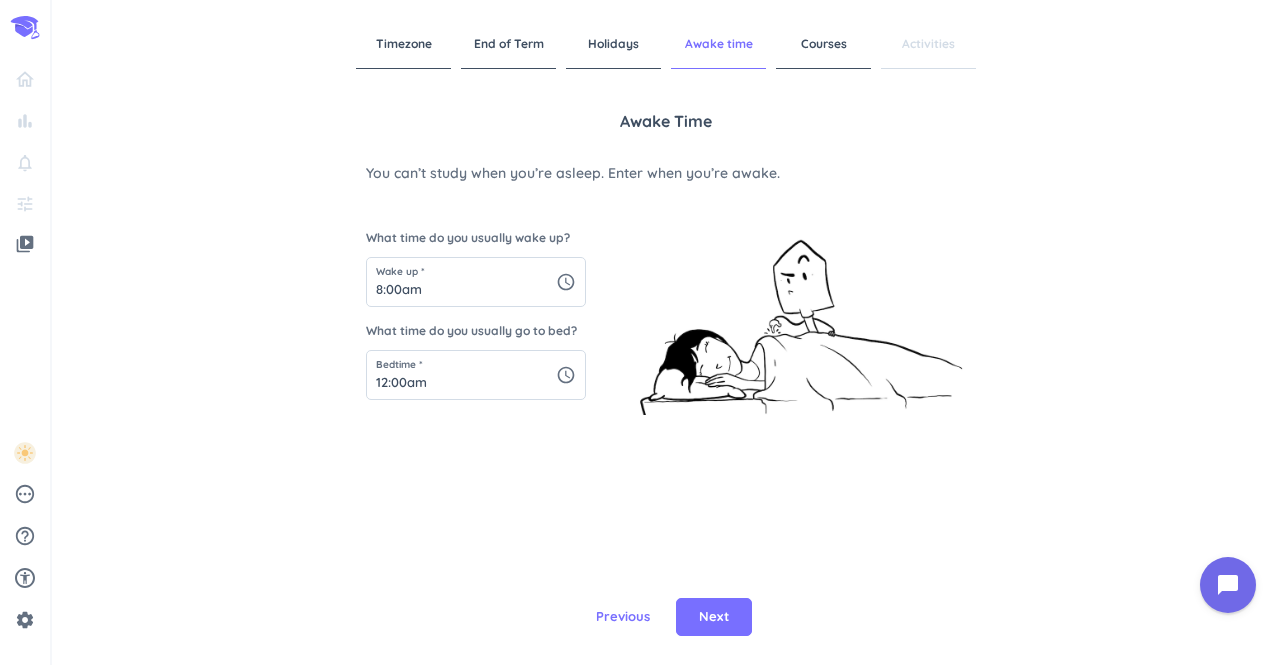 click on "Courses" at bounding box center (823, 44) 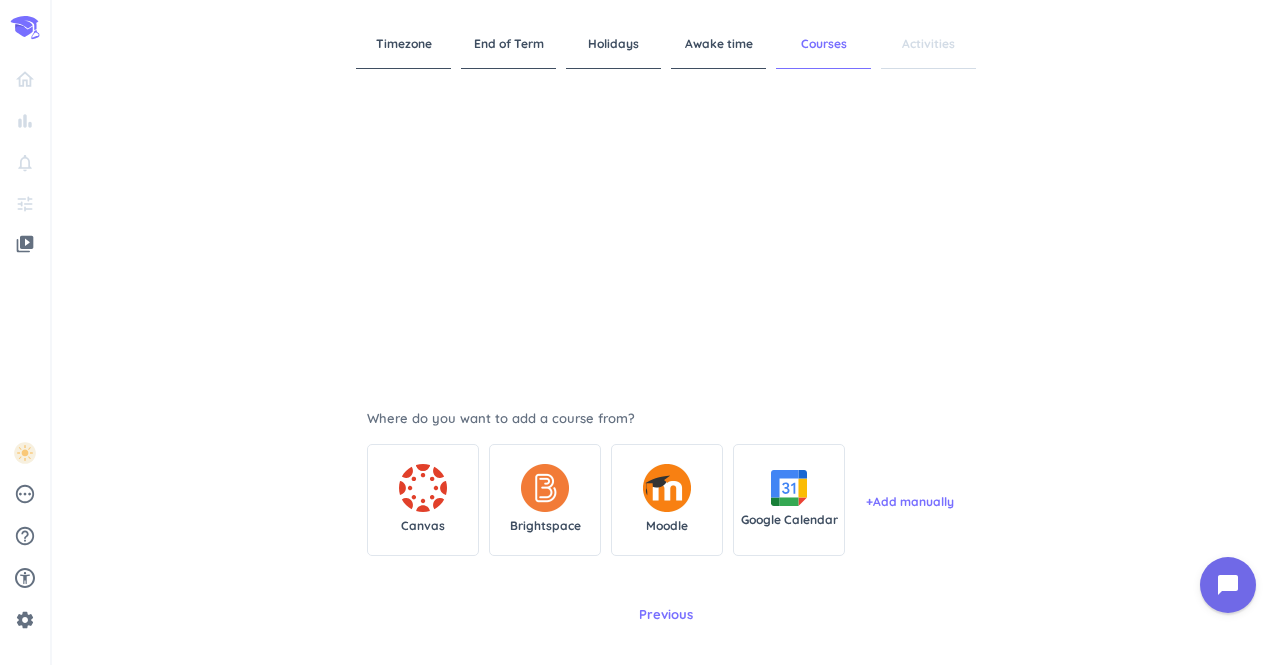 scroll, scrollTop: 248, scrollLeft: 0, axis: vertical 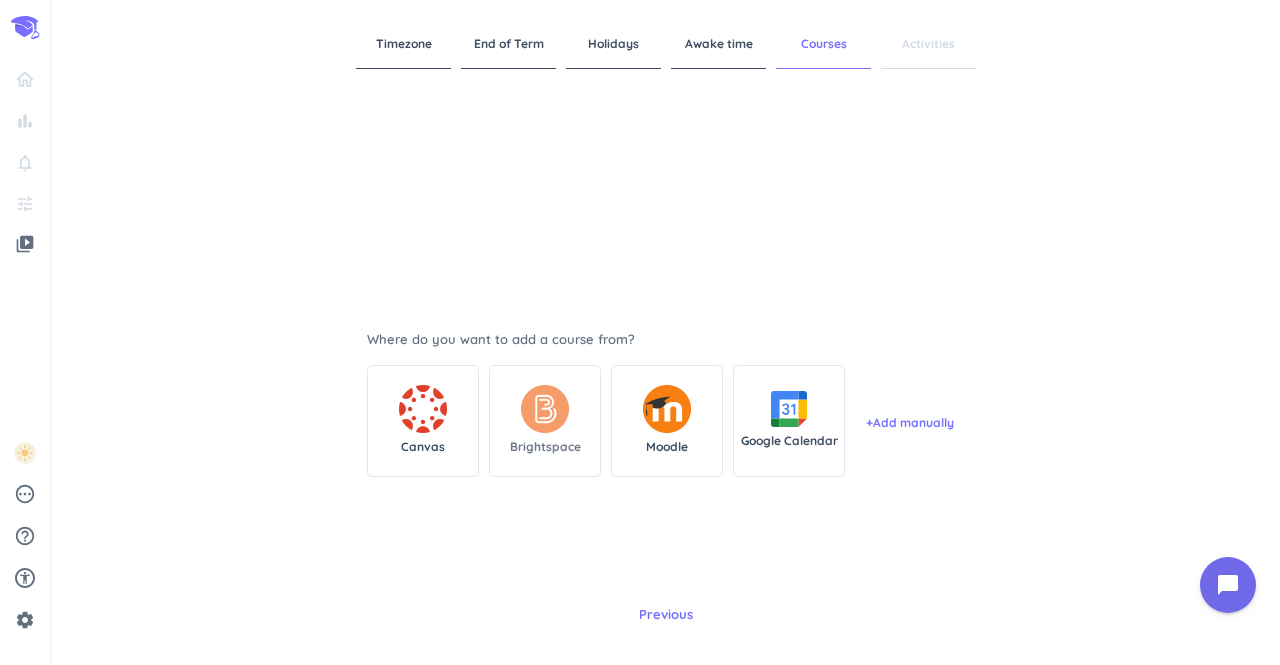 click at bounding box center [545, 409] 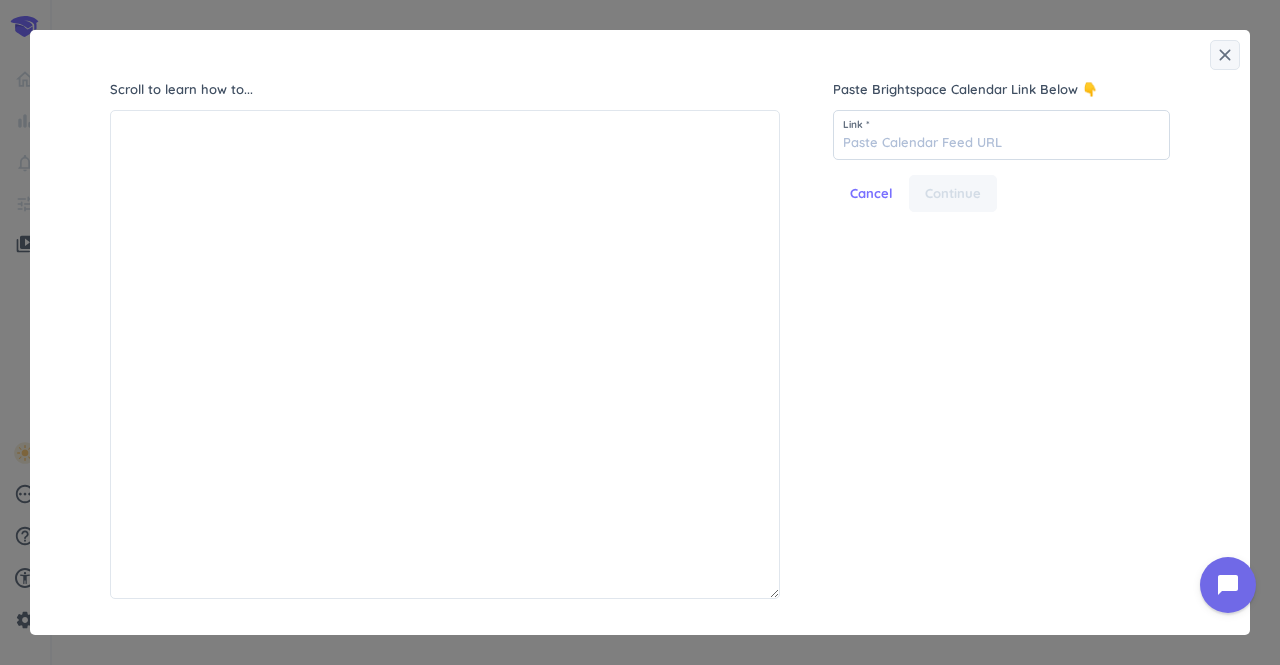 scroll, scrollTop: 8, scrollLeft: 9, axis: both 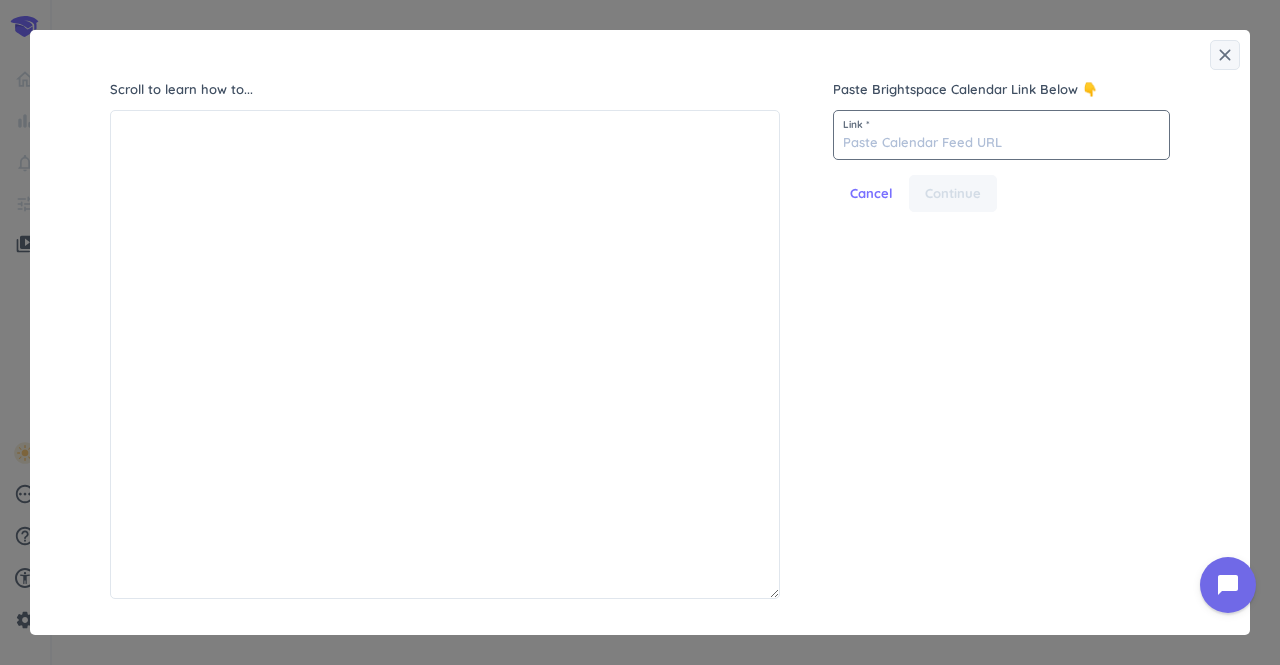 click at bounding box center (1001, 135) 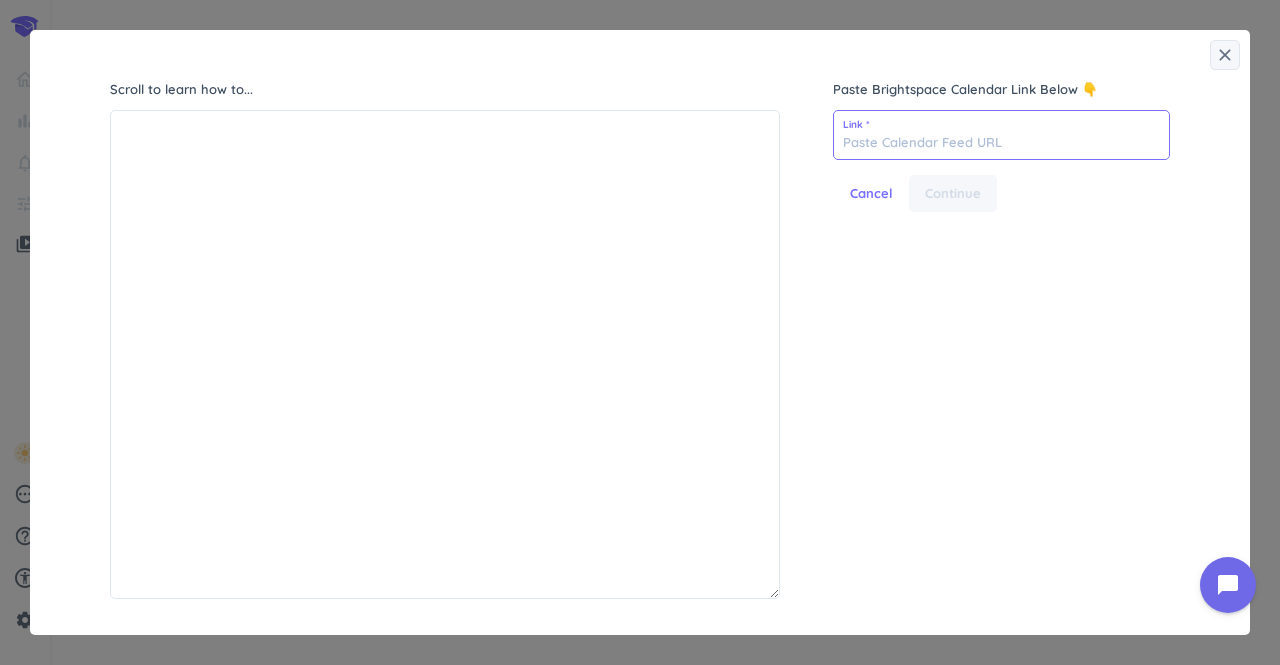 click at bounding box center [1001, 135] 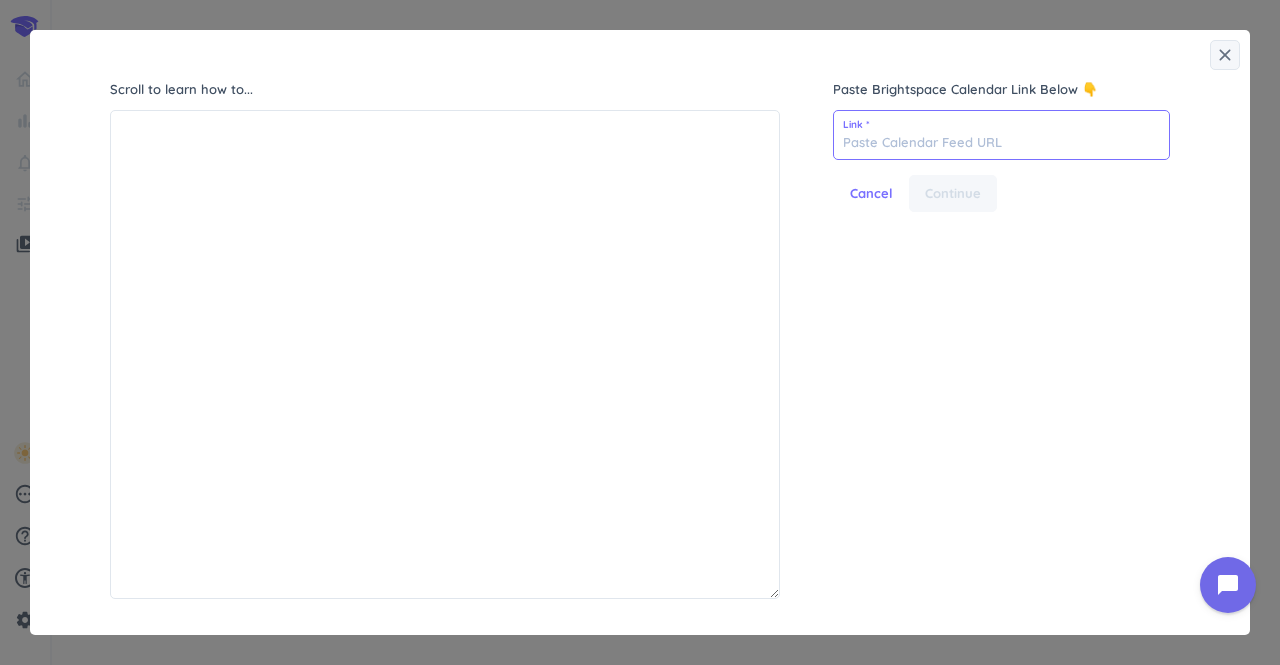 click at bounding box center [1001, 135] 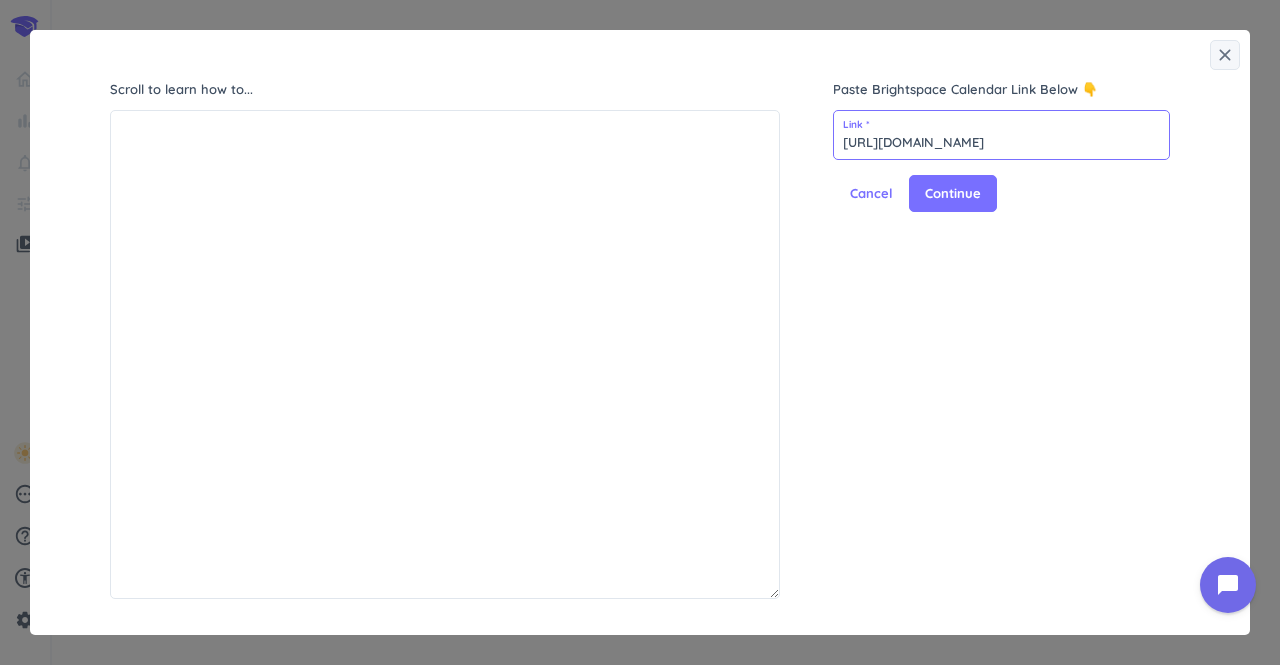 scroll, scrollTop: 0, scrollLeft: 26, axis: horizontal 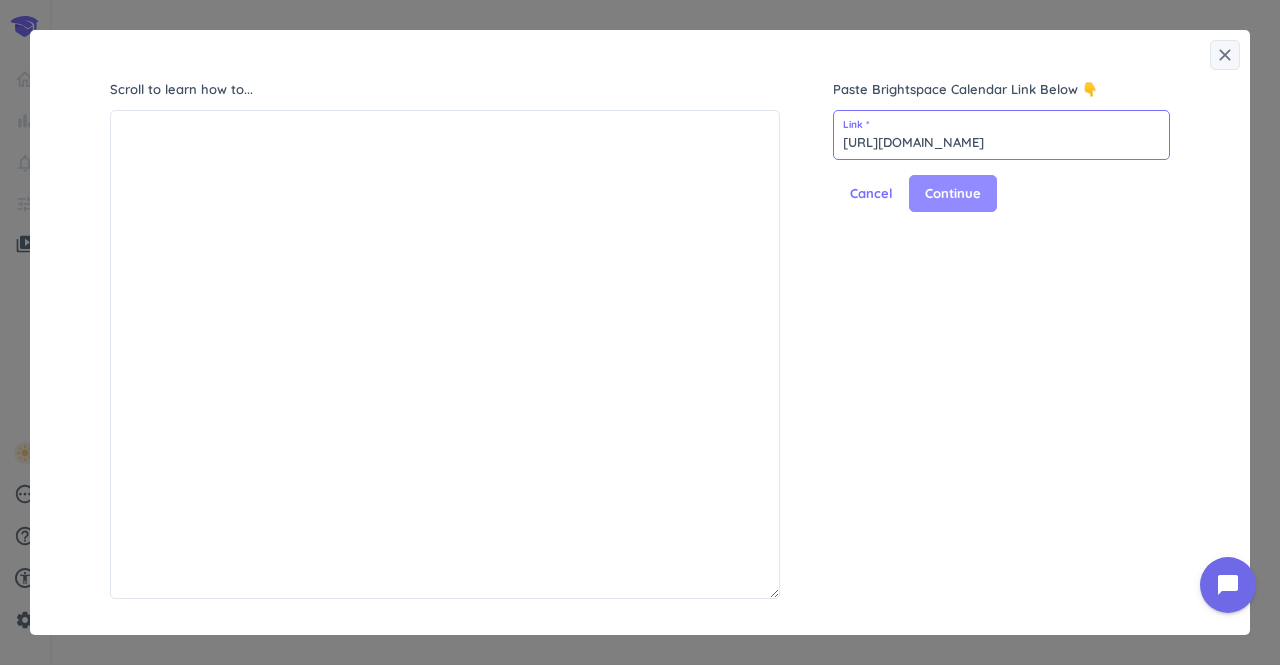 type on "https://purdue.brightspace.com/d2l/le/calendar/6824" 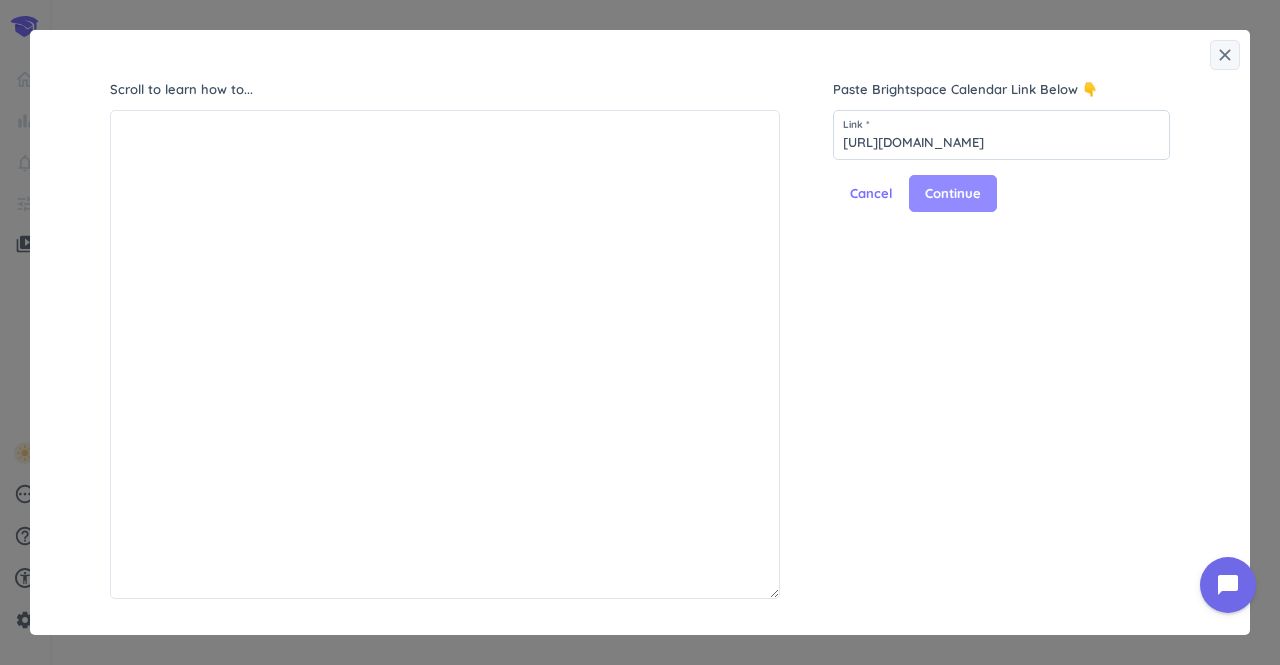 click on "Continue" at bounding box center [953, 194] 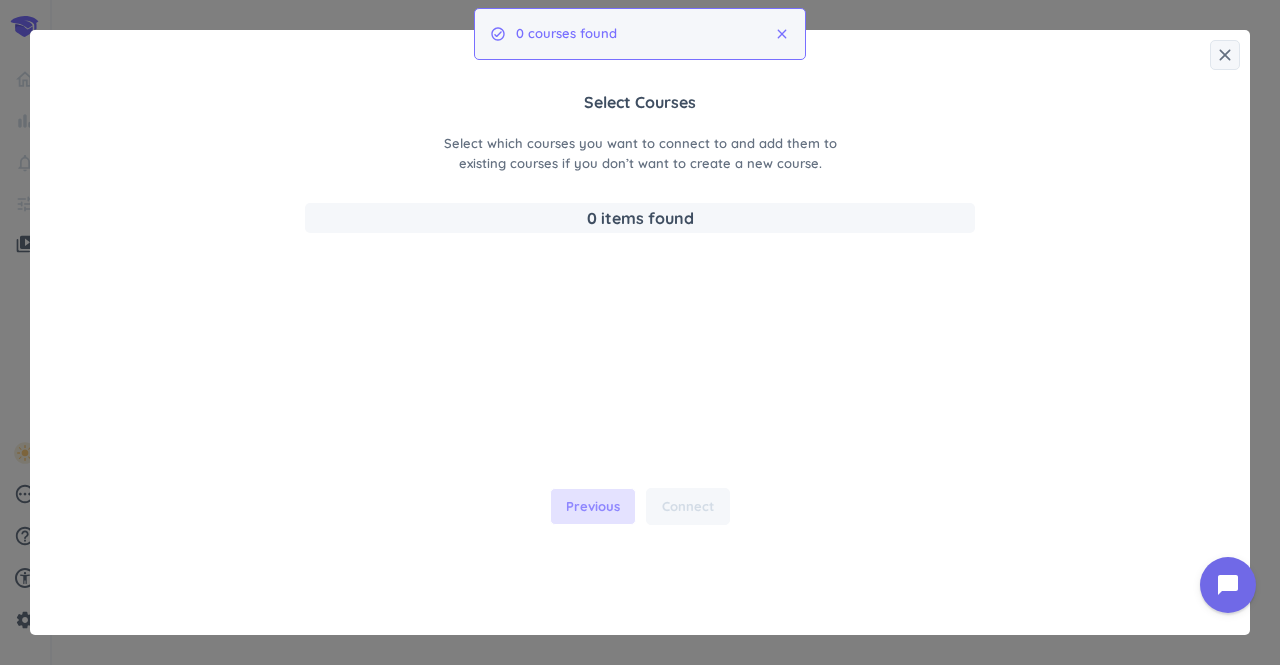 click on "Previous" at bounding box center (593, 507) 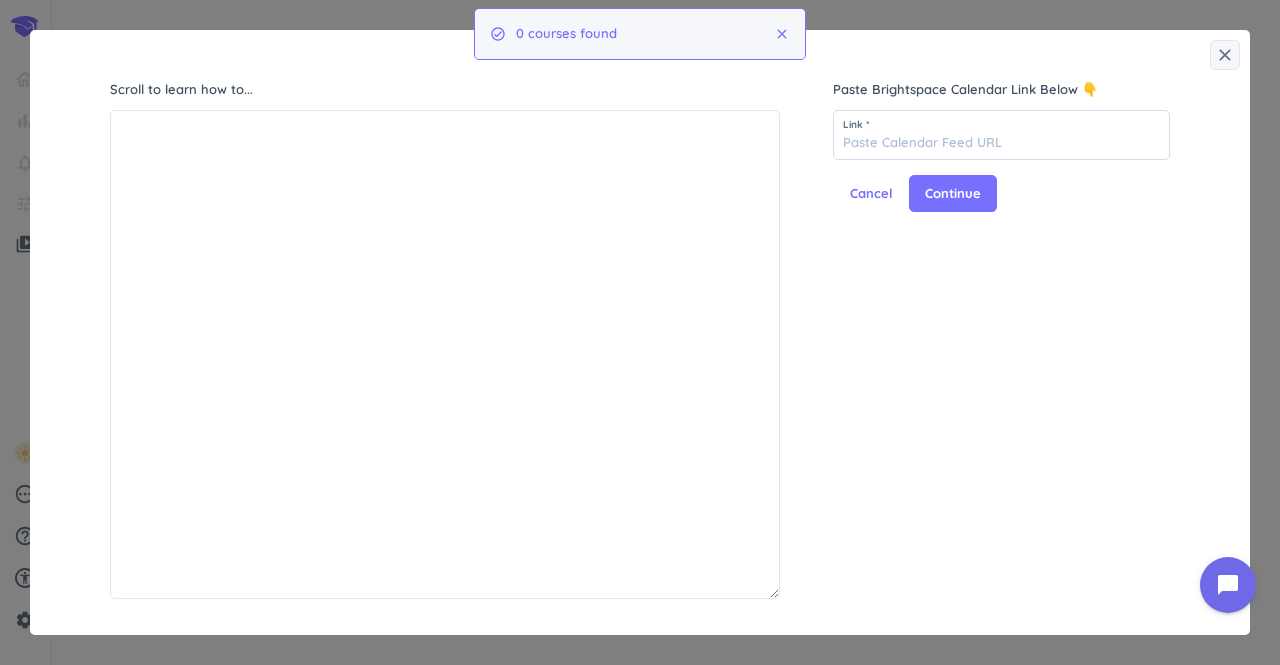 scroll, scrollTop: 8, scrollLeft: 9, axis: both 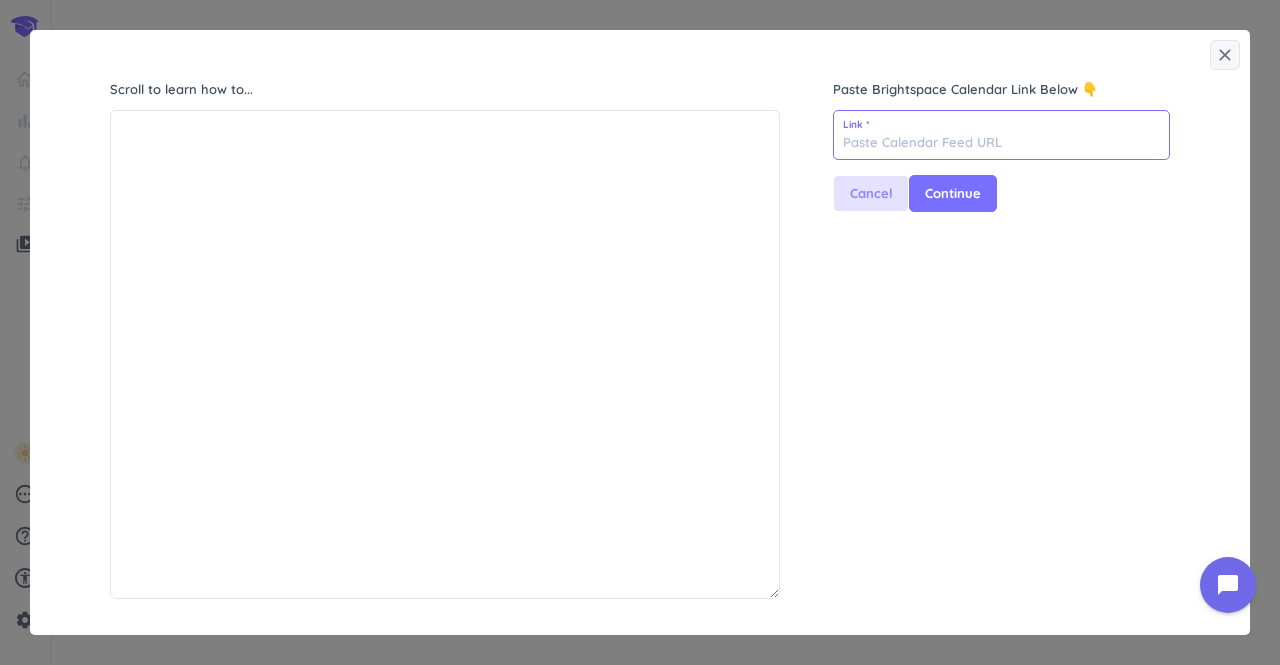 paste on "https://purdue.brightspace.com/d2l/le/calendar/feed/user/feed.ics?token=a3248cb9va8ozvfn4f523" 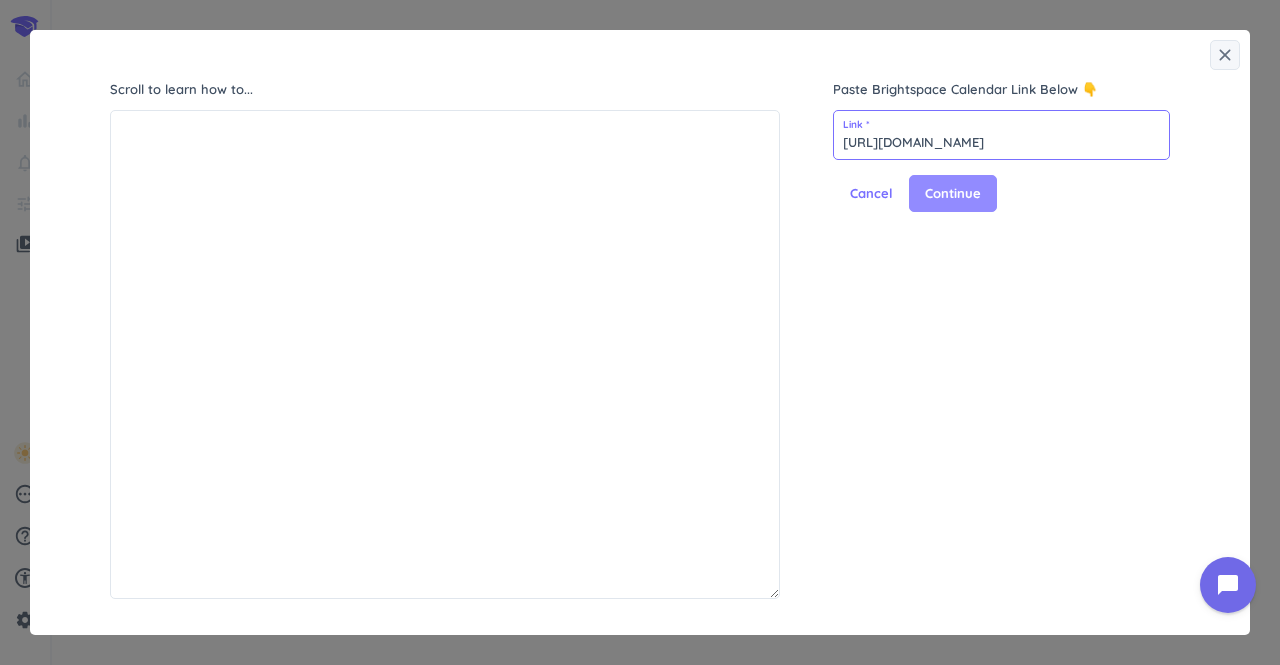 scroll, scrollTop: 0, scrollLeft: 320, axis: horizontal 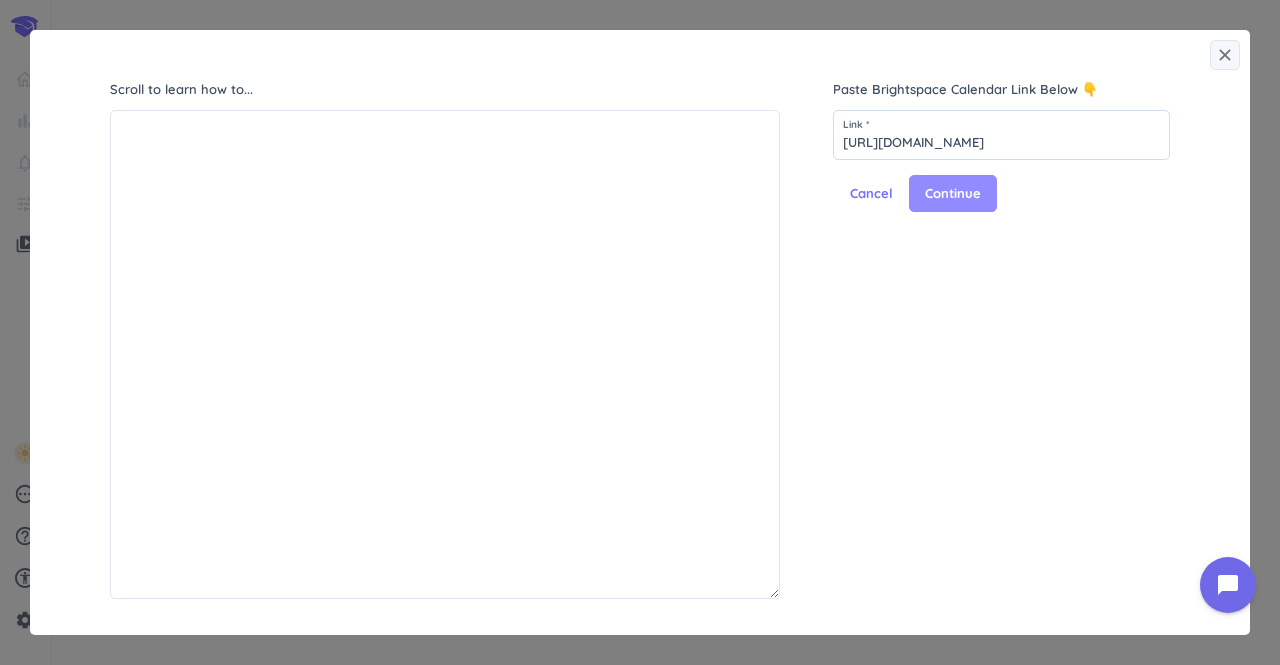 click on "Continue" at bounding box center [953, 194] 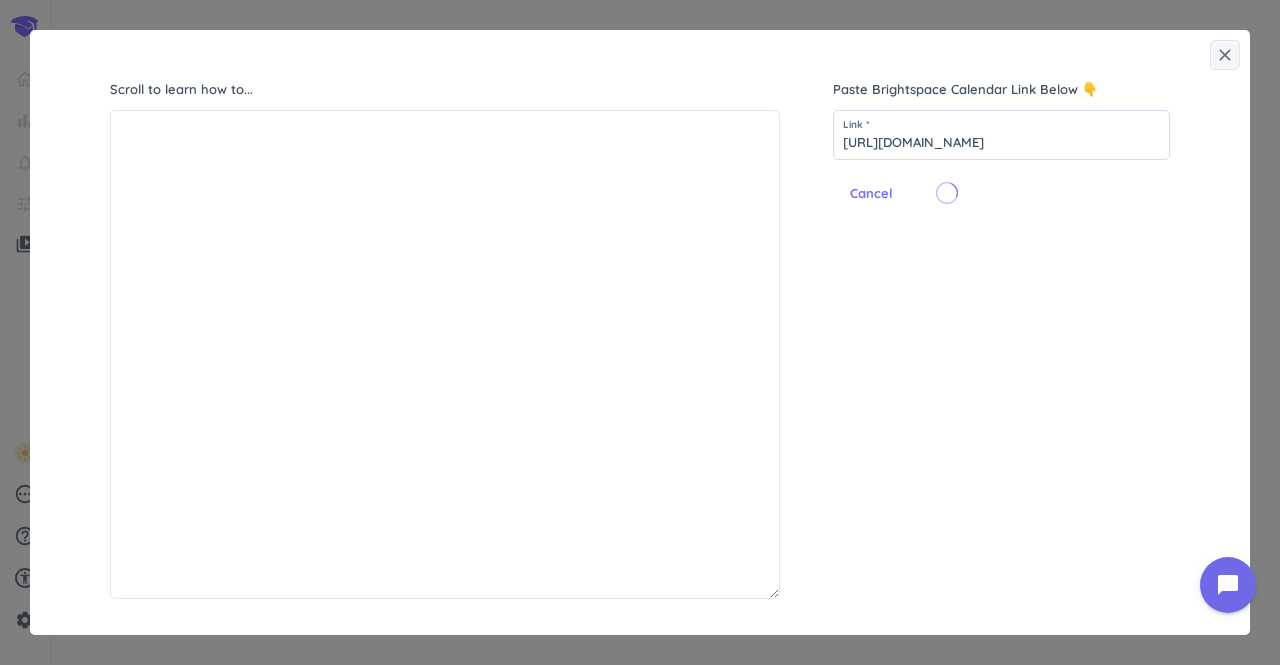 scroll, scrollTop: 0, scrollLeft: 0, axis: both 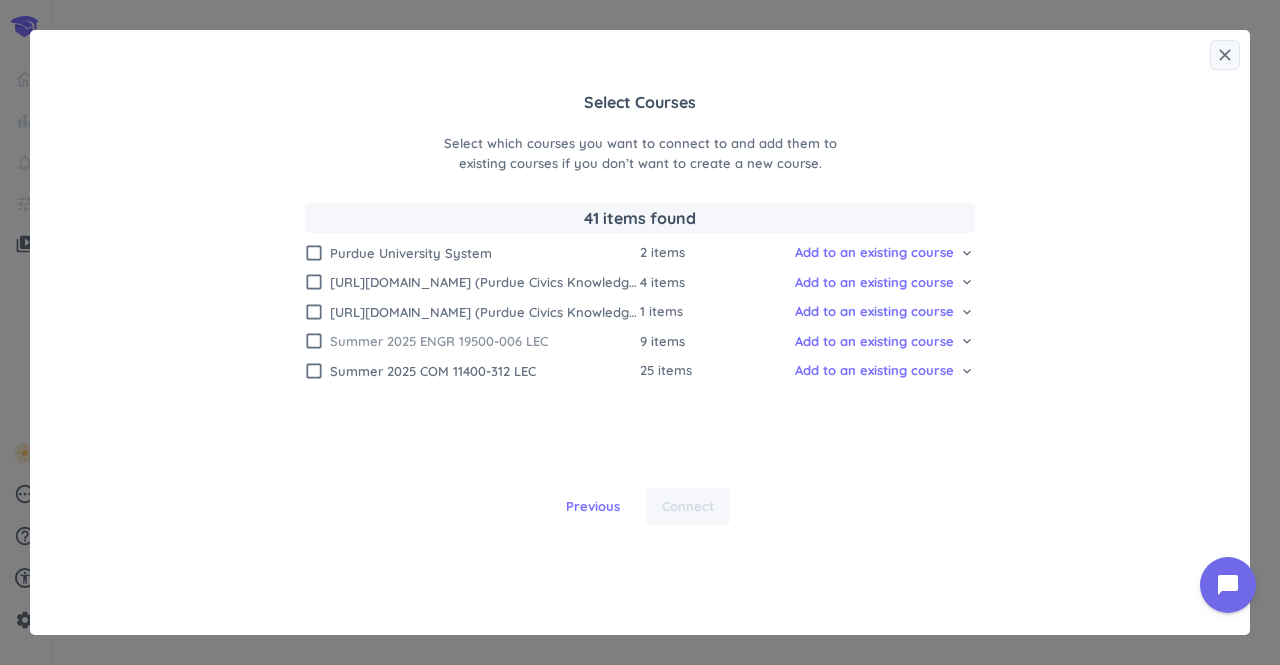 click on "check_box_outline_blank" at bounding box center (314, 341) 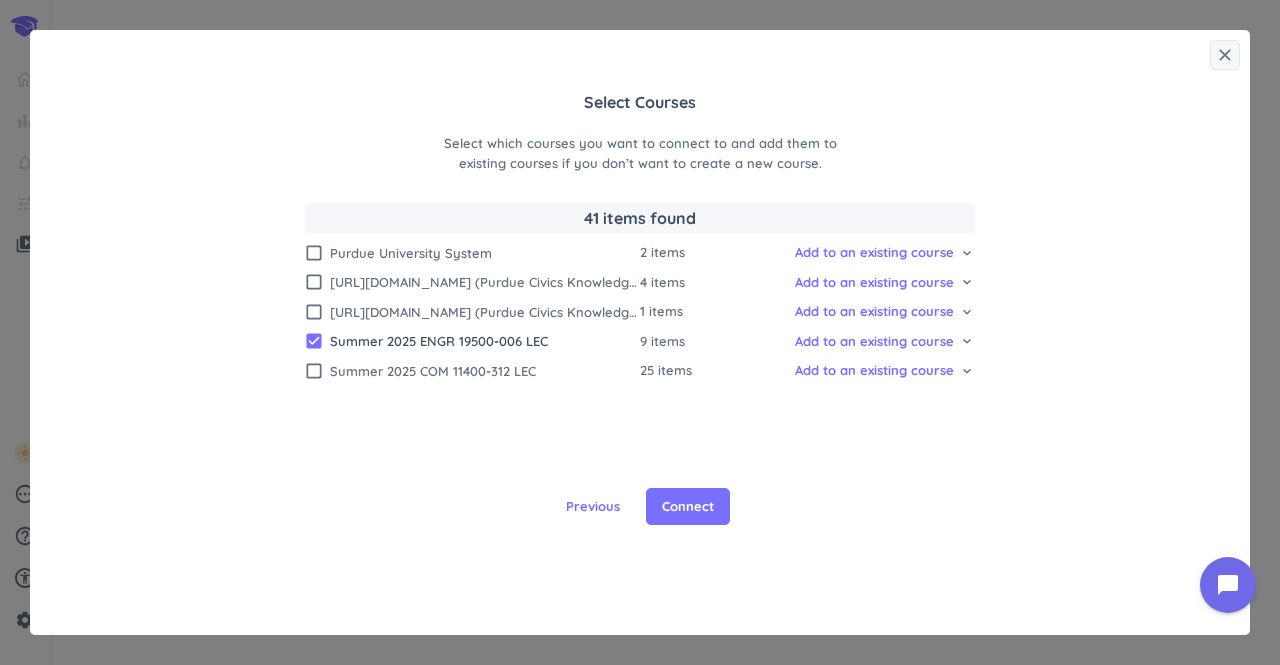 click on "check_box_outline_blank Purdue University System 2   items Add to an existing course cancel keyboard_arrow_down check_box_outline_blank https://purdue-edu.zoom.us/j/97699260432 (Purdue Civics Knowledge Test) 4   items Add to an existing course cancel keyboard_arrow_down check_box_outline_blank https://purdue-edu.zoom.us/j/92062956215 (Purdue Civics Knowledge Test) 1   items Add to an existing course cancel keyboard_arrow_down check_box Summer 2025 ENGR 19500-006 LEC 9   items Add to an existing course cancel keyboard_arrow_down check_box_outline_blank Summer 2025 COM 11400-312 LEC 25   items Add to an existing course cancel keyboard_arrow_down" at bounding box center [640, 365] 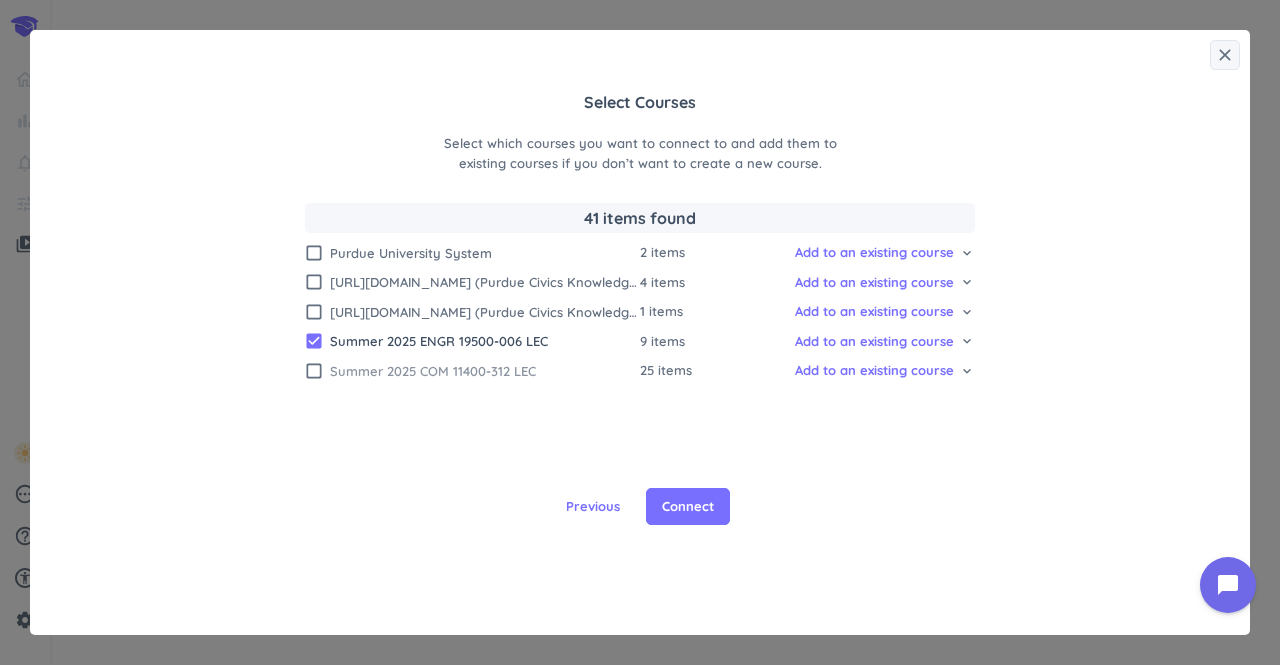 click on "check_box_outline_blank" at bounding box center [314, 371] 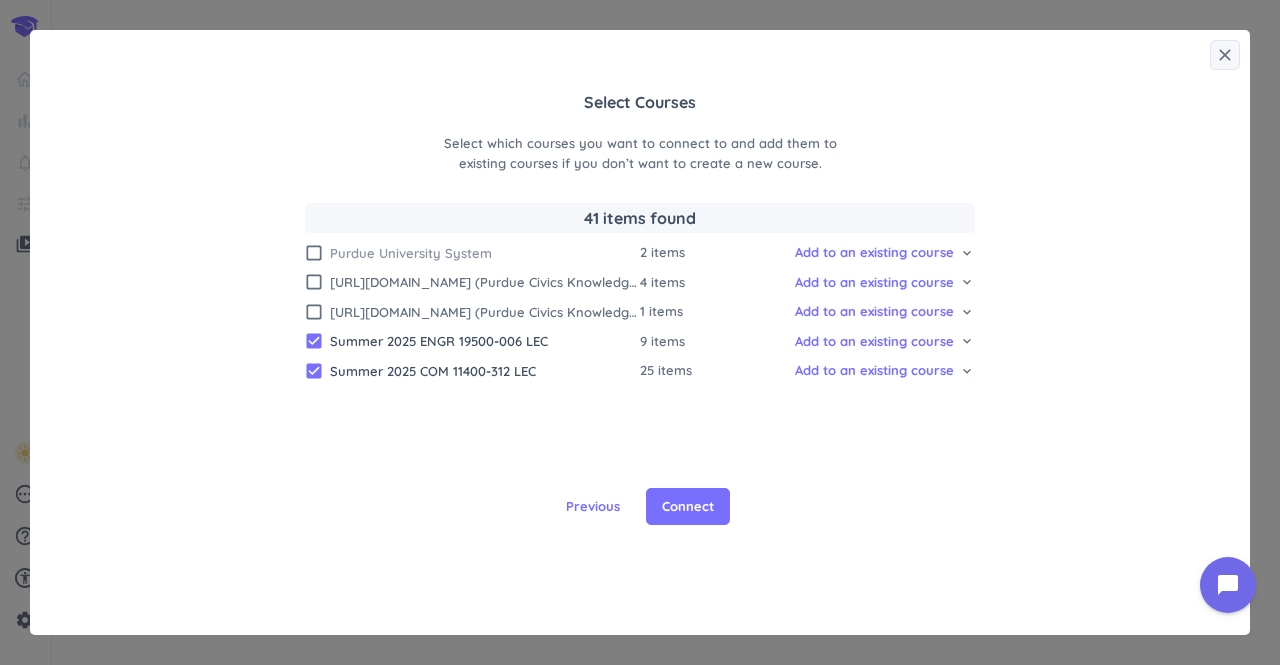 click on "check_box_outline_blank" at bounding box center [314, 253] 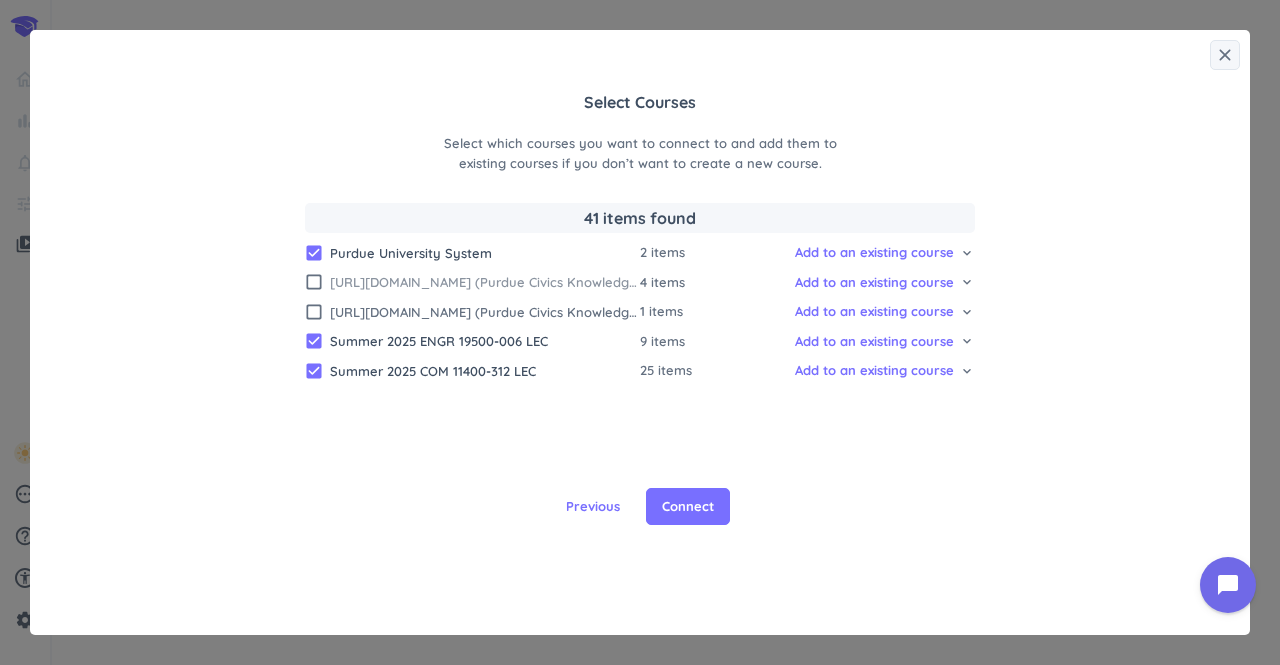 click on "check_box_outline_blank" at bounding box center [314, 282] 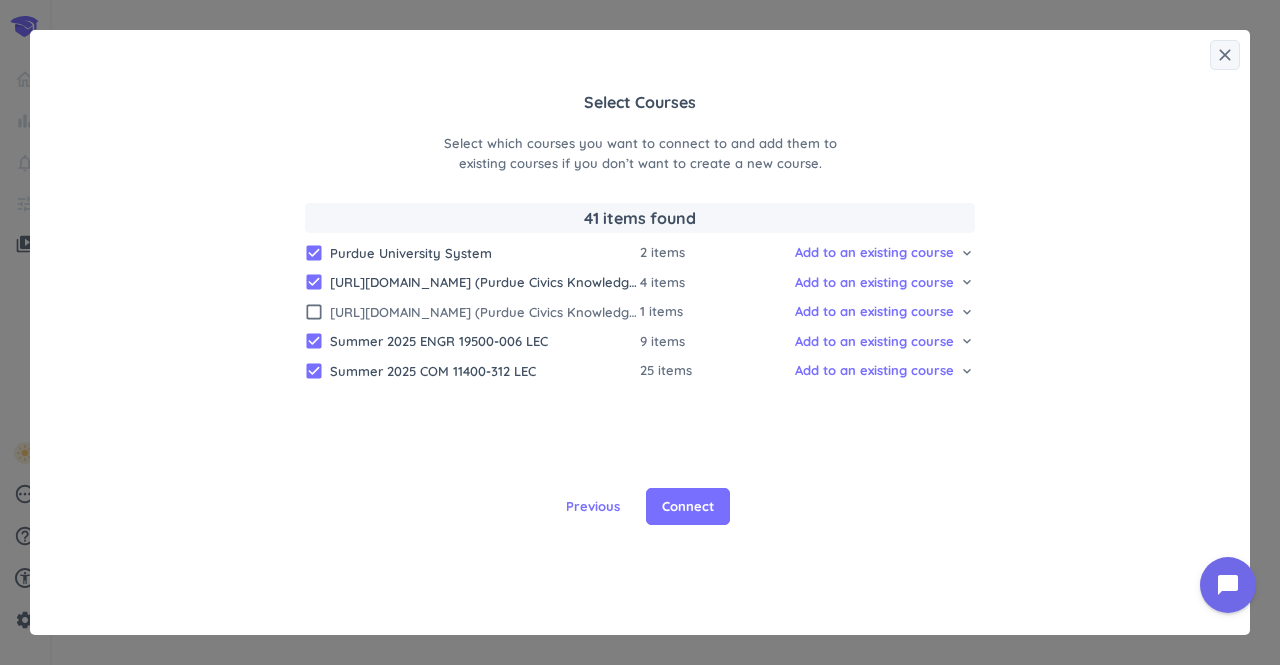 click on "check_box_outline_blank https://purdue-edu.zoom.us/j/92062956215 (Purdue Civics Knowledge Test) 1   items Add to an existing course cancel keyboard_arrow_down" at bounding box center (640, 312) 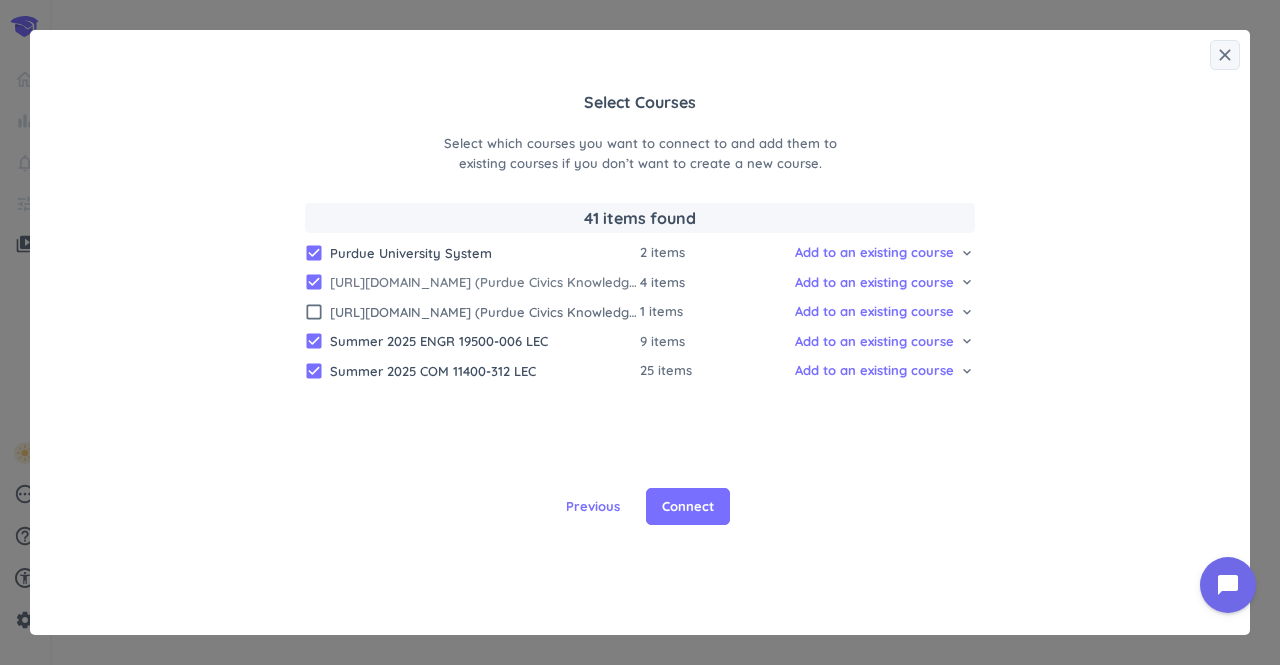 click on "check_box" at bounding box center (314, 282) 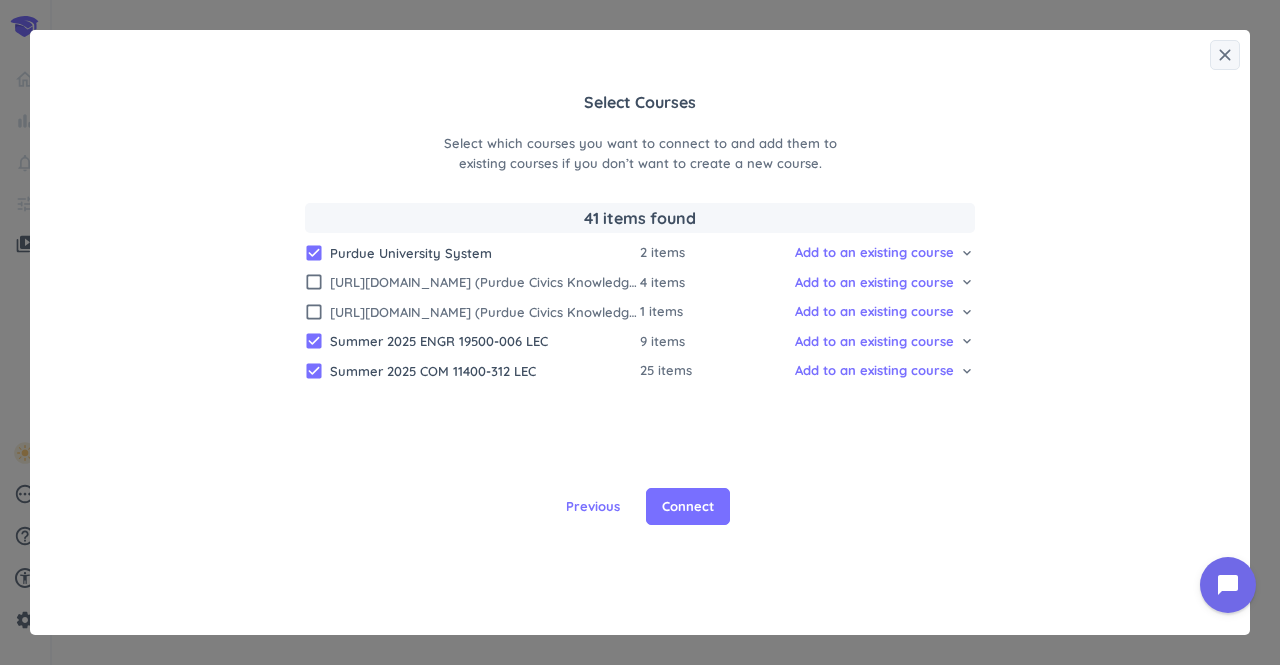 click on "close Select Courses Select which courses you want to connect to and add them to  existing courses if you don’t want to create a new course. 41   items   found check_box Purdue University System 2   items Add to an existing course cancel keyboard_arrow_down check_box_outline_blank https://purdue-edu.zoom.us/j/97699260432 (Purdue Civics Knowledge Test) 4   items Add to an existing course cancel keyboard_arrow_down check_box_outline_blank https://purdue-edu.zoom.us/j/92062956215 (Purdue Civics Knowledge Test) 1   items Add to an existing course cancel keyboard_arrow_down check_box Summer 2025 ENGR 19500-006 LEC 9   items Add to an existing course cancel keyboard_arrow_down check_box Summer 2025 COM 11400-312 LEC 25   items Add to an existing course cancel keyboard_arrow_down Previous Connect" at bounding box center (640, 332) 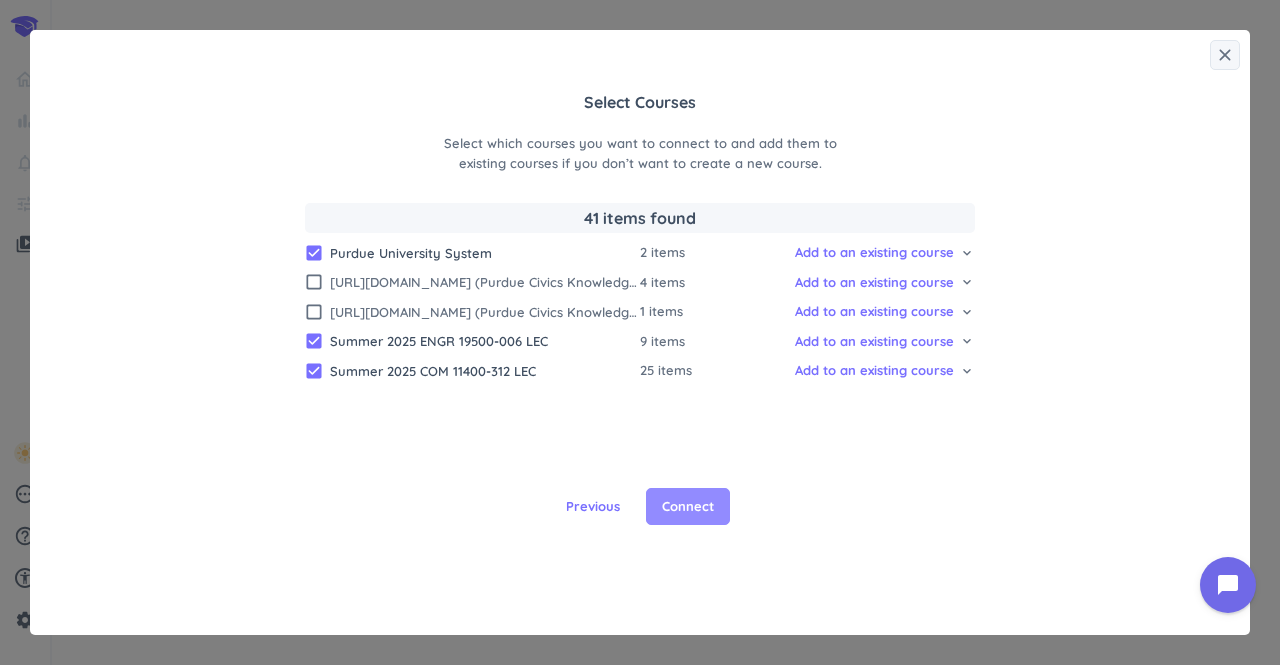 click on "Connect" at bounding box center (688, 507) 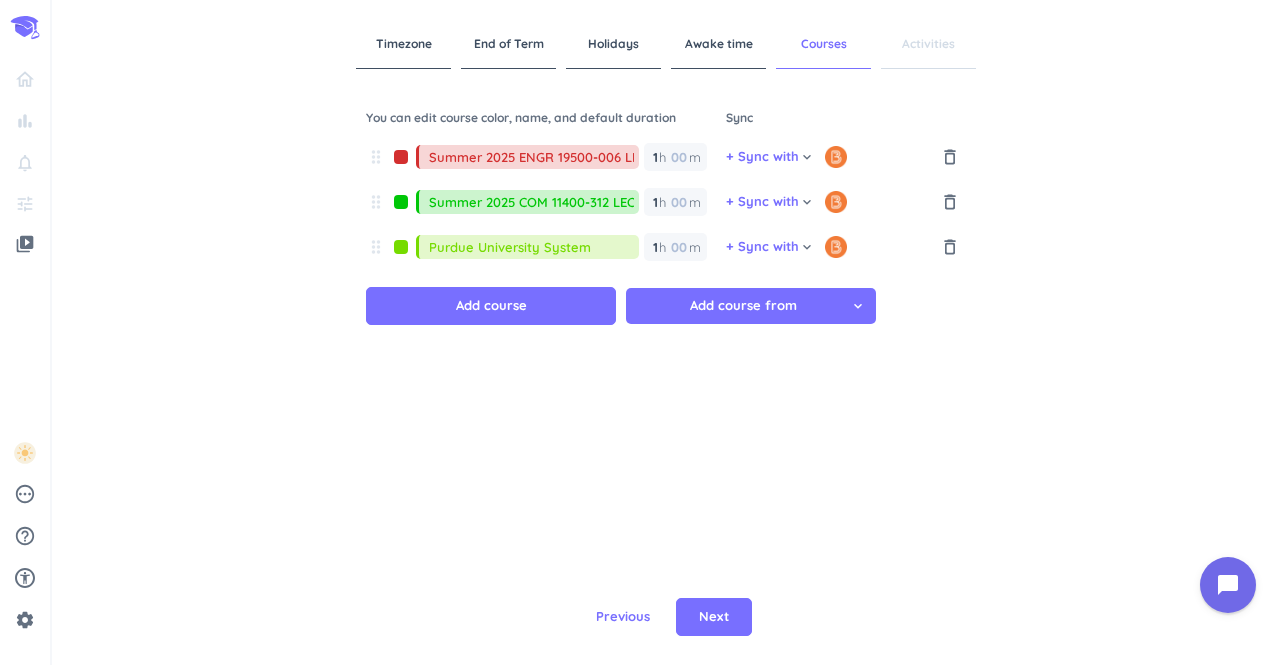 click on "Purdue University System" at bounding box center [534, 247] 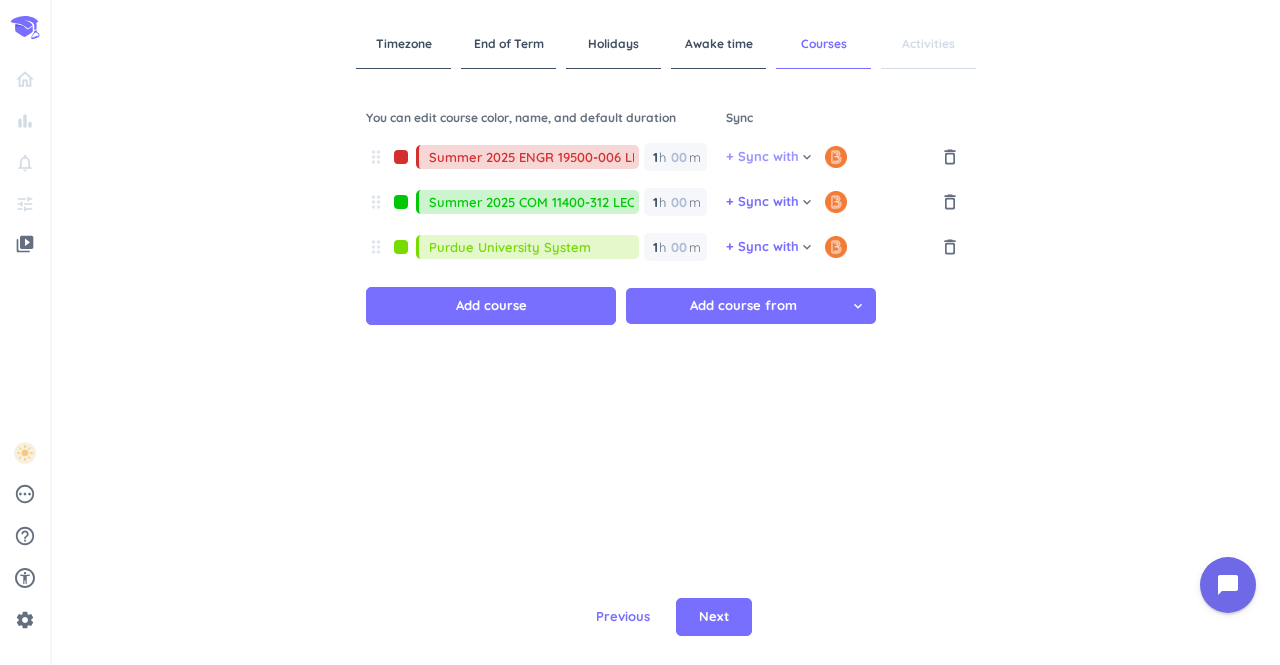 click on "+ Sync with" at bounding box center (762, 157) 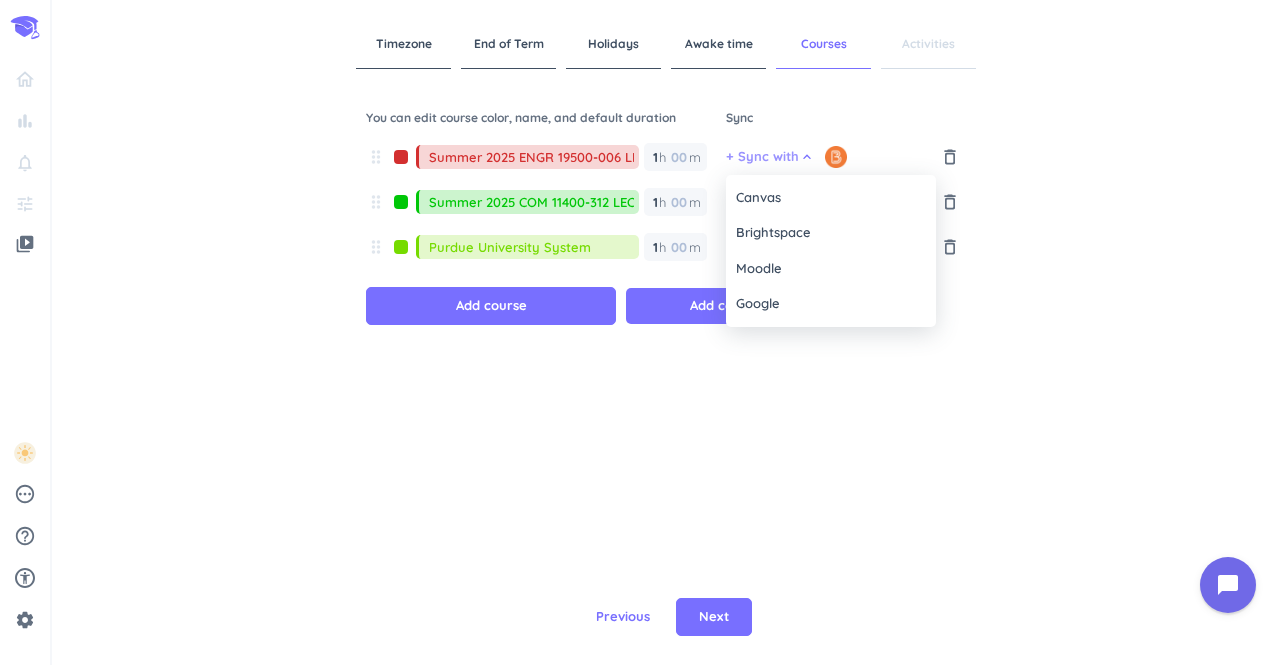 click at bounding box center (640, 332) 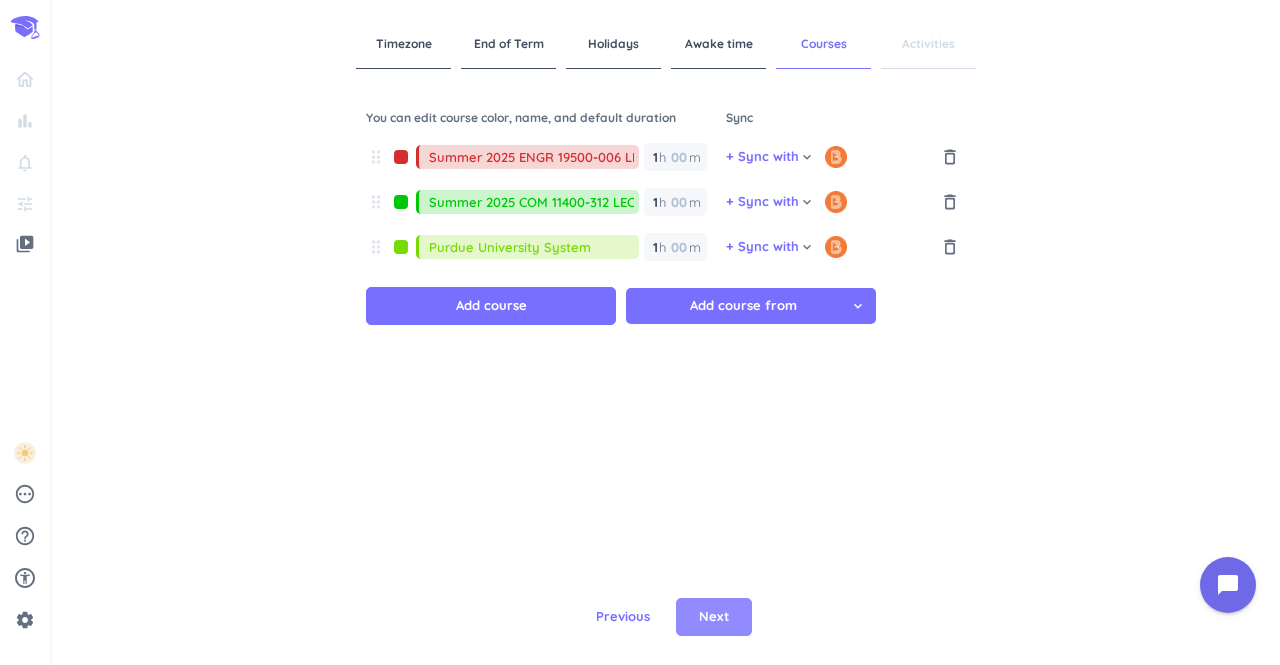 click on "Next" at bounding box center (714, 617) 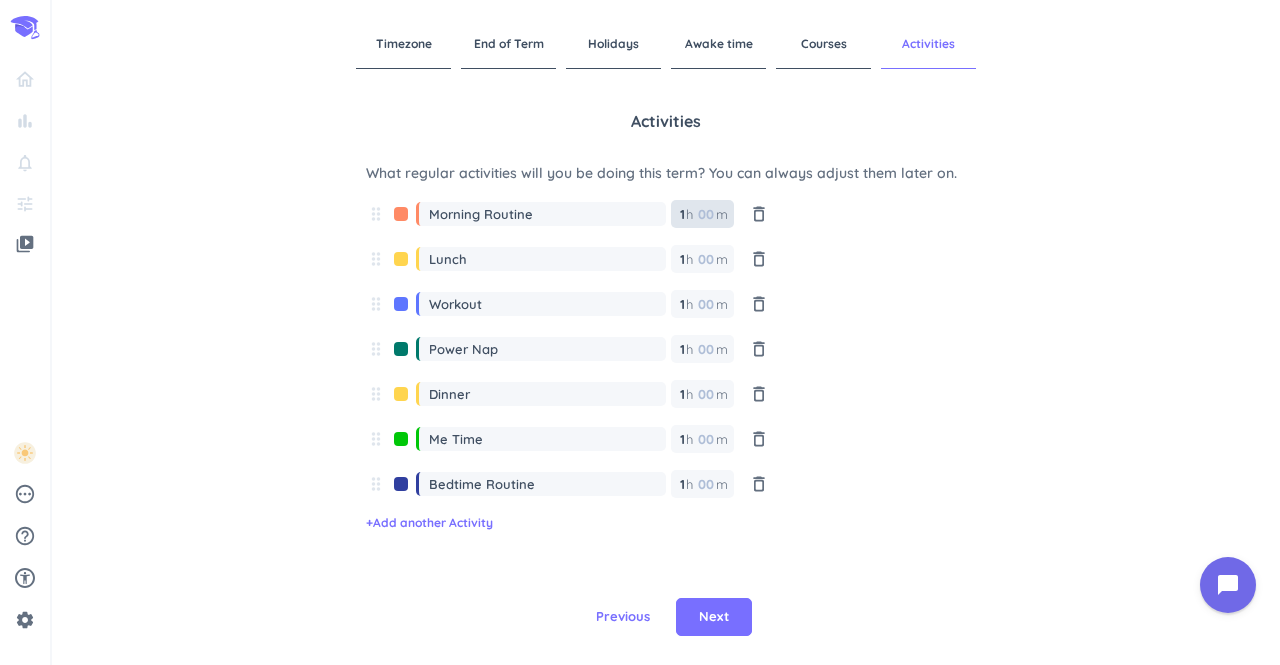 click at bounding box center (705, 214) 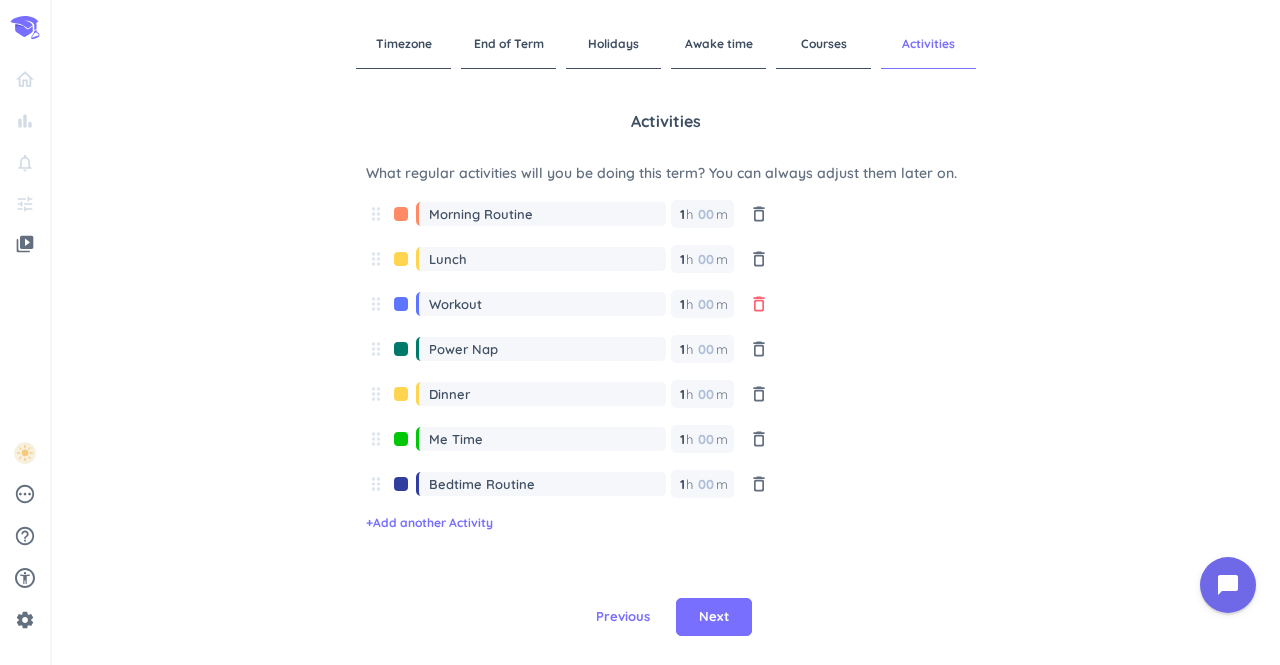 click on "delete_outline" at bounding box center [759, 304] 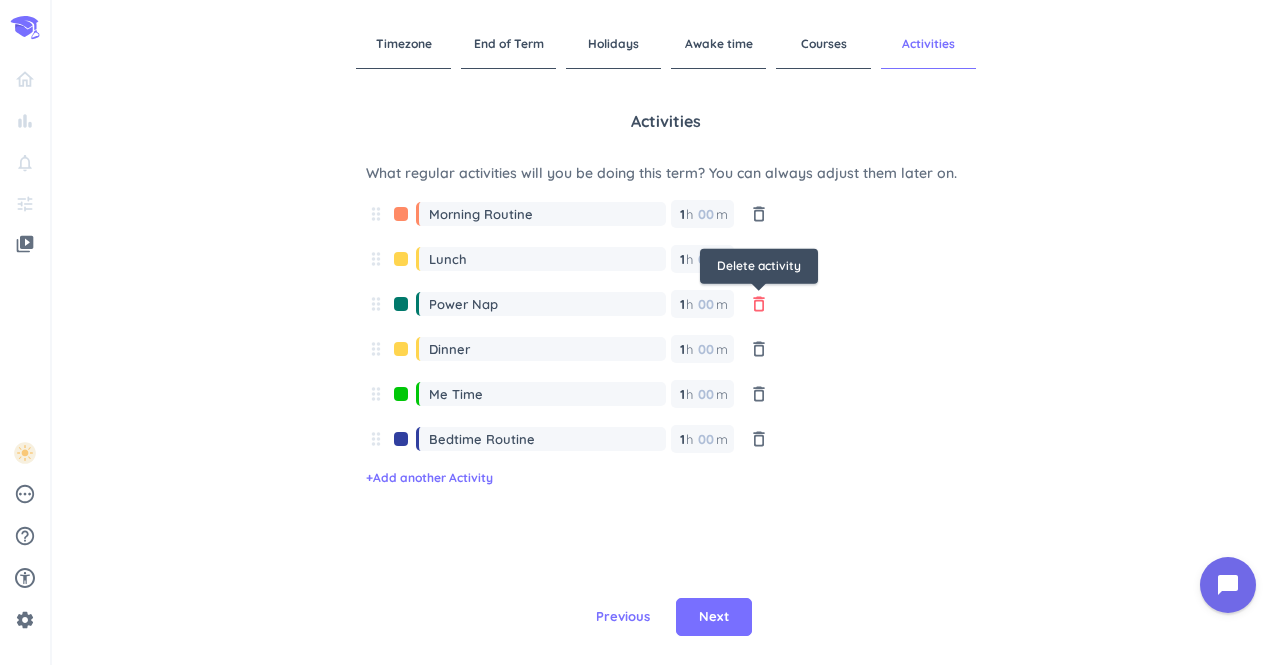 click on "delete_outline" at bounding box center (759, 304) 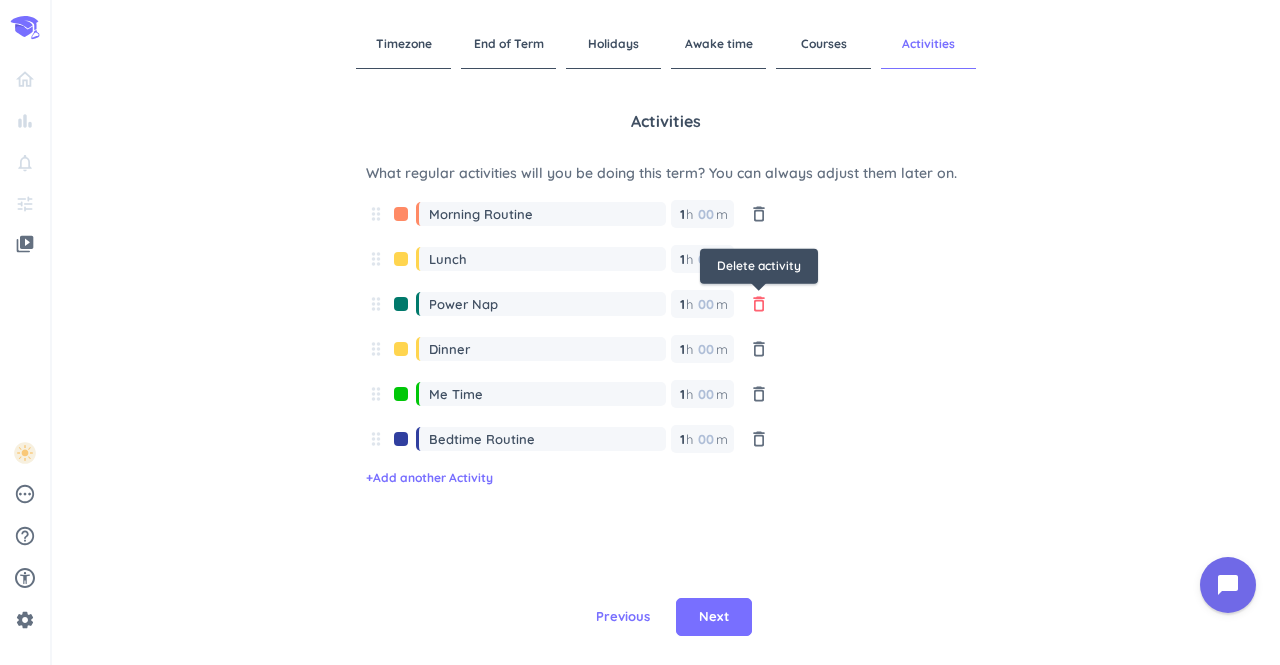 type on "Dinner" 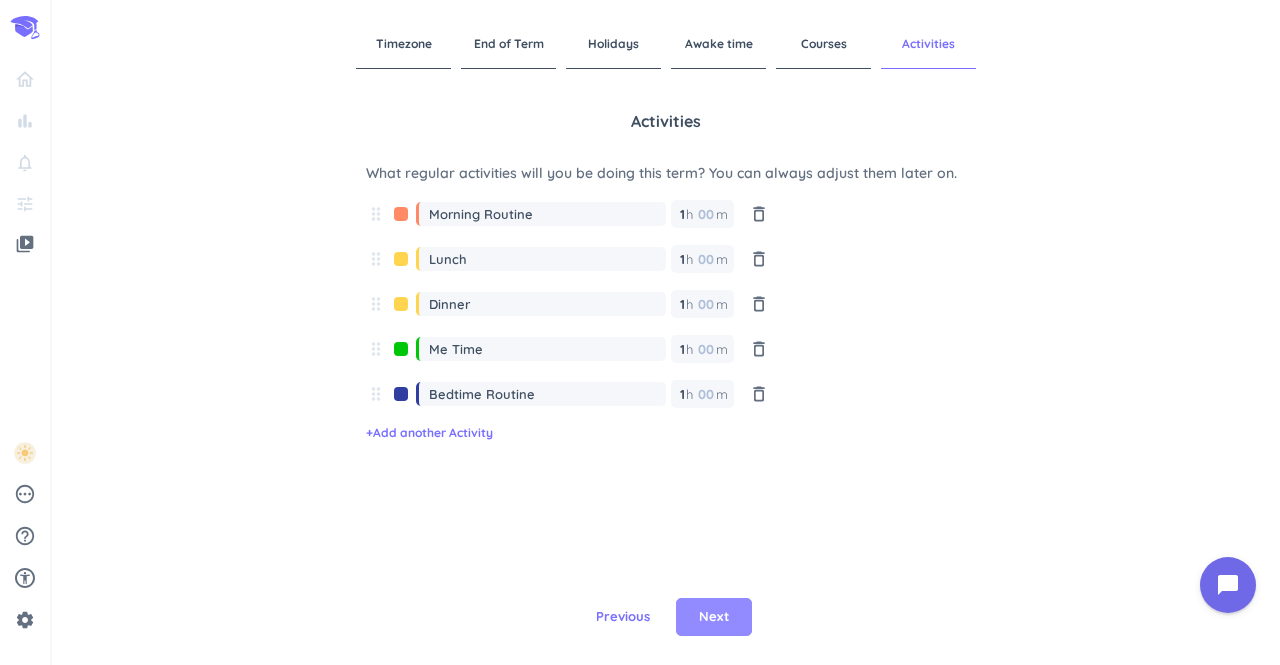 click on "Next" at bounding box center (714, 617) 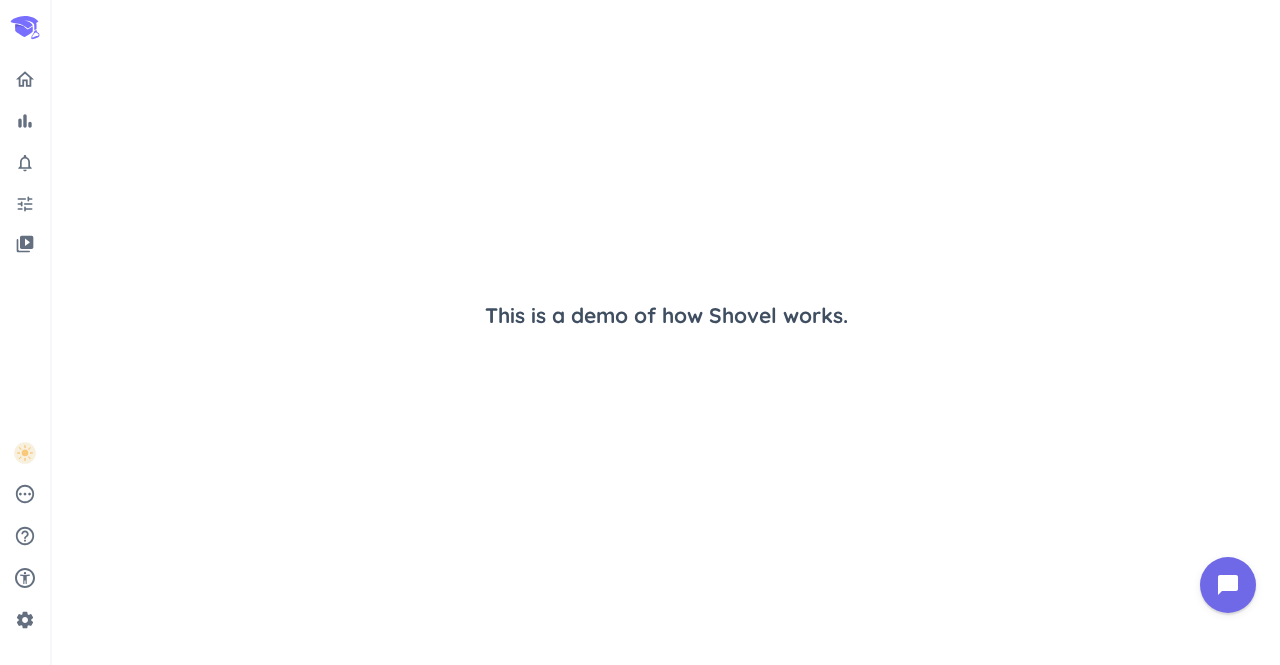 click on "This is a demo of how Shovel works." at bounding box center (666, 332) 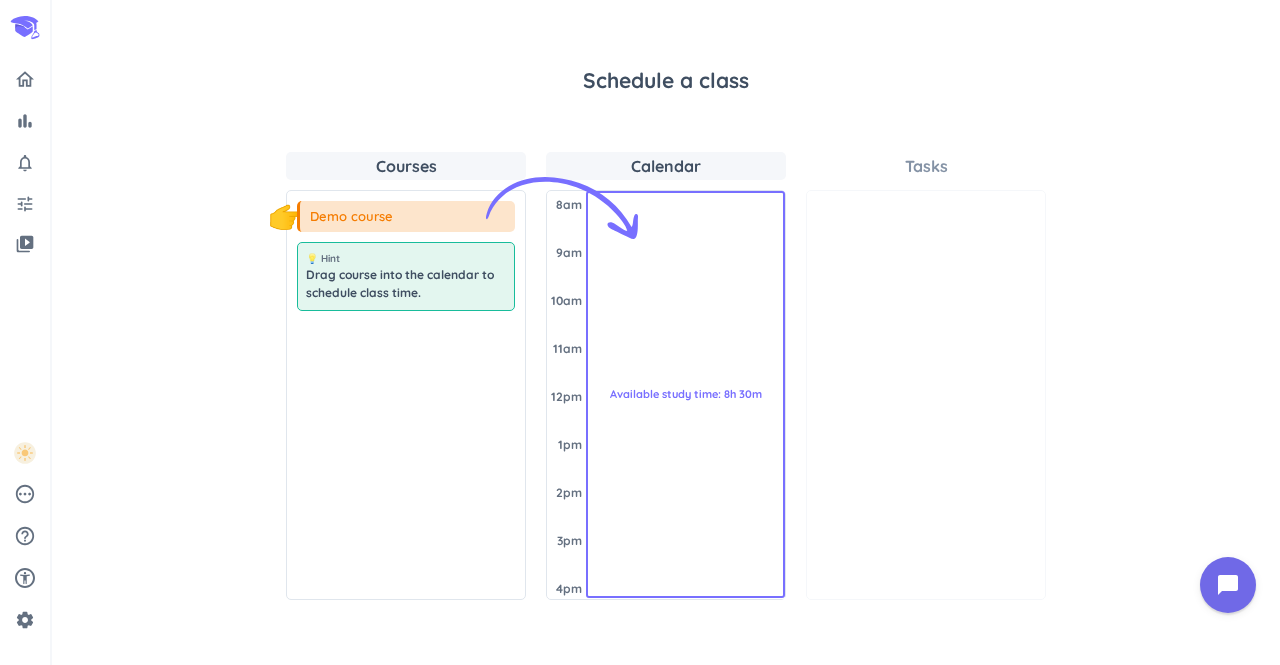 click at bounding box center (926, 395) 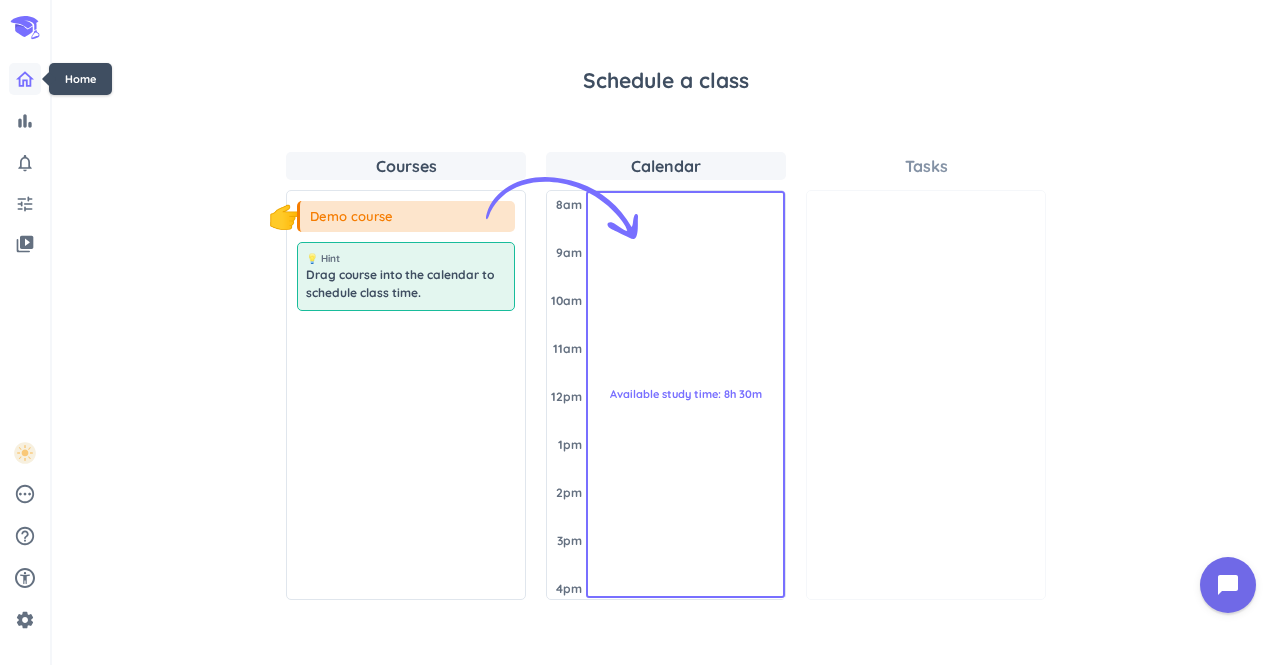 click 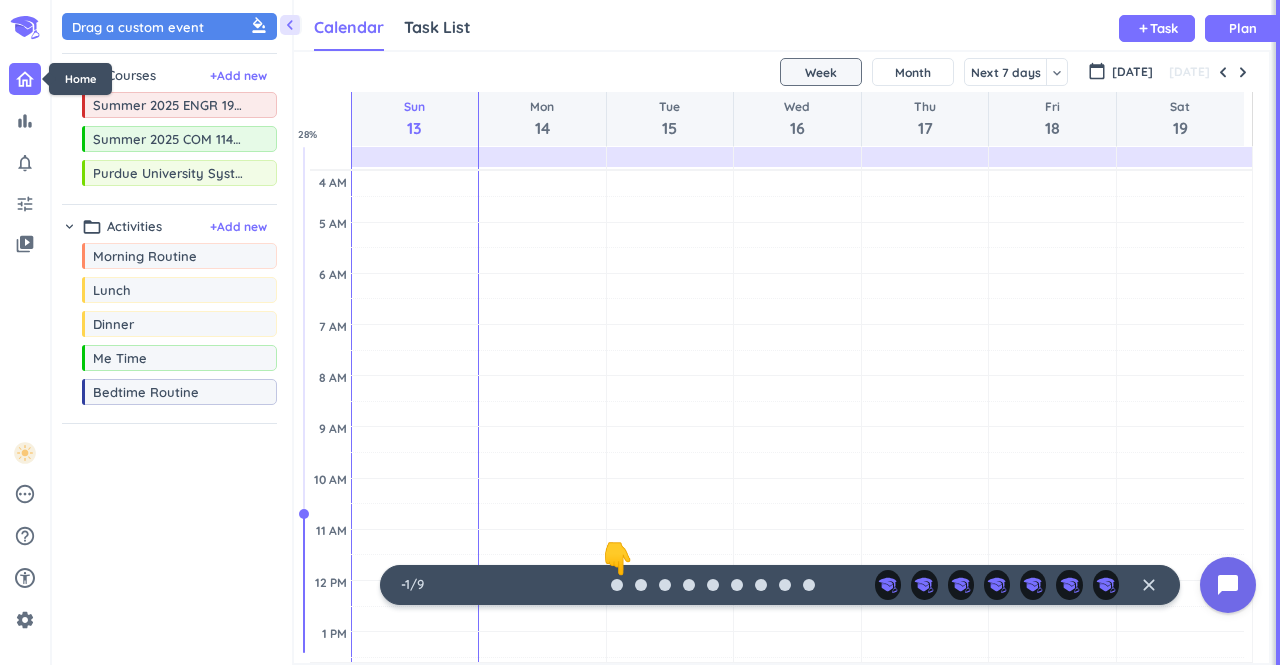 scroll, scrollTop: 42, scrollLeft: 968, axis: both 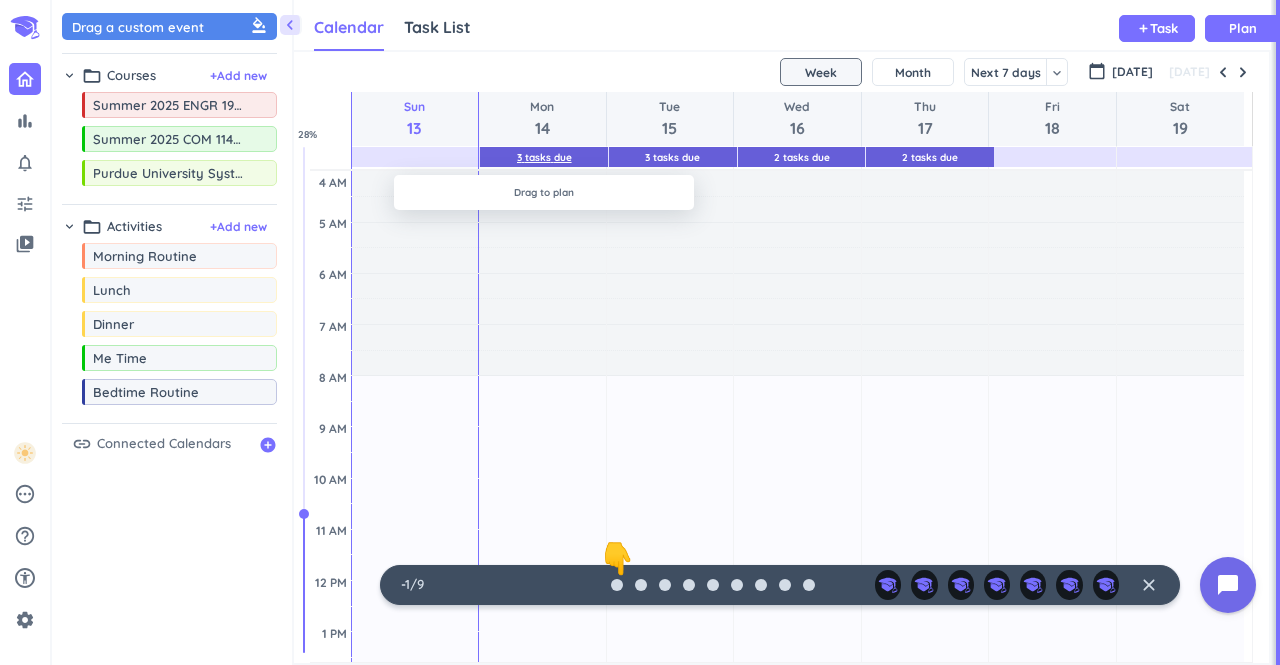 click on "3   Tasks   Due" at bounding box center (544, 157) 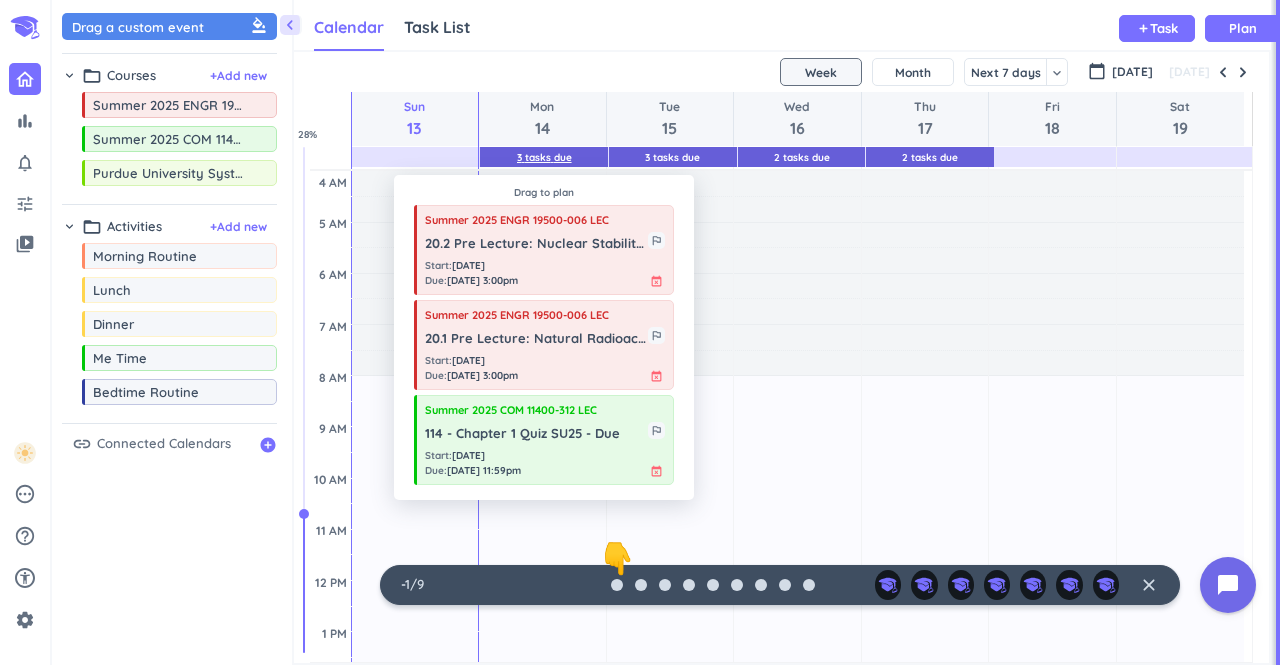 click on "3   Tasks   Due" at bounding box center [544, 157] 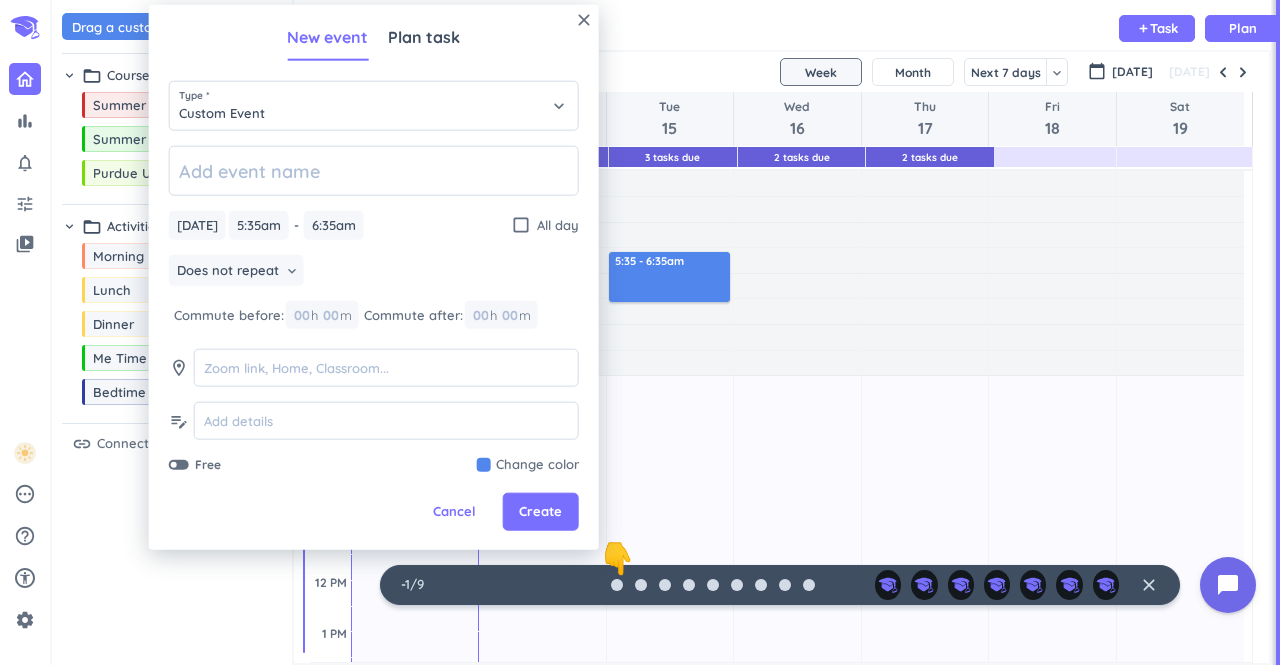 click on "Drag a custom event format_color_fill chevron_right folder_open Courses   +  Add new drag_indicator Summer 2025 ENGR 19500-006 LEC more_horiz drag_indicator Summer 2025 COM 11400-312 LEC more_horiz drag_indicator Purdue University System more_horiz chevron_right folder_open Activities   +  Add new drag_indicator Morning Routine more_horiz drag_indicator Lunch more_horiz drag_indicator Dinner more_horiz drag_indicator Me Time more_horiz drag_indicator Bedtime Routine more_horiz link Connected Calendars add_circle" at bounding box center (172, 337) 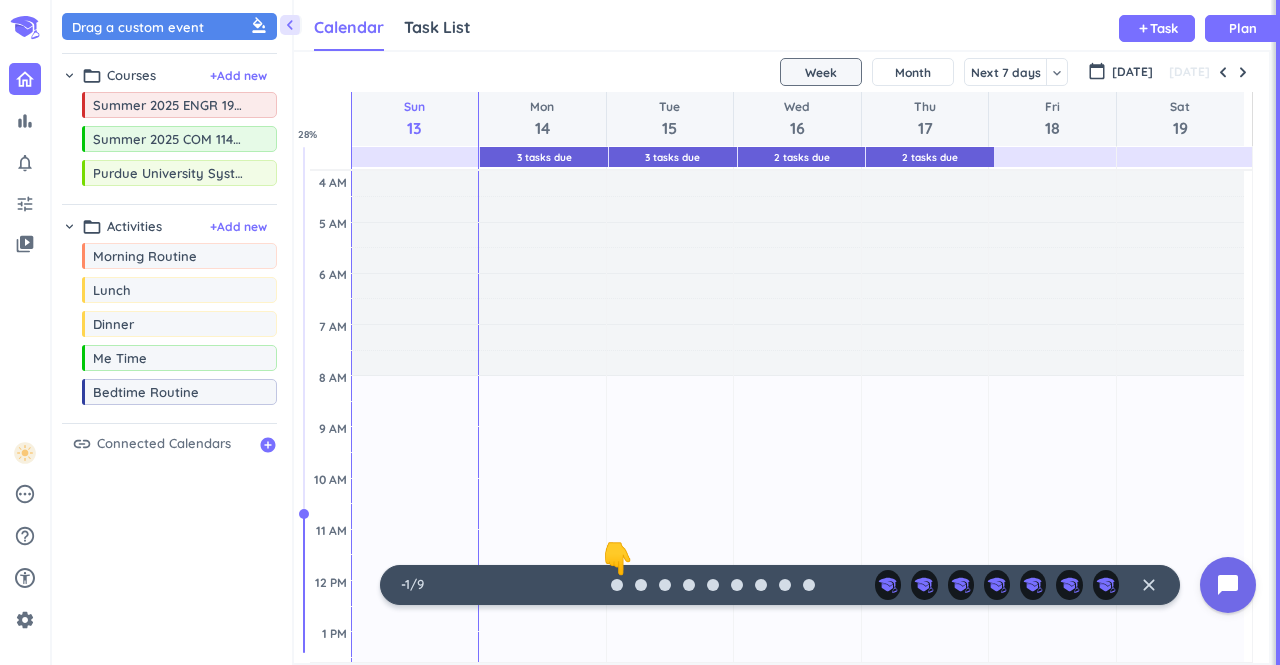 click on "Connected Calendars" at bounding box center (164, 444) 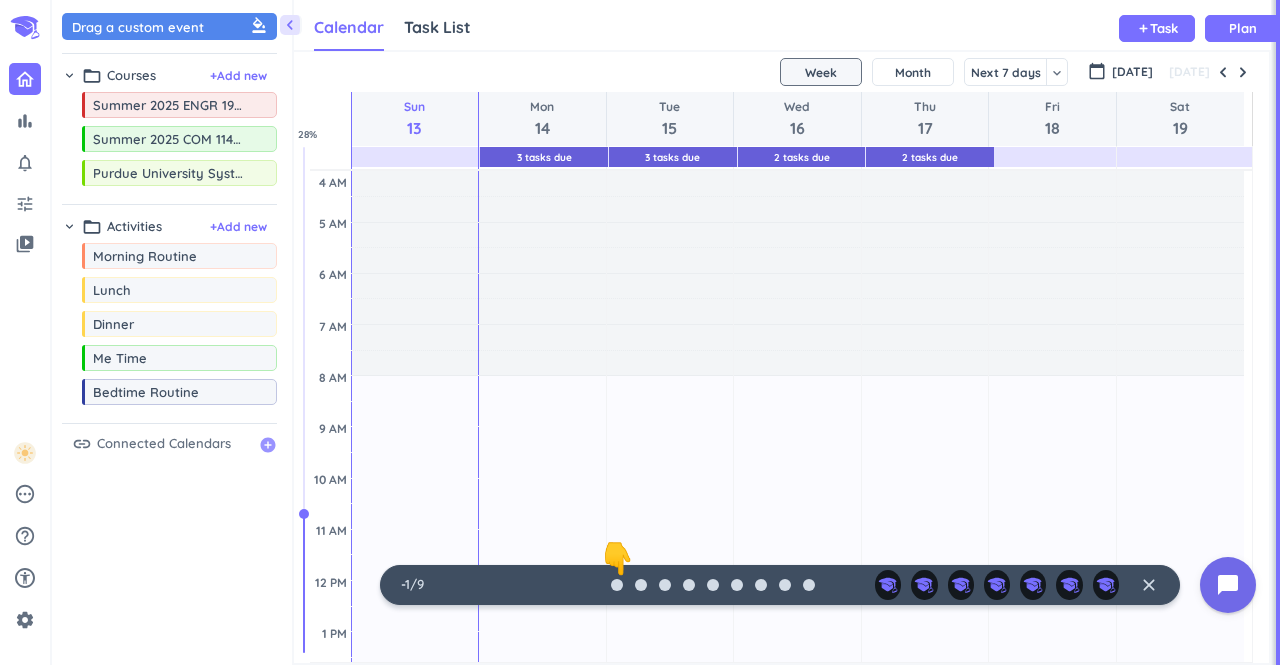 click on "add_circle" at bounding box center [268, 445] 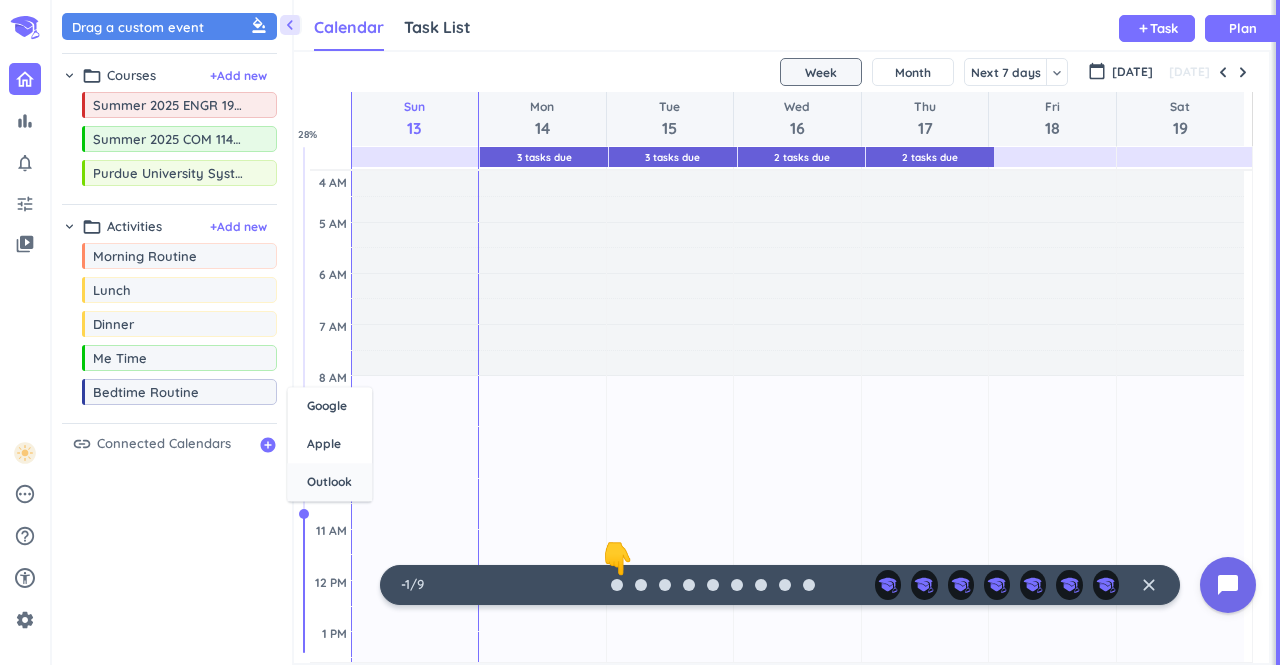 click on "Outlook" at bounding box center [329, 482] 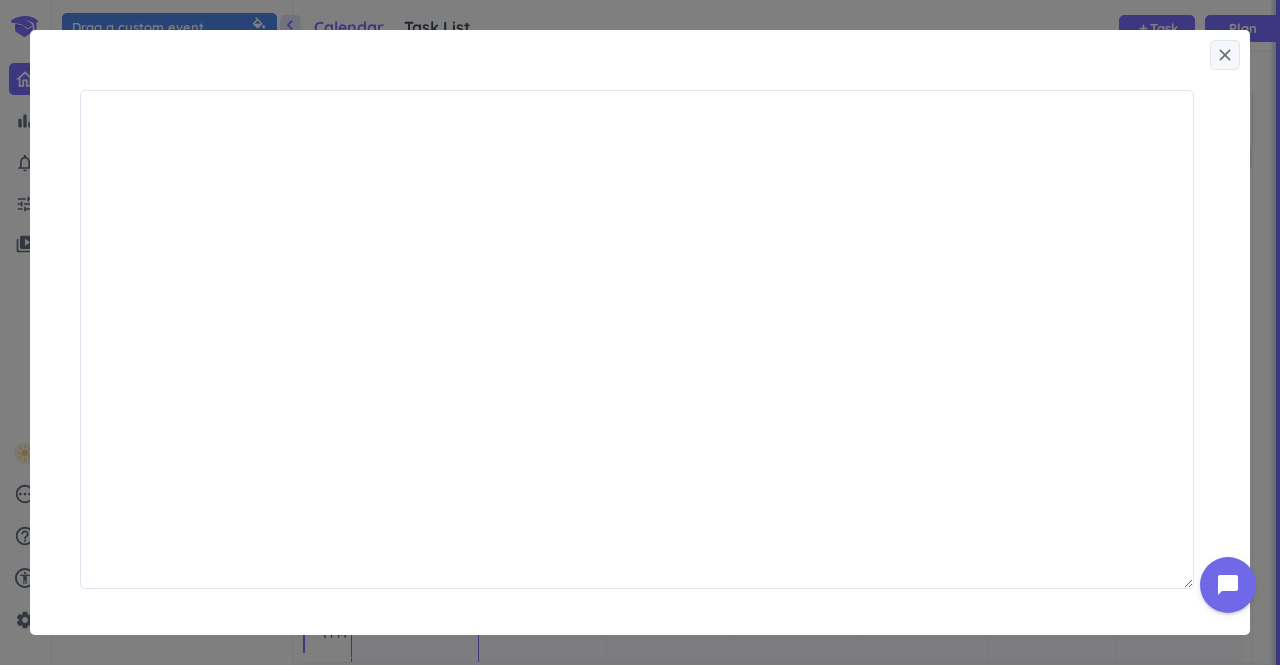 scroll, scrollTop: 8, scrollLeft: 9, axis: both 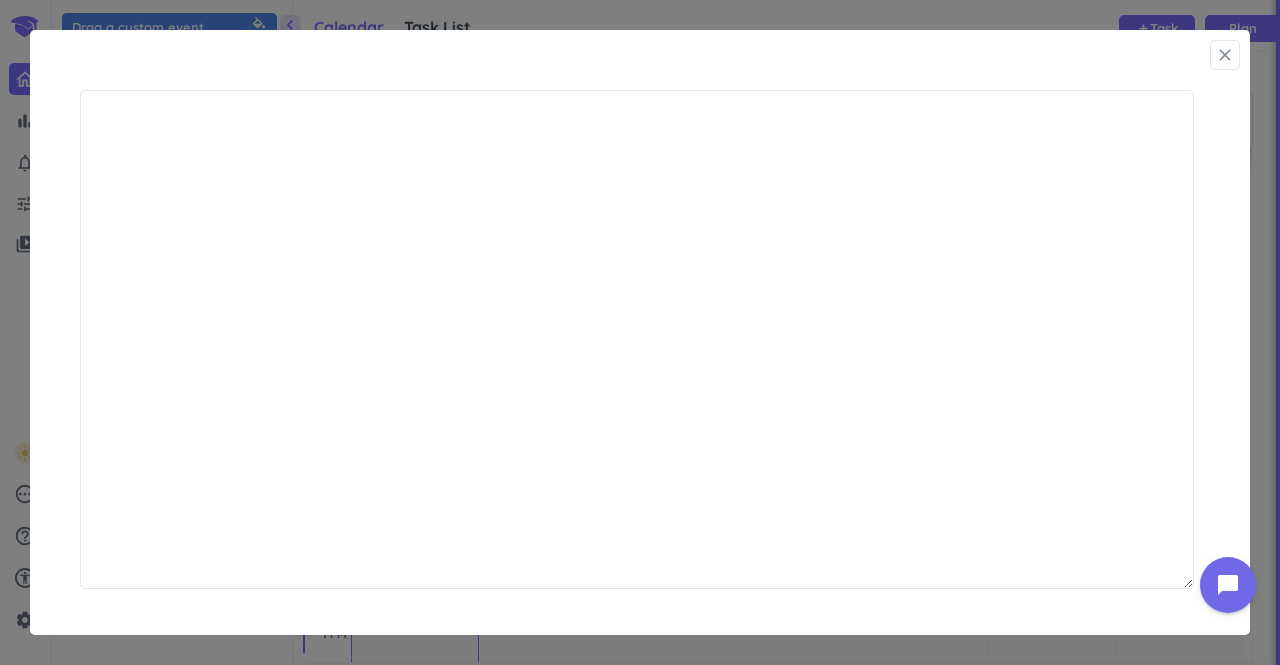 click on "close" at bounding box center [1225, 55] 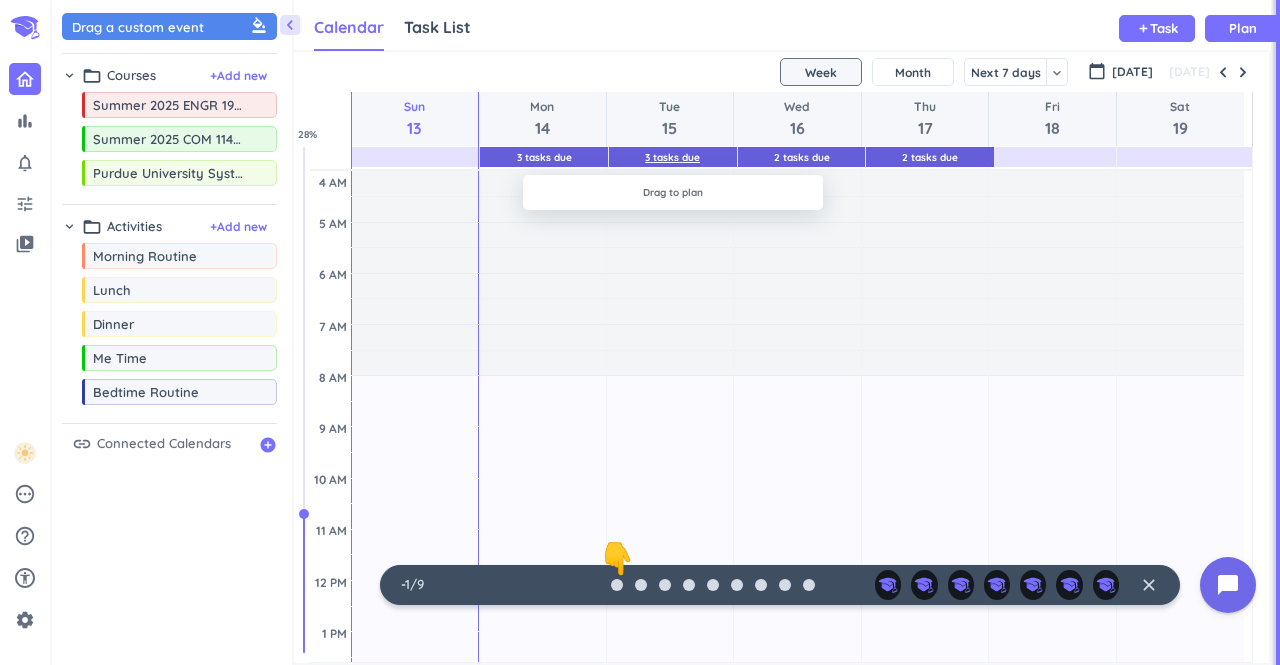 click on "3   Tasks   Due" at bounding box center (672, 157) 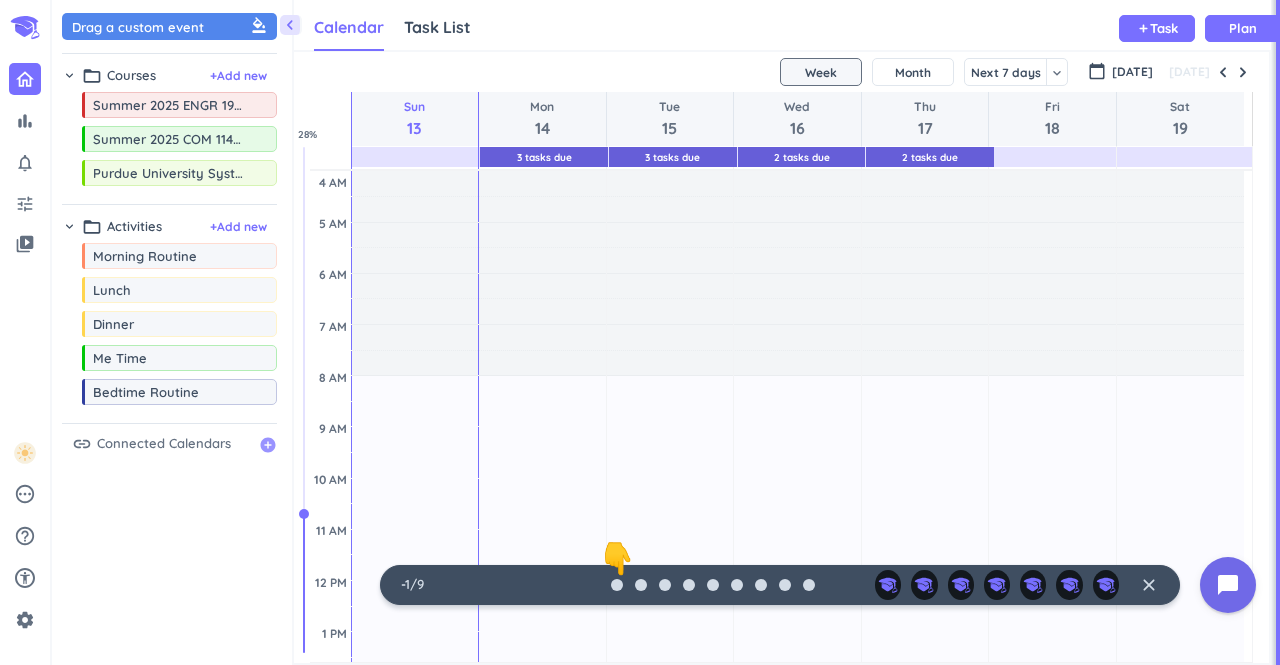 click on "add_circle" at bounding box center [268, 445] 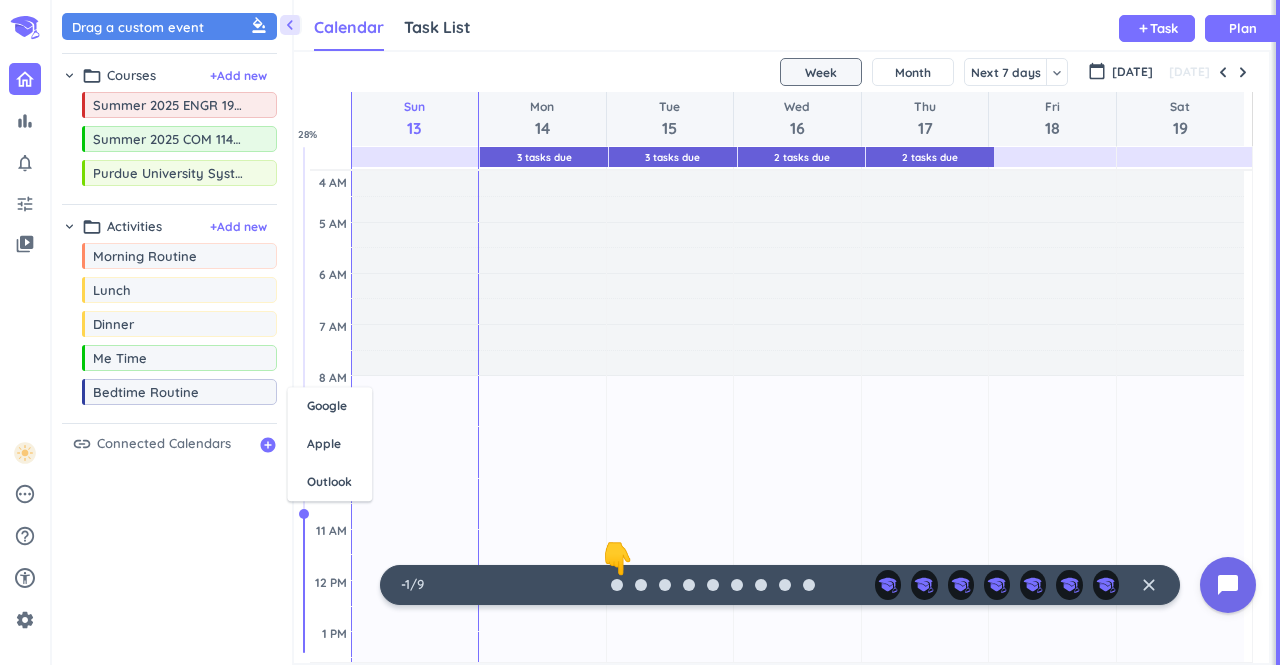 click on "Drag a custom event format_color_fill chevron_right folder_open Courses   +  Add new drag_indicator Summer 2025 ENGR 19500-006 LEC more_horiz drag_indicator Summer 2025 COM 11400-312 LEC more_horiz drag_indicator Purdue University System more_horiz chevron_right folder_open Activities   +  Add new drag_indicator Morning Routine more_horiz drag_indicator Lunch more_horiz drag_indicator Dinner more_horiz drag_indicator Me Time more_horiz drag_indicator Bedtime Routine more_horiz link Connected Calendars add_circle" at bounding box center (172, 337) 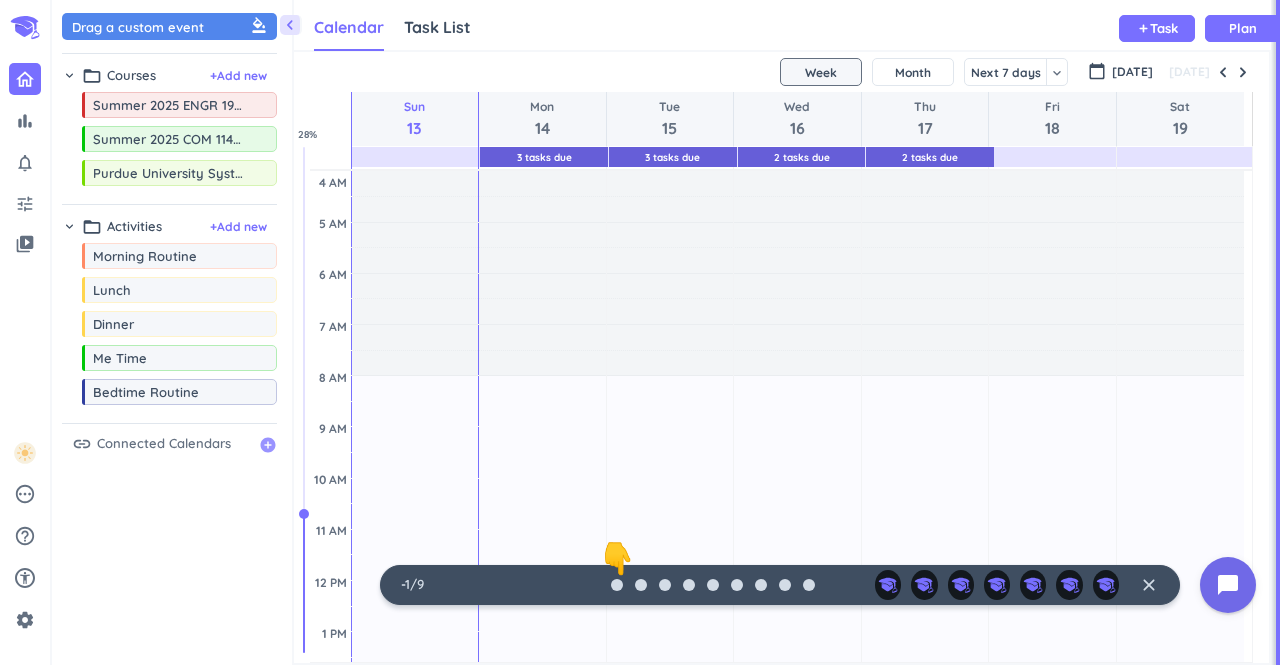 click on "add_circle" at bounding box center [268, 445] 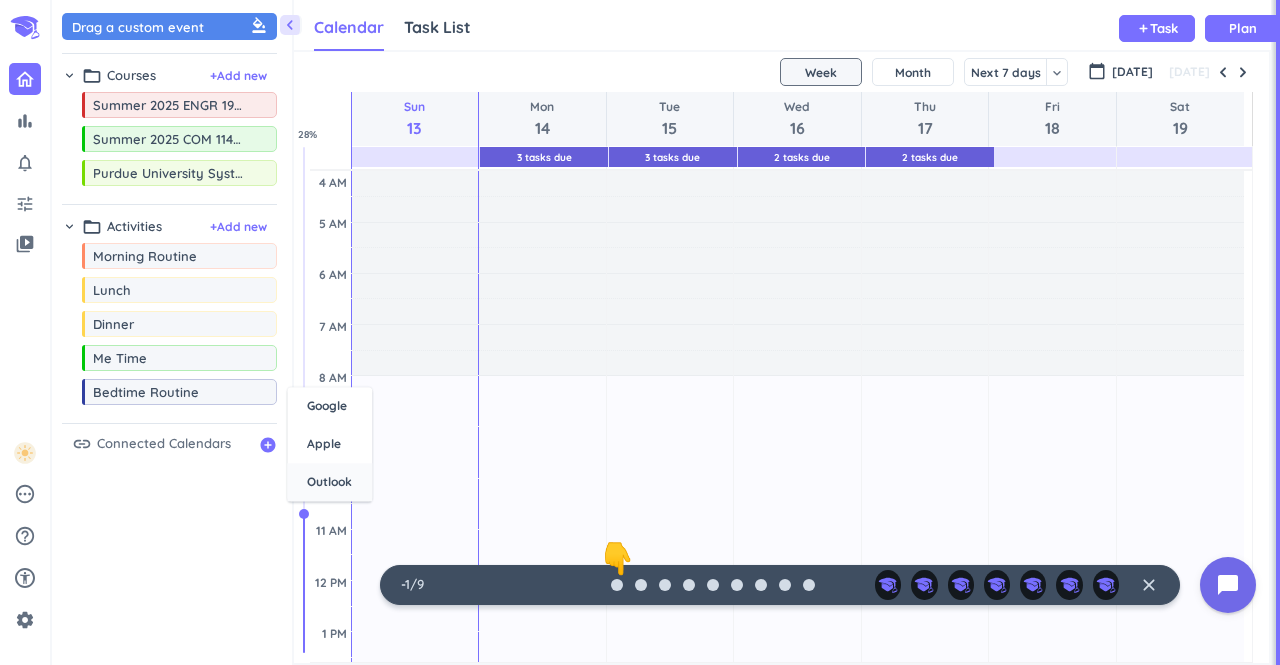 click on "Outlook" at bounding box center [329, 482] 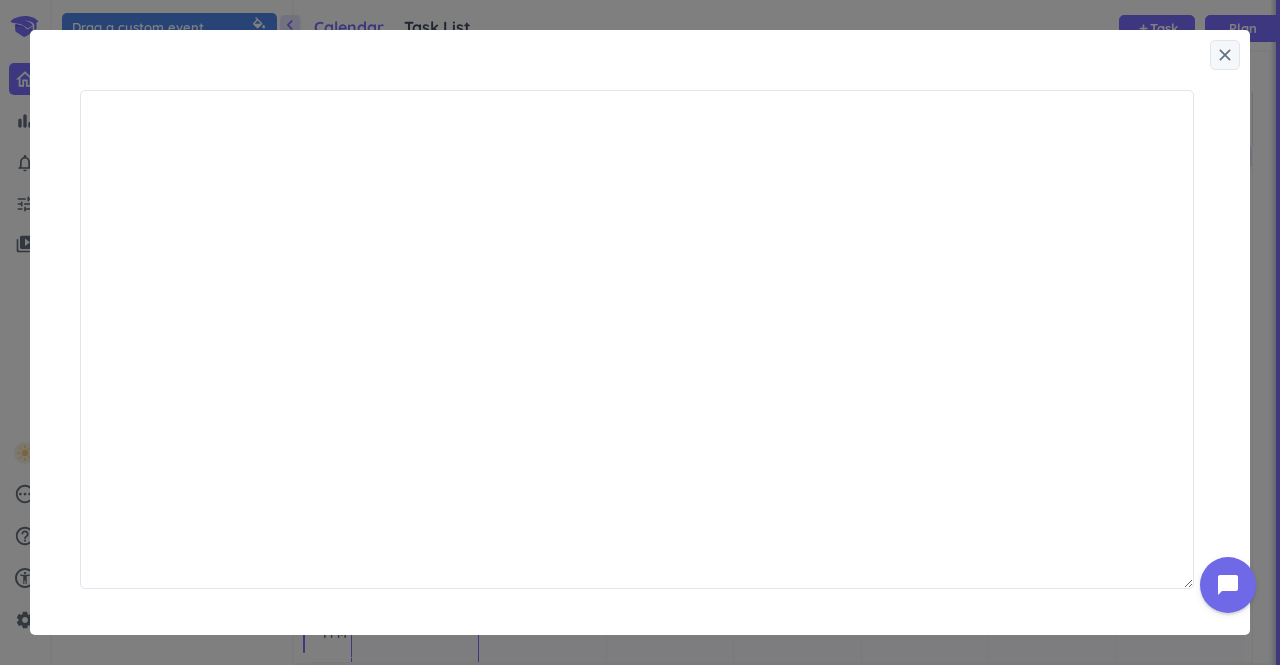scroll, scrollTop: 8, scrollLeft: 9, axis: both 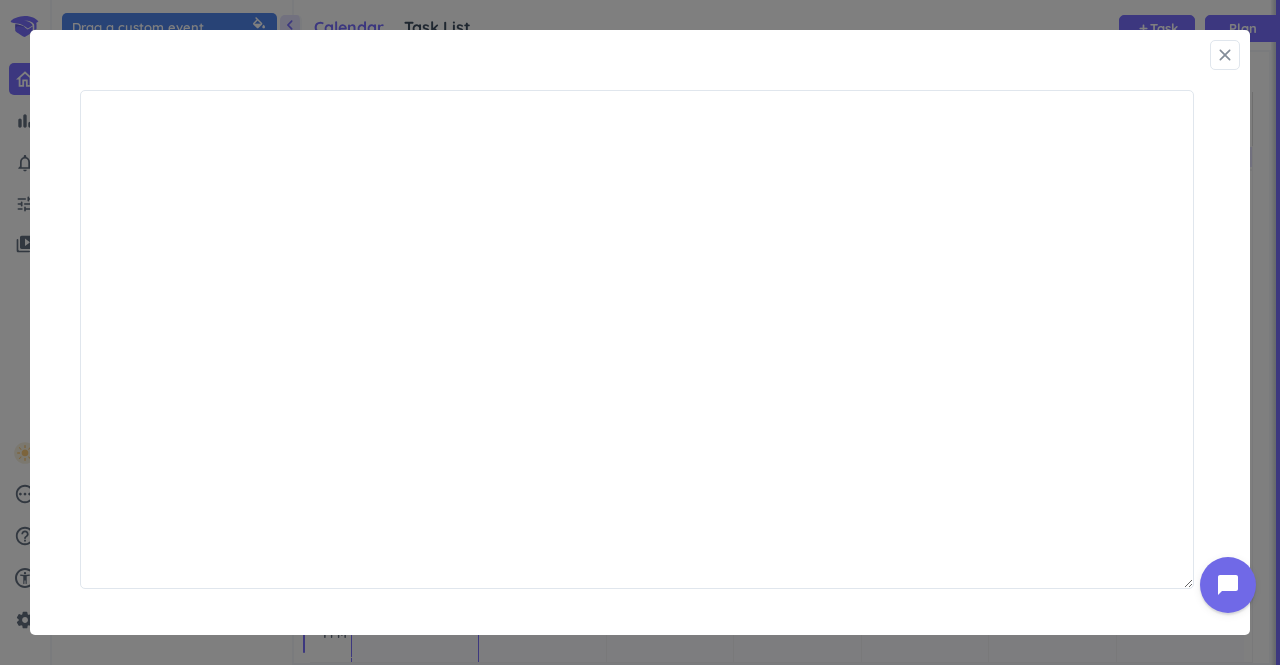 click on "close" at bounding box center [1225, 55] 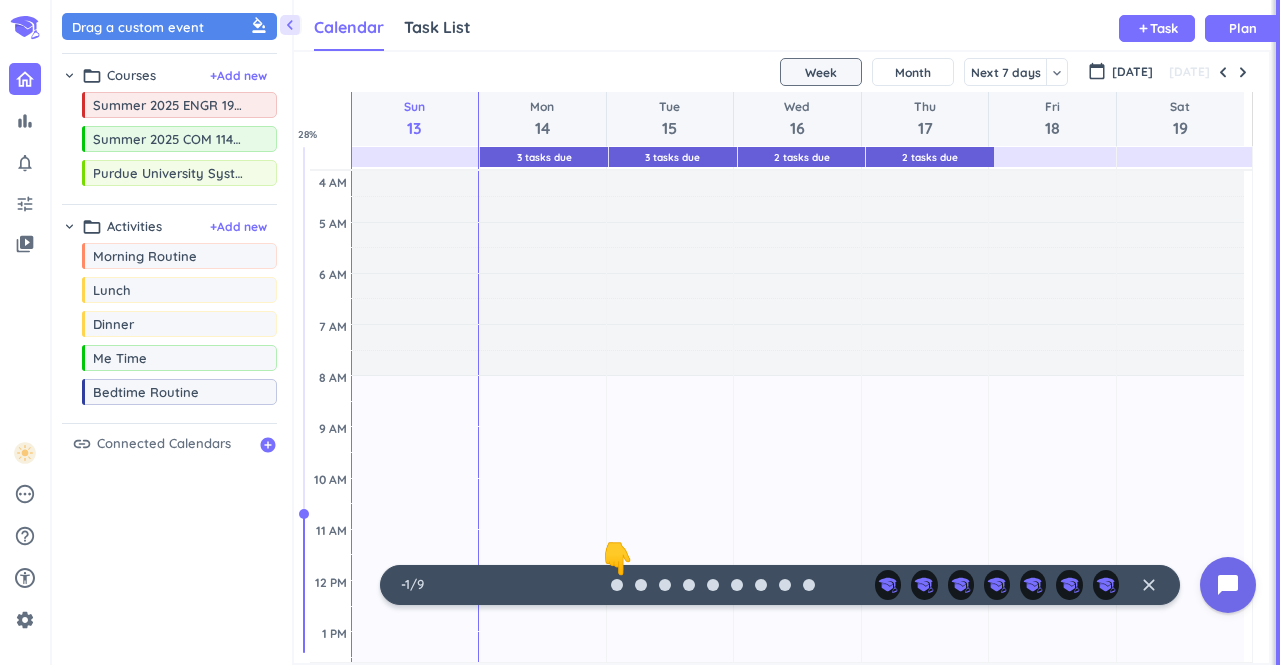 click on "link Connected Calendars add_circle" at bounding box center [174, 444] 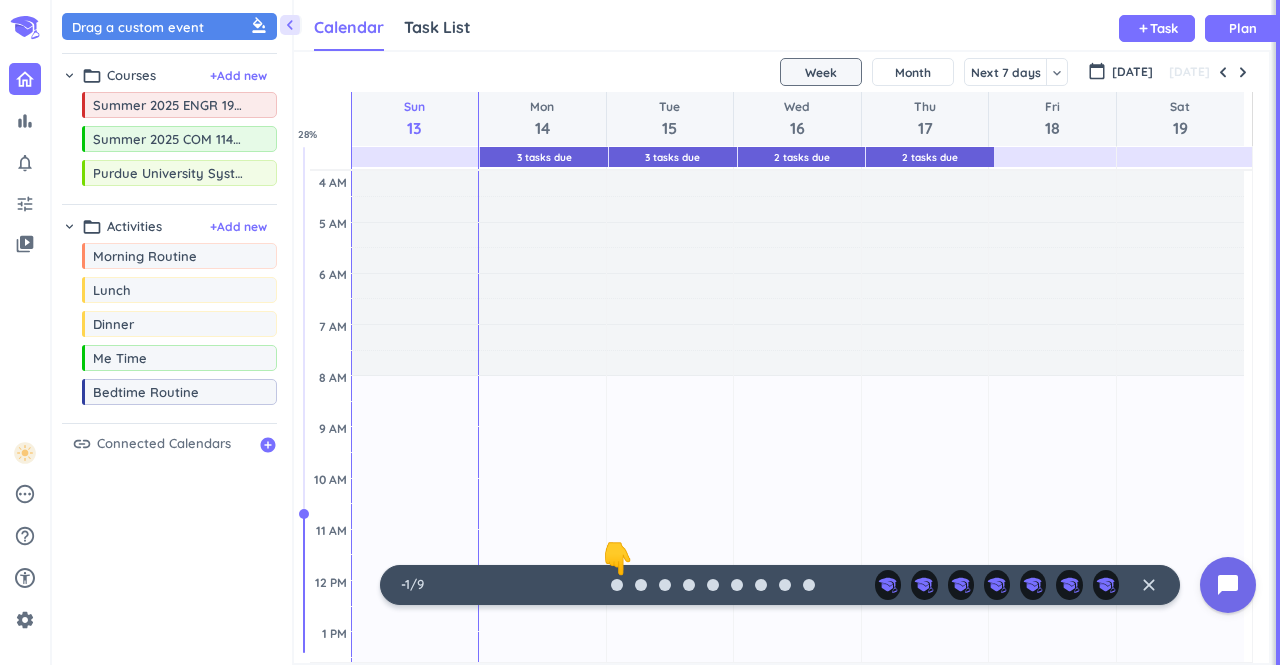 click on "link Connected Calendars add_circle" at bounding box center [174, 444] 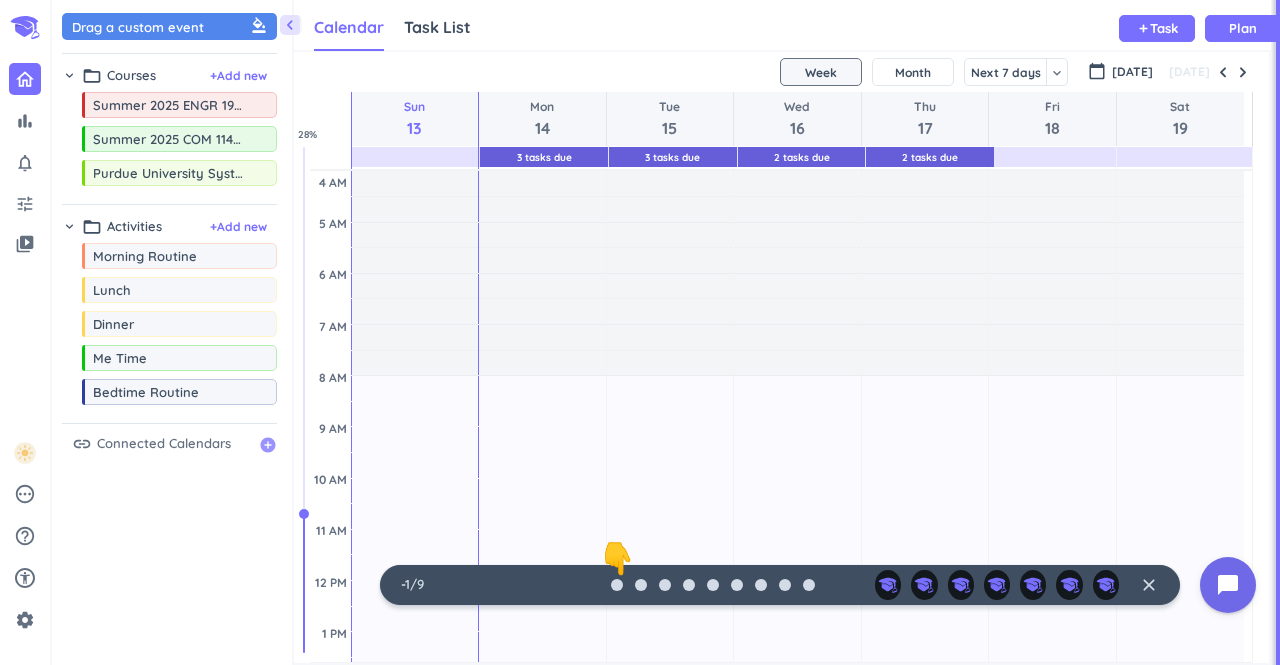 click on "add_circle" at bounding box center [268, 445] 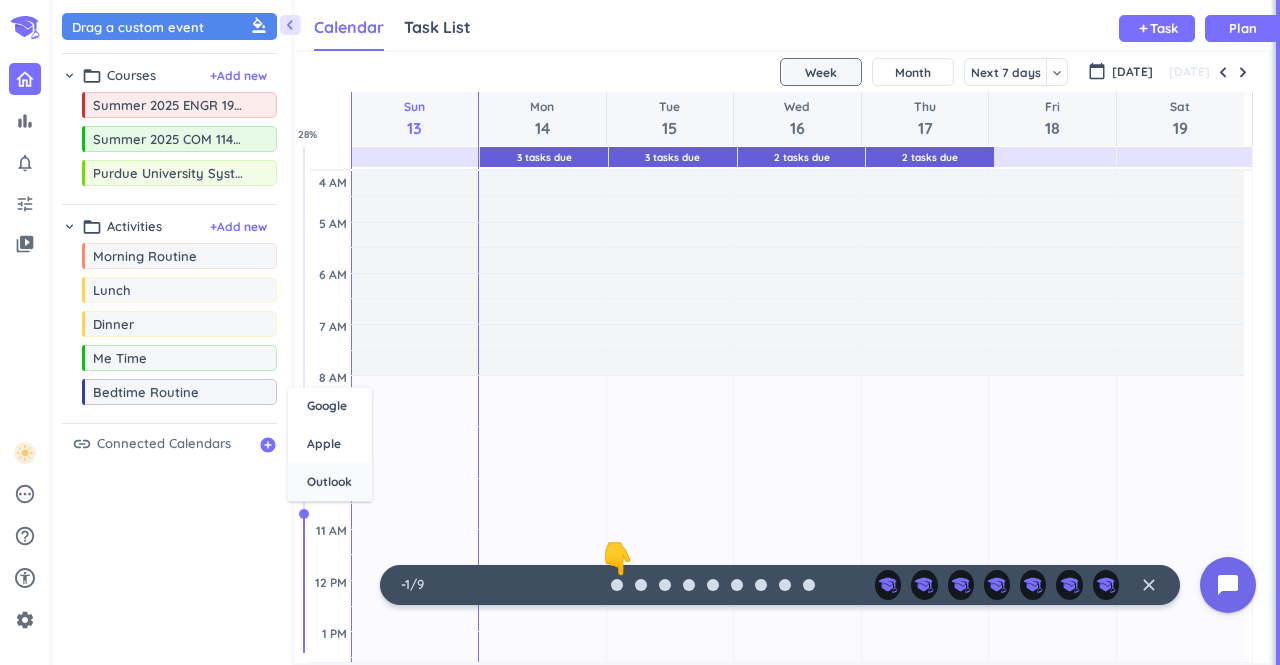click on "Outlook" at bounding box center [329, 482] 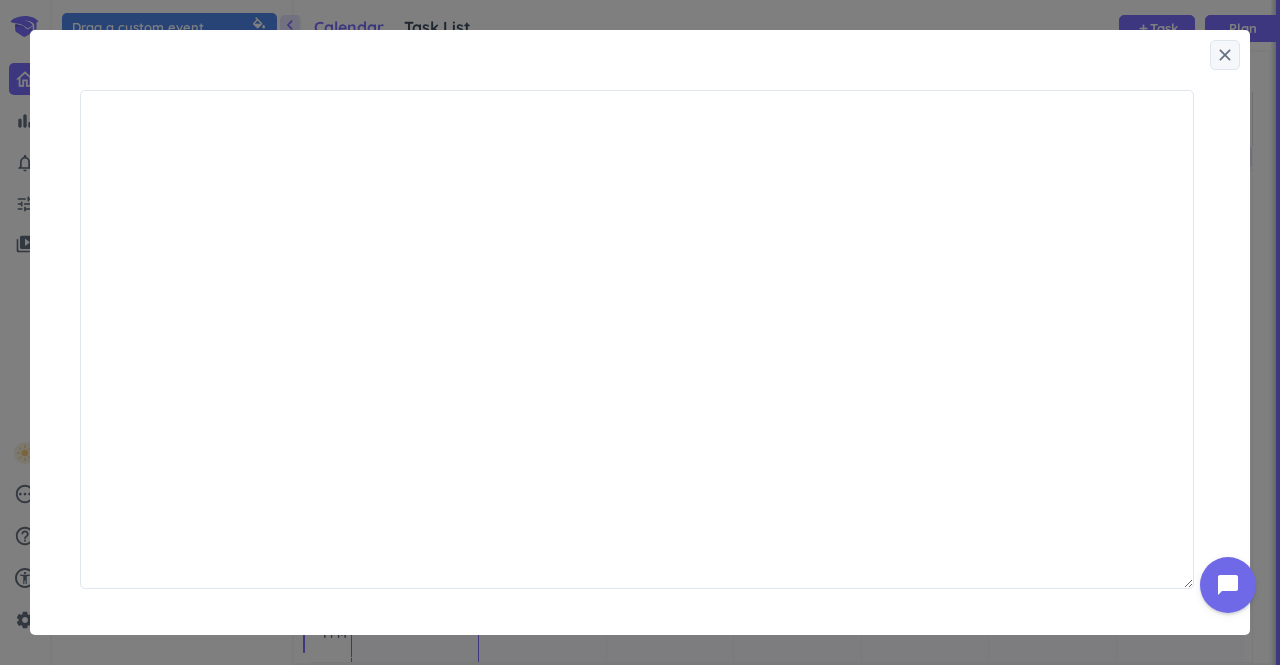 scroll, scrollTop: 8, scrollLeft: 9, axis: both 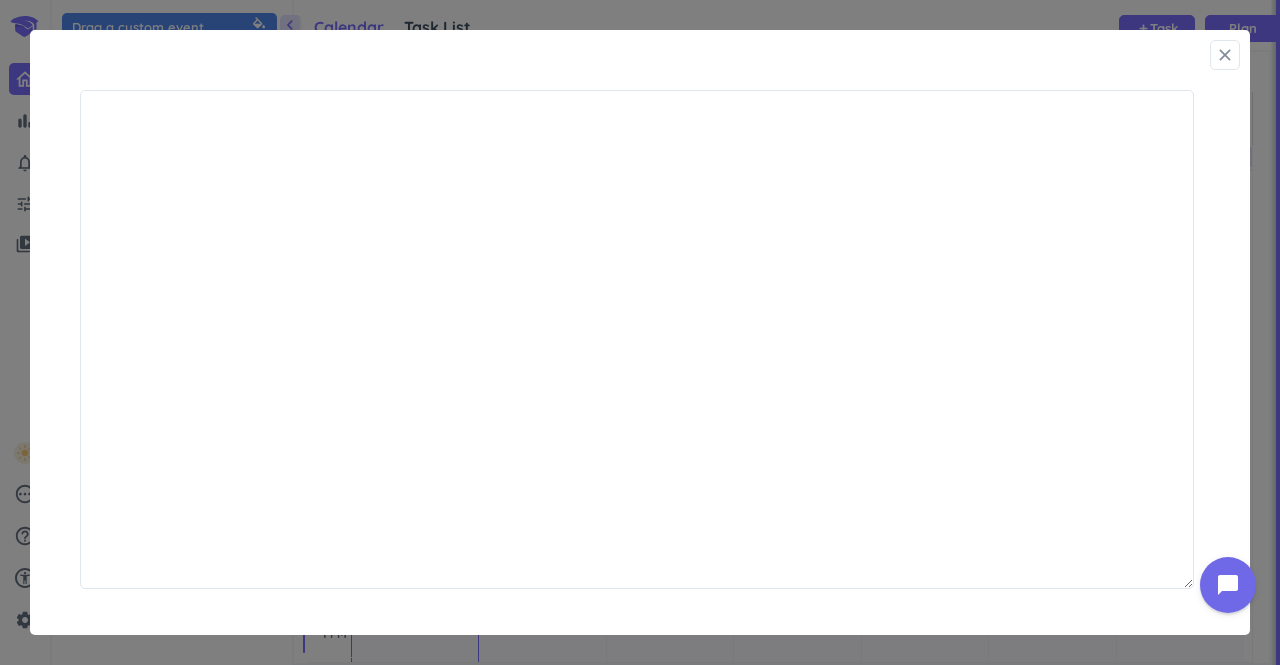 click on "close" at bounding box center [1225, 55] 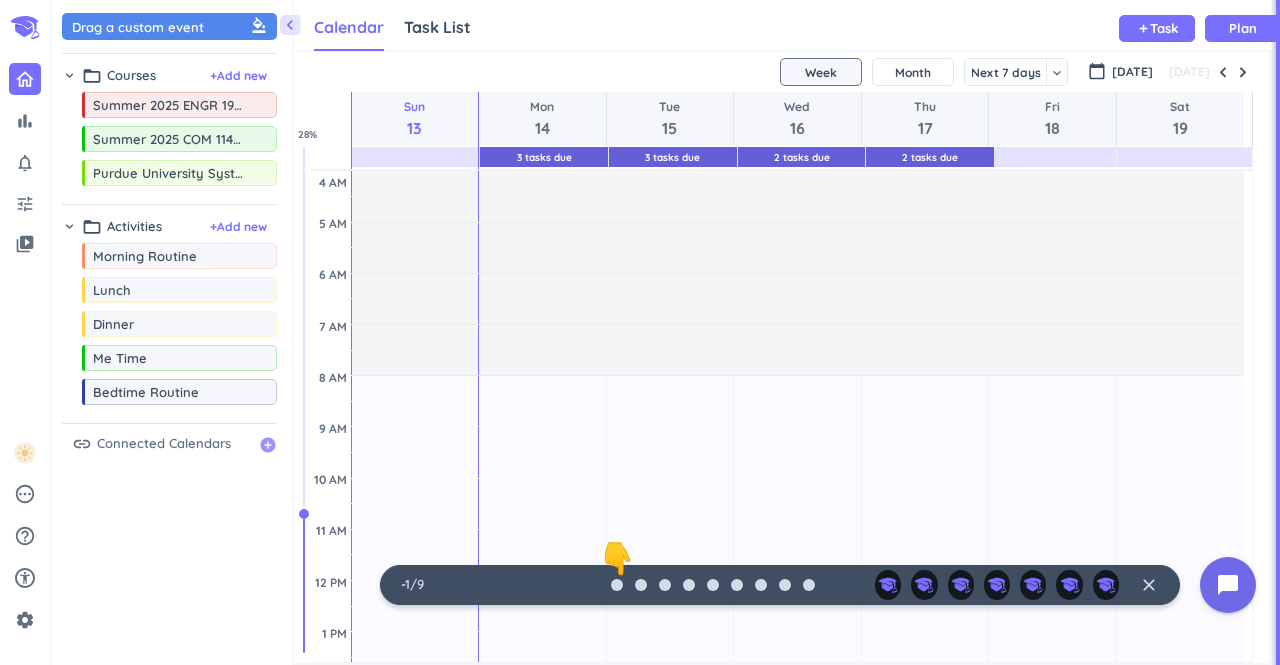 click on "add_circle" at bounding box center [268, 445] 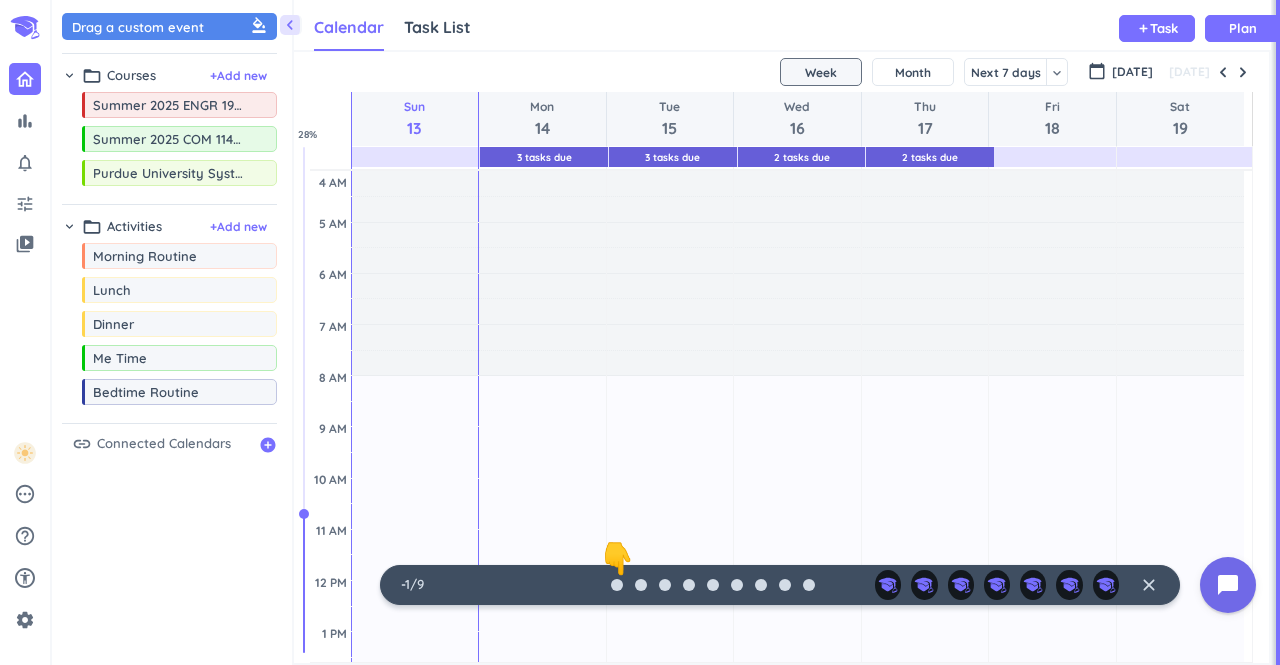 click on "Connected Calendars" at bounding box center (164, 444) 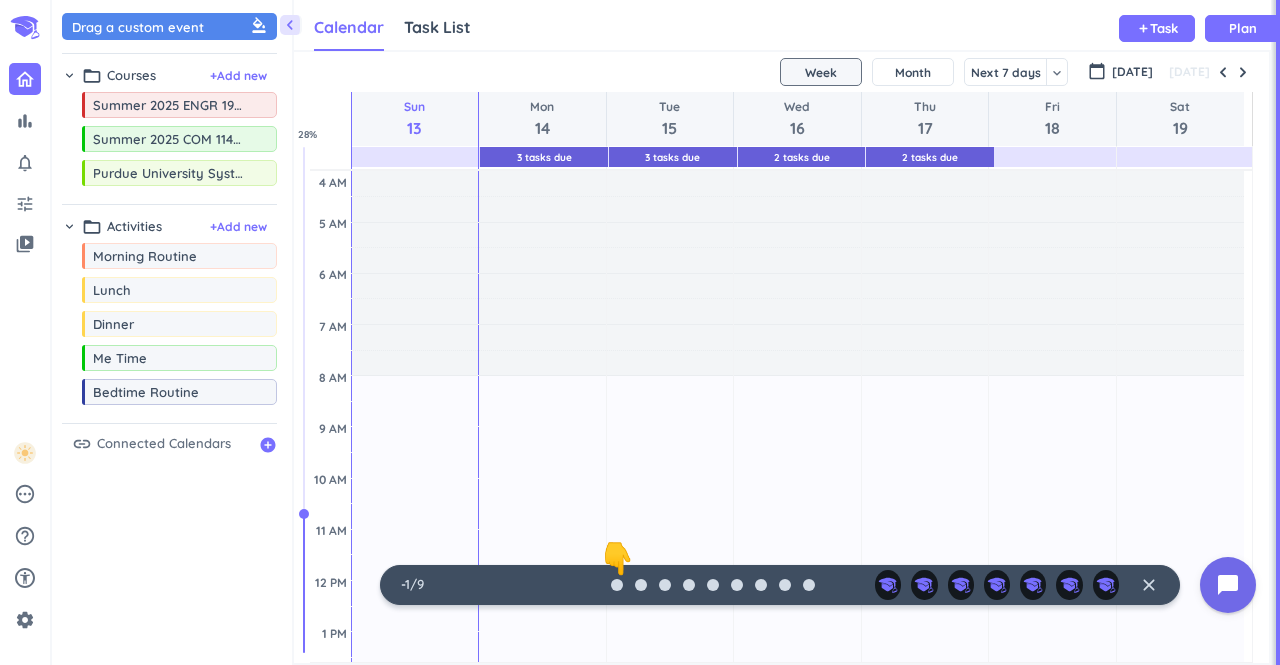 click on "Connected Calendars" at bounding box center [164, 444] 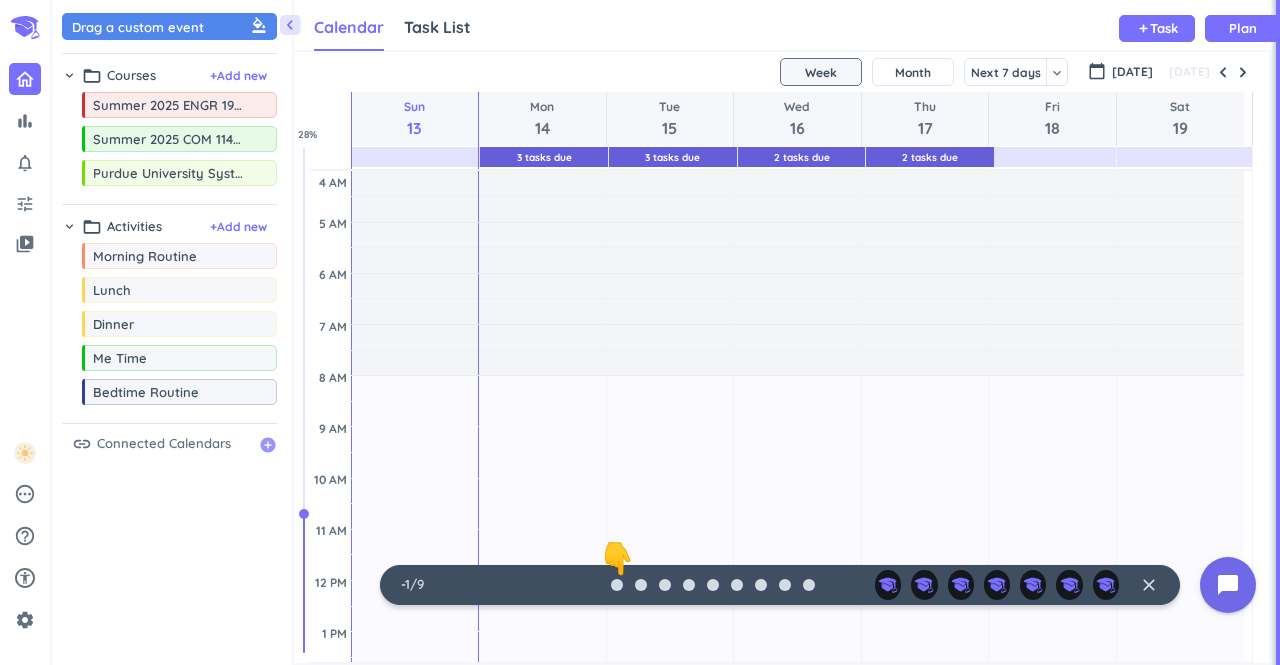 click on "add_circle" at bounding box center [268, 445] 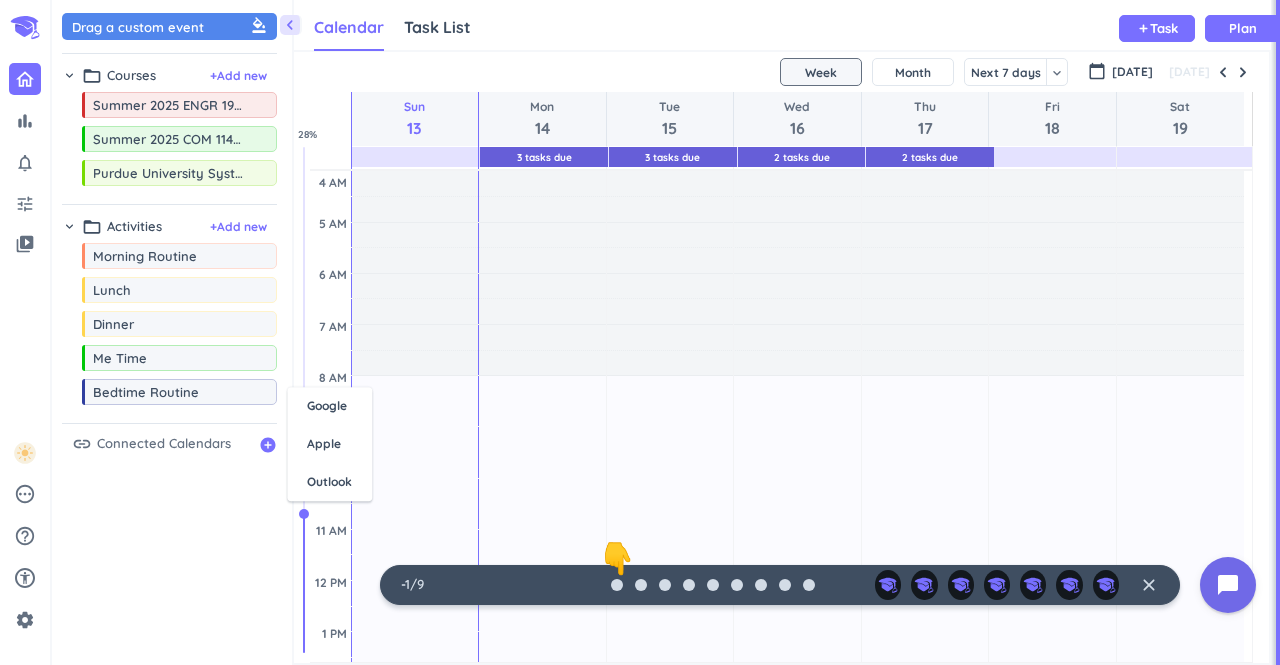 click on "link Connected Calendars add_circle" at bounding box center [174, 444] 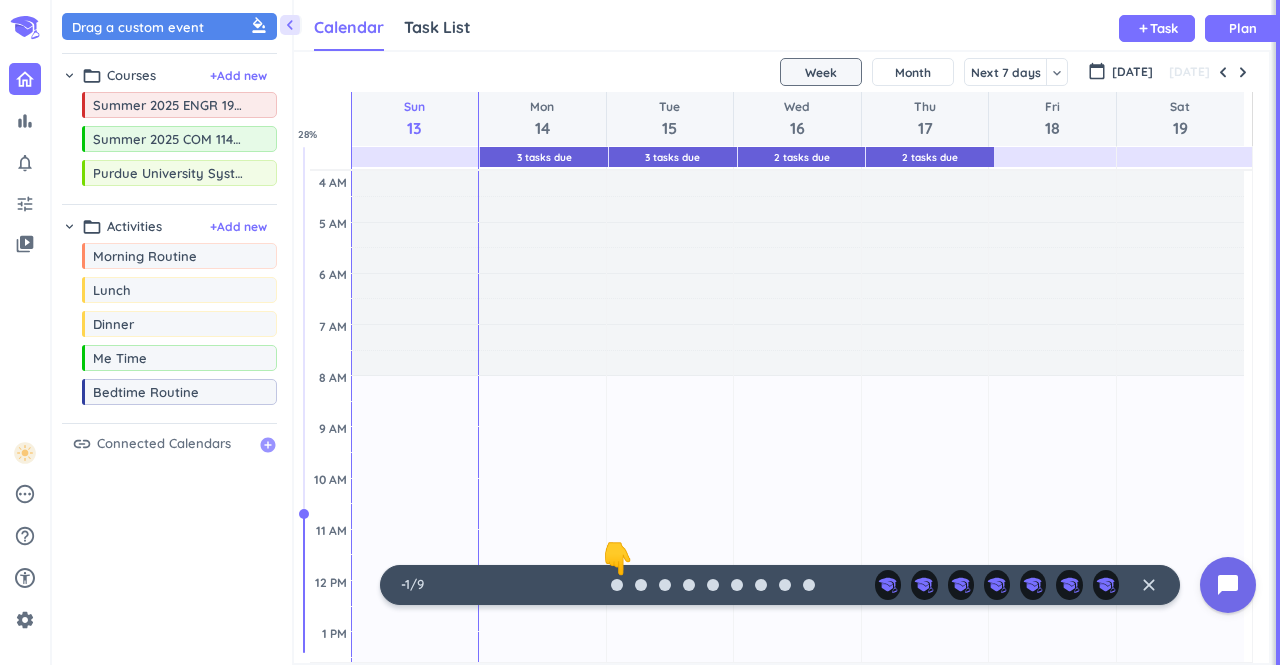 click on "add_circle" at bounding box center [268, 445] 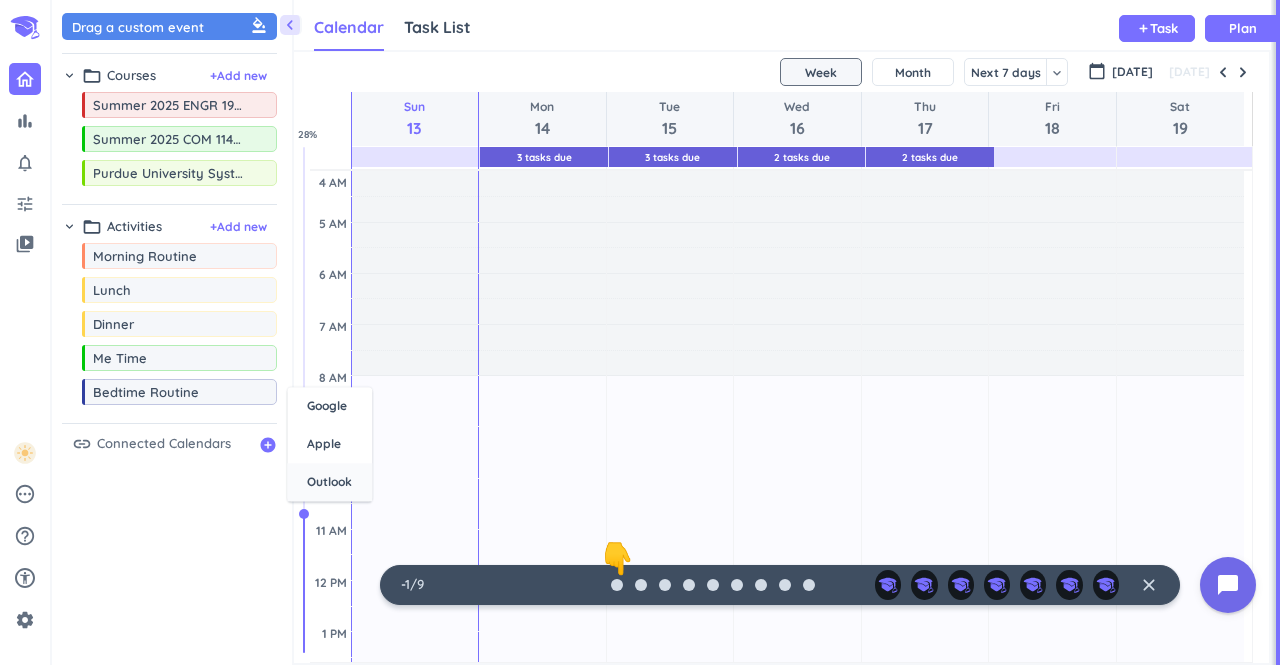 click on "Outlook" at bounding box center (329, 482) 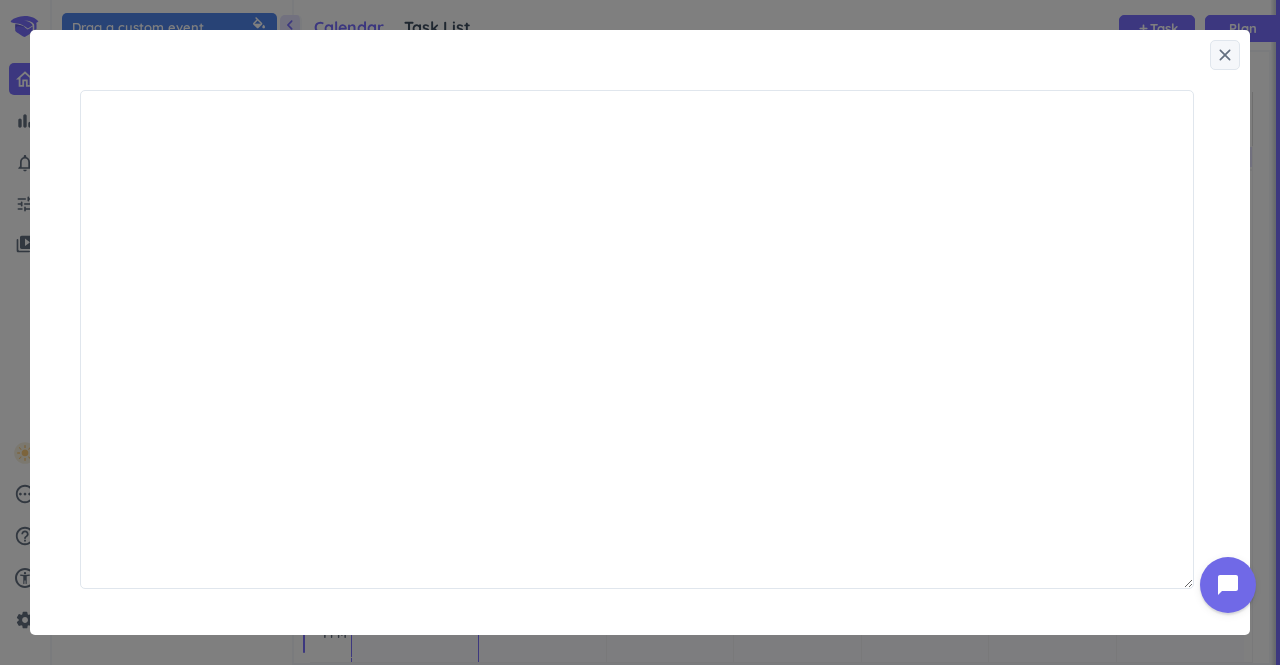 scroll, scrollTop: 8, scrollLeft: 9, axis: both 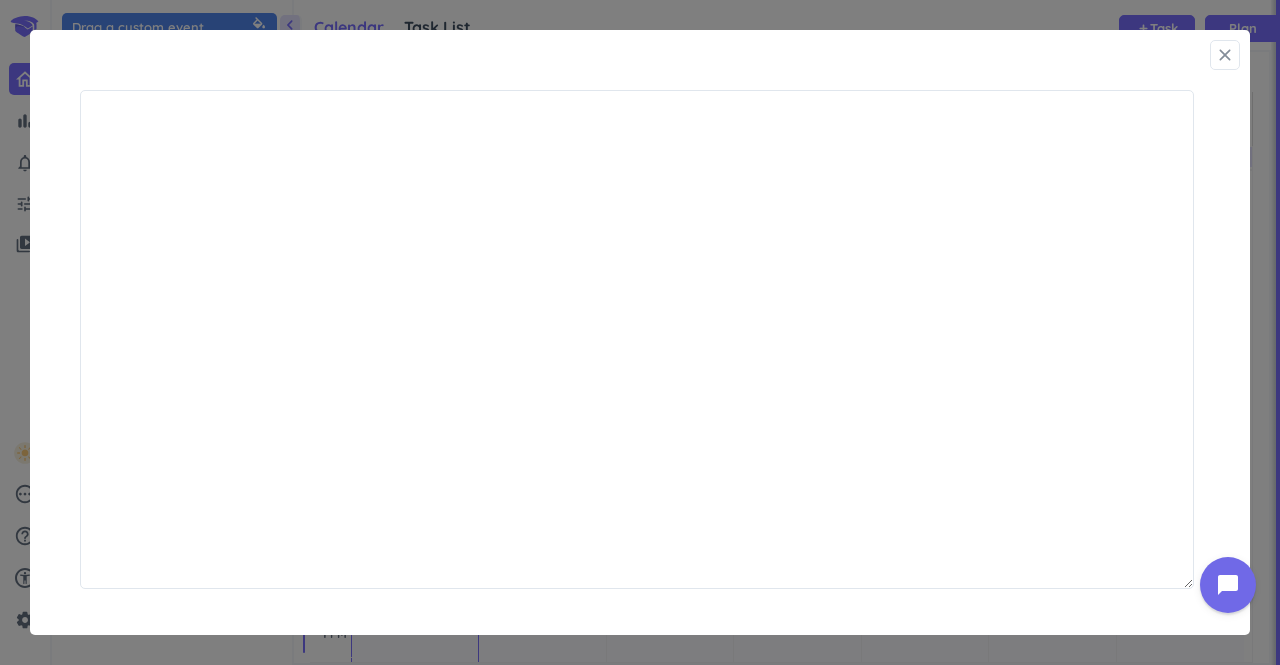 click on "close" at bounding box center (1225, 55) 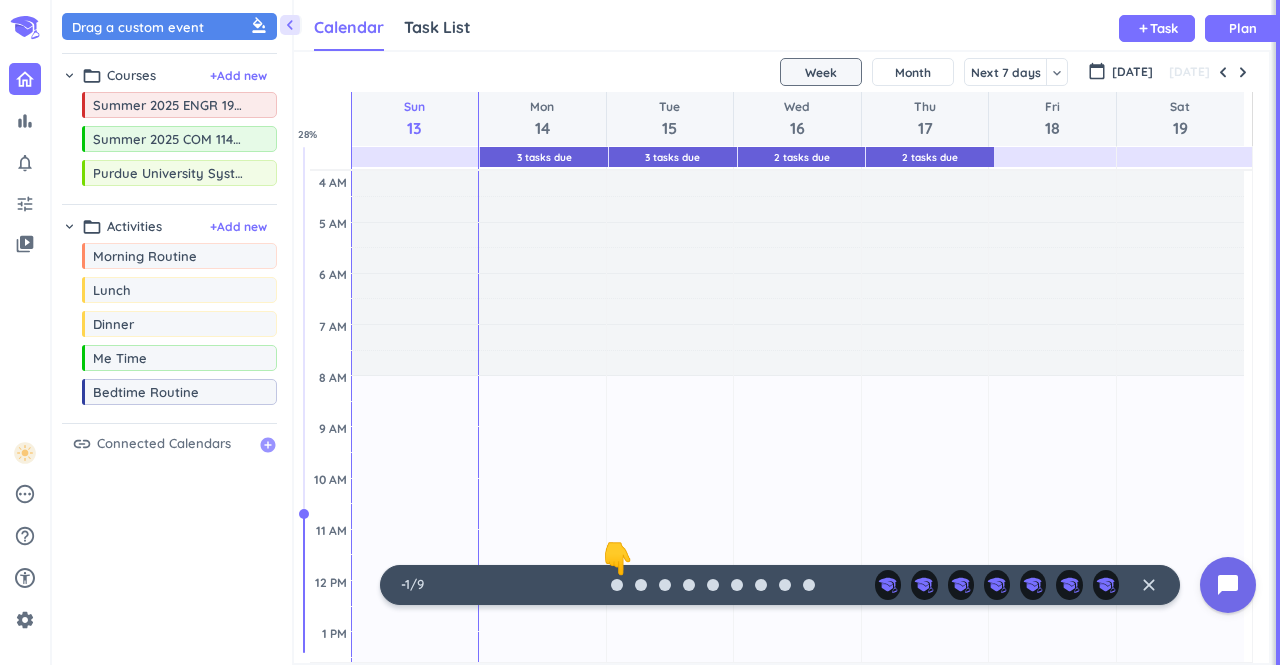 click on "add_circle" at bounding box center (268, 445) 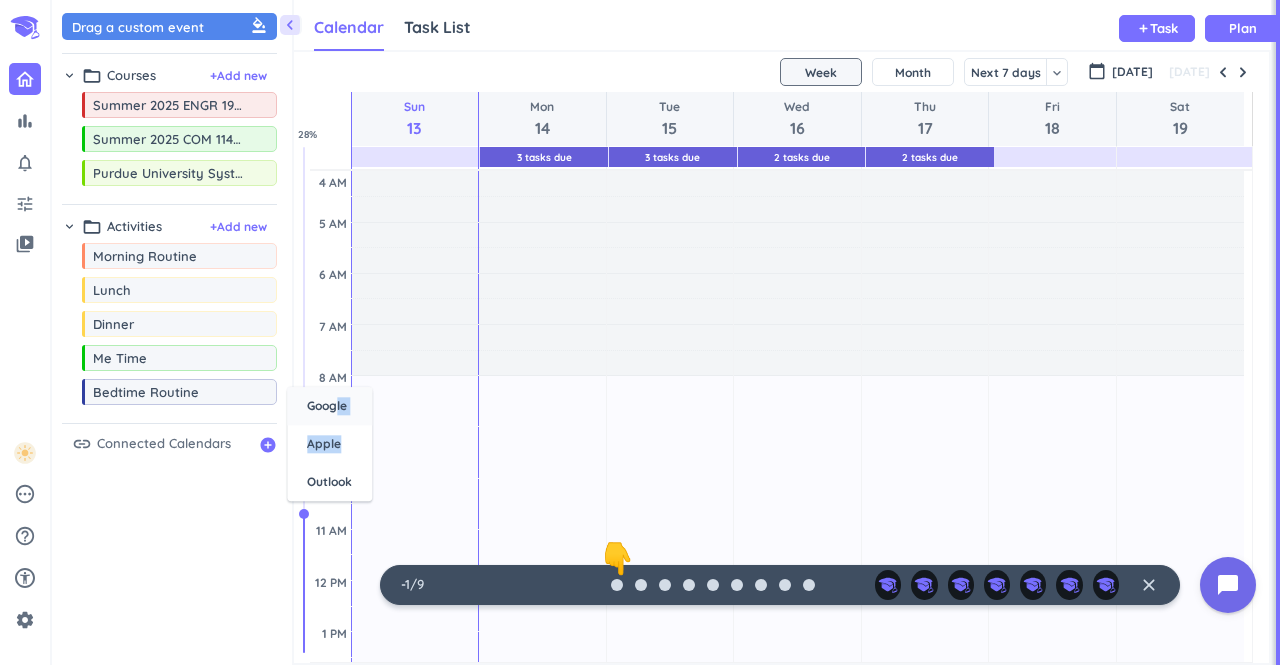 drag, startPoint x: 340, startPoint y: 442, endPoint x: 337, endPoint y: 417, distance: 25.179358 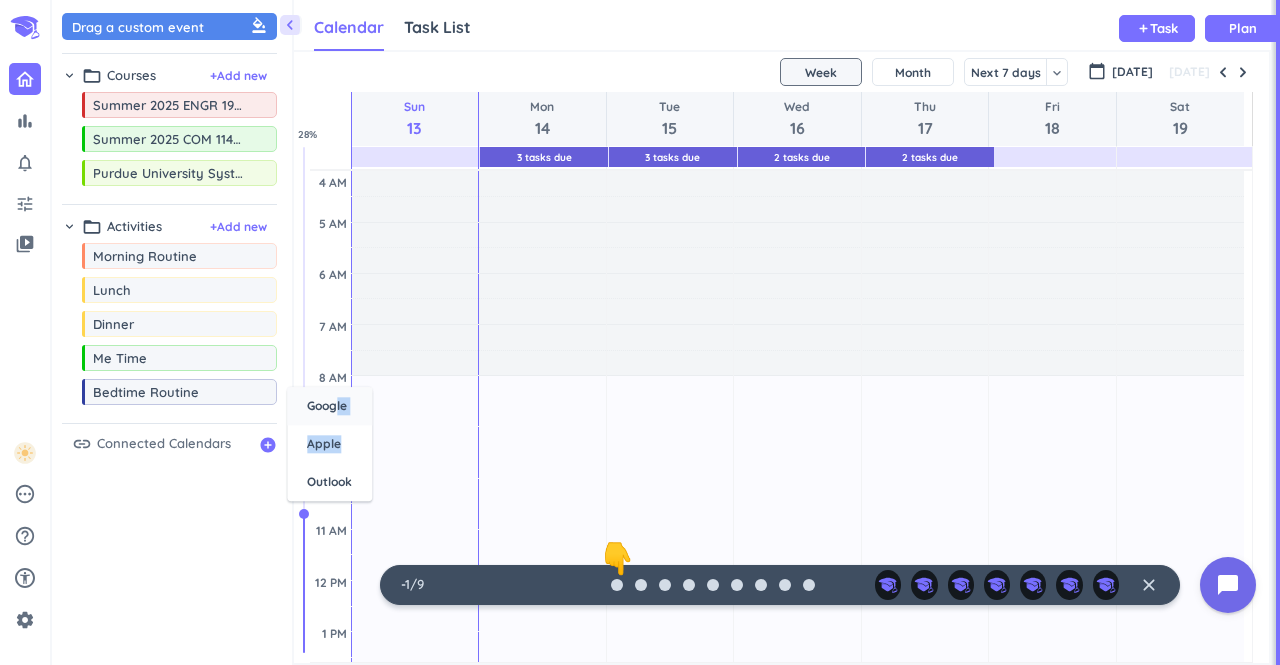 click on "Google" at bounding box center [329, 406] 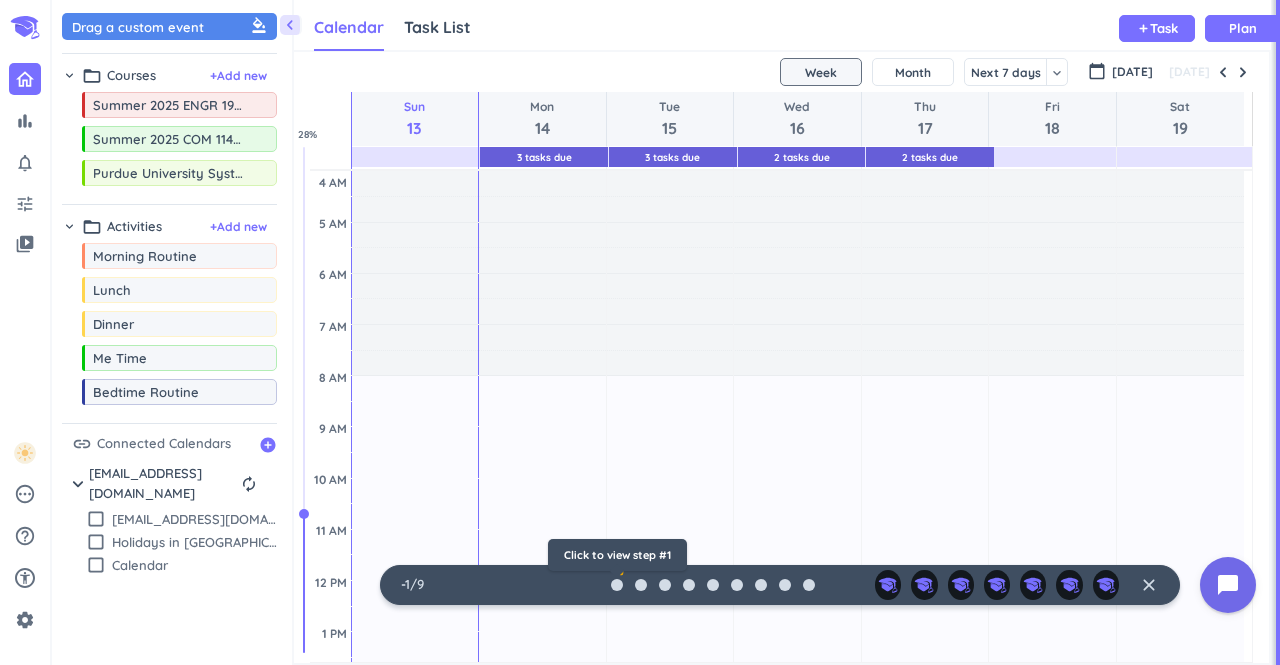 click at bounding box center [617, 571] 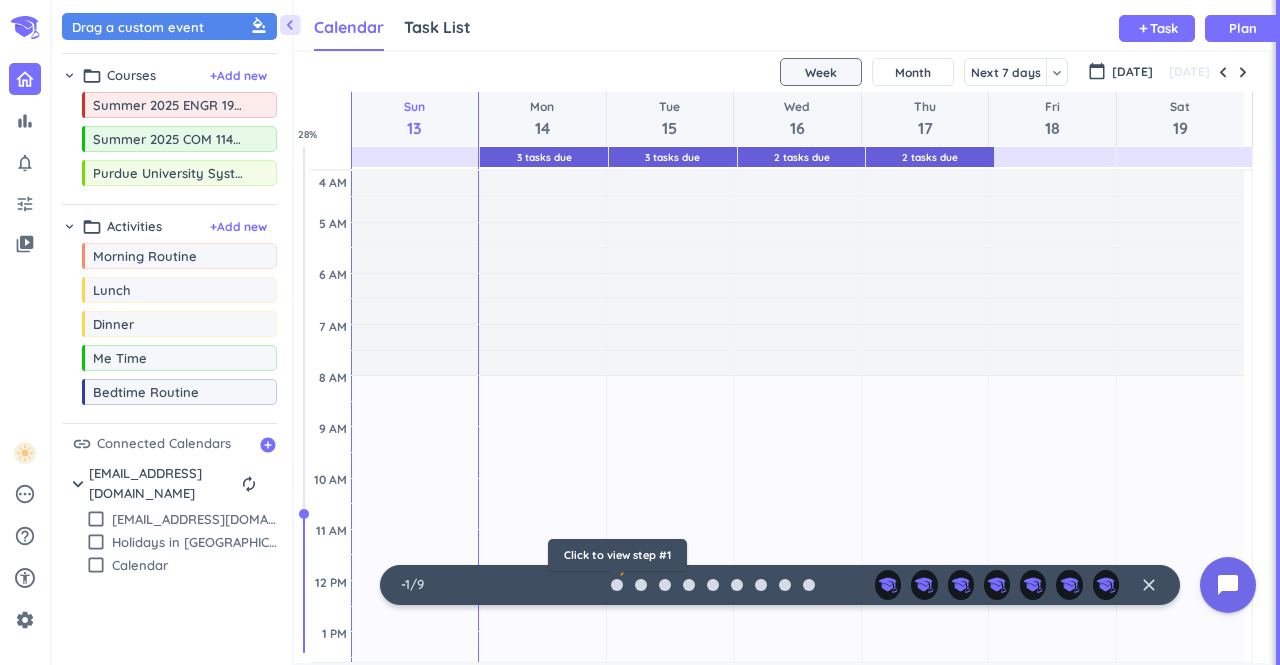 click on "👇" at bounding box center [617, 585] 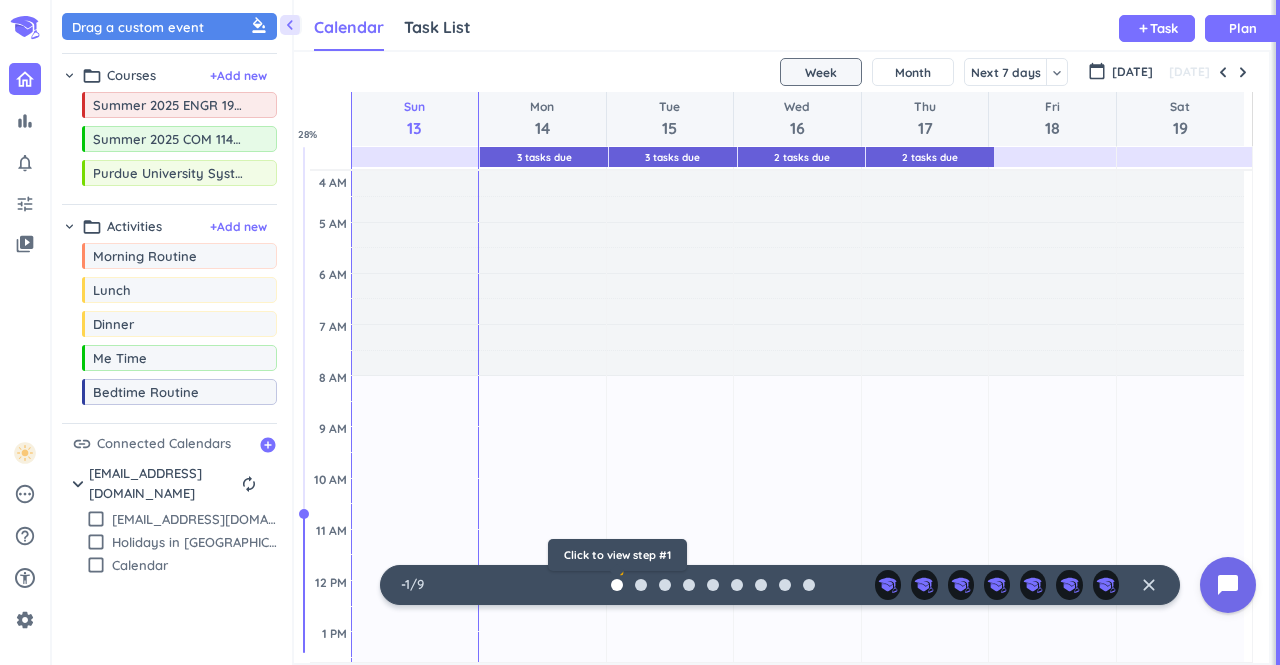 click at bounding box center [617, 585] 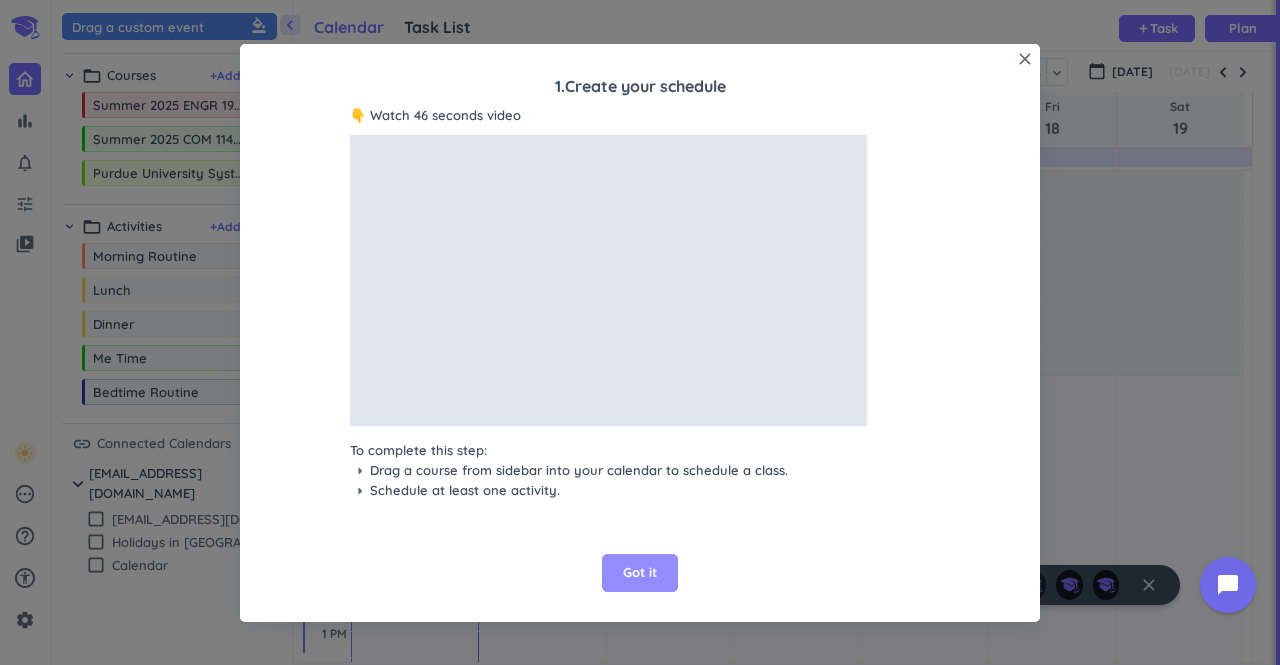 click on "Got it" at bounding box center (640, 573) 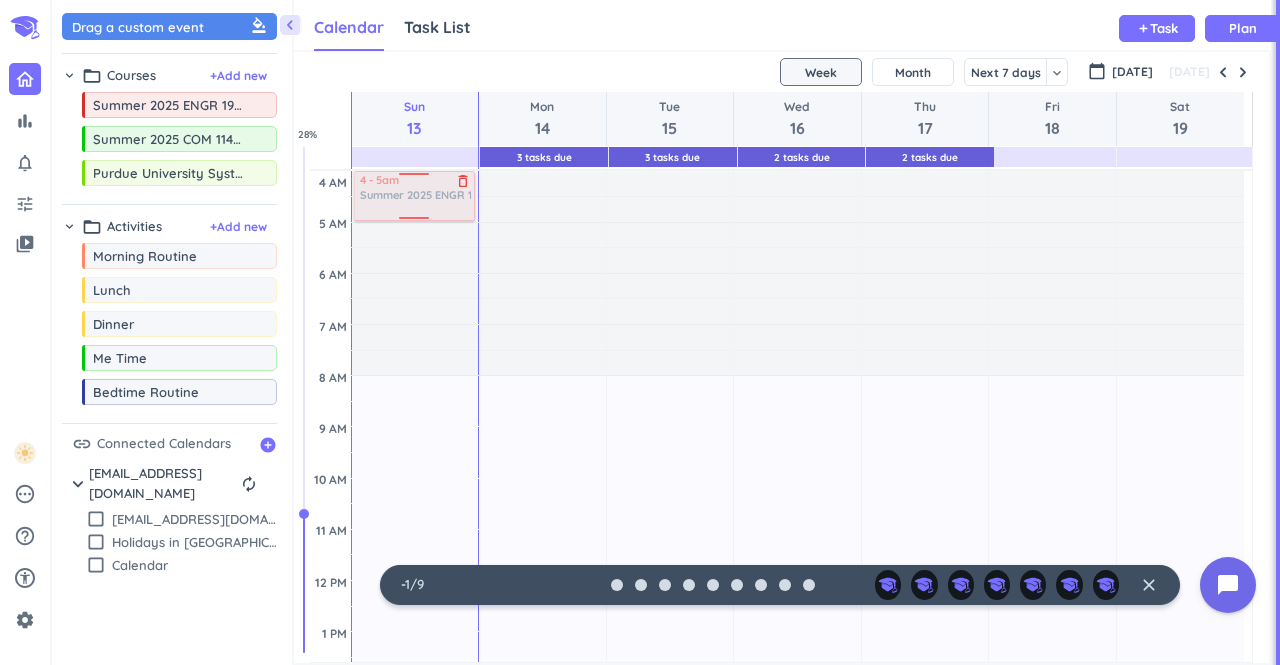 drag, startPoint x: 155, startPoint y: 111, endPoint x: 422, endPoint y: 171, distance: 273.65854 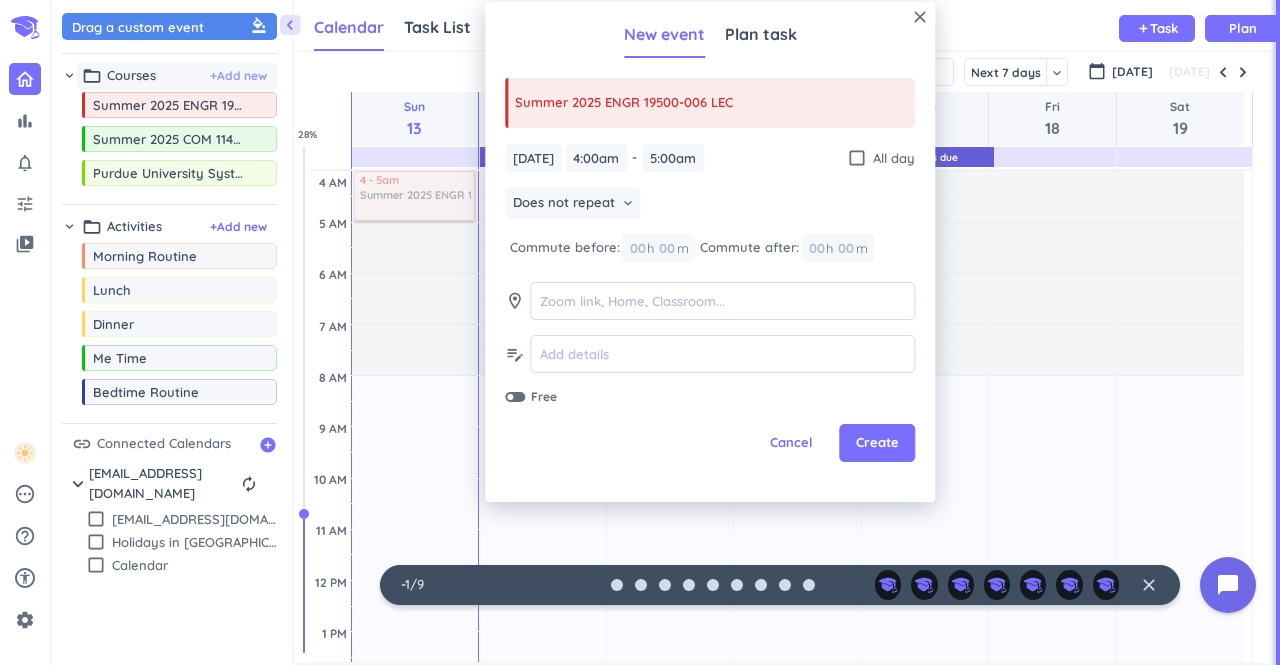 click on "+  Add new" at bounding box center (238, 76) 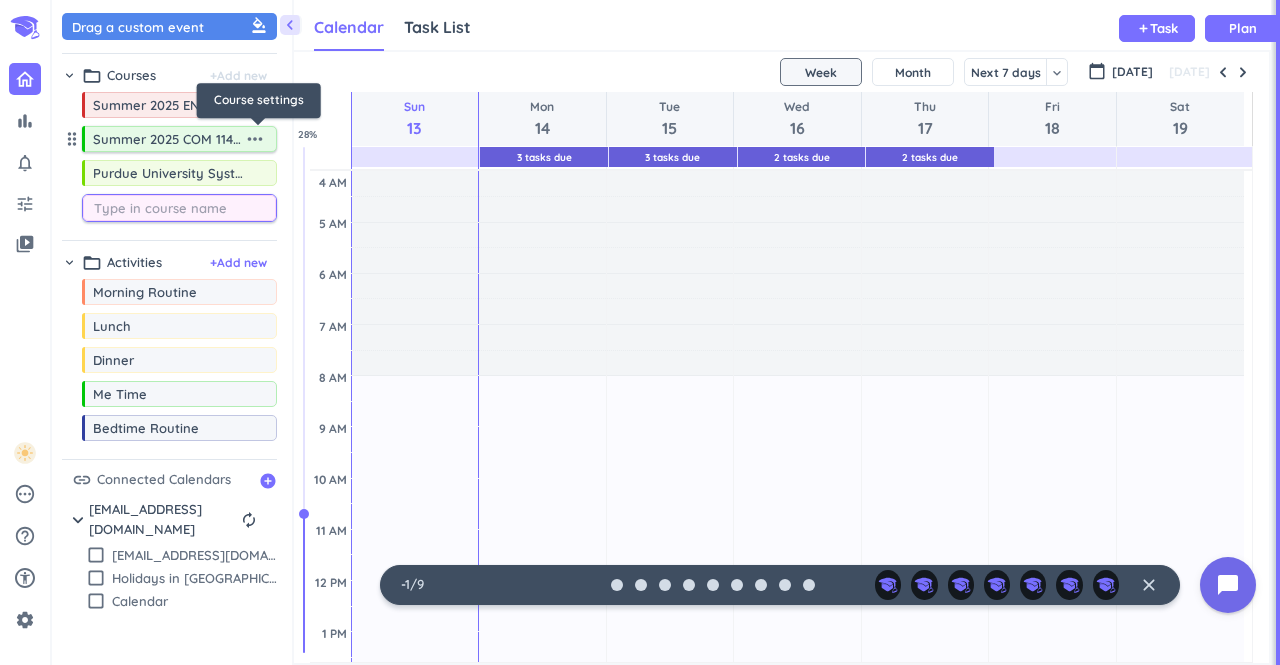 click on "more_horiz" at bounding box center (255, 139) 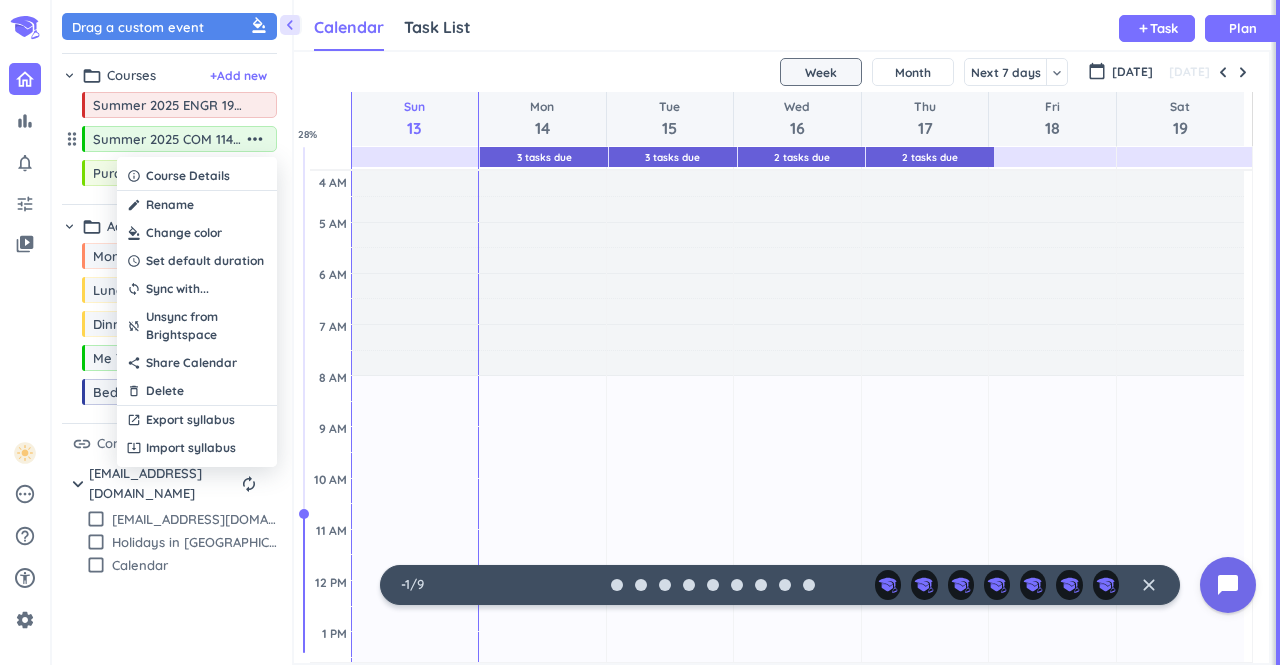 click at bounding box center (640, 332) 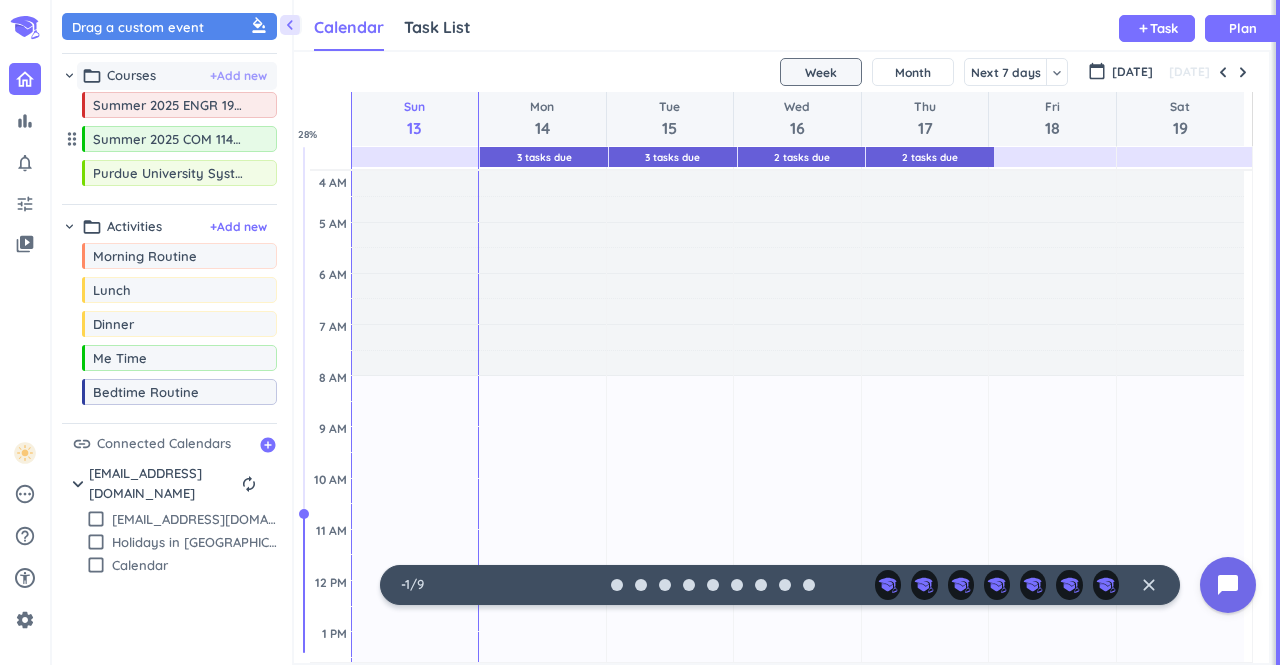 click on "+  Add new" at bounding box center (238, 76) 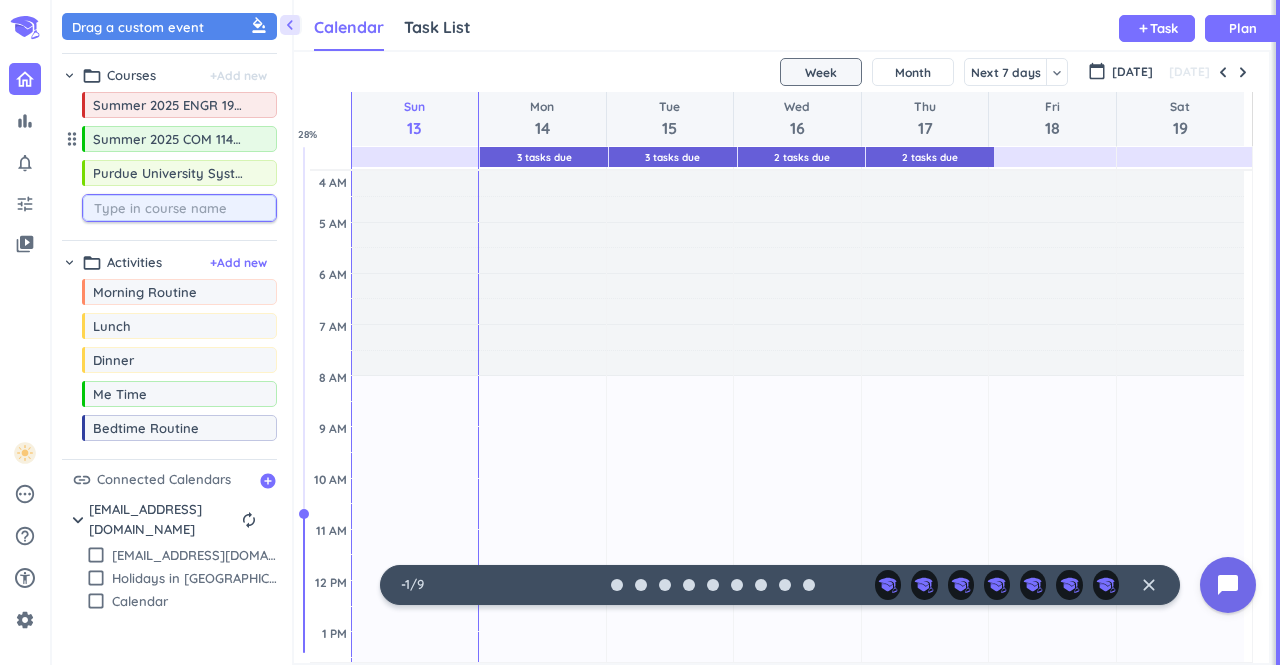 type on "r" 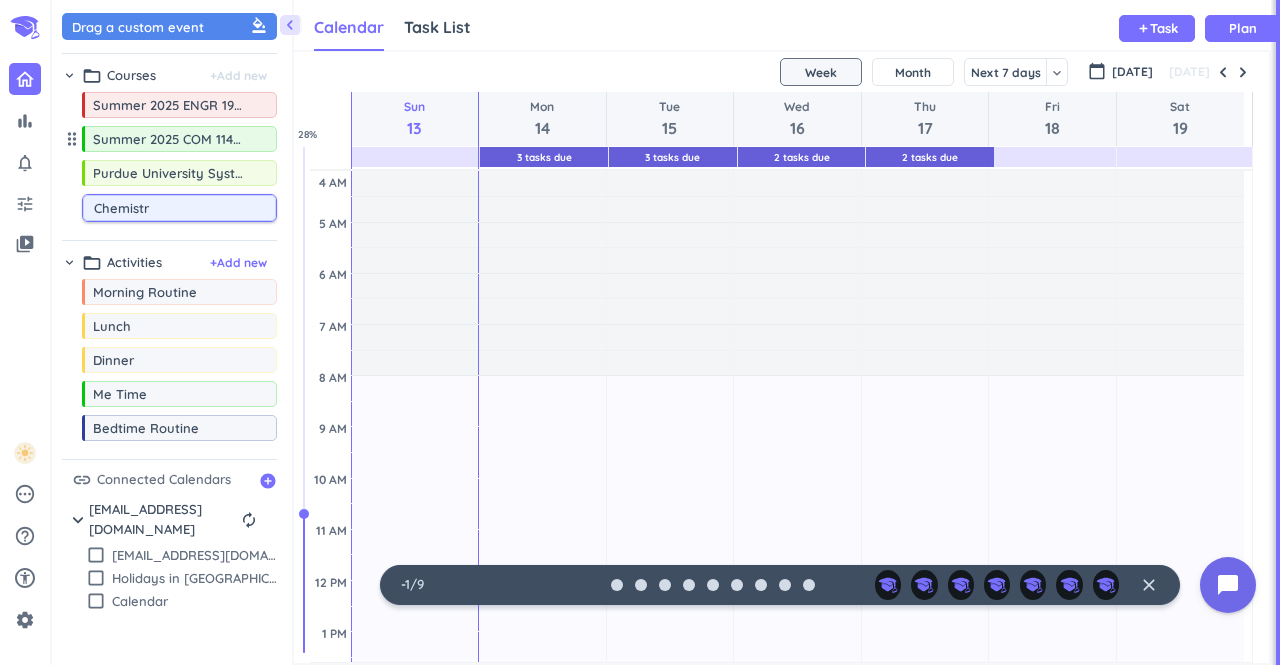 type on "Chemistry" 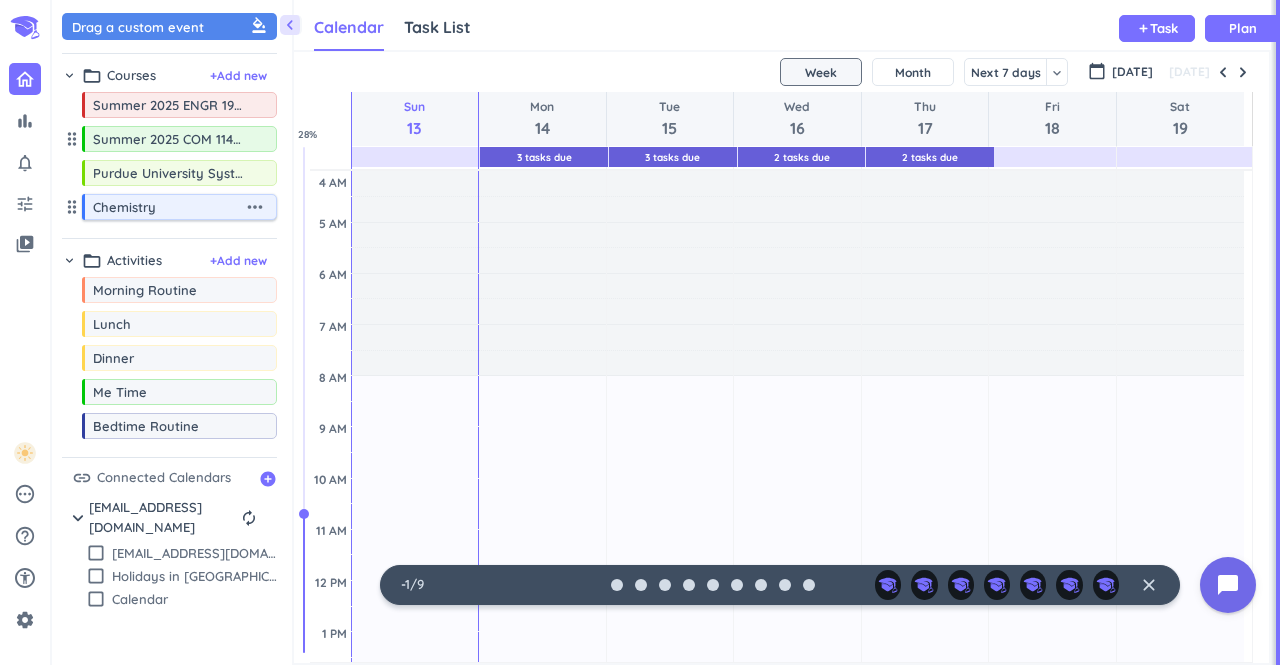 click on "more_horiz" at bounding box center (255, 207) 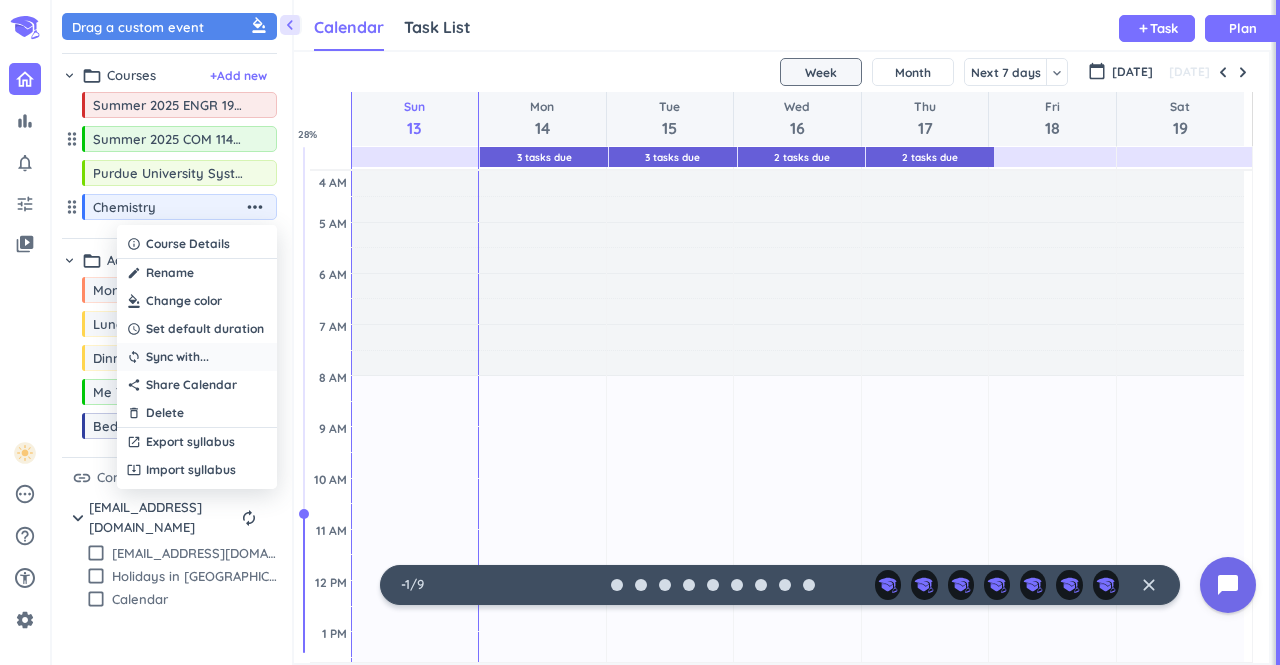 click on "sync Sync with ..." at bounding box center [197, 357] 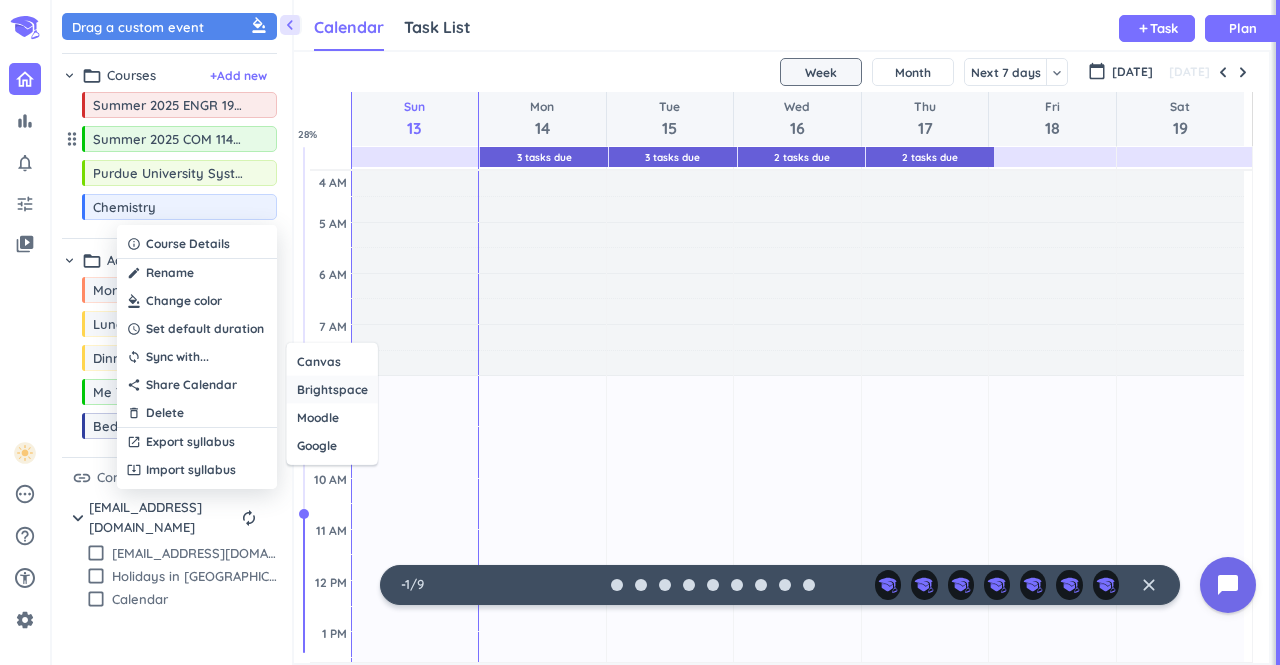 click on "Brightspace" at bounding box center [332, 390] 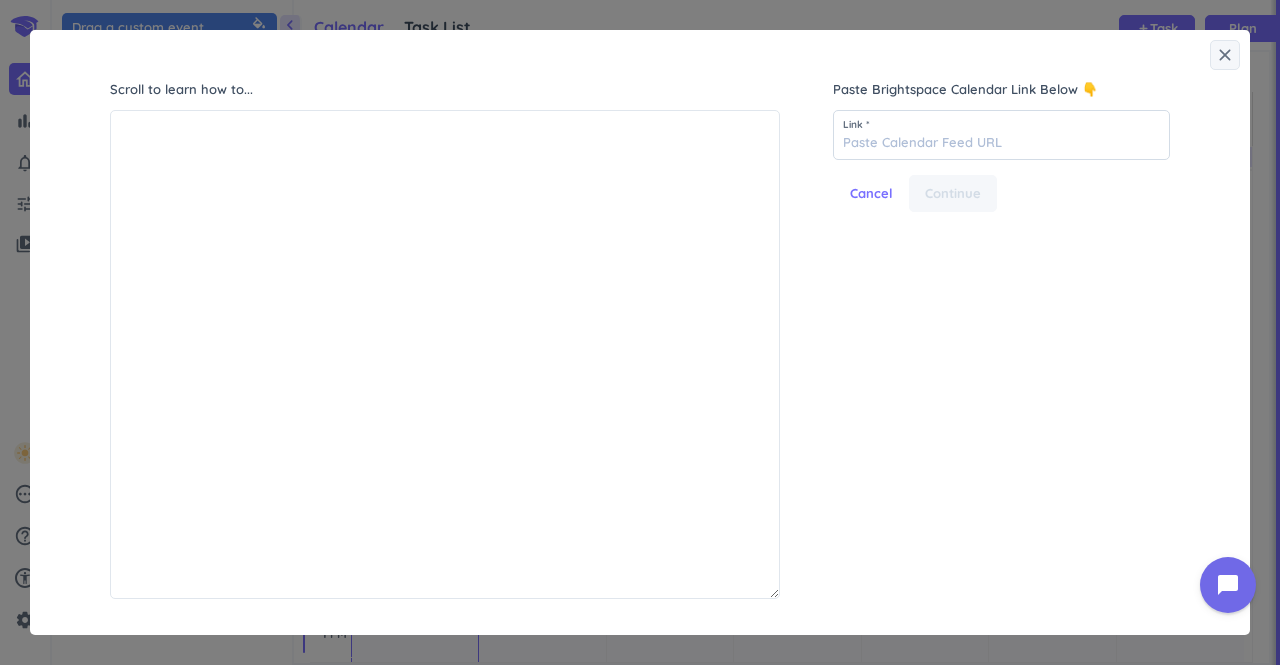 scroll, scrollTop: 8, scrollLeft: 9, axis: both 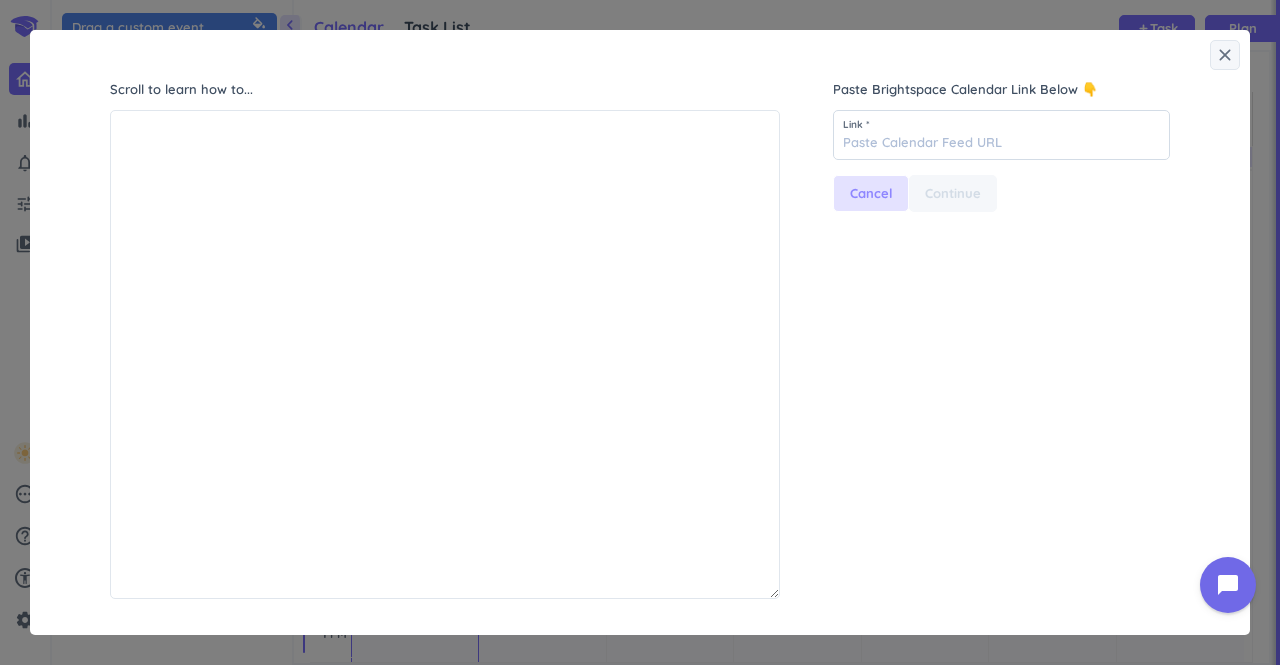 click on "Cancel" at bounding box center [871, 194] 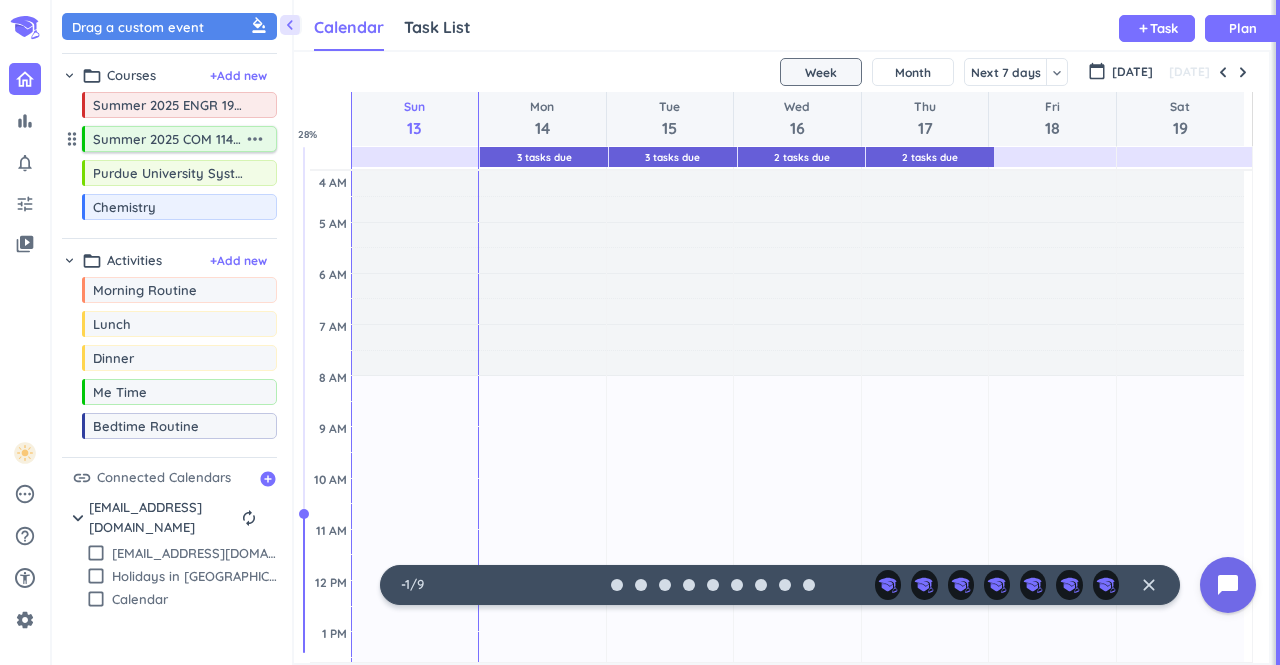 click on "Summer 2025 COM 11400-312 LEC" at bounding box center (168, 139) 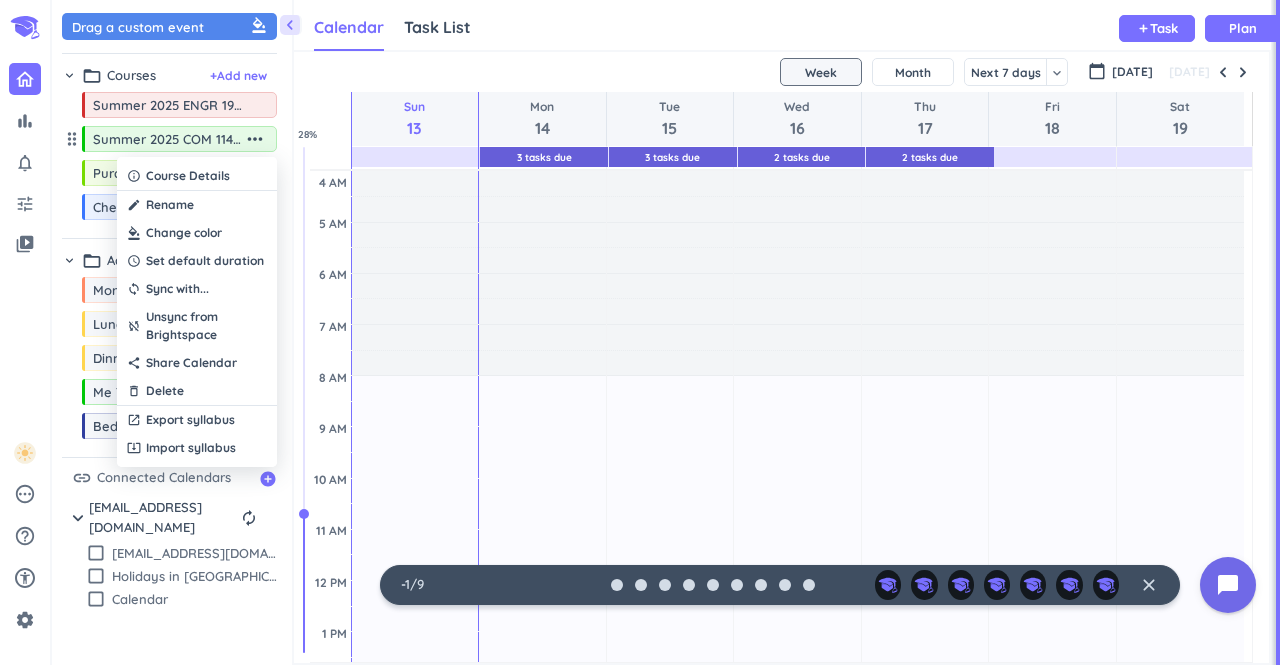 click at bounding box center [640, 332] 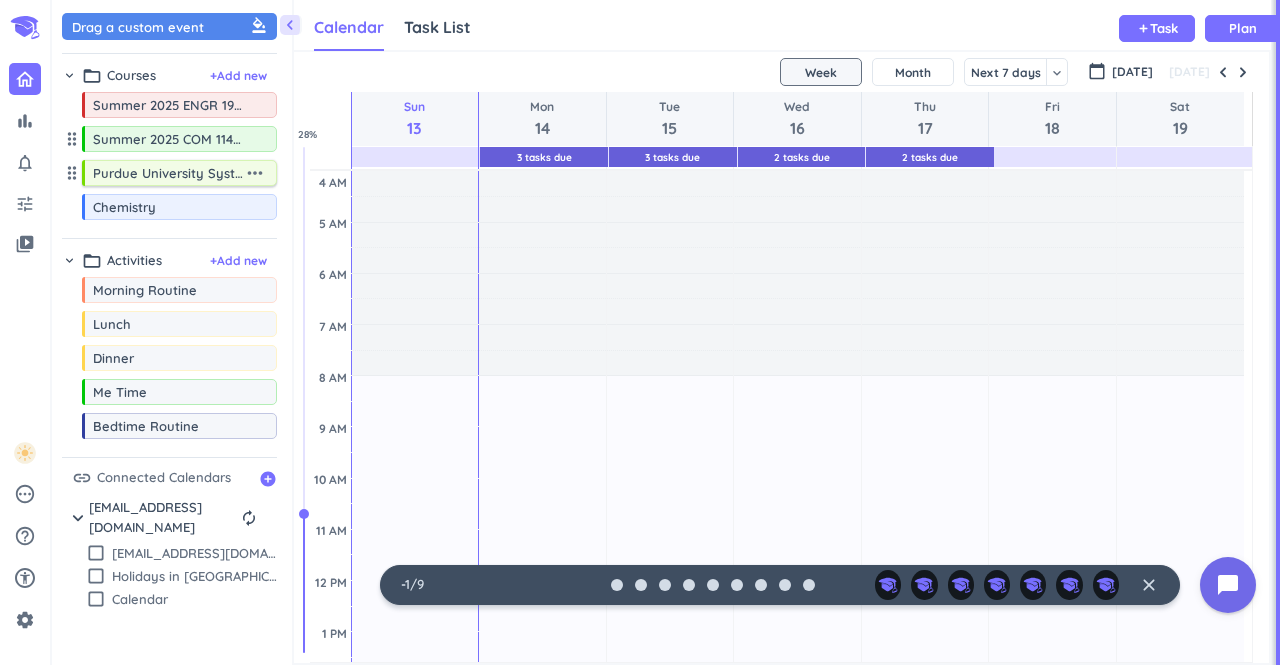 click on "Purdue University System" at bounding box center (168, 173) 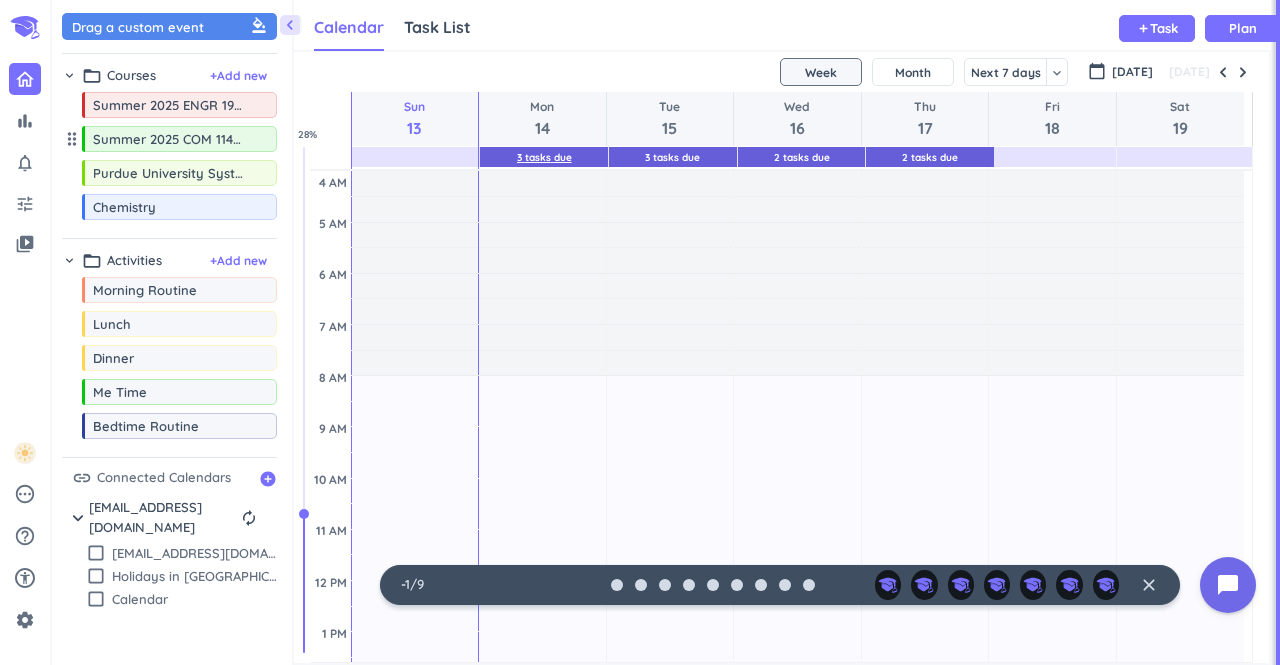 click on "3   Tasks   Due" at bounding box center (544, 157) 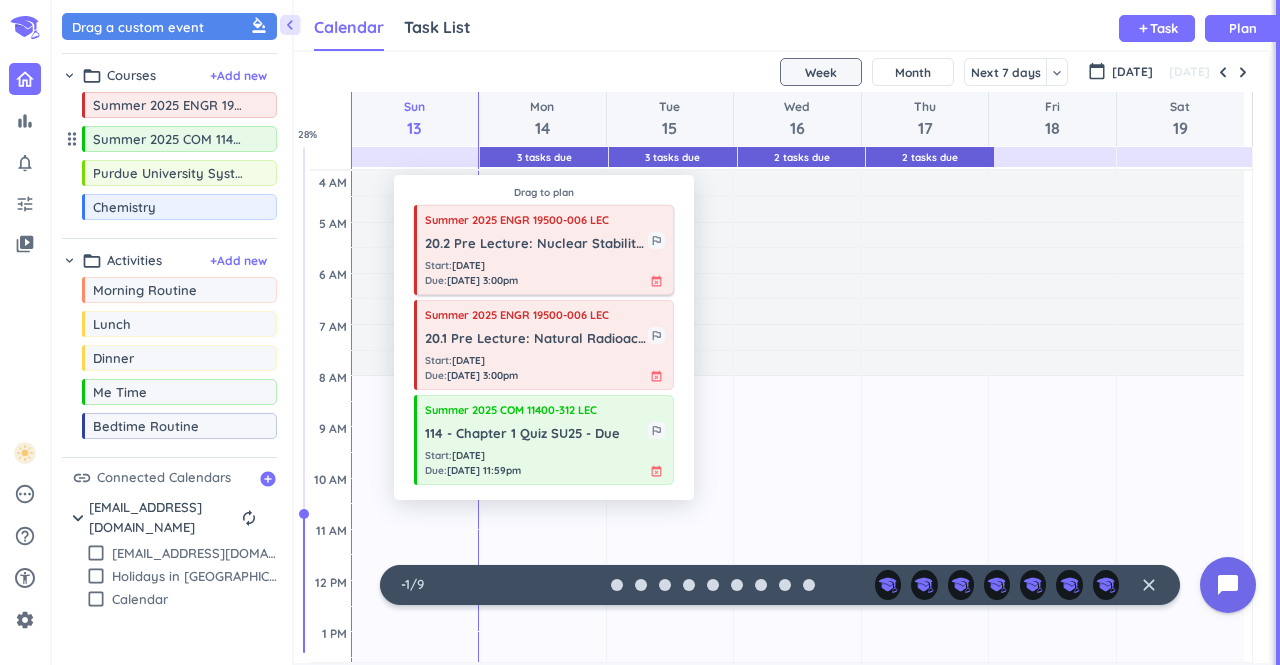 click on "20.2 Pre Lecture: Nuclear Stability - Due" at bounding box center (536, 244) 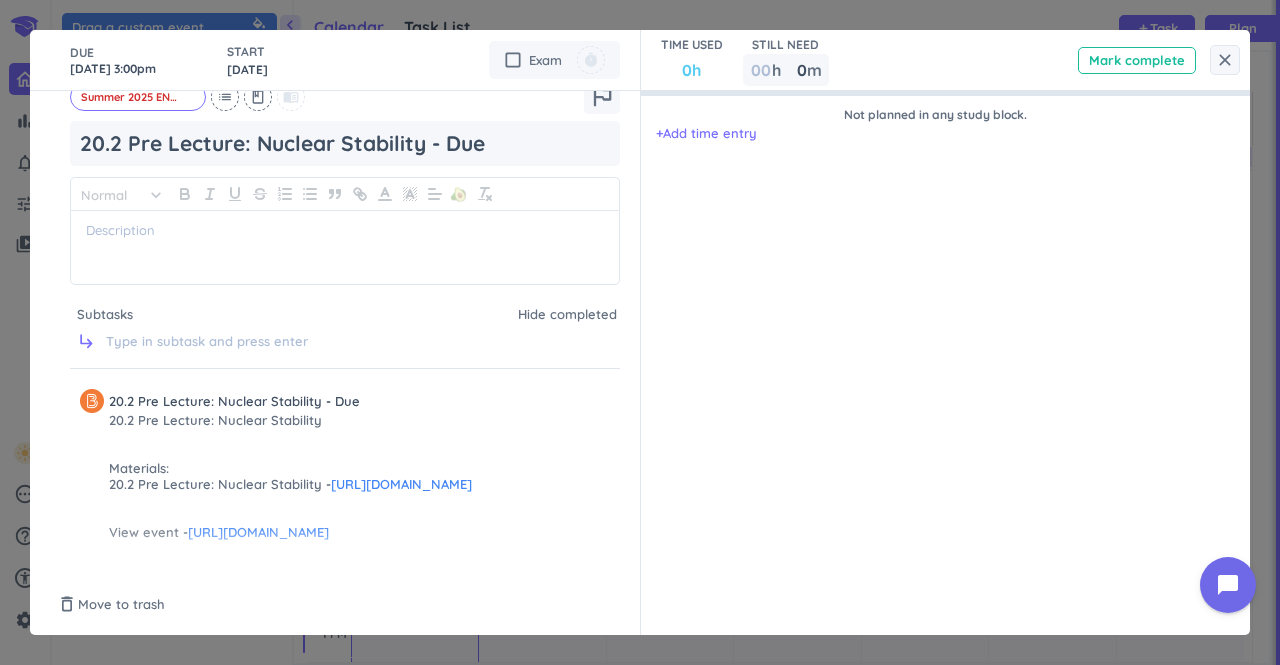 scroll, scrollTop: 50, scrollLeft: 0, axis: vertical 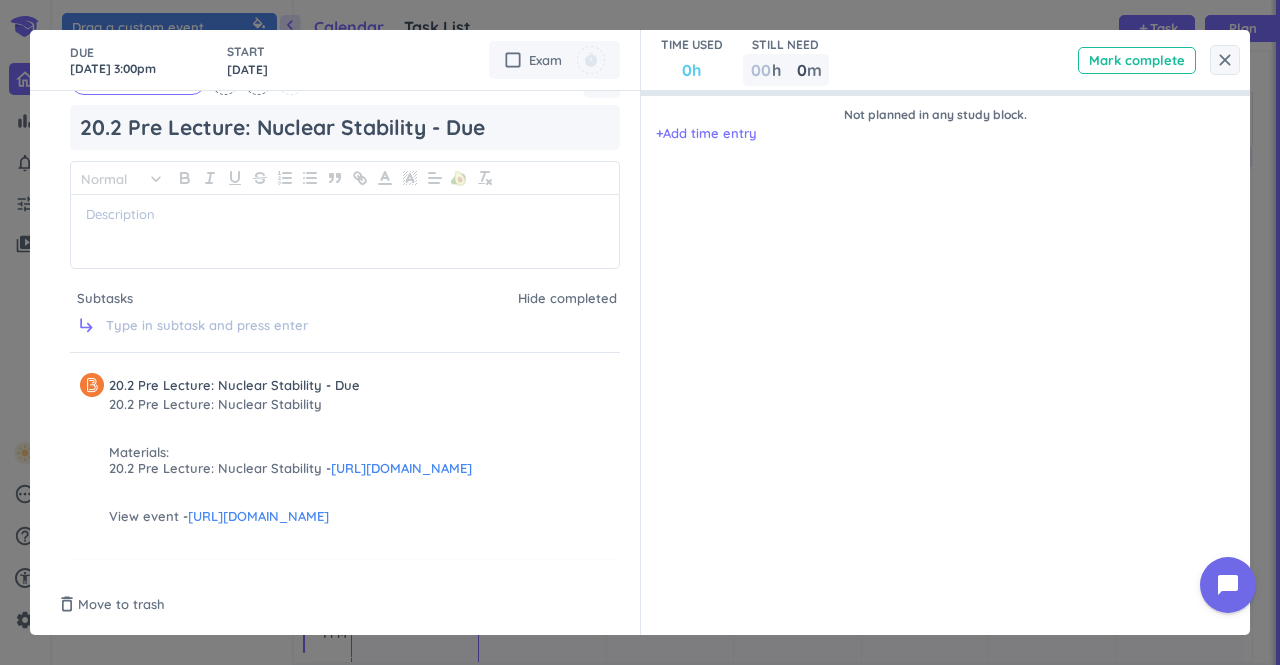 click on "https://purdue.brightspace.com/d2l/le/content/1327506/viewContent/19455955/View" at bounding box center [401, 468] 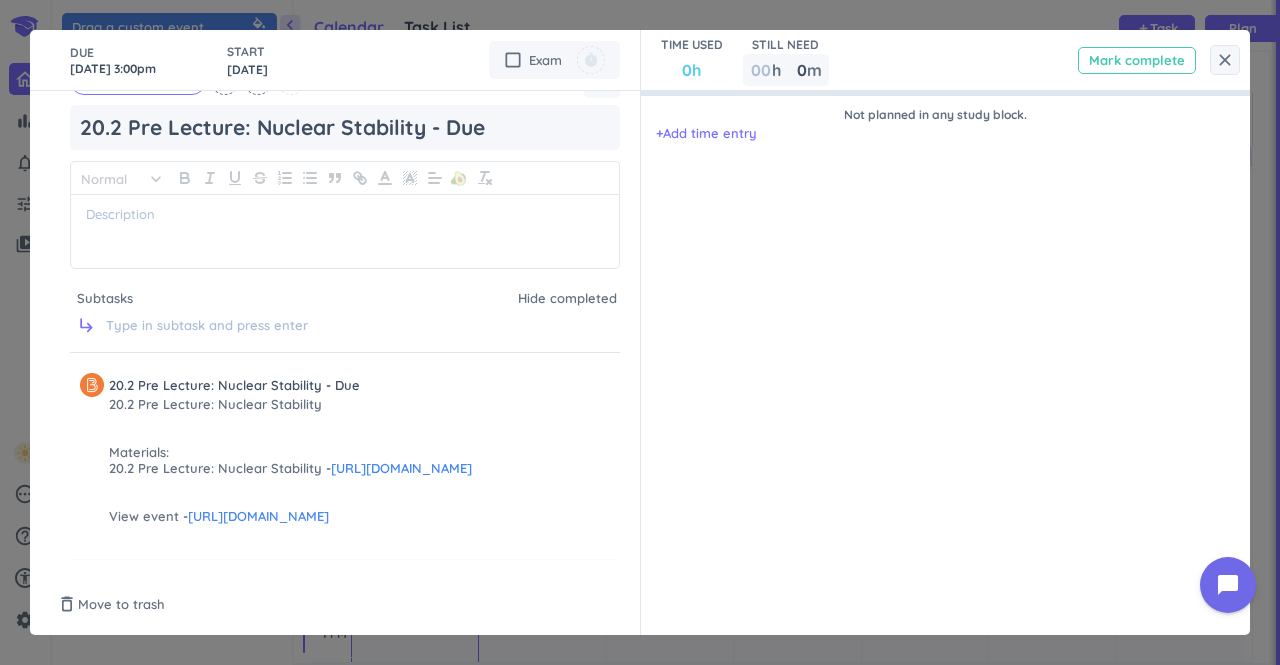 click on "Mark complete" at bounding box center [1137, 60] 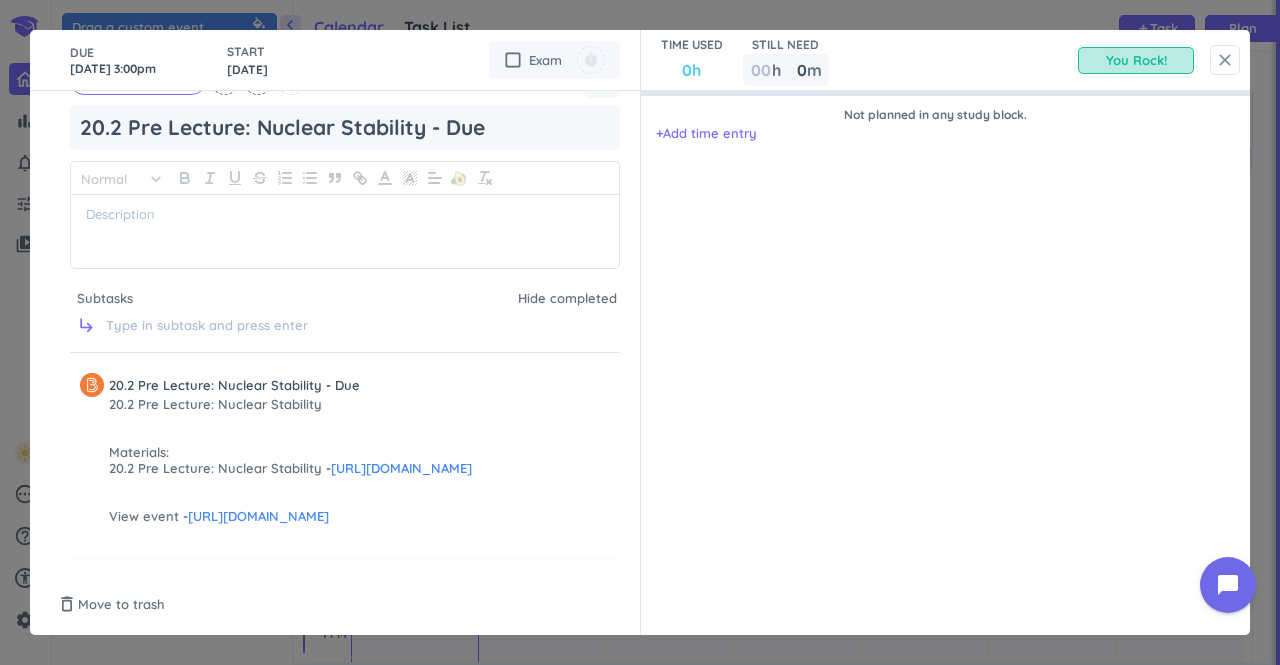 click on "close" at bounding box center [1225, 60] 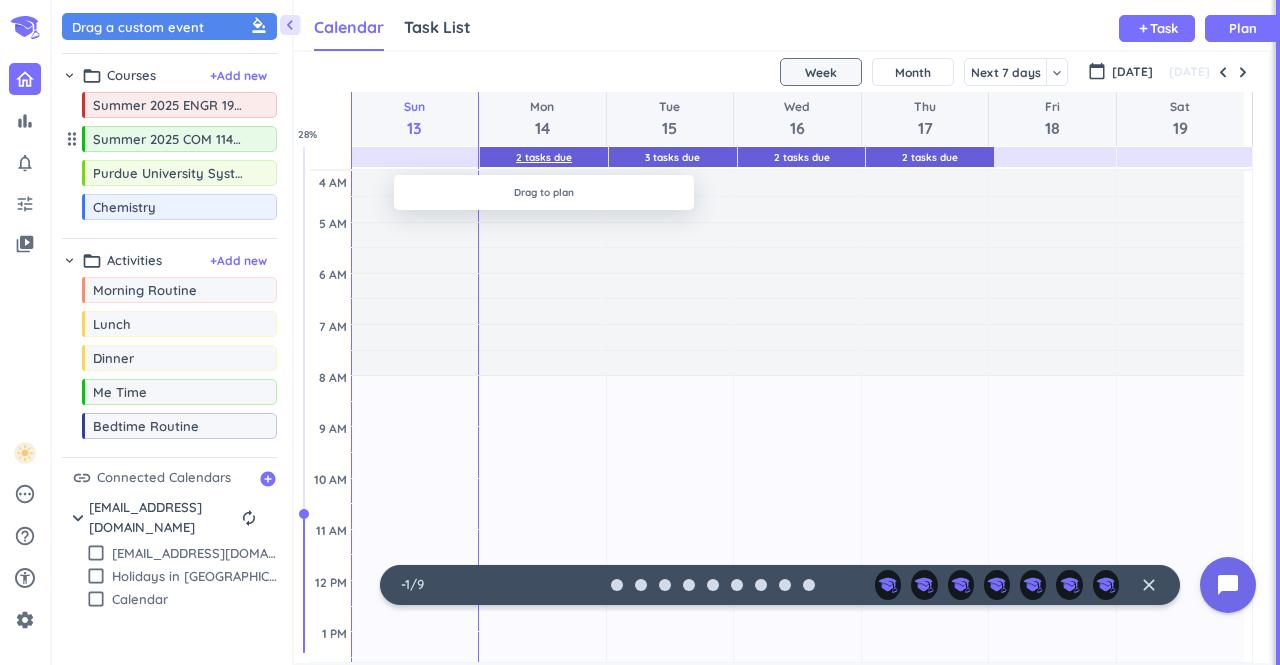 click on "2   Tasks   Due" at bounding box center [544, 157] 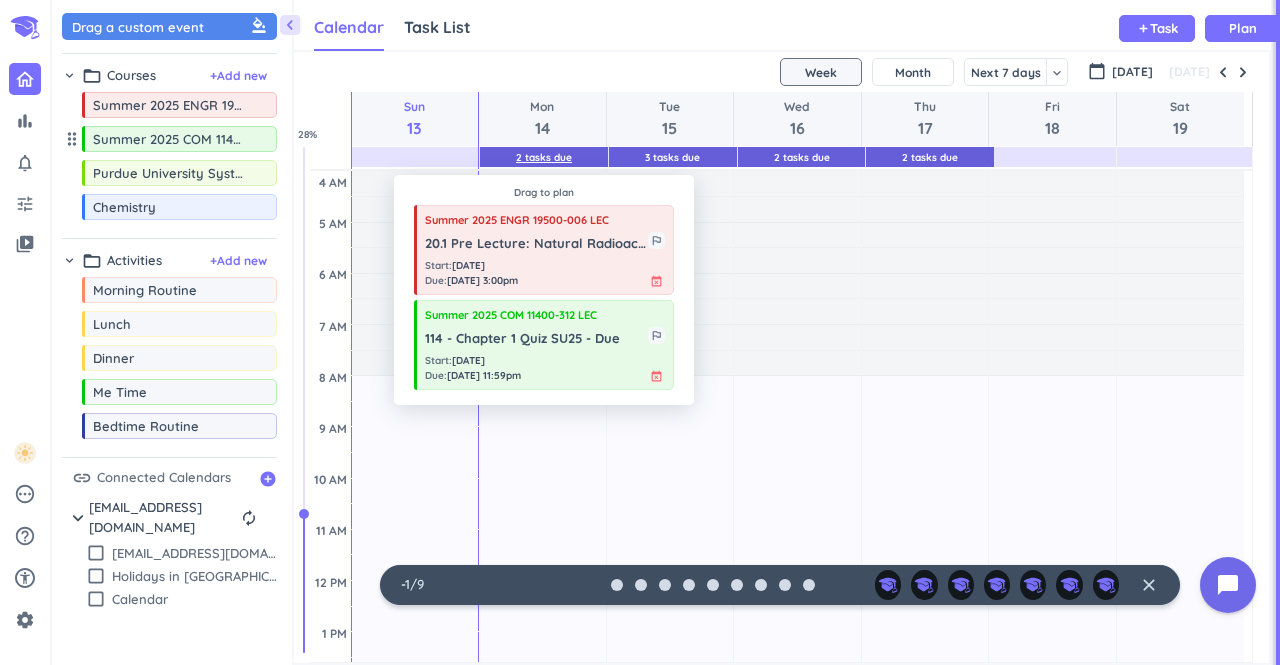click on "2   Tasks   Due" at bounding box center (544, 157) 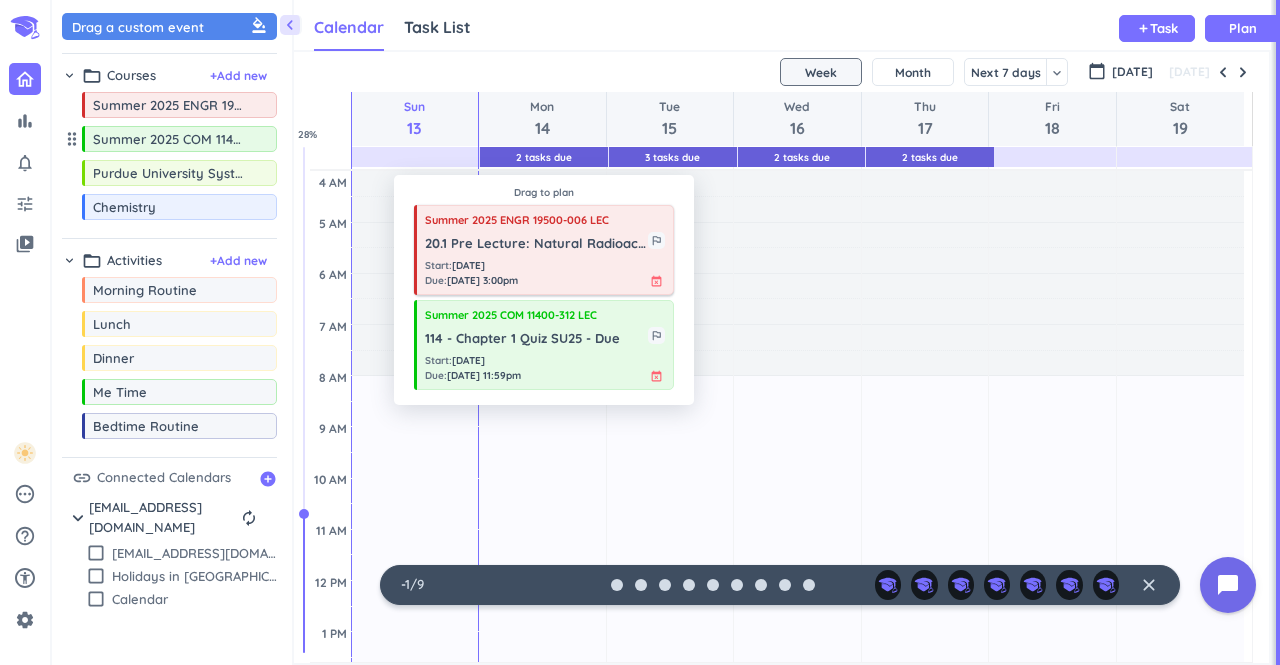 click on "Start :  Jul 11 Due :  Jul 14, 3:00pm event_busy" at bounding box center (545, 273) 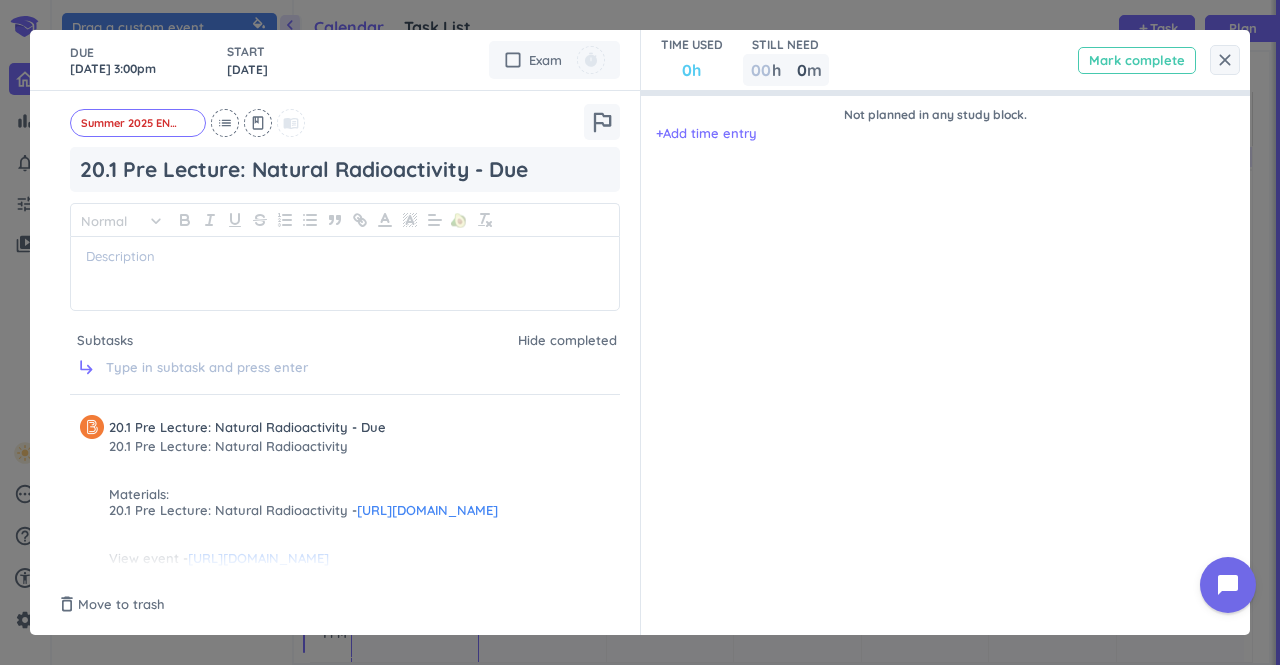 click on "Mark complete" at bounding box center [1137, 60] 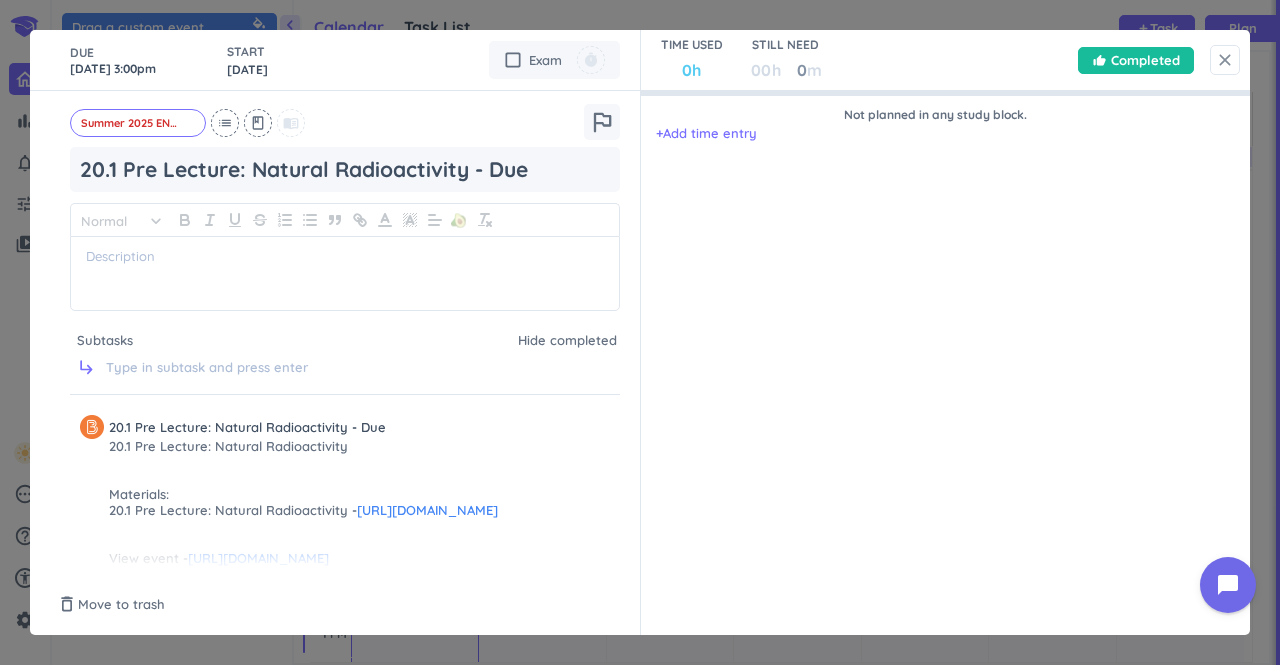 click on "close" at bounding box center [1225, 60] 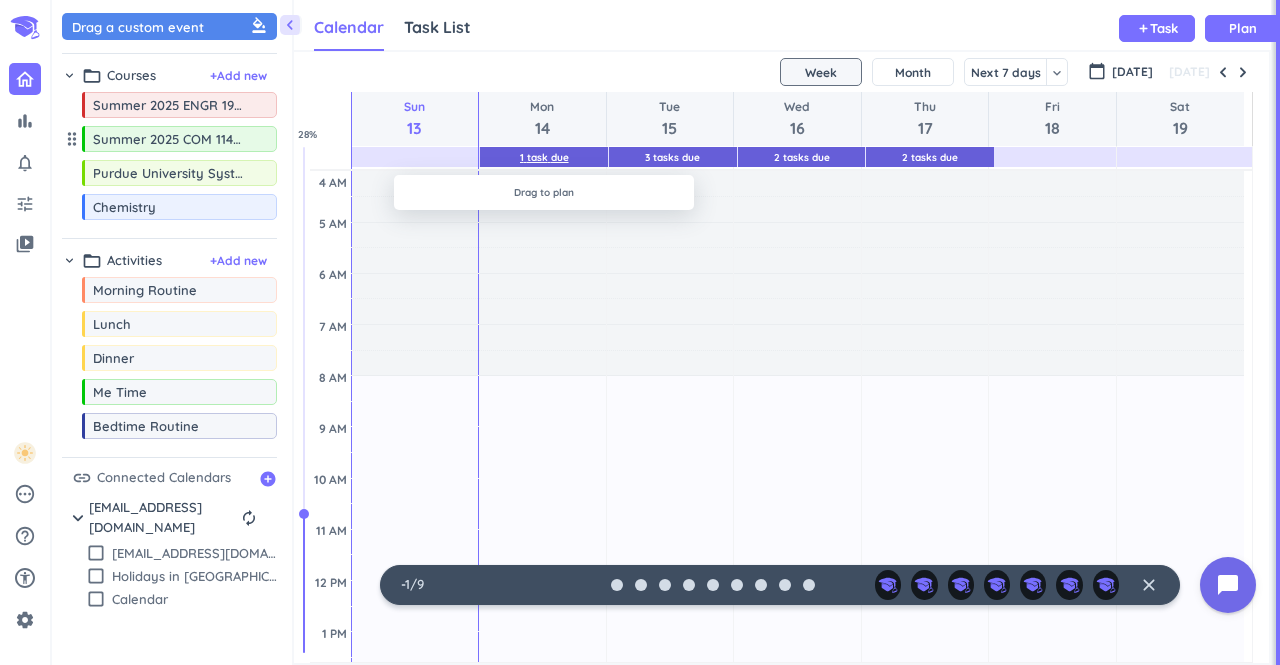 click on "1   Task   Due" at bounding box center (544, 157) 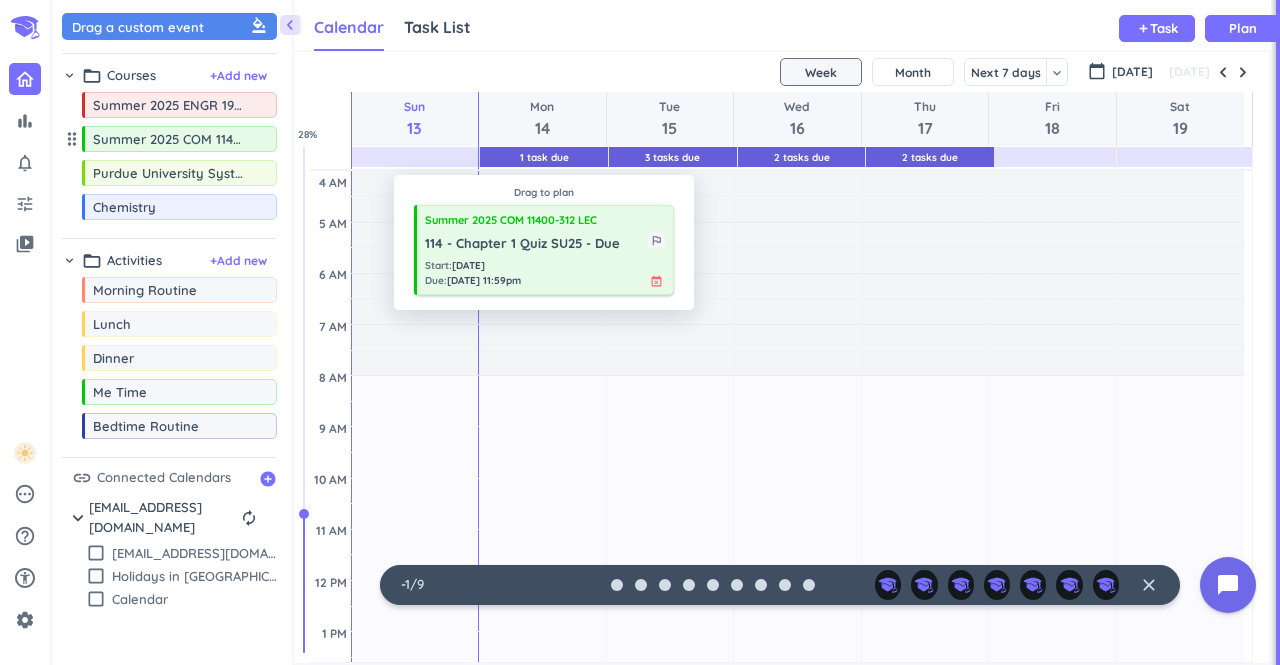 click on "114 - Chapter 1 Quiz SU25 - Due" at bounding box center [536, 244] 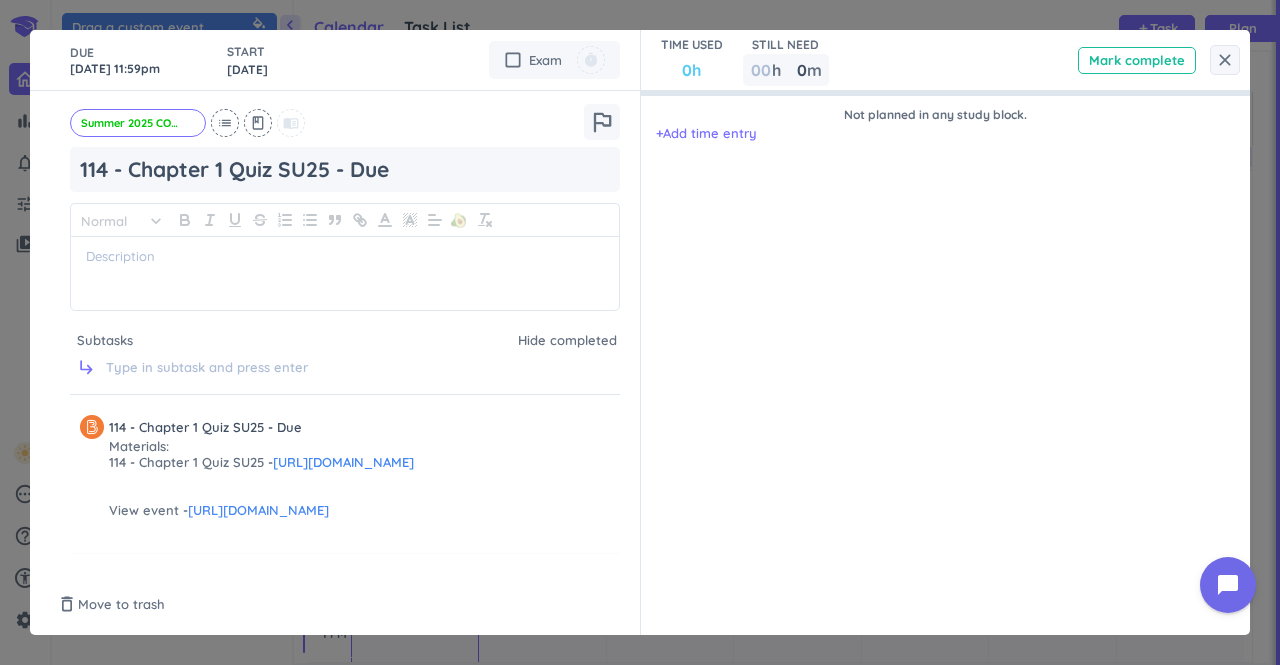click on "https://purdue.brightspace.com/d2l/le/content/1325099/viewContent/19083582/View" at bounding box center [343, 462] 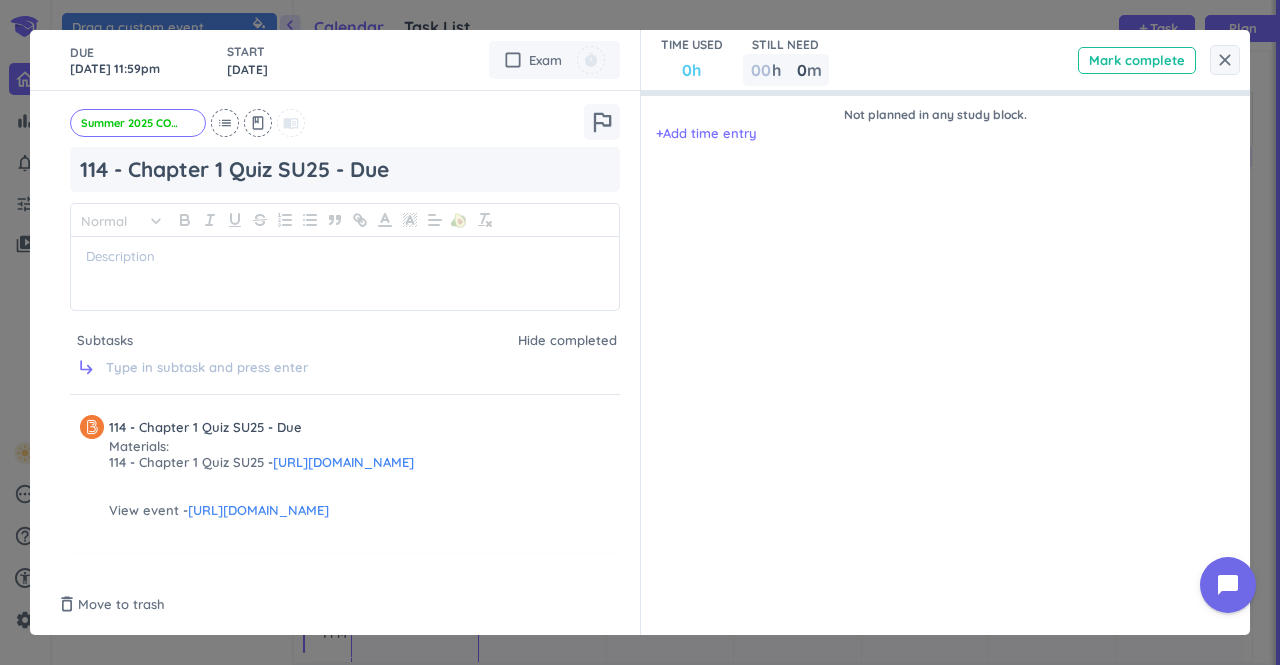 click on "close DUE Jul 14, 11:59pm START 2 days ago cancel check_box_outline_blank Exam timer Summer 2025 COM 11400-312 LEC cancel list class menu_book outlined_flag 114 - Chapter 1 Quiz SU25 - Due Normal keyboard_arrow_down                                                                             🥑             Subtasks Hide completed subdirectory_arrow_right 114 - Chapter 1 Quiz SU25 - Due Materials: 114 - Chapter 1 Quiz SU25 -  https://purdue.brightspace.com/d2l/le/content/1325099/viewContent/19083582/View View event -  https://purdue.brightspace.com/d2l/le/calendar/1325099/event/4137136/detailsview?ou=1325099#4137136 TIME USED 0h STILL NEED 00 h 0 0 00 m Mark complete Not planned in any study block. +  Add time entry delete_outline Move to trash Saved done" at bounding box center [640, 332] 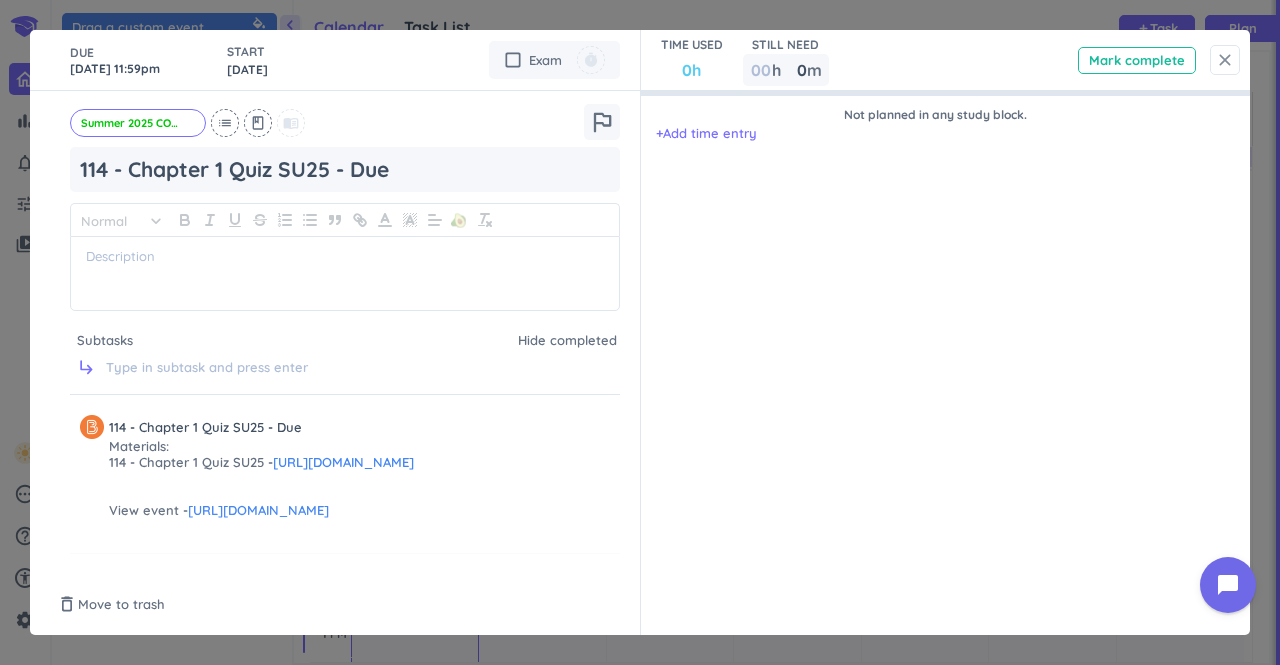 click on "close" at bounding box center [1225, 60] 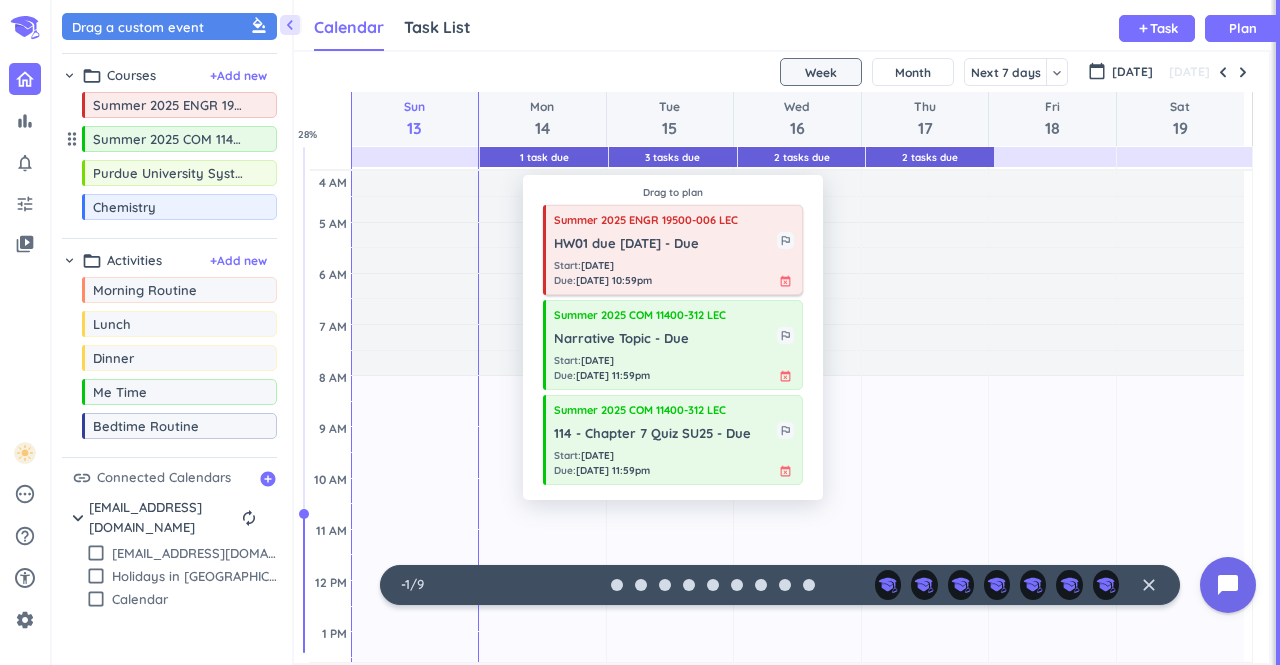 click on "HW01 due July 15 2025 - Due" at bounding box center (665, 244) 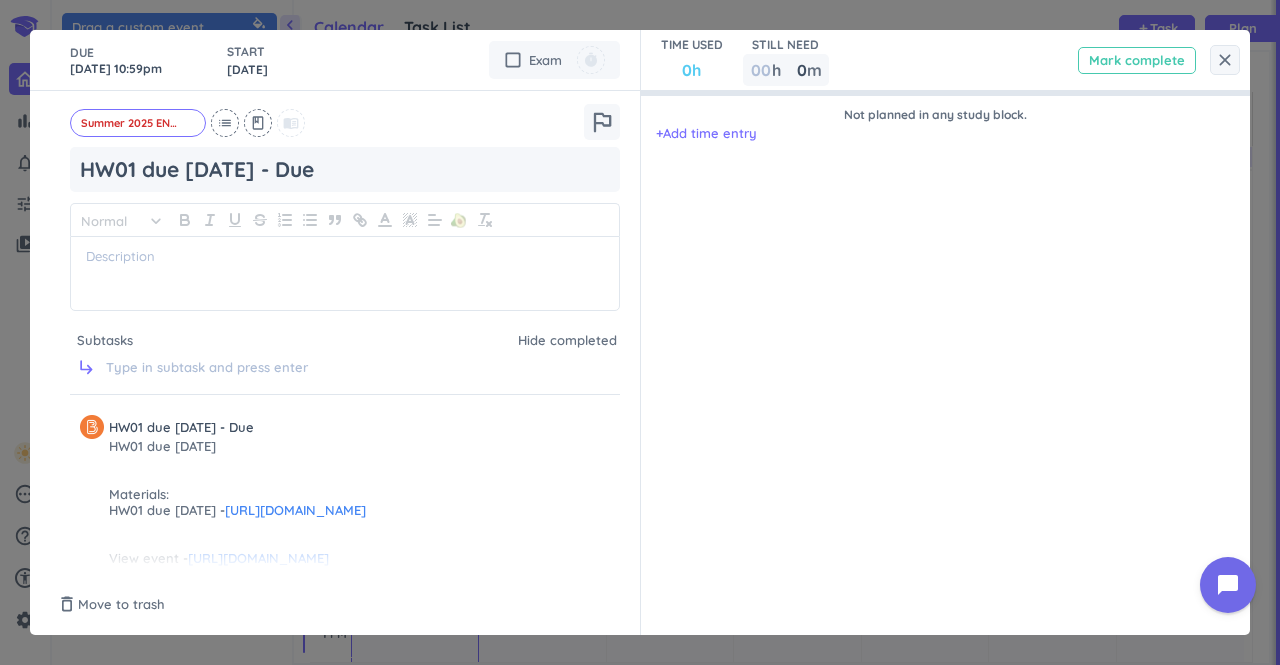 click on "Mark complete" at bounding box center [1137, 60] 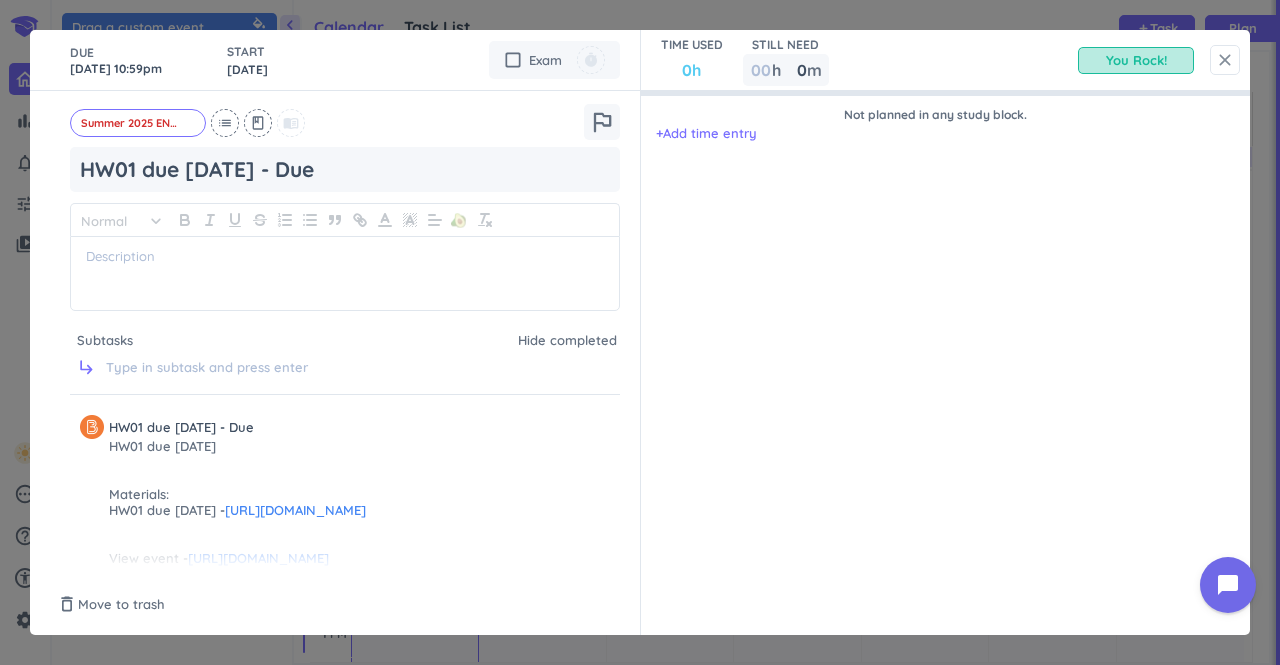 click on "close" at bounding box center [1225, 60] 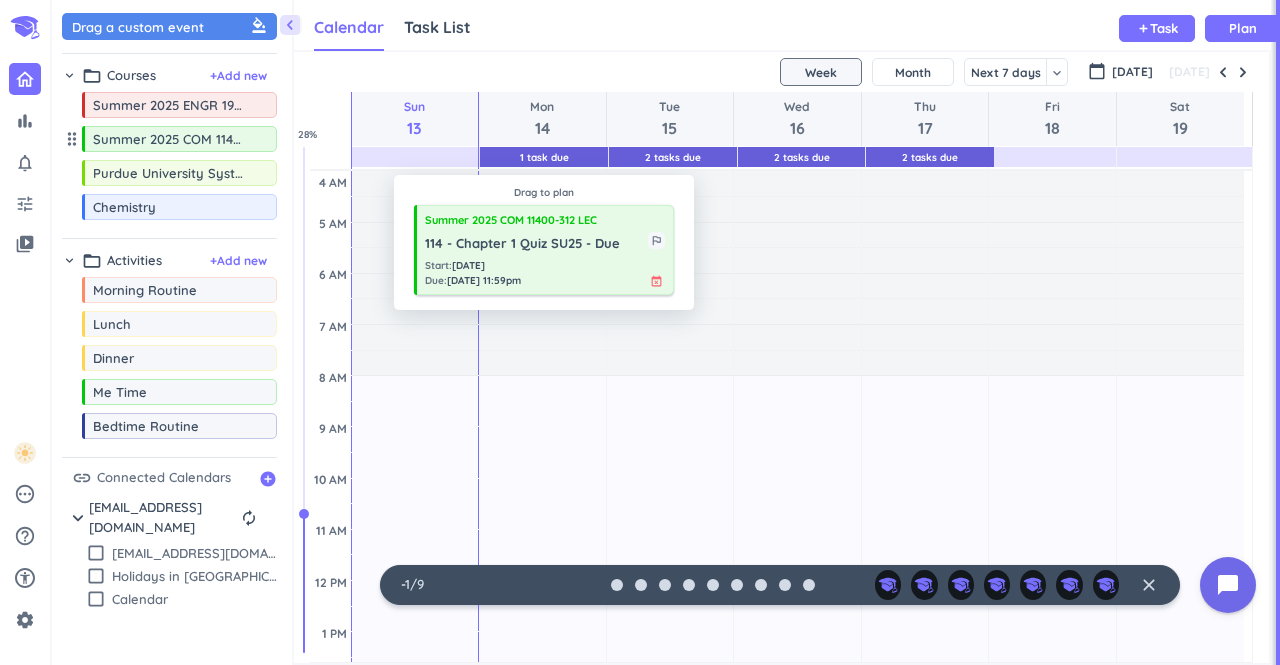 click on "114 - Chapter 1 Quiz SU25 - Due" at bounding box center [536, 244] 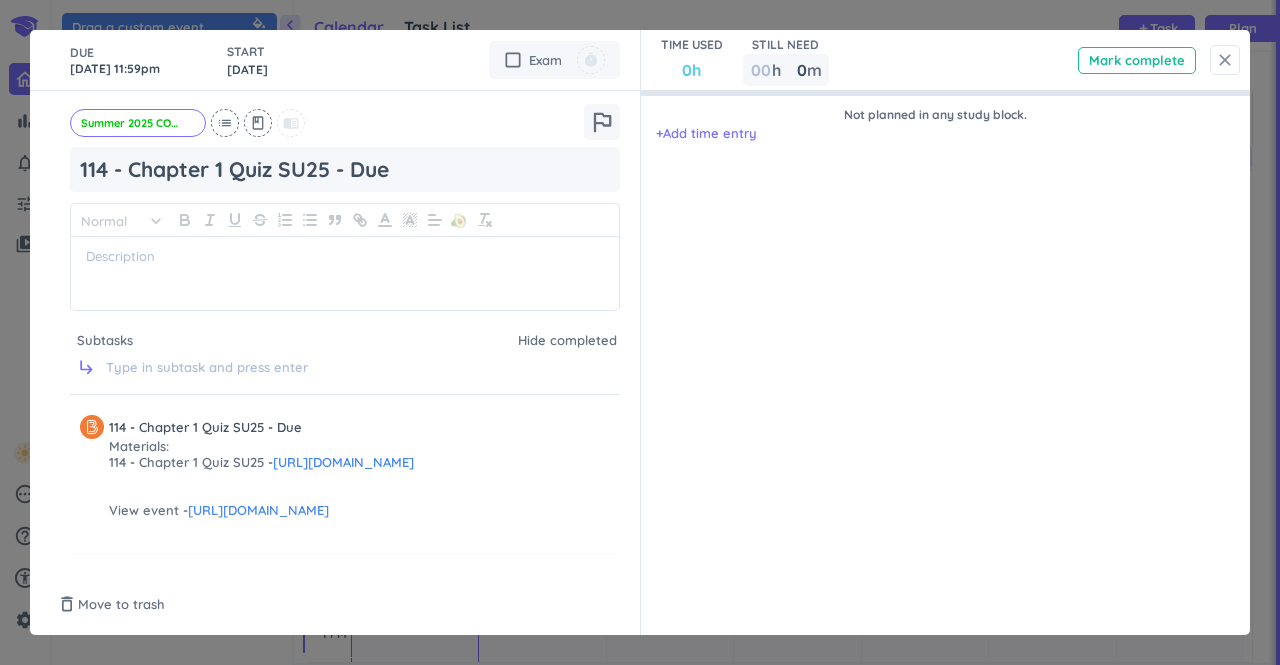 click on "close" at bounding box center (1225, 60) 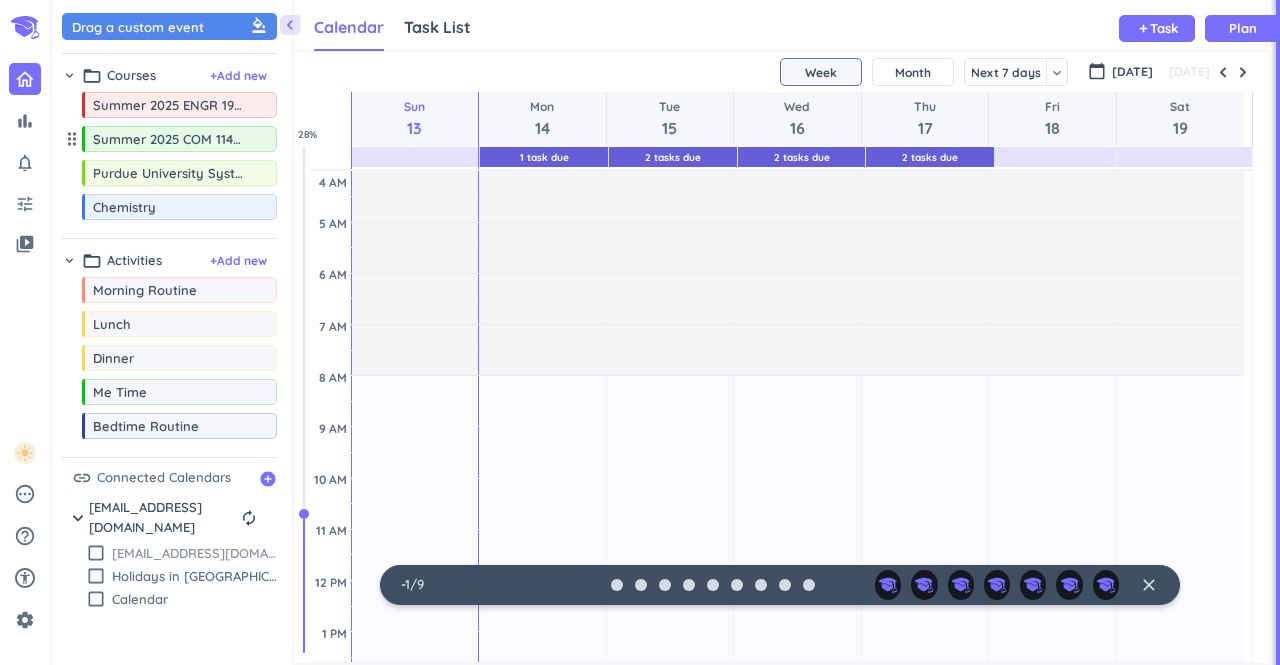 click on "check_box_outline_blank" at bounding box center [96, 553] 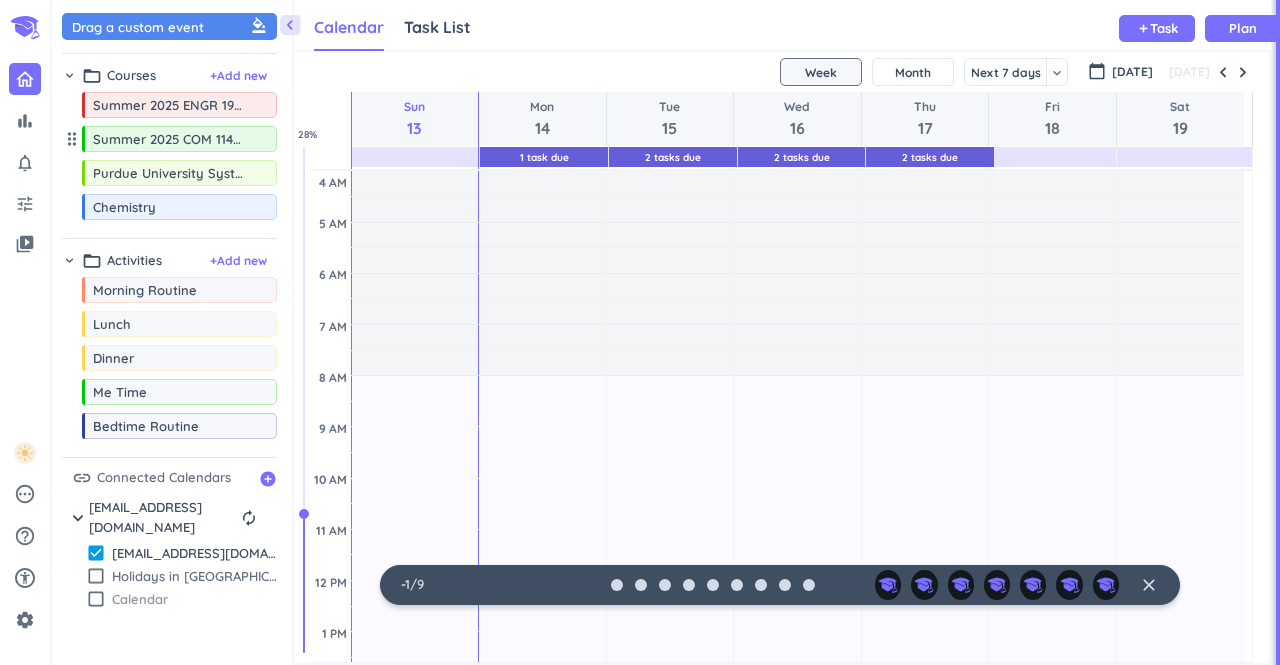 click on "check_box_outline_blank" at bounding box center (96, 599) 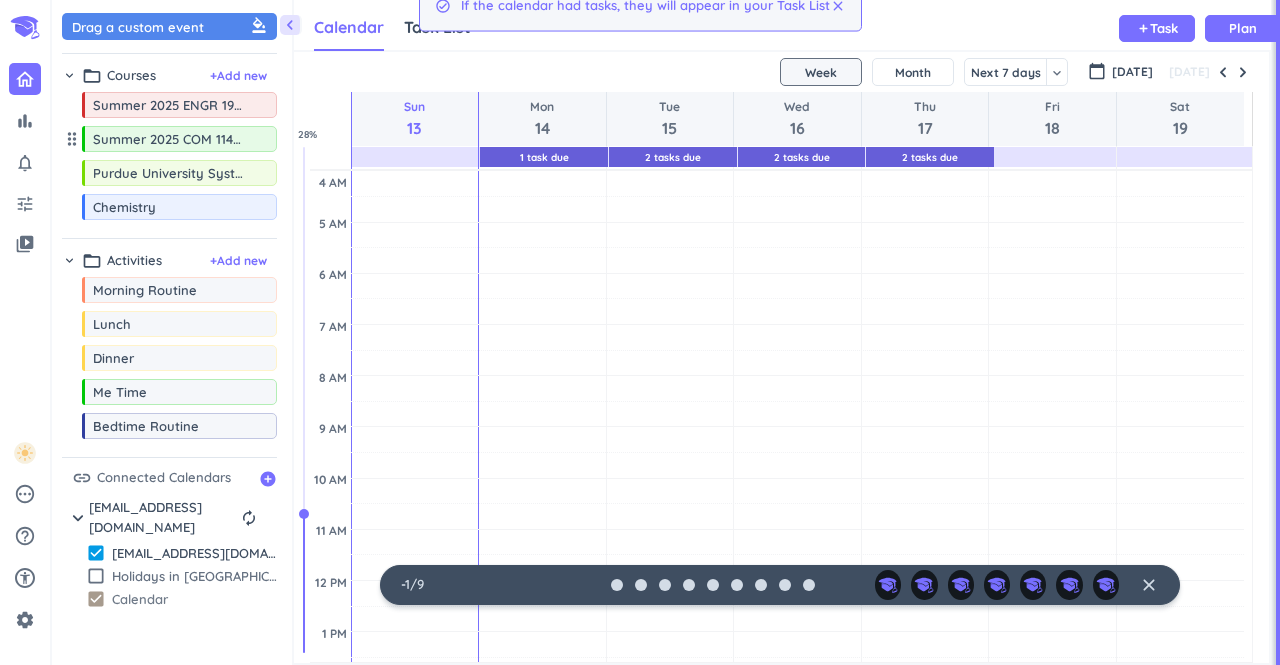 click on "check_box" at bounding box center (96, 599) 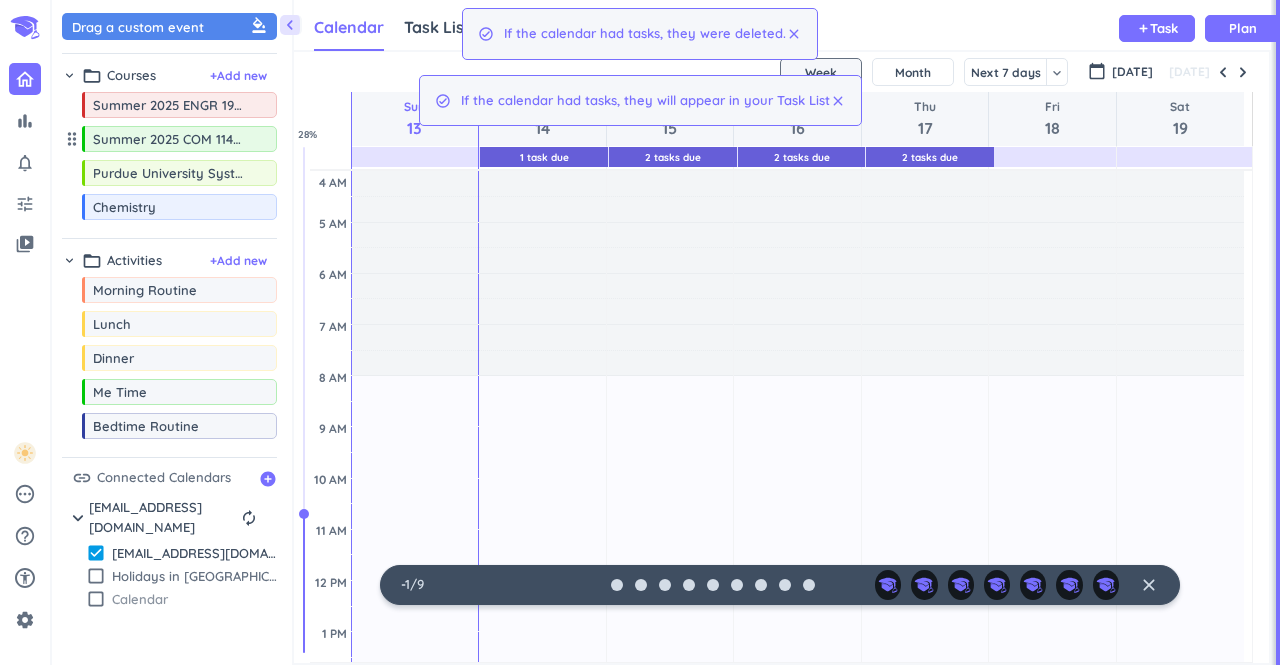 click on "check_box_outline_blank" at bounding box center (96, 599) 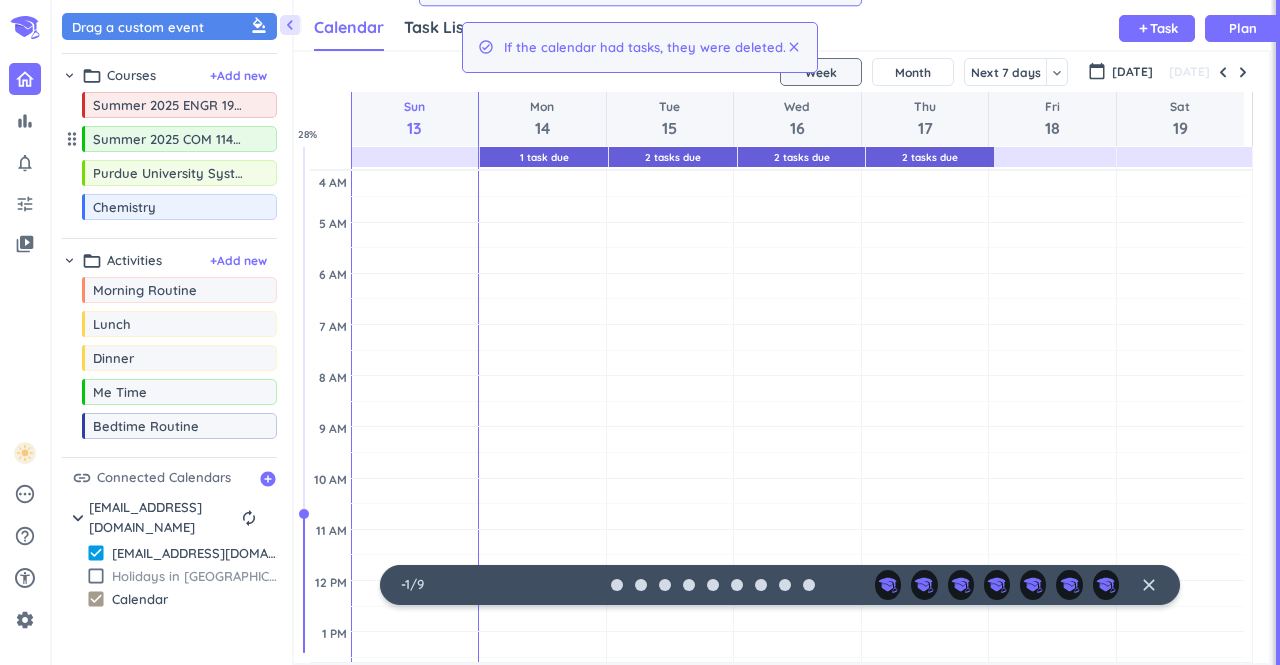 click on "check_box_outline_blank" at bounding box center [96, 576] 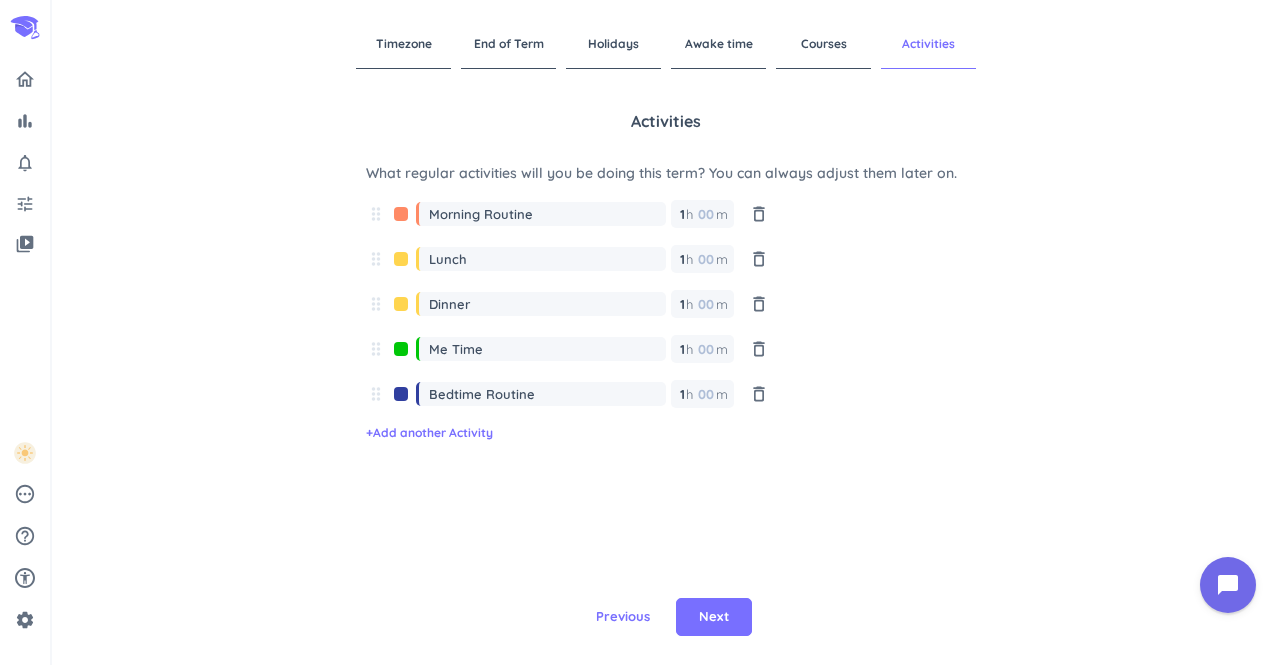 scroll, scrollTop: 0, scrollLeft: 0, axis: both 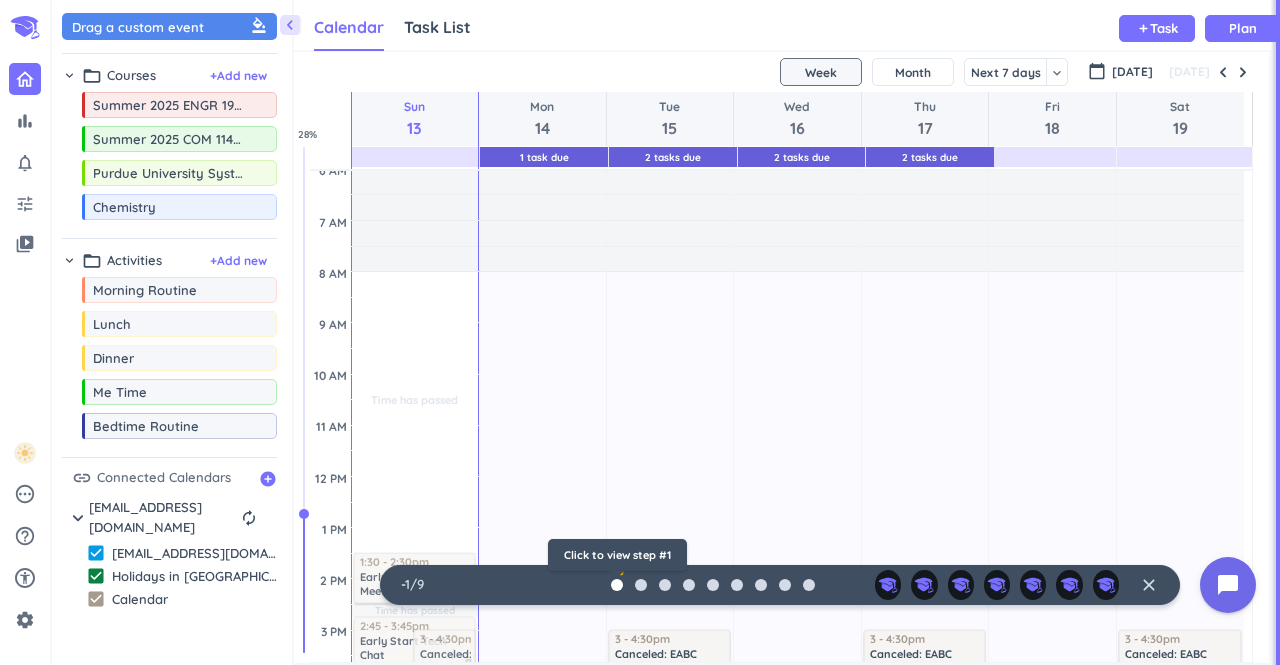 click on "👇" at bounding box center (617, 563) 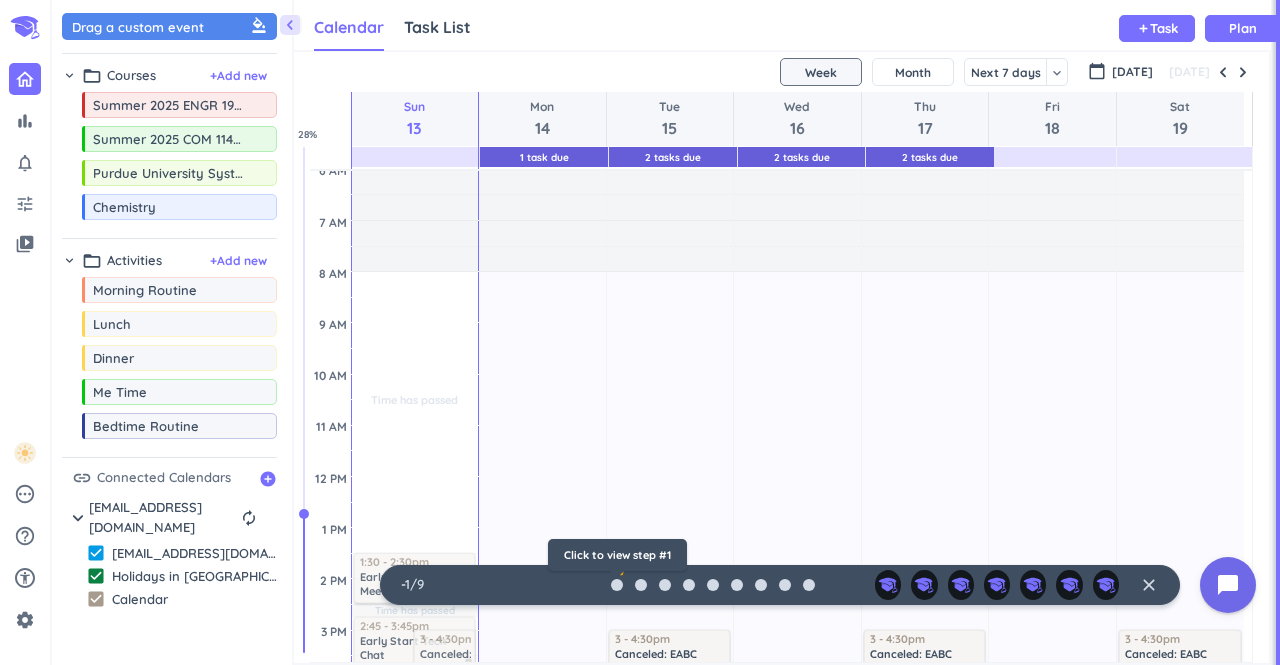 click on "👇" at bounding box center [617, 563] 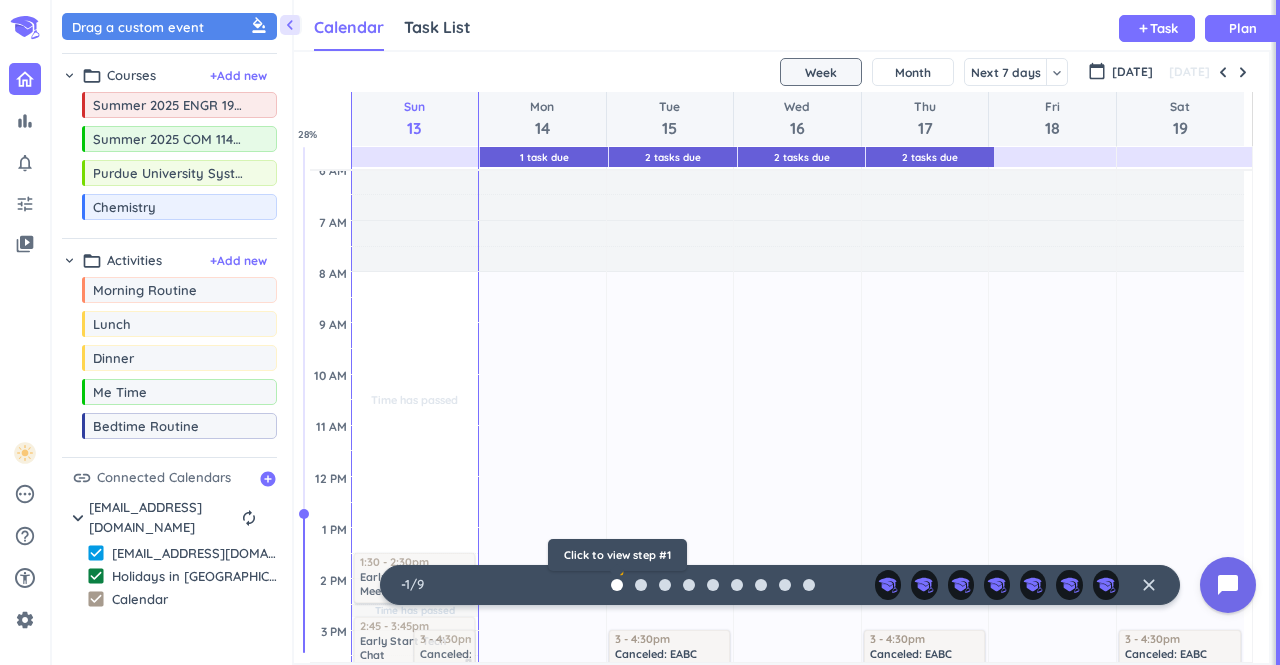 click at bounding box center (617, 585) 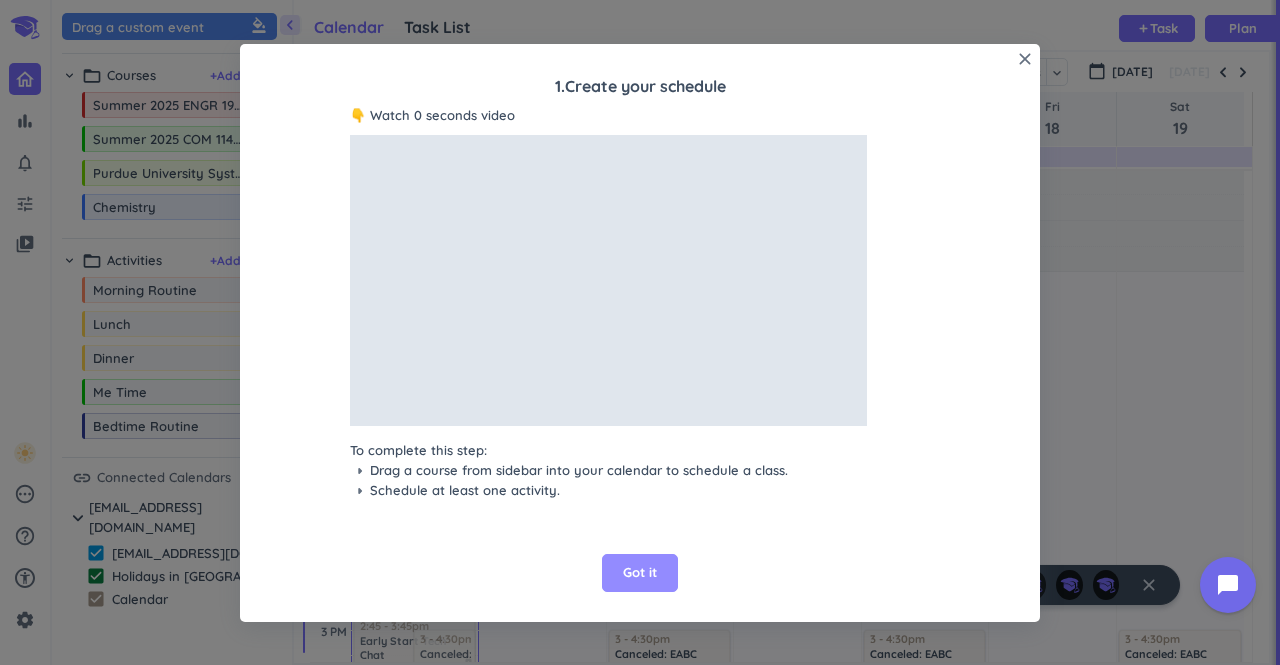 click on "Got it" at bounding box center [640, 573] 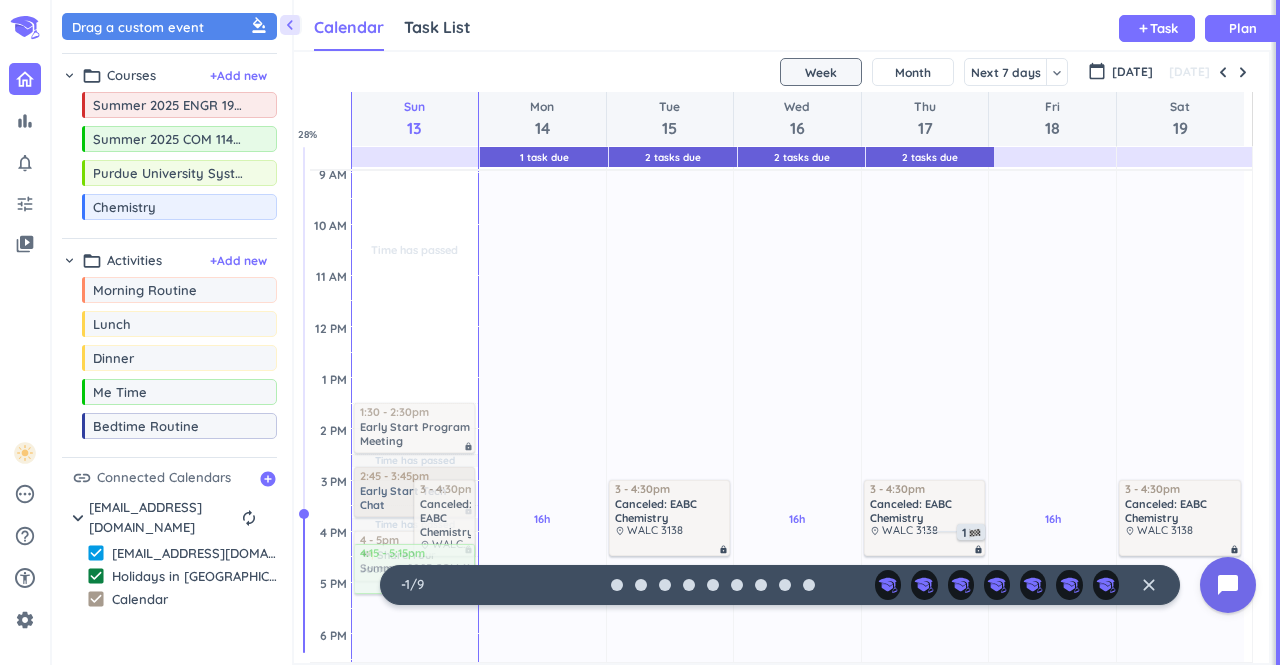 scroll, scrollTop: 260, scrollLeft: 0, axis: vertical 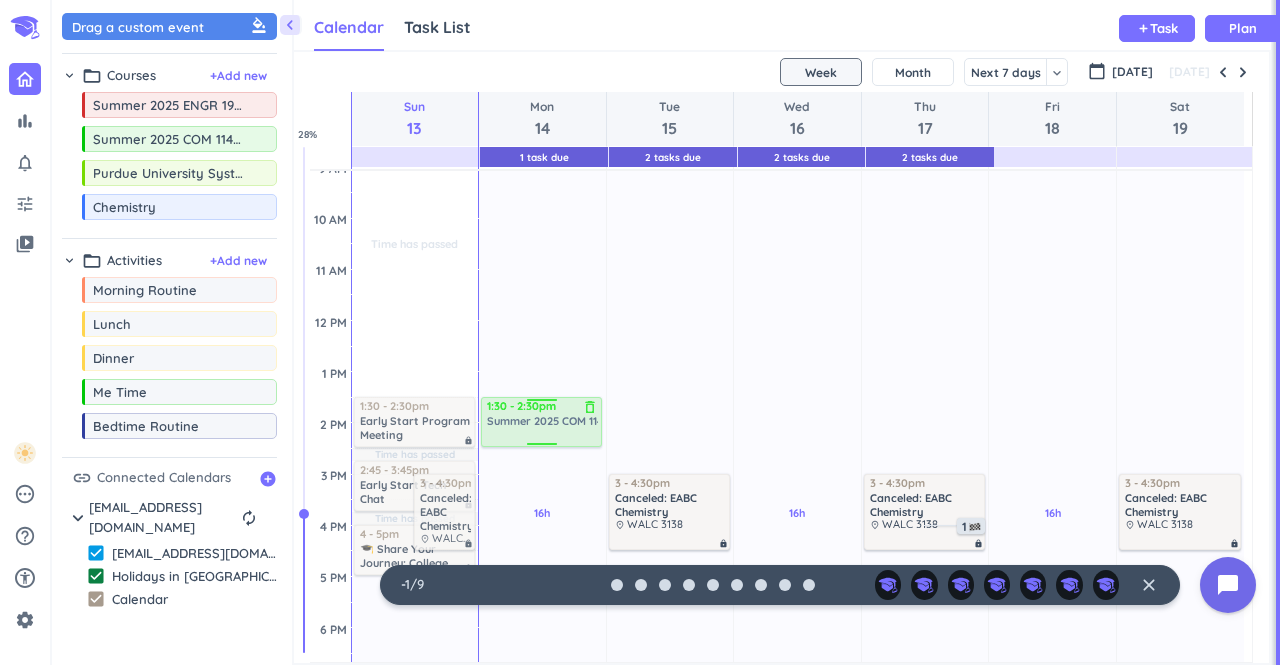 drag, startPoint x: 175, startPoint y: 138, endPoint x: 512, endPoint y: 399, distance: 426.2511 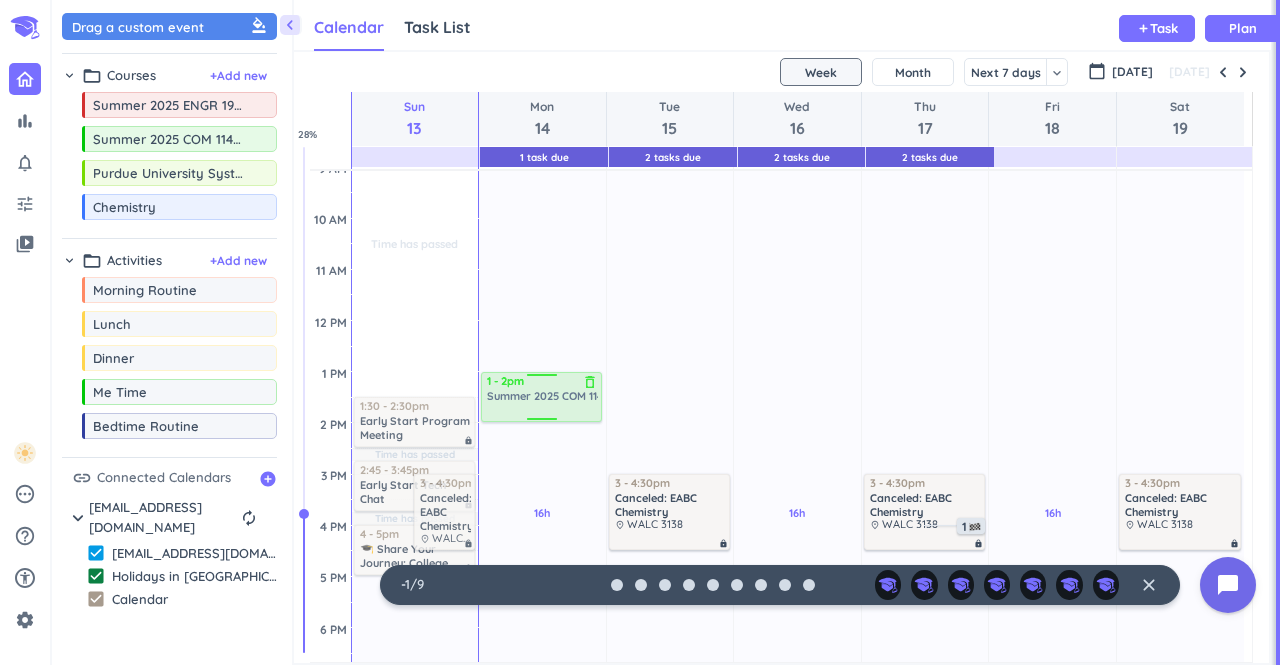 drag, startPoint x: 547, startPoint y: 427, endPoint x: 550, endPoint y: 397, distance: 30.149628 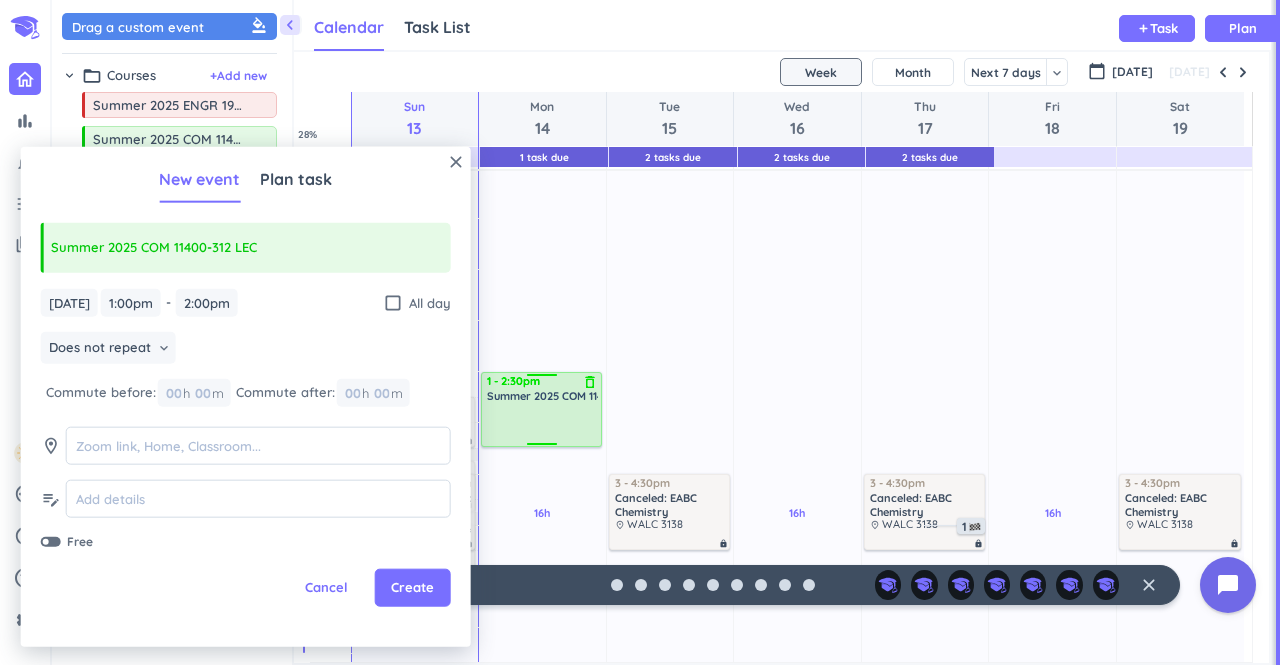 click on "16h  Past due Plan Adjust Awake Time Adjust Awake Time 1 - 2pm Summer 2025 COM 11400-312 LEC delete_outline 1  1 - 2:30pm Summer 2025 COM 11400-312 LEC delete_outline" at bounding box center (542, 525) 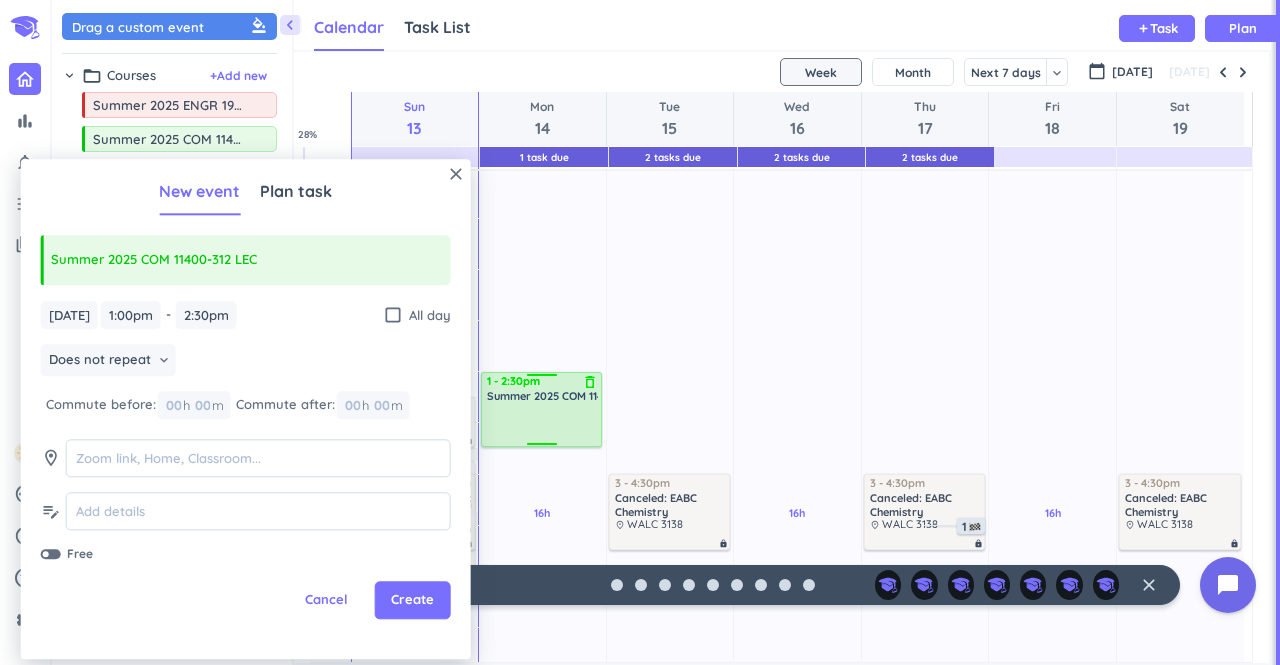 click at bounding box center [542, 424] 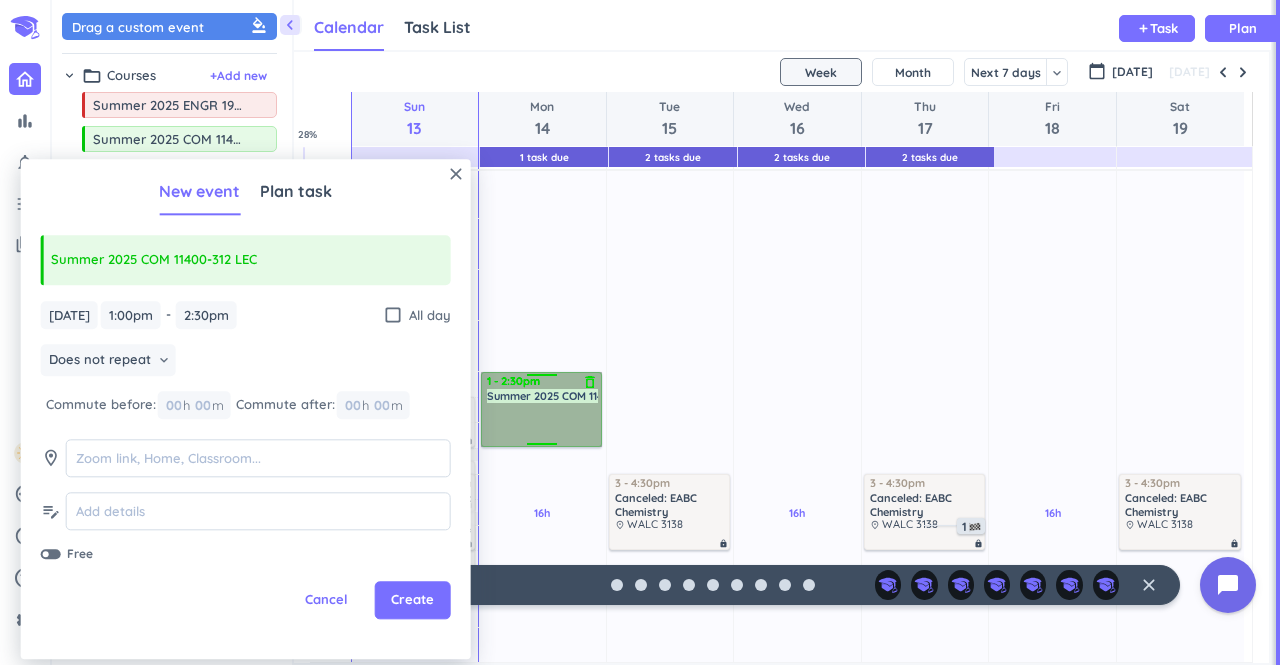 drag, startPoint x: 577, startPoint y: 417, endPoint x: 540, endPoint y: 411, distance: 37.48333 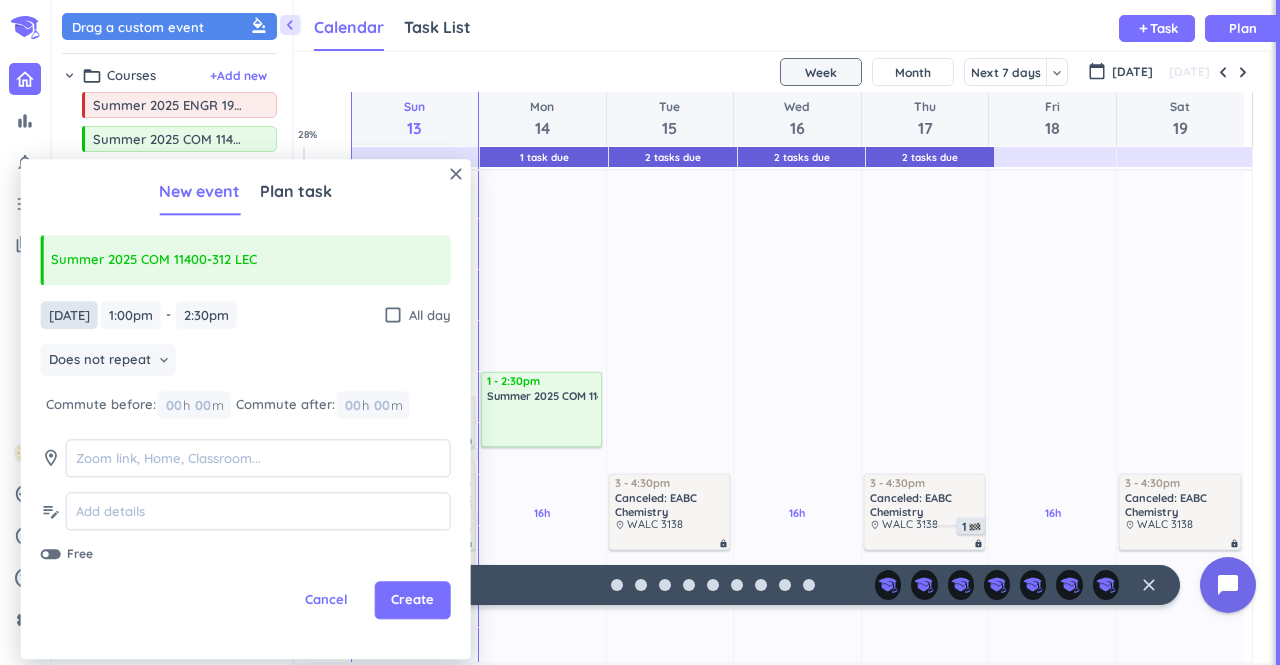 click on "[DATE]" at bounding box center (69, 315) 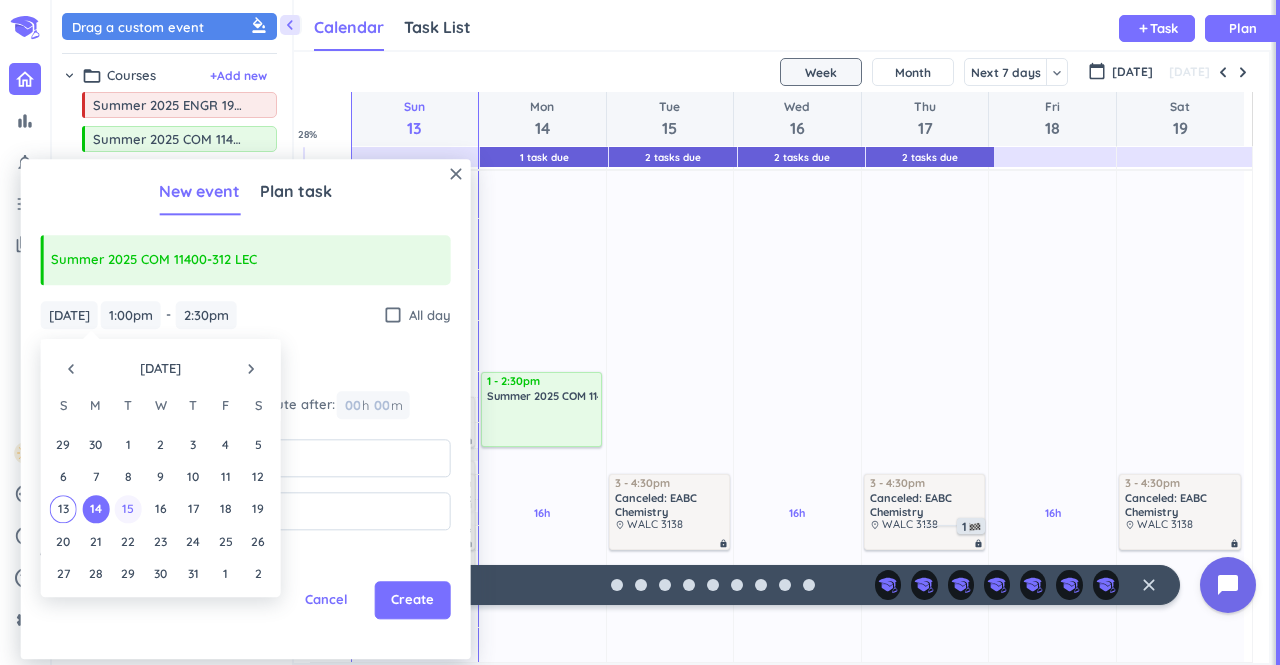 click on "15" at bounding box center [128, 509] 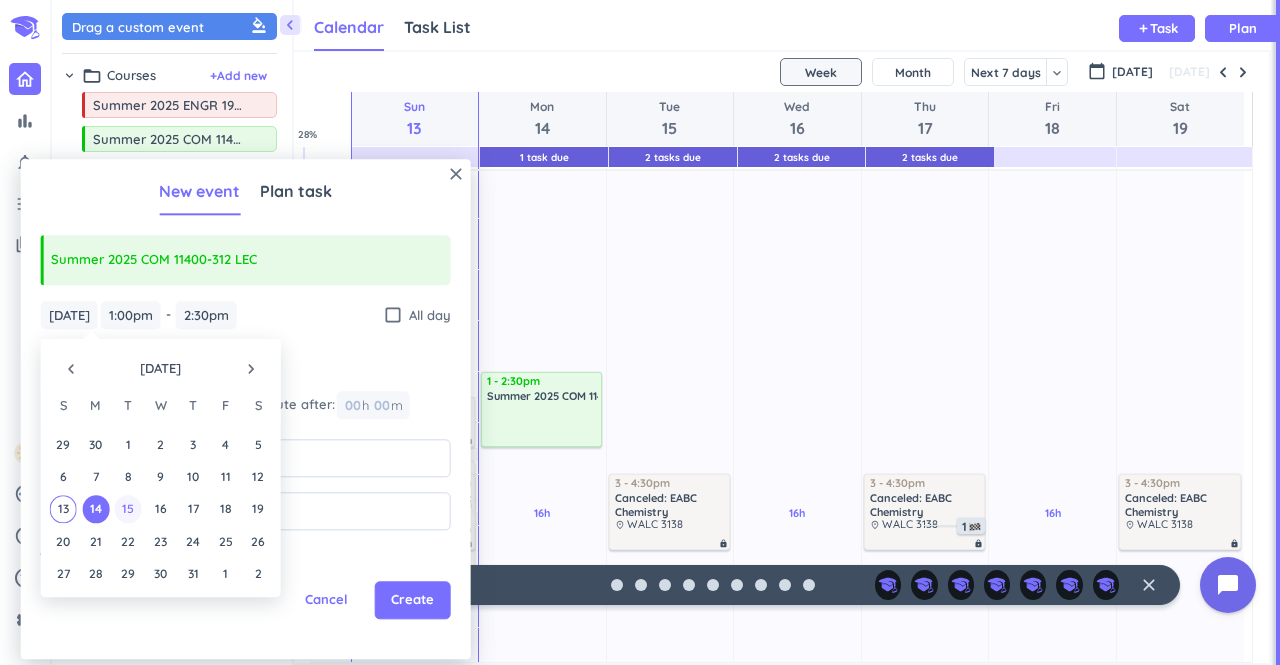 type on "[DATE]" 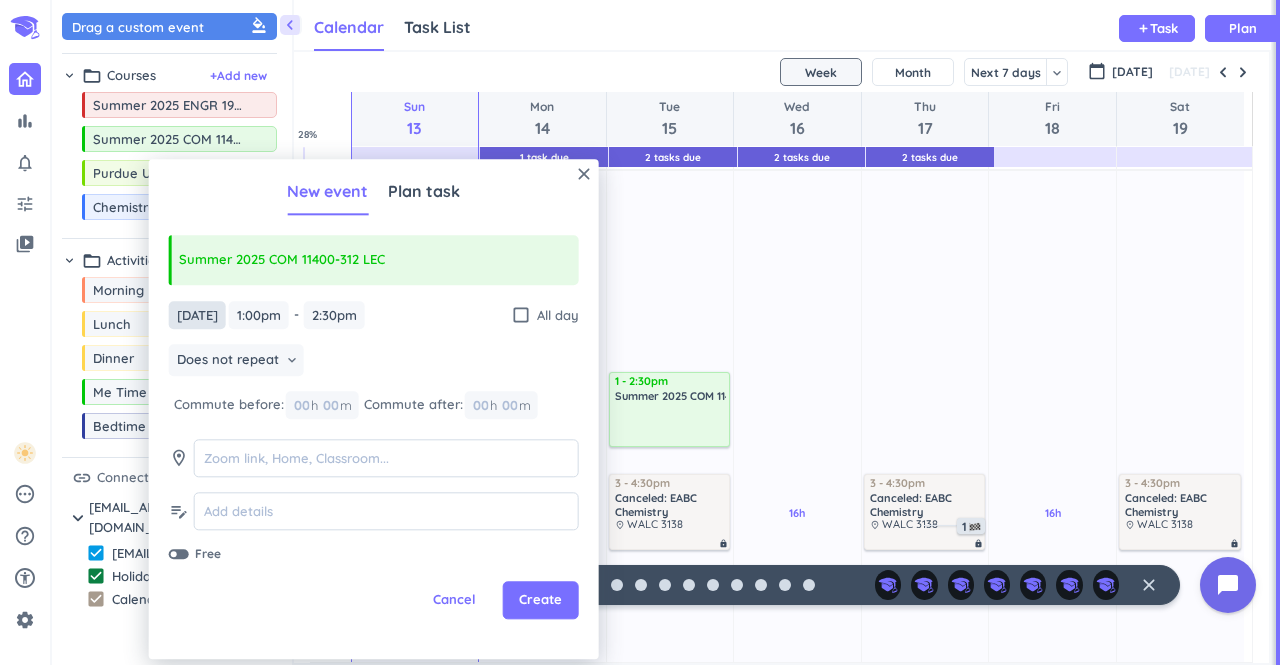 click on "[DATE]" at bounding box center (197, 315) 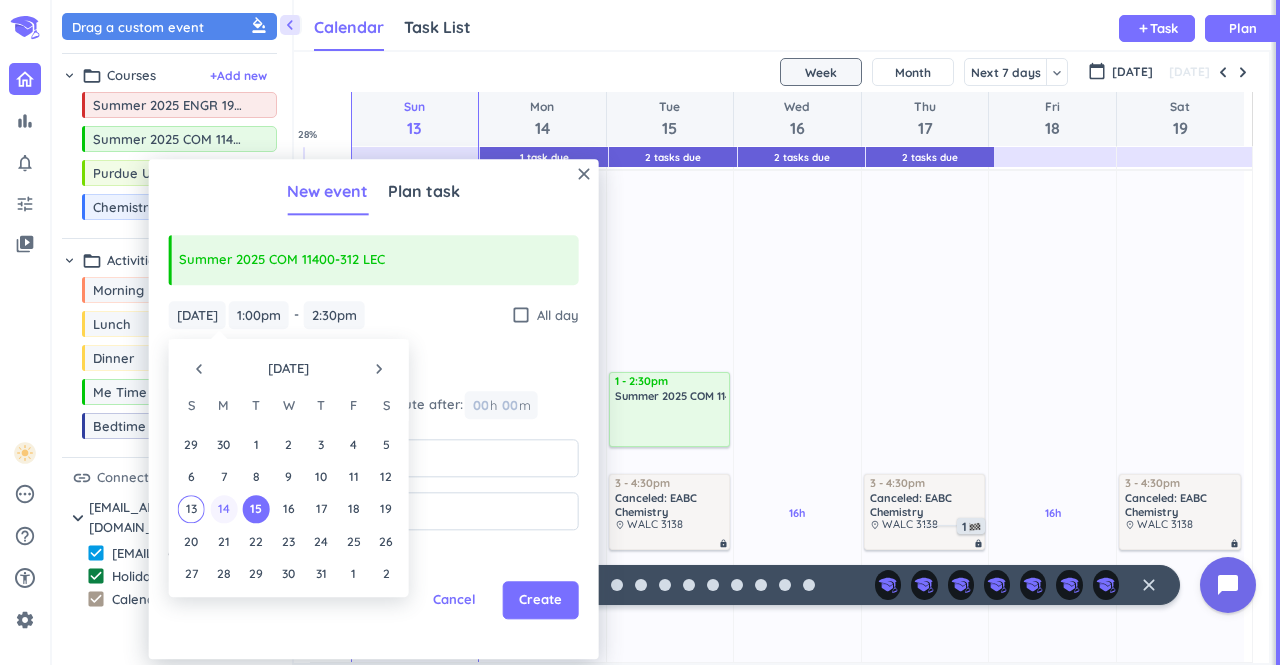 click on "14" at bounding box center (223, 509) 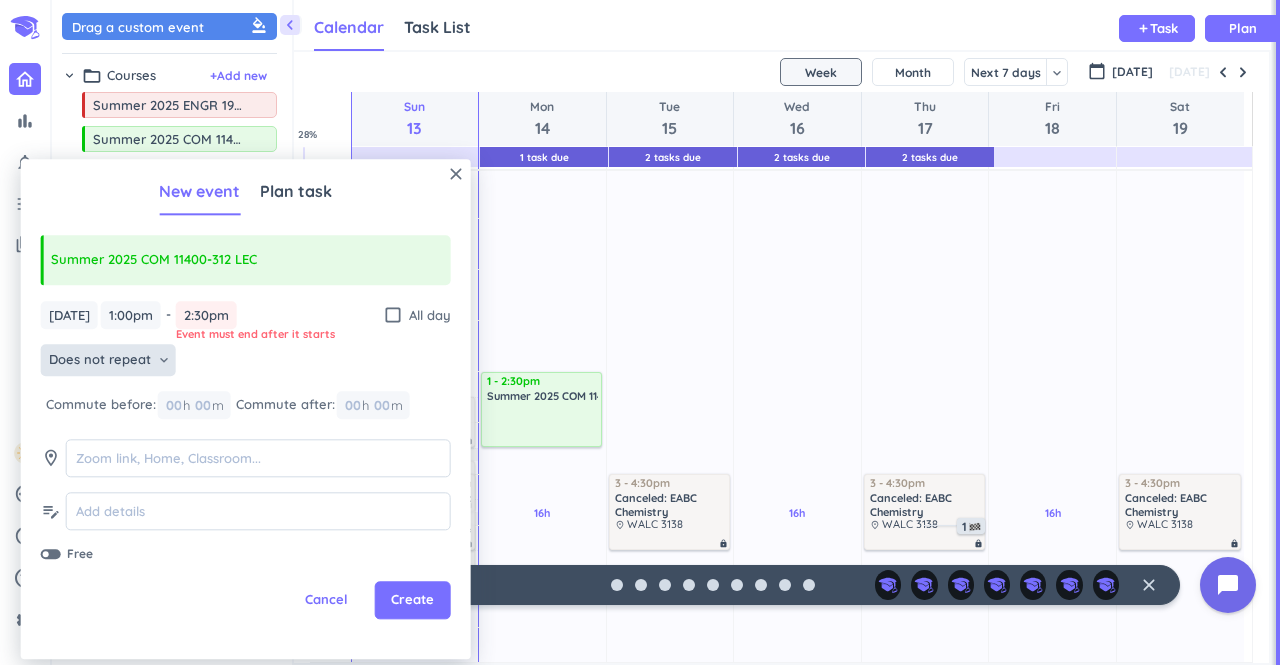 click on "Does not repeat keyboard_arrow_down" at bounding box center [108, 361] 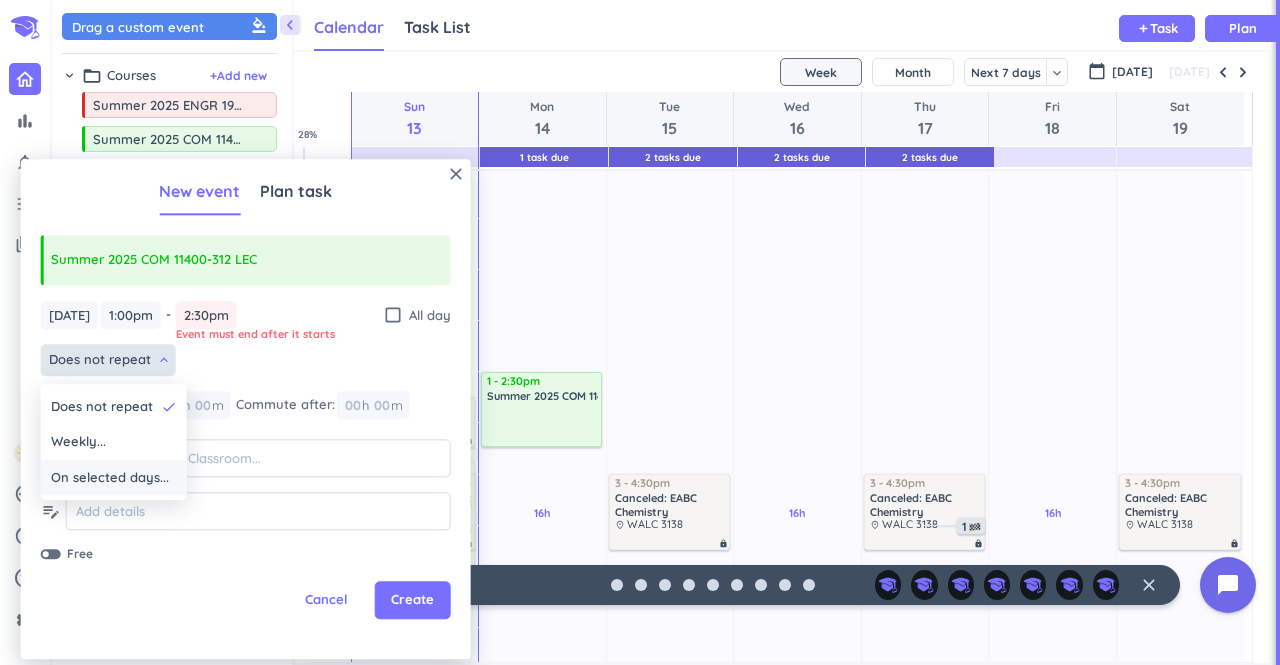 click on "On selected days..." at bounding box center (110, 478) 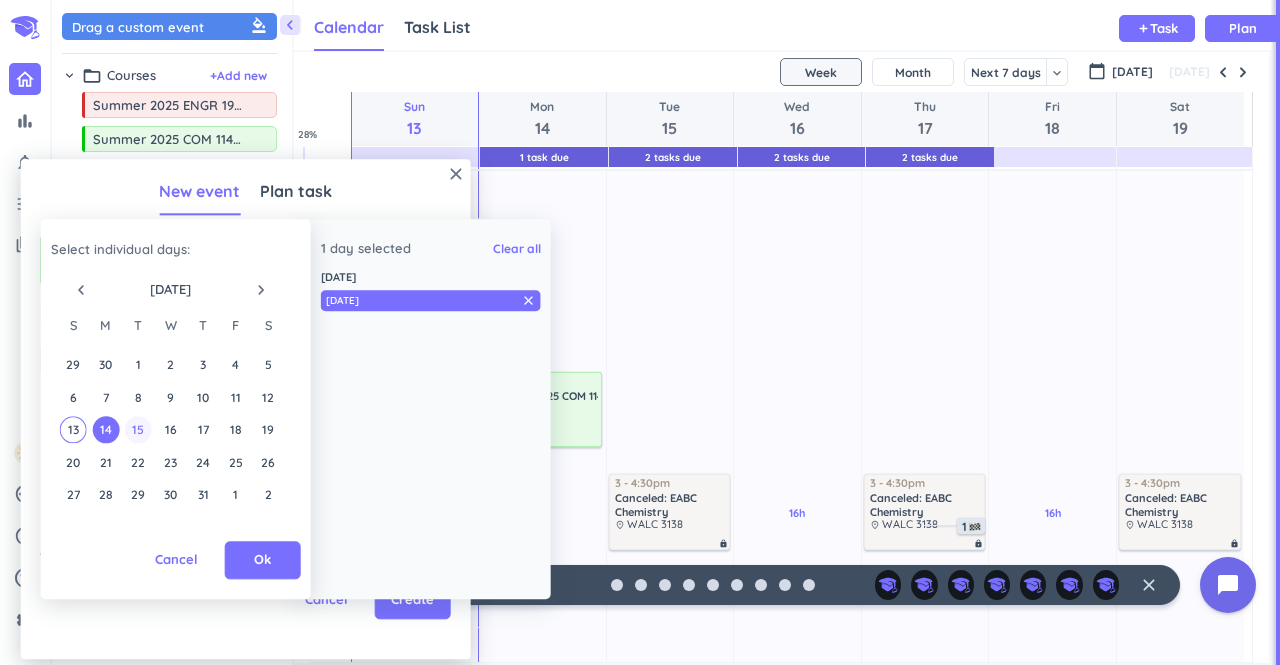 click on "15" at bounding box center (138, 429) 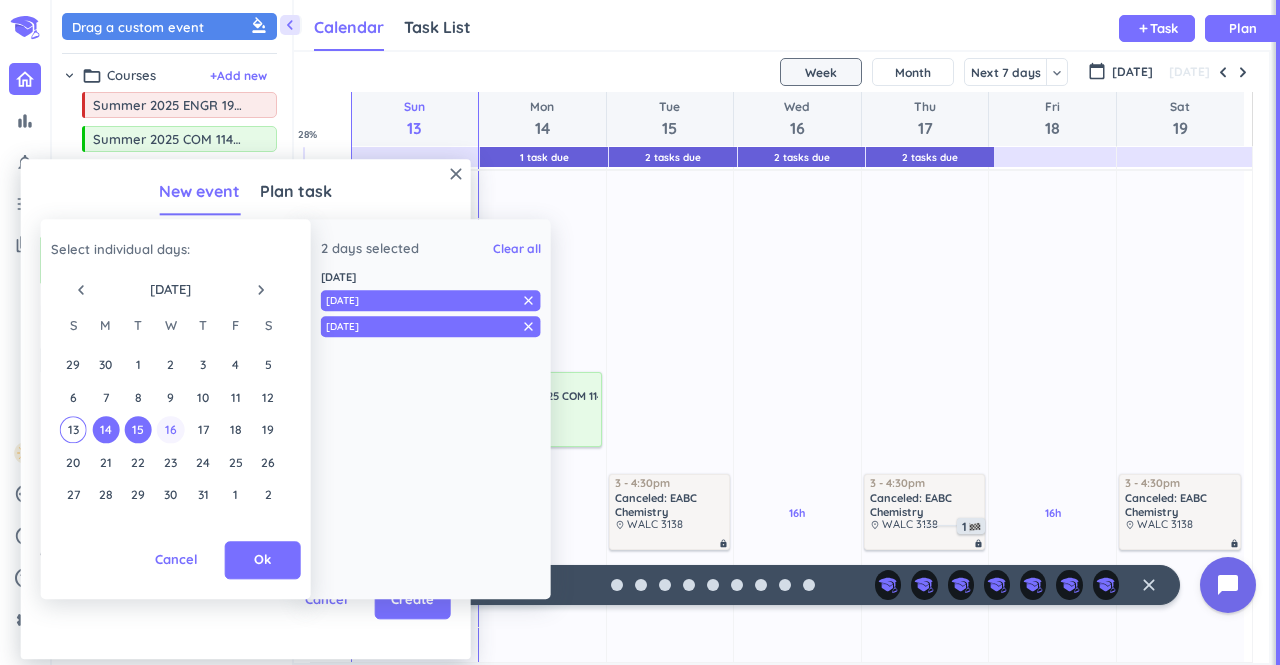 click on "16" at bounding box center [170, 429] 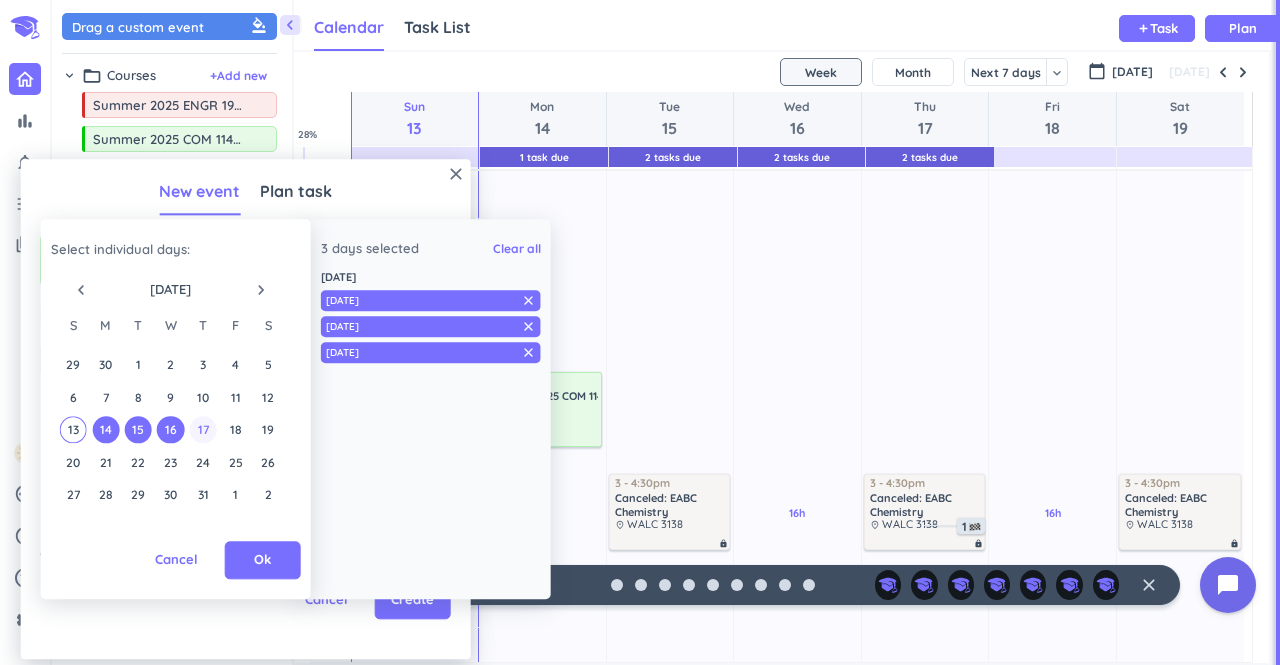 click on "17" at bounding box center [203, 429] 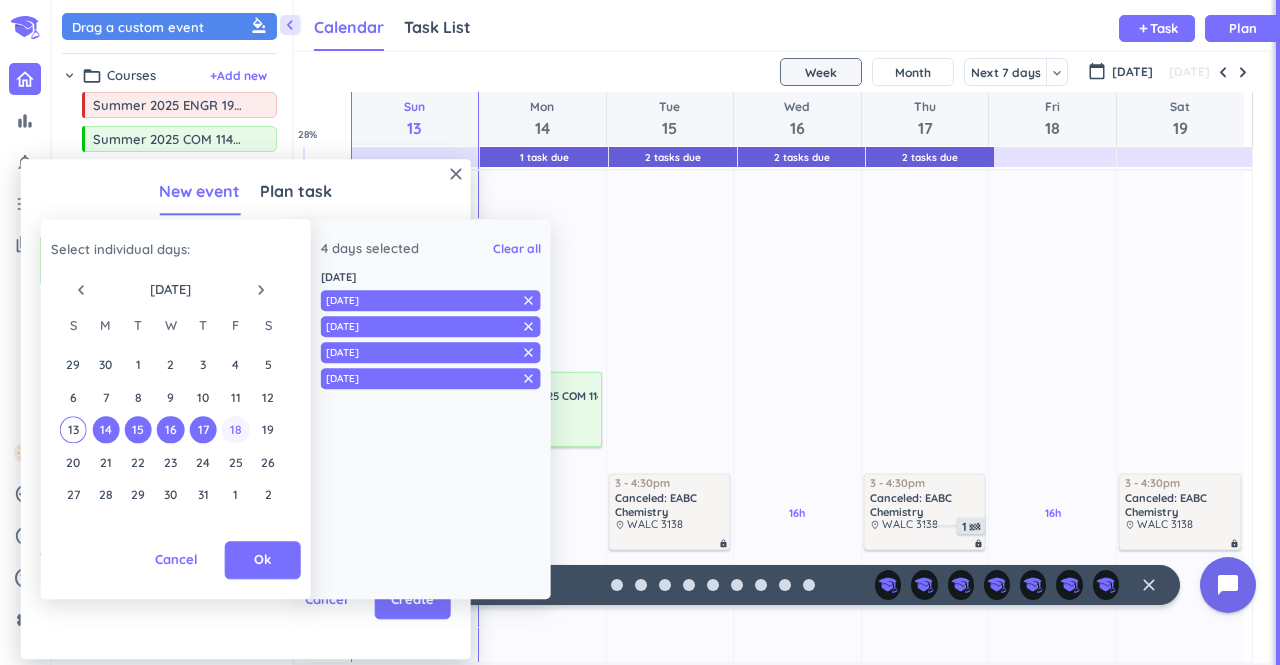 click on "18" at bounding box center [235, 429] 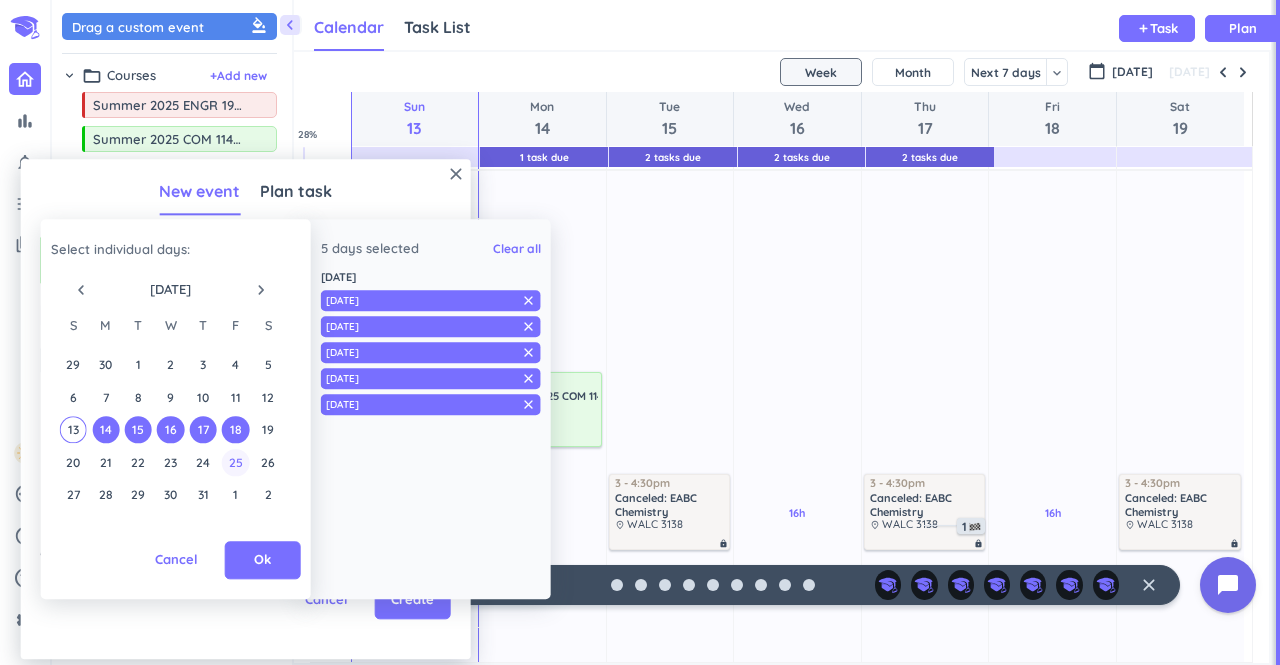 click on "25" at bounding box center [235, 462] 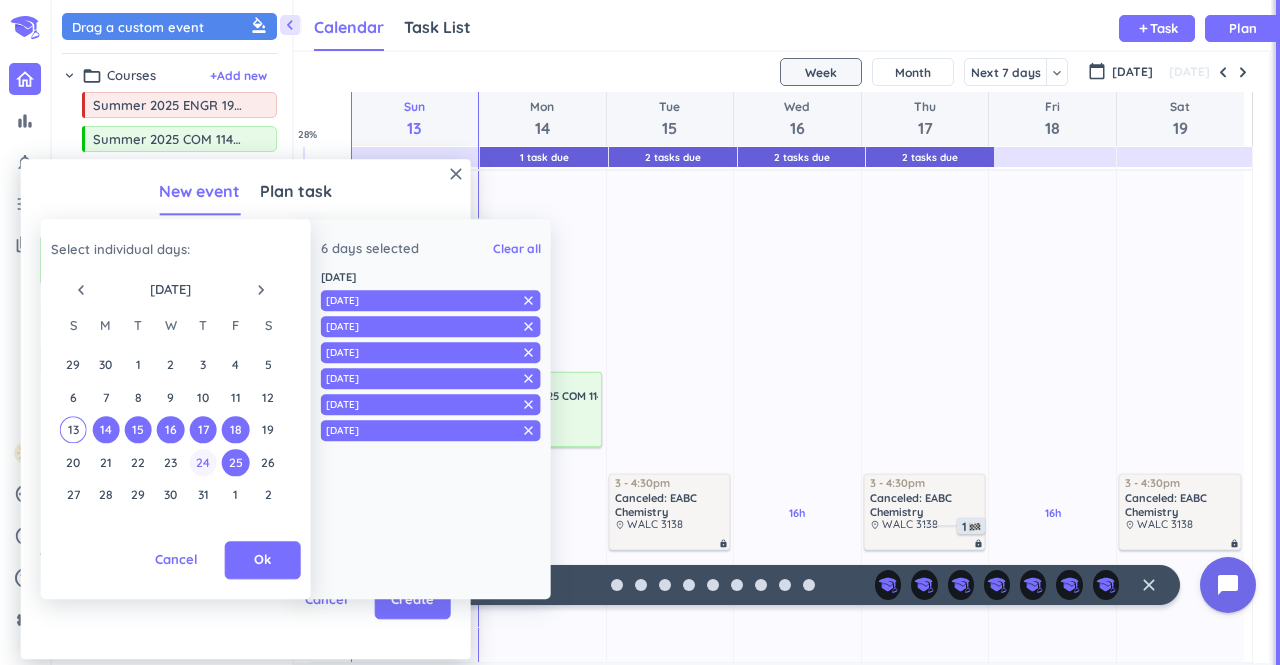 click on "24" at bounding box center (203, 462) 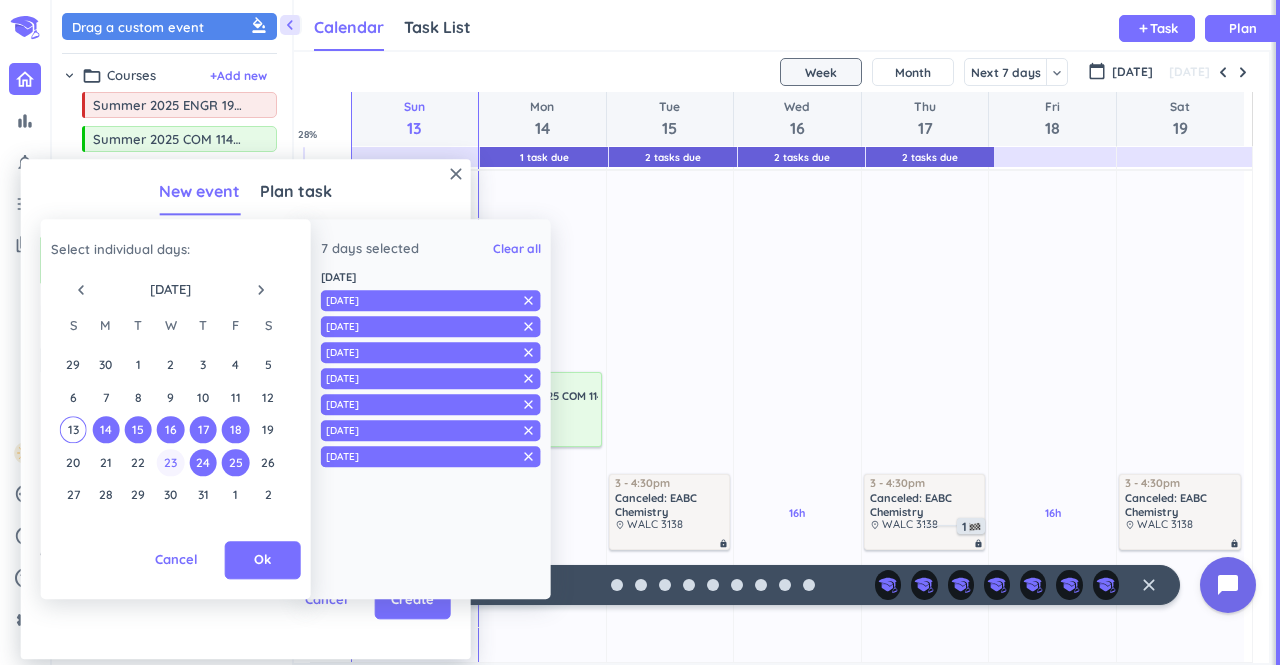 click on "23" at bounding box center (170, 462) 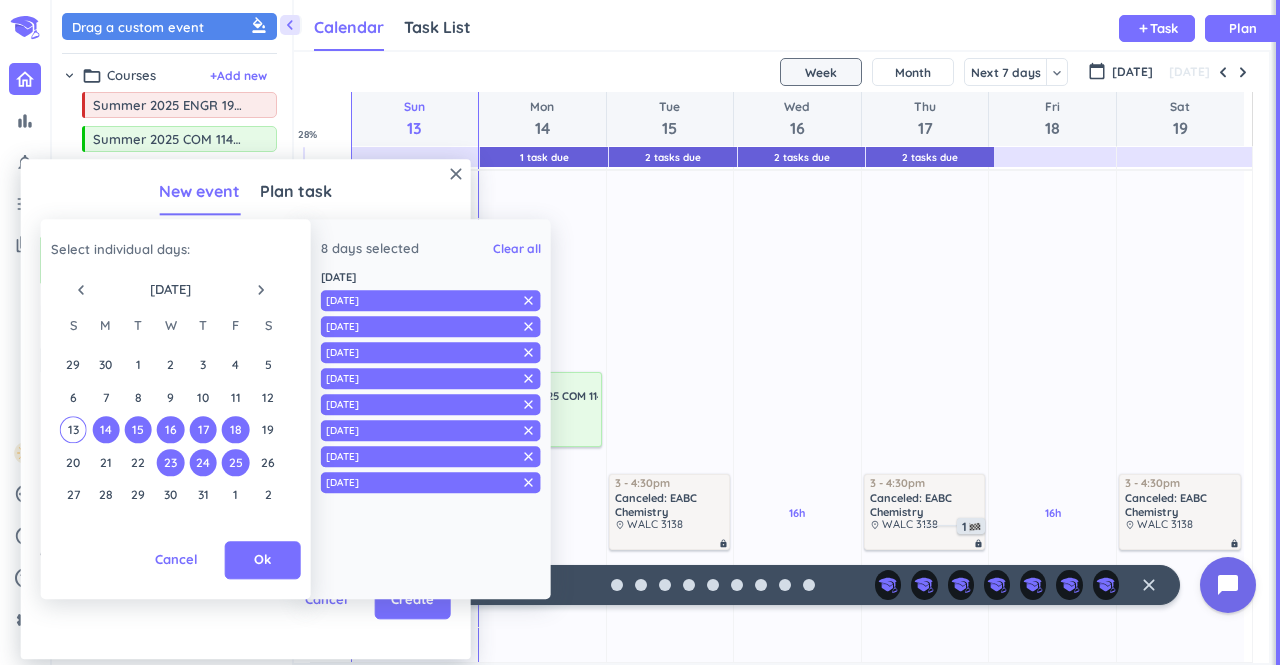 click on "21" at bounding box center (105, 462) 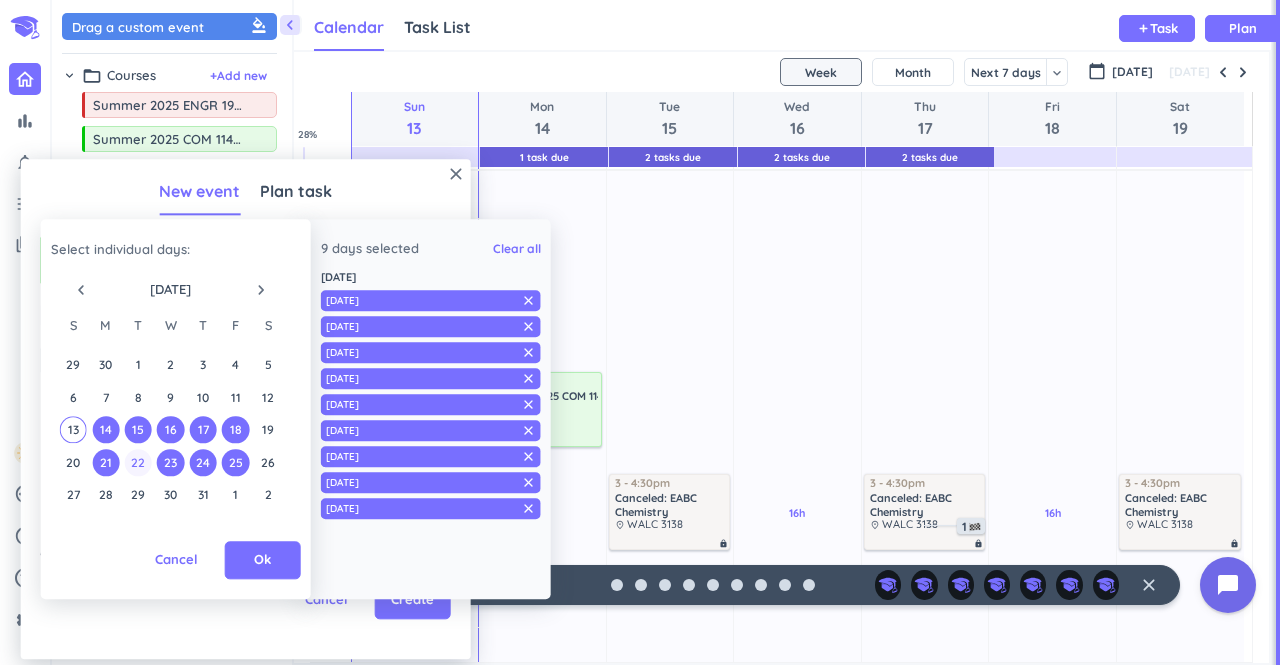 click on "22" at bounding box center [138, 462] 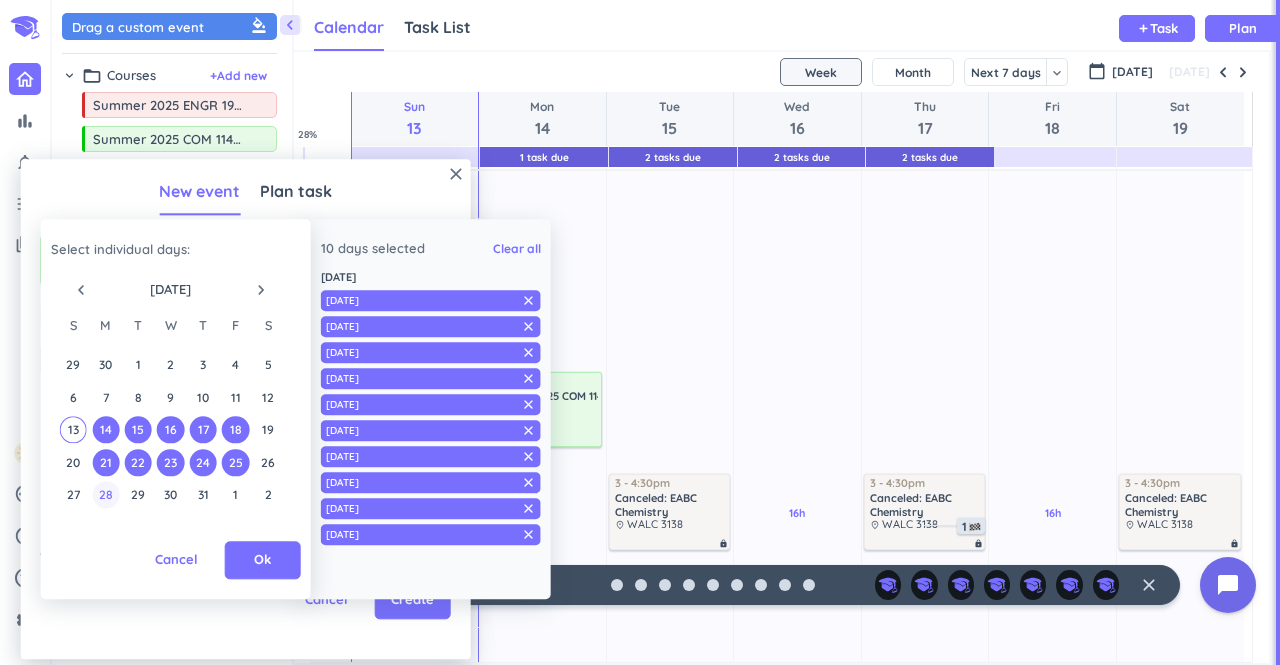 click on "28" at bounding box center (105, 494) 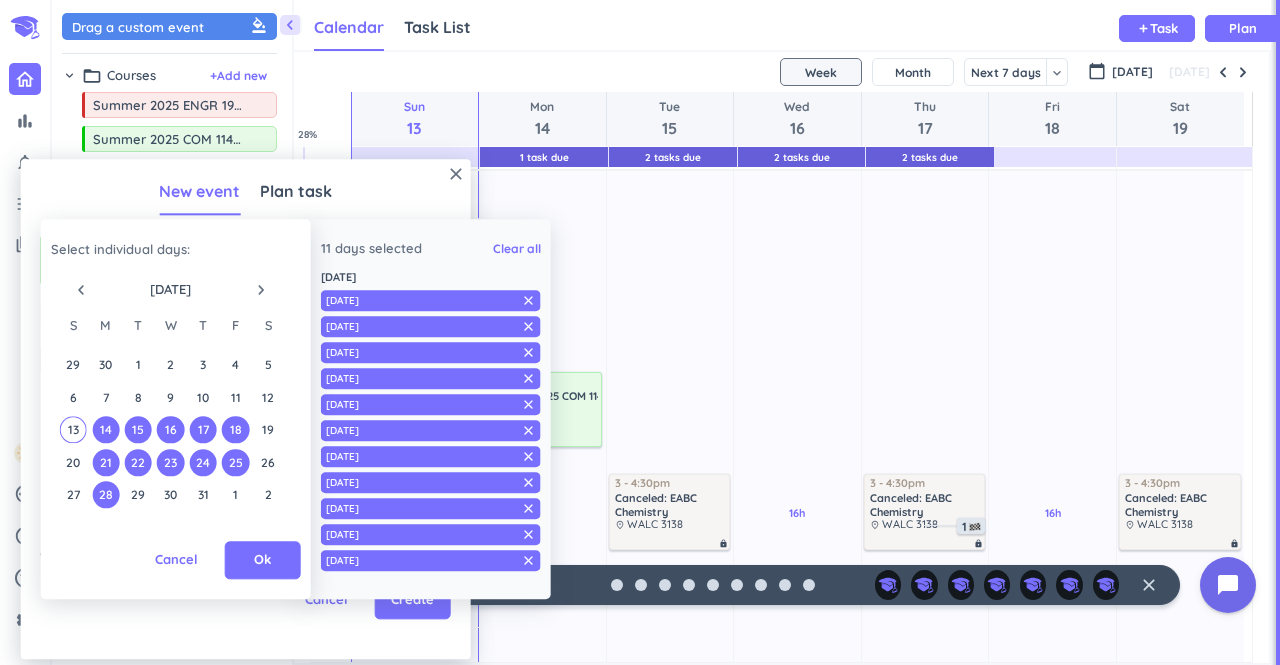 click on "27 28 29 30 31 1 2" at bounding box center (170, 495) 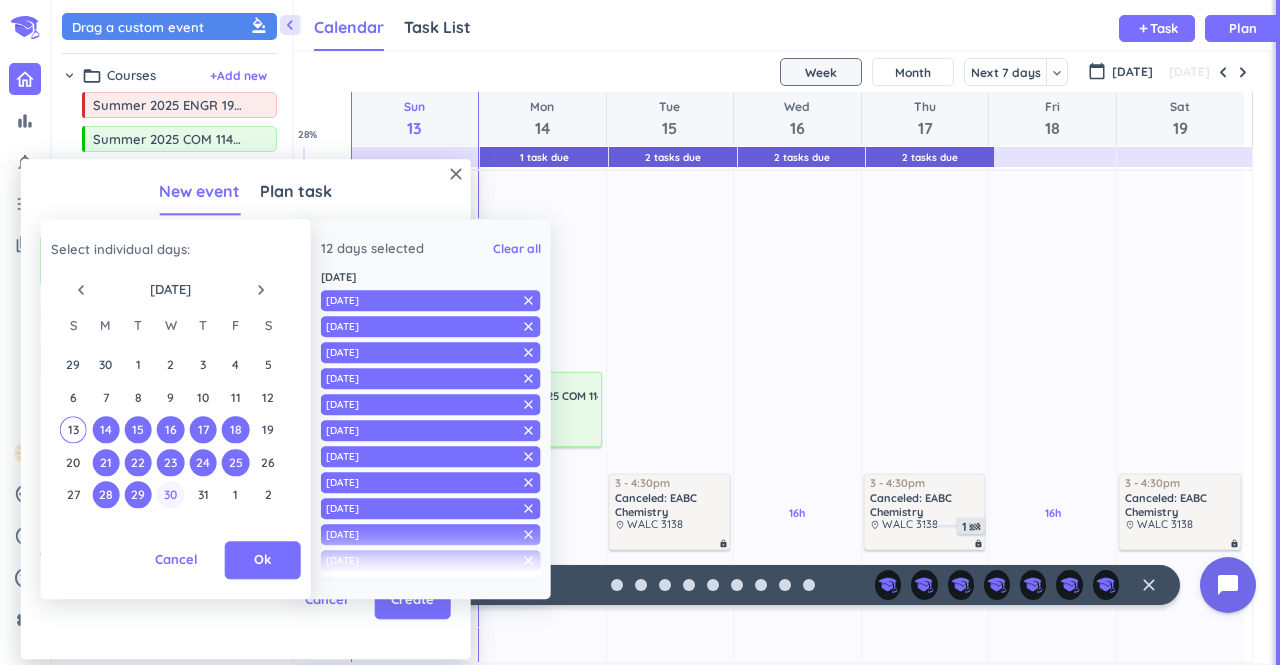 click on "30" at bounding box center [170, 494] 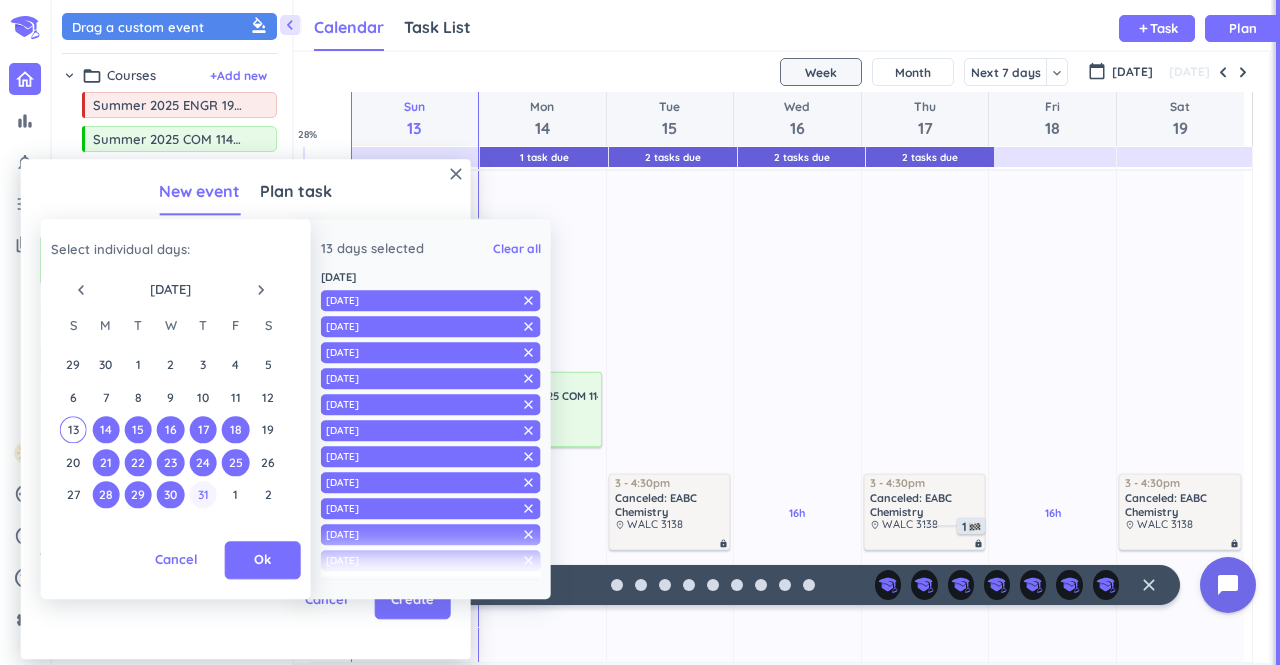 click on "31" at bounding box center (203, 494) 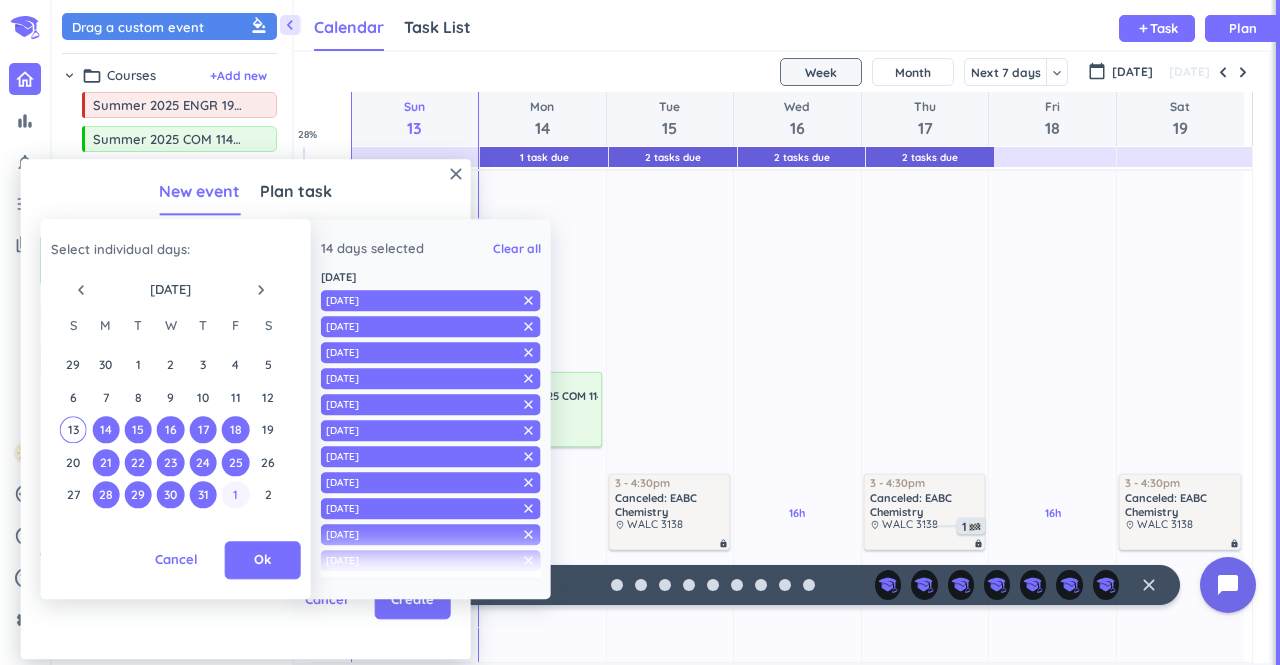 click on "1" at bounding box center (235, 494) 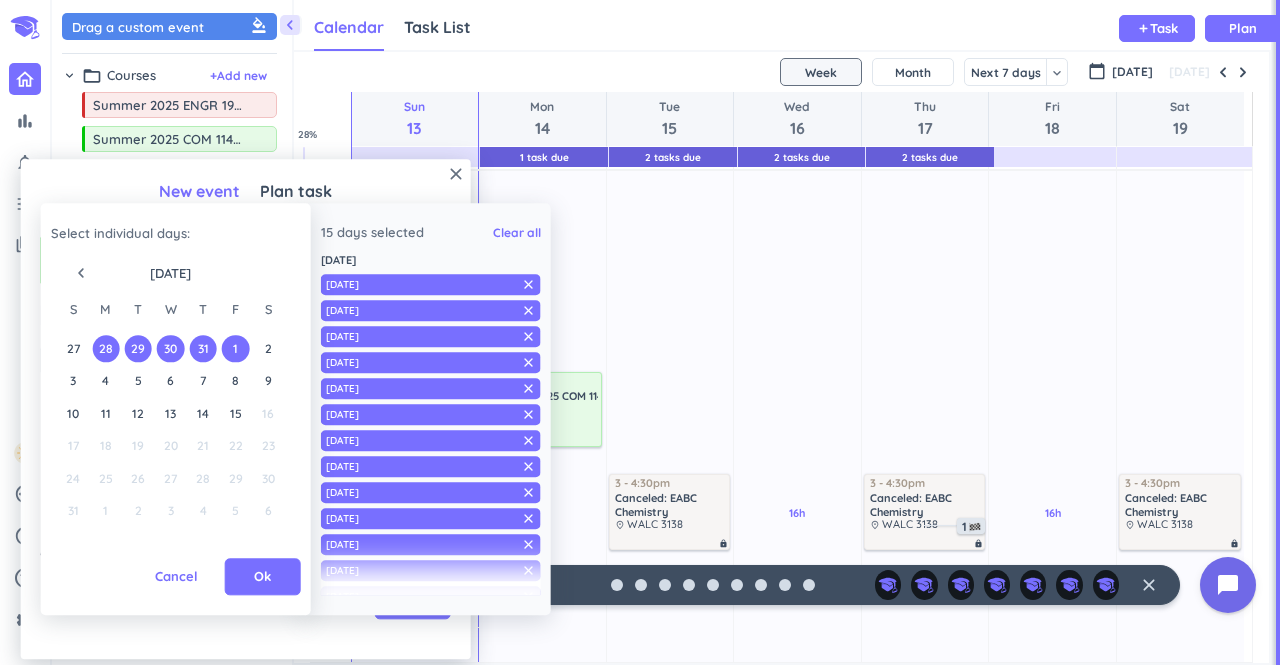 click on "3 4 5 6 7 8 9" at bounding box center [170, 381] 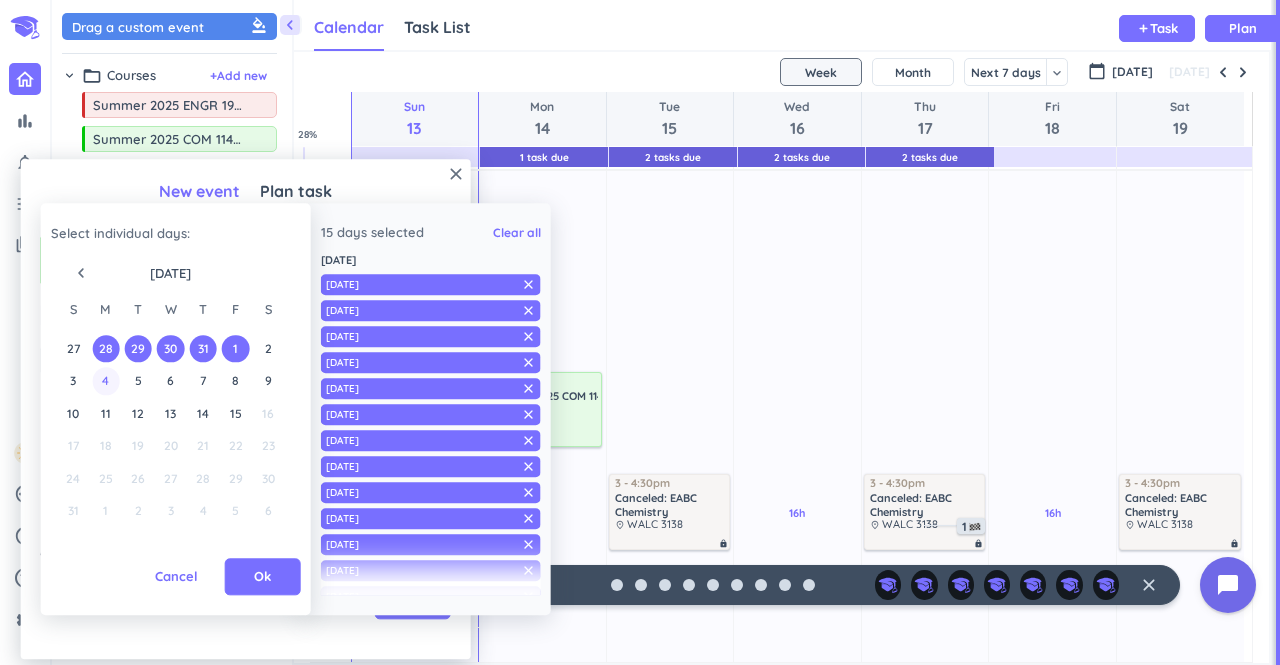 click on "4" at bounding box center [105, 381] 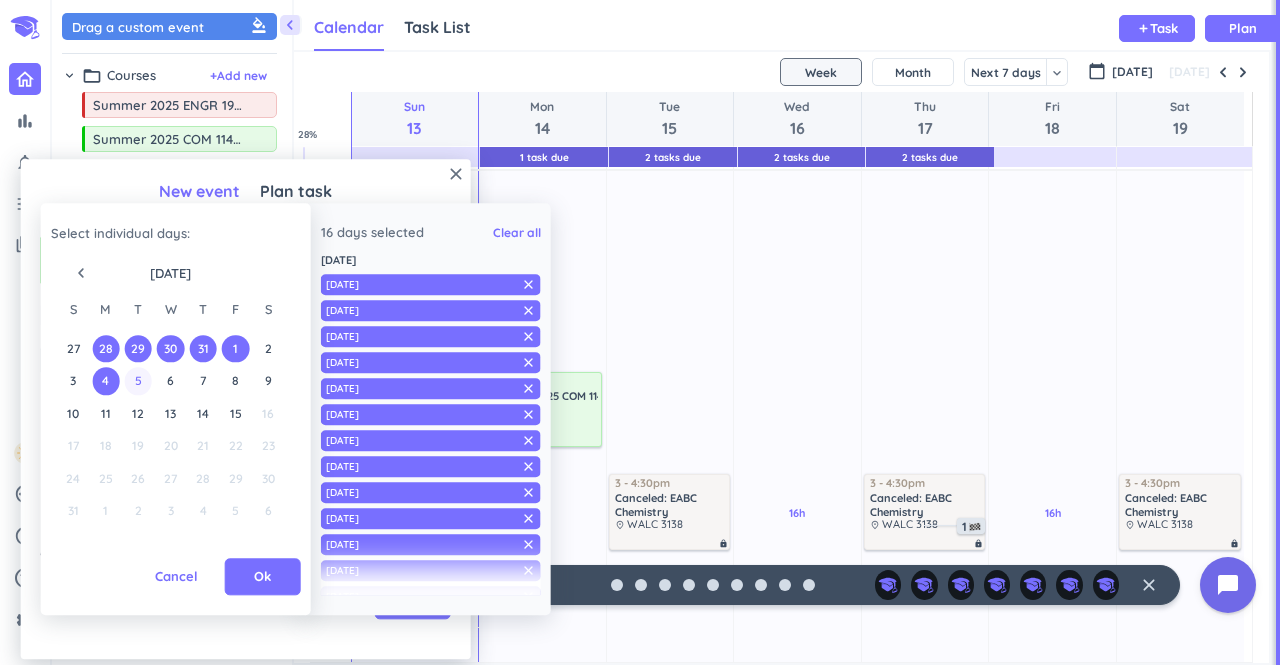 click on "5" at bounding box center [138, 381] 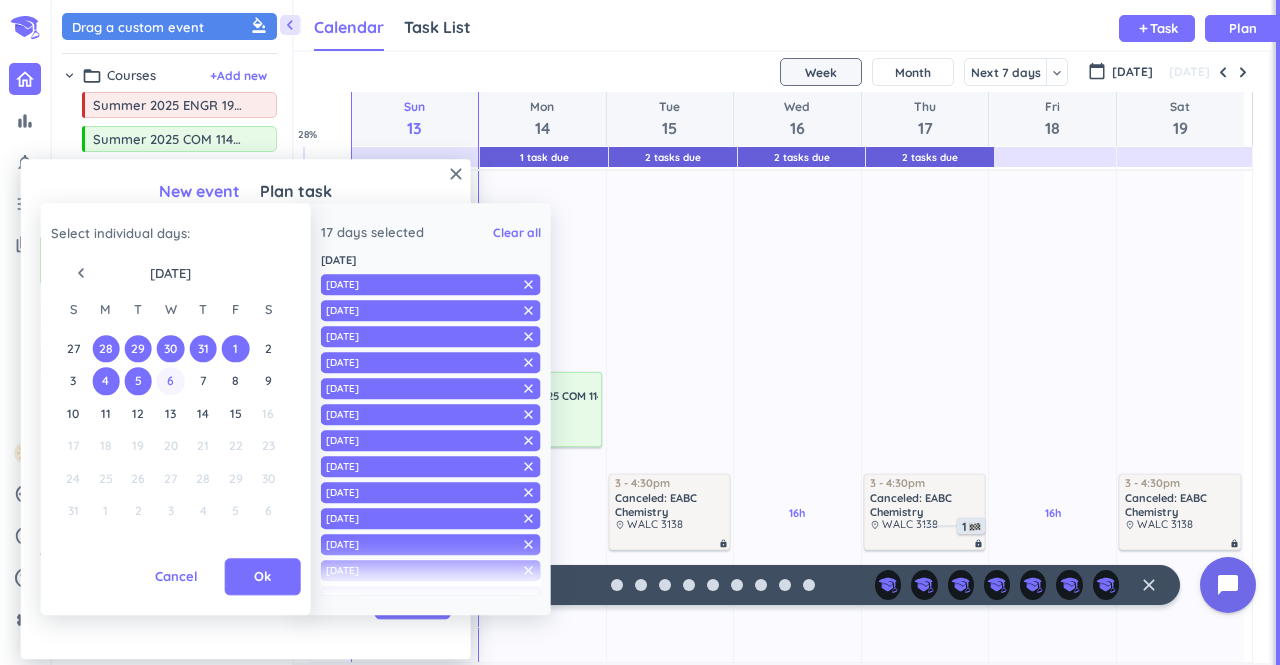click on "6" at bounding box center [170, 381] 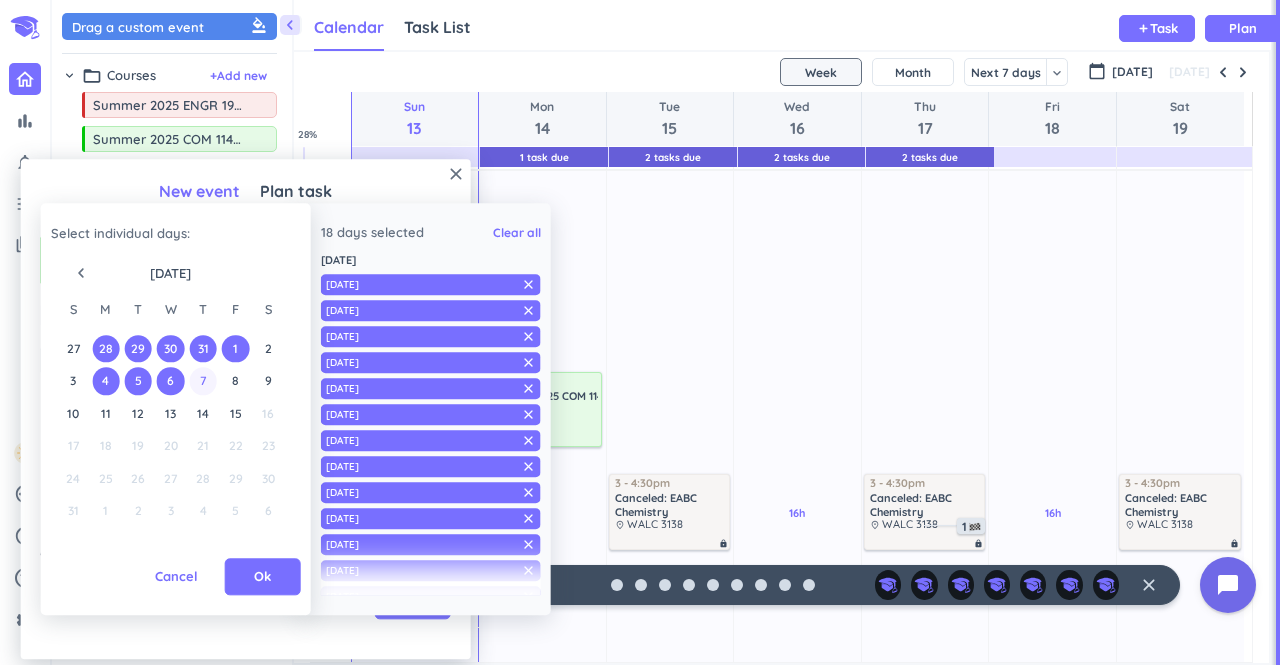 click on "7" at bounding box center (203, 381) 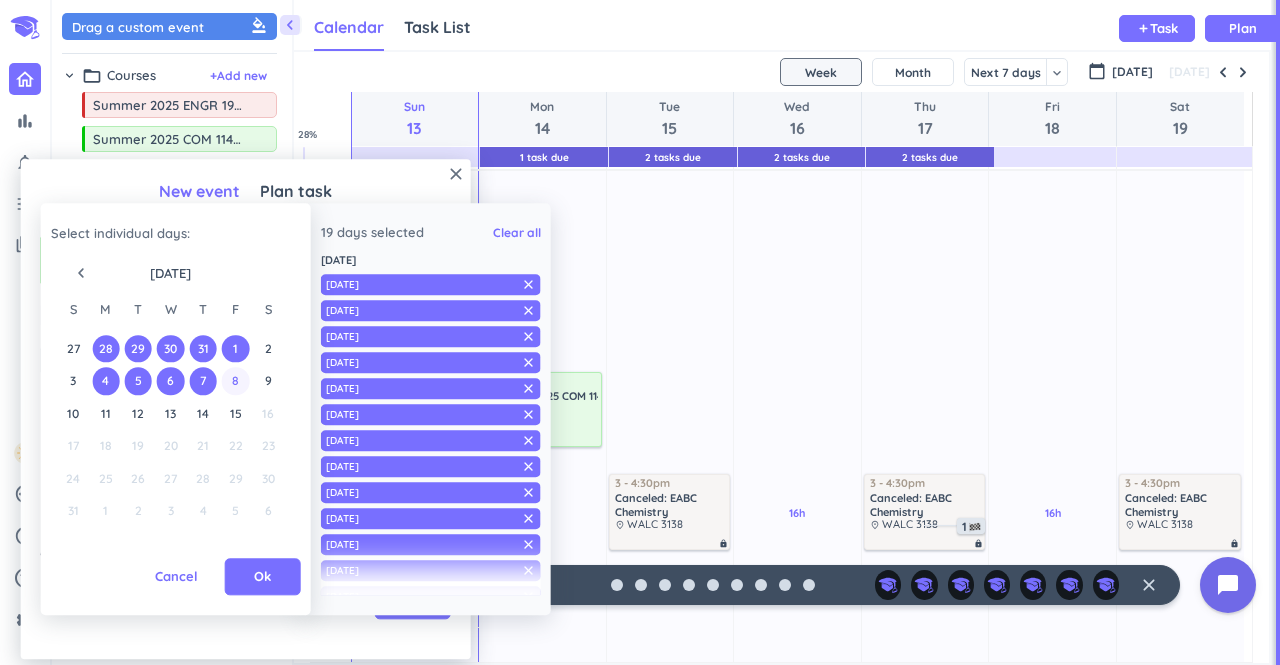 click on "8" at bounding box center (235, 381) 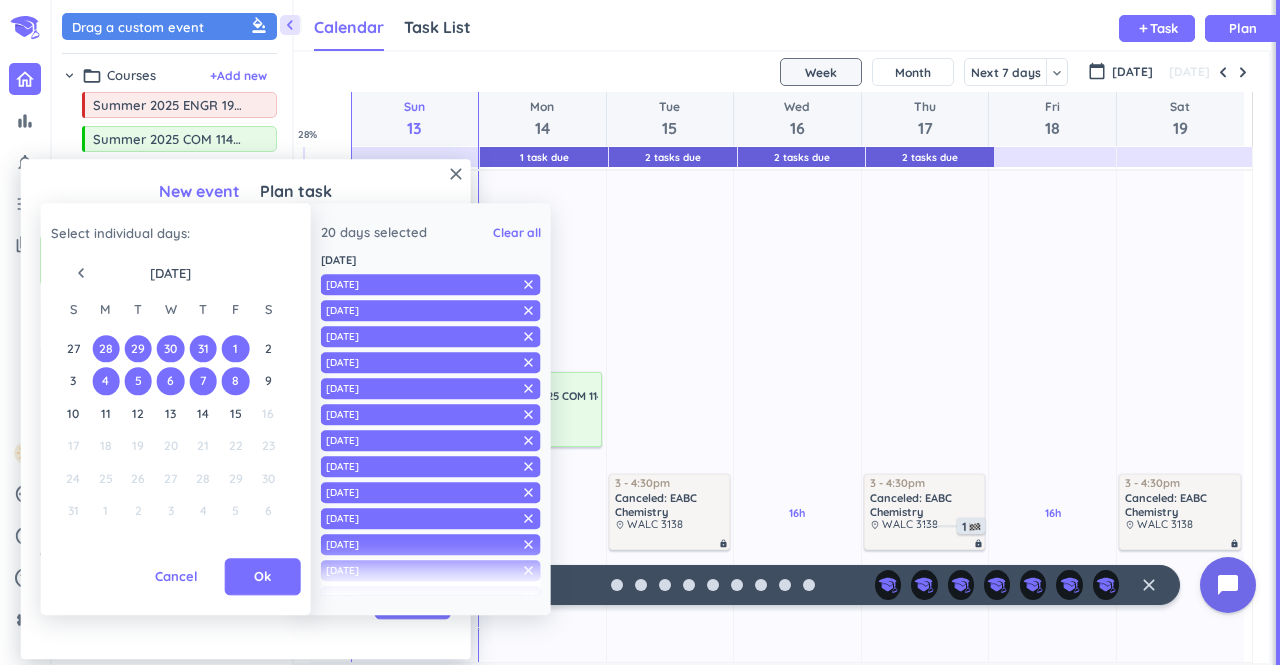 scroll, scrollTop: 230, scrollLeft: 0, axis: vertical 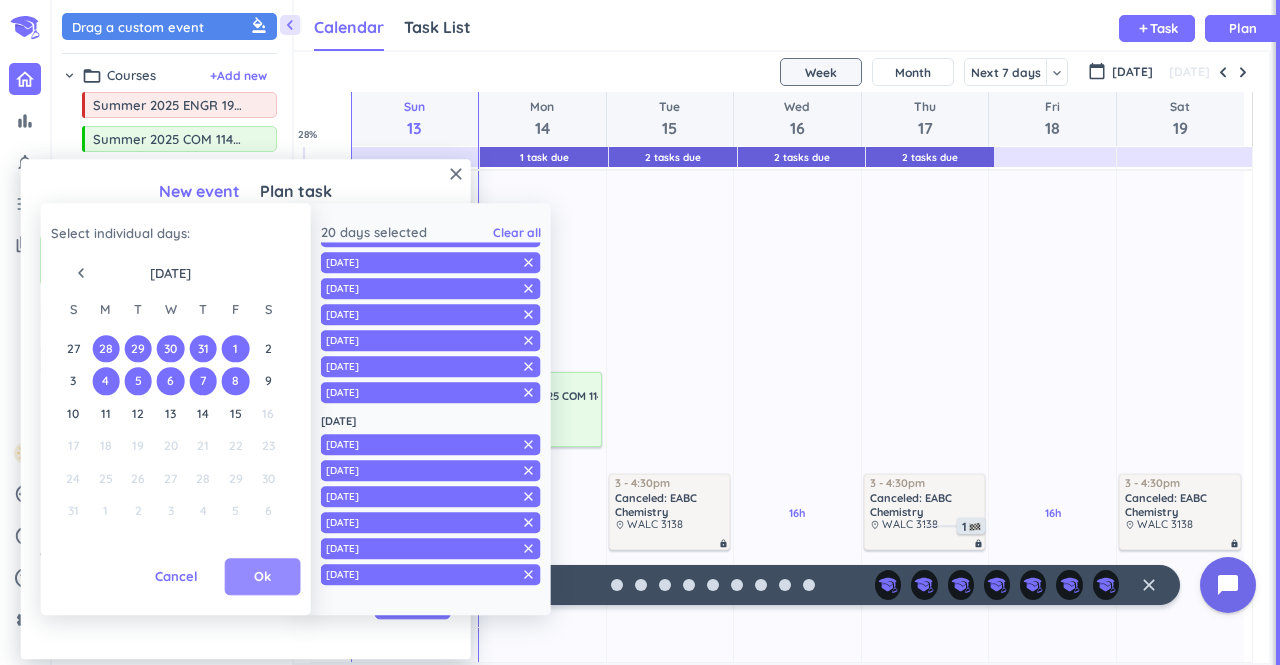click on "Ok" at bounding box center [262, 577] 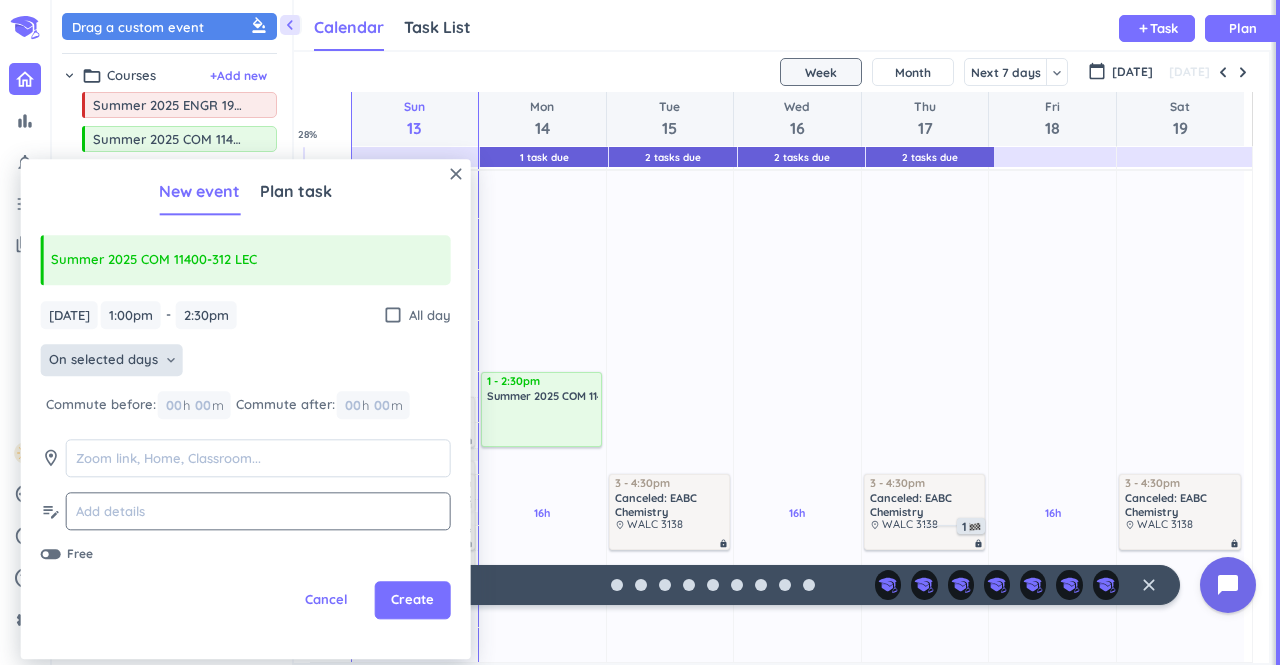 click 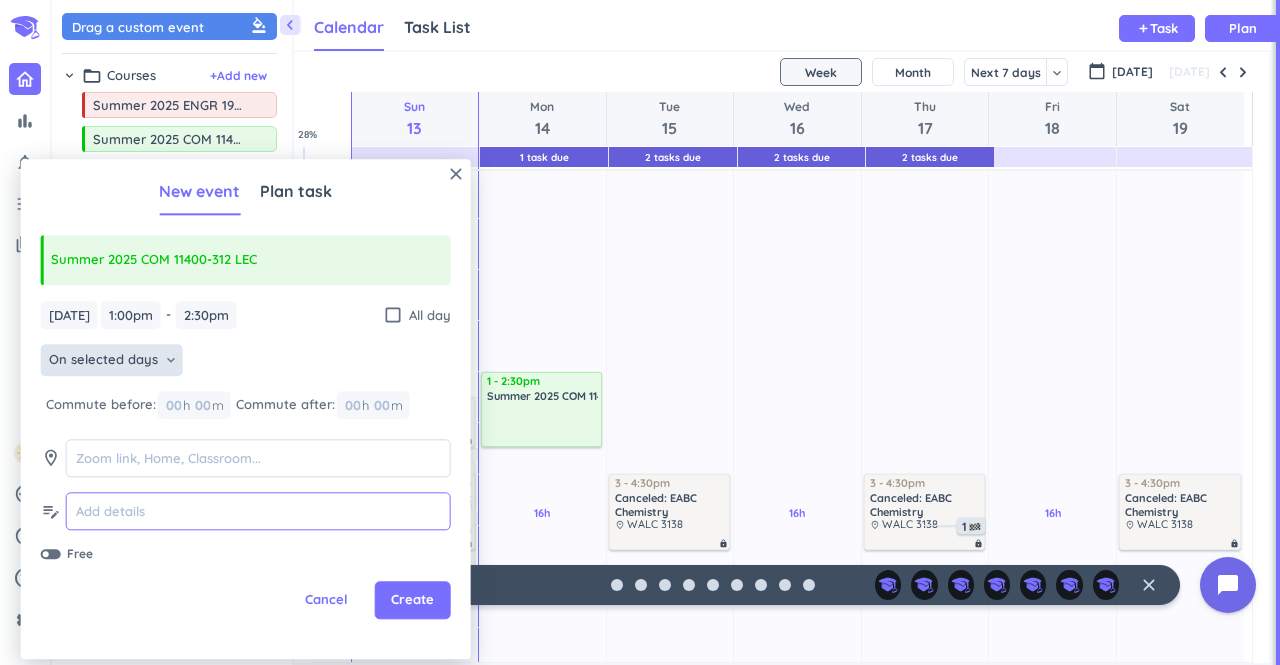 click at bounding box center [258, 511] 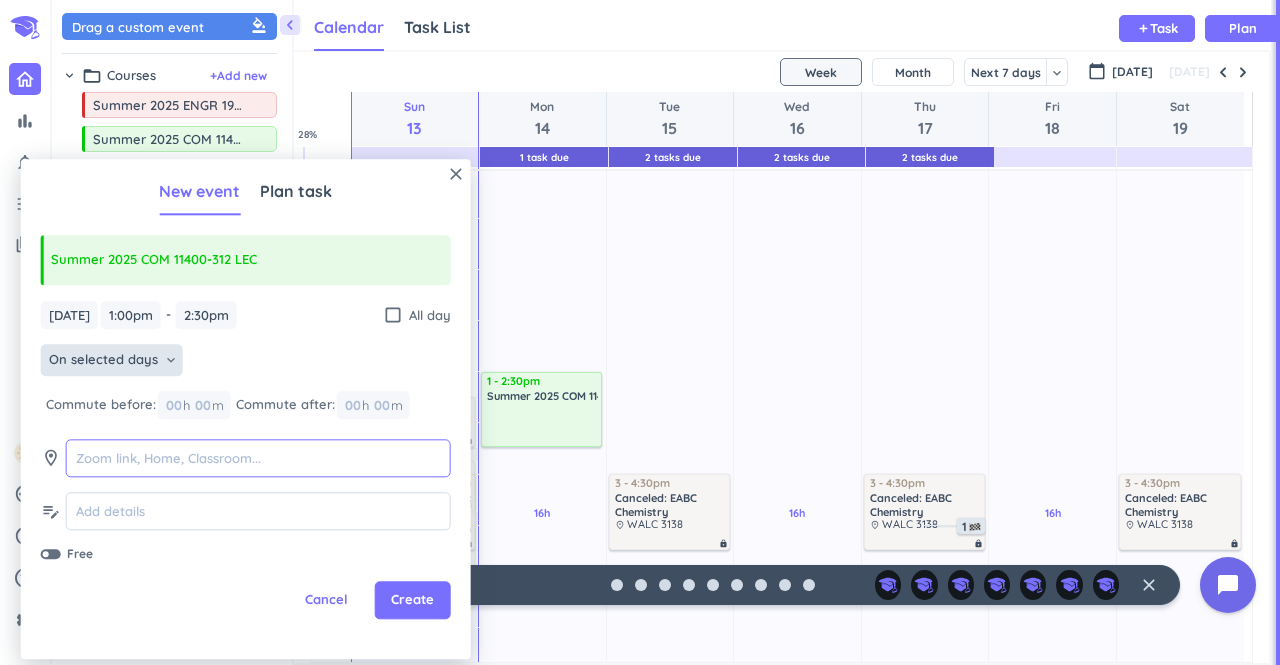 click at bounding box center (258, 458) 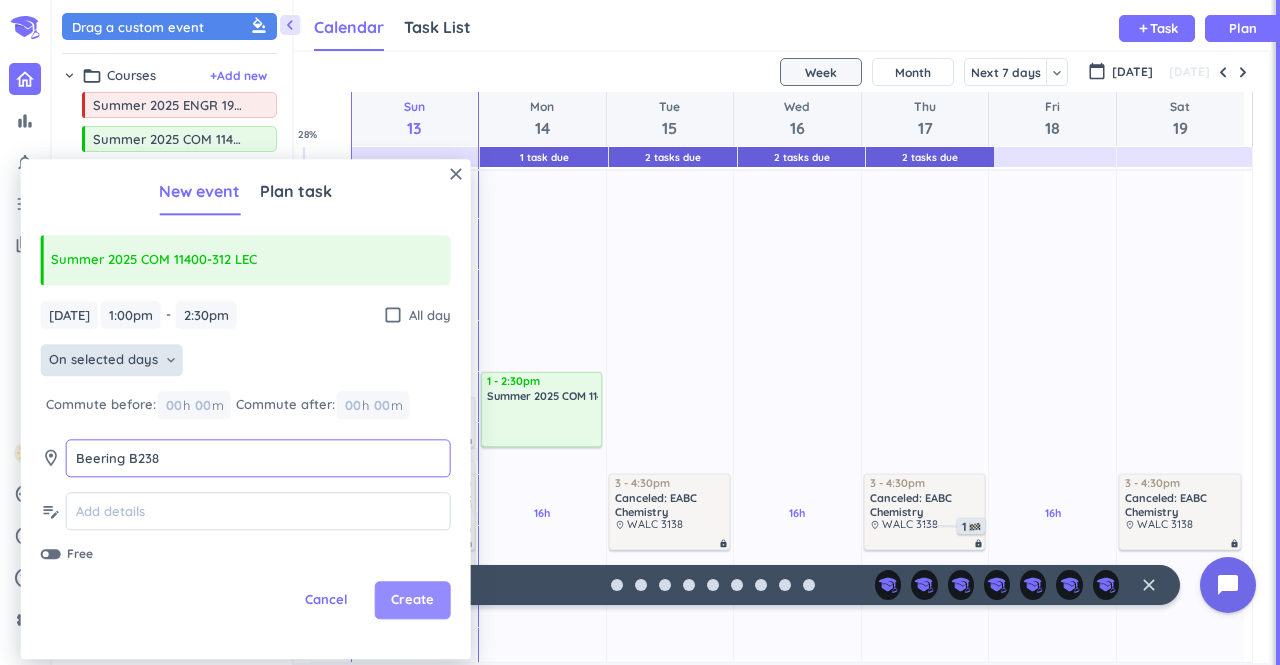 type on "Beering B238" 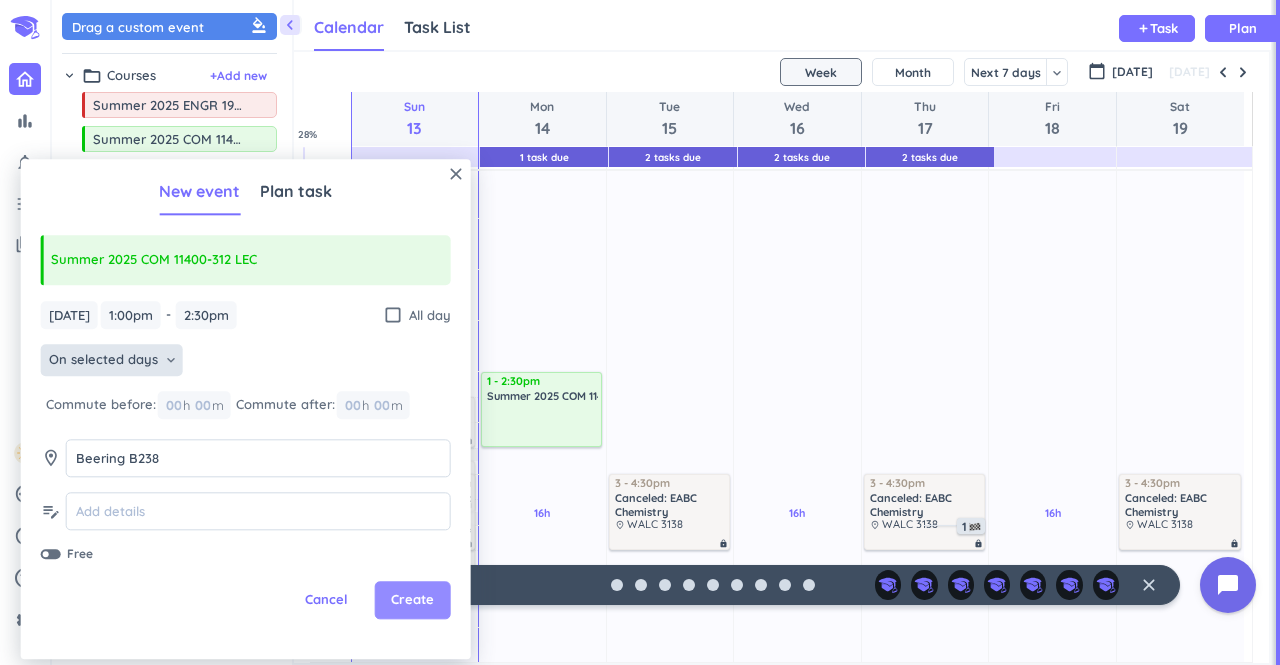 click on "Create" at bounding box center [412, 601] 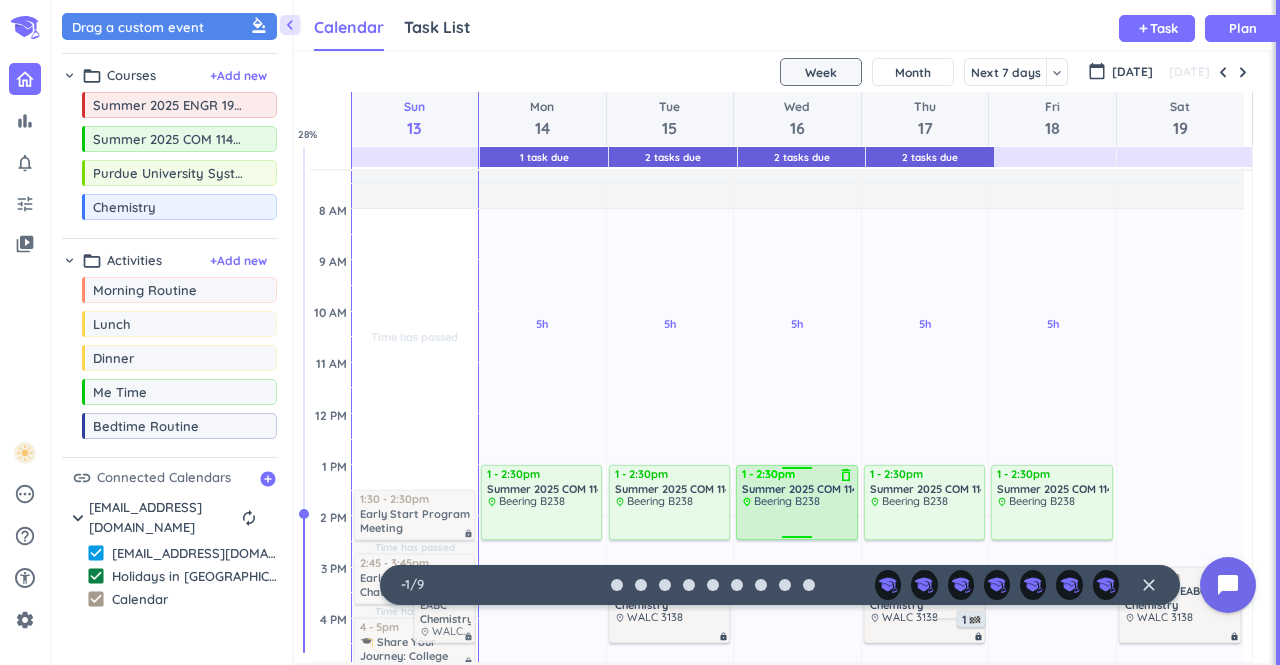 scroll, scrollTop: 156, scrollLeft: 0, axis: vertical 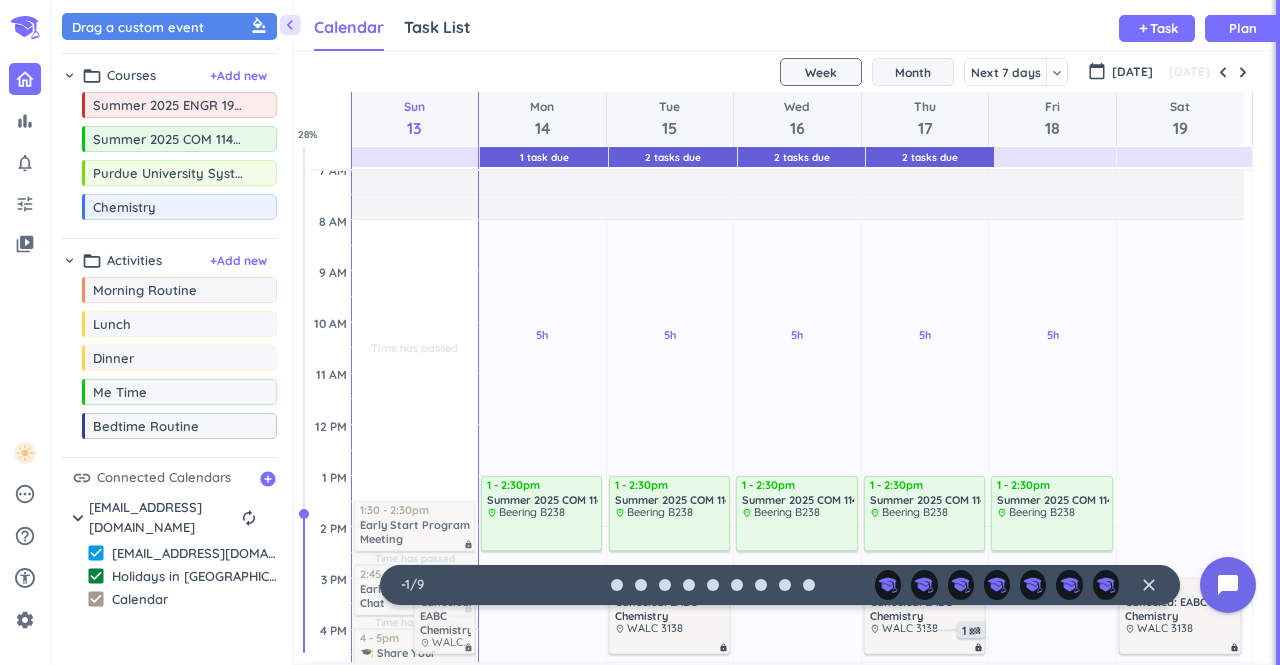 click on "Month" at bounding box center [913, 72] 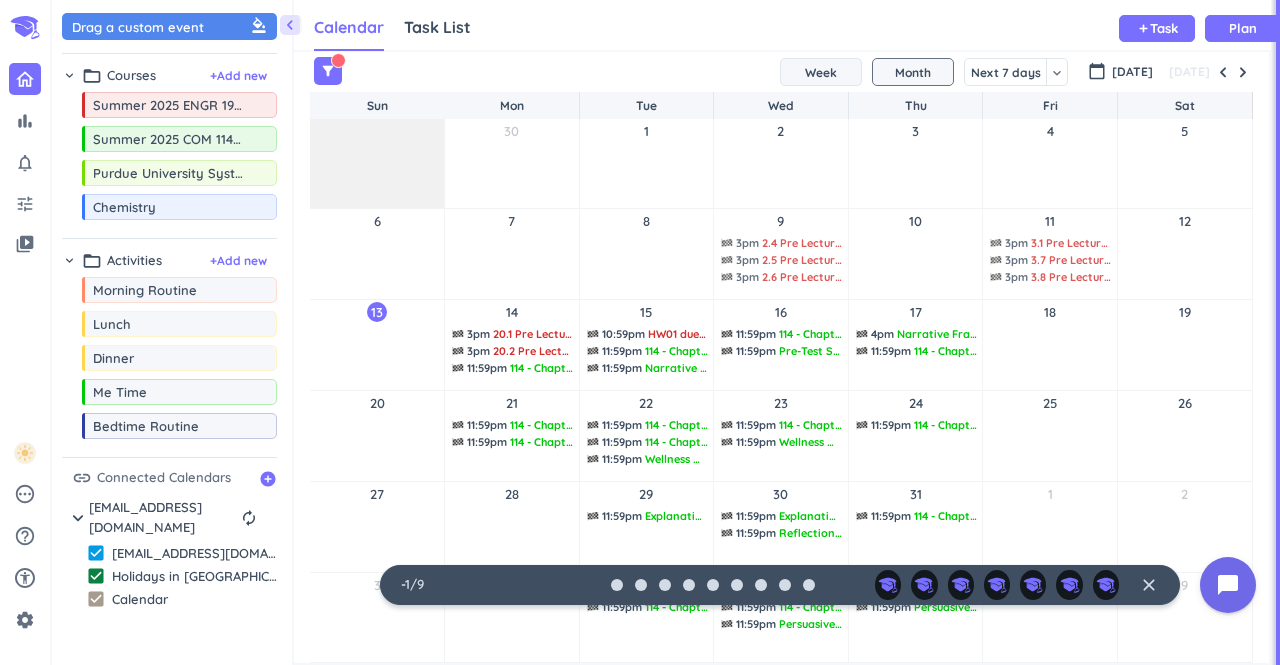 click on "Week" at bounding box center (821, 72) 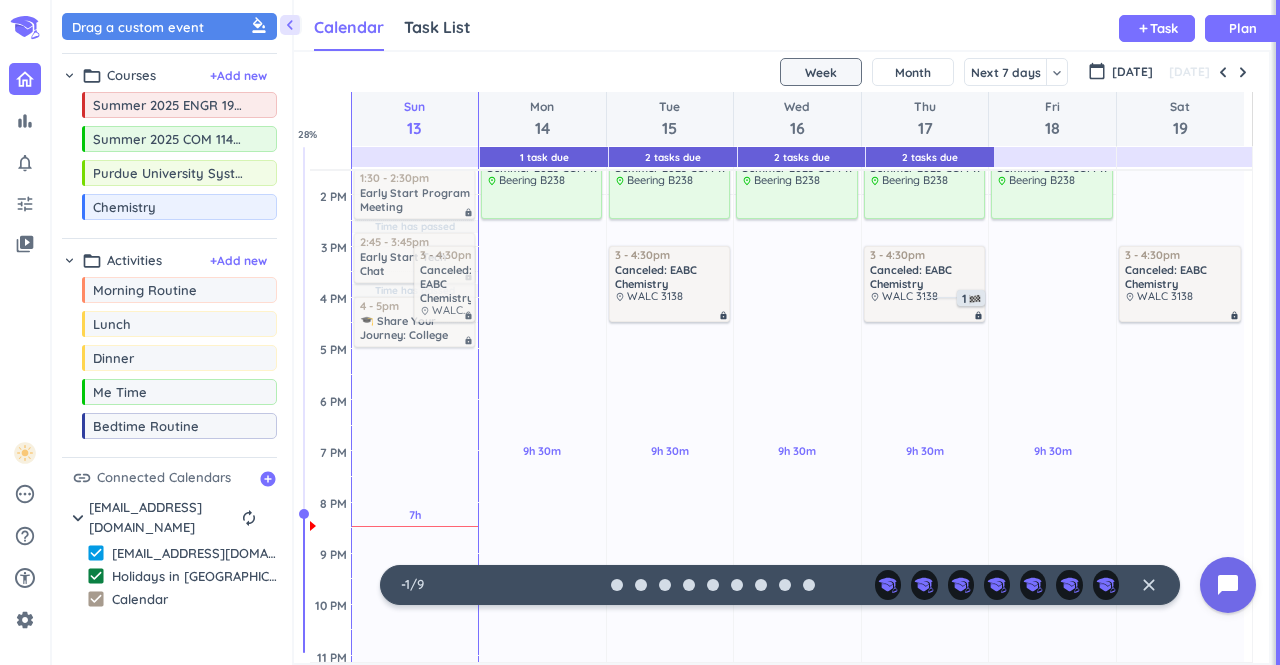 scroll, scrollTop: 494, scrollLeft: 0, axis: vertical 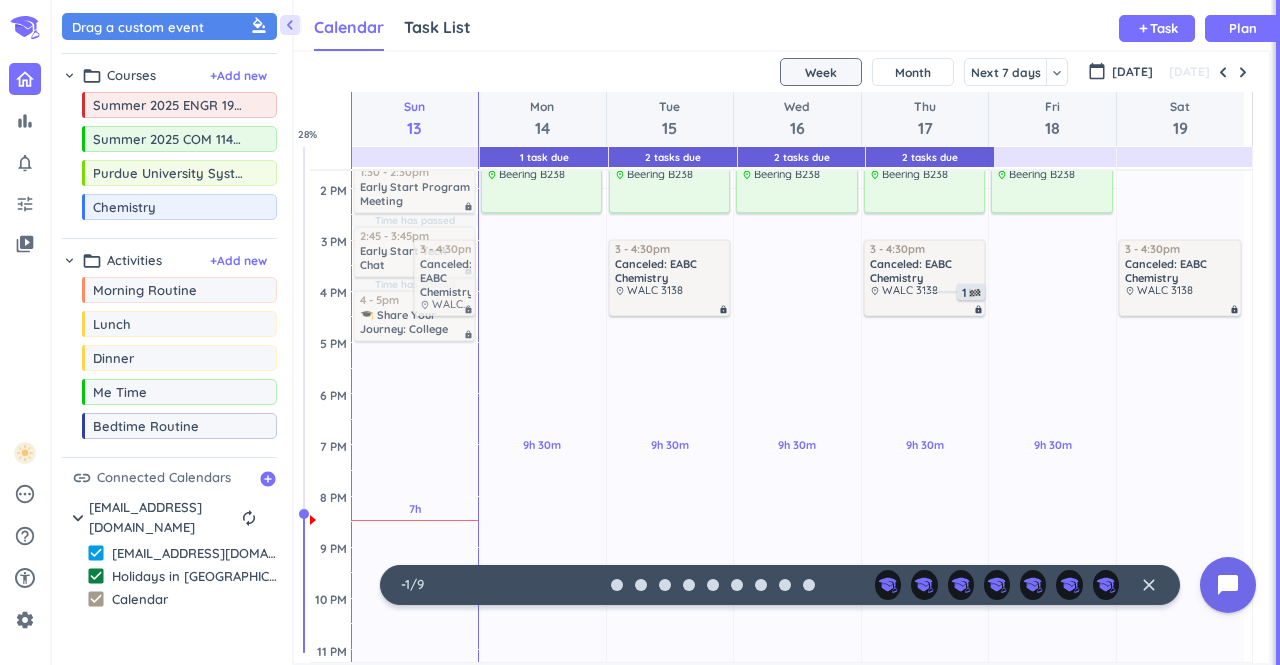 click on "[DATE]" at bounding box center [781, 72] 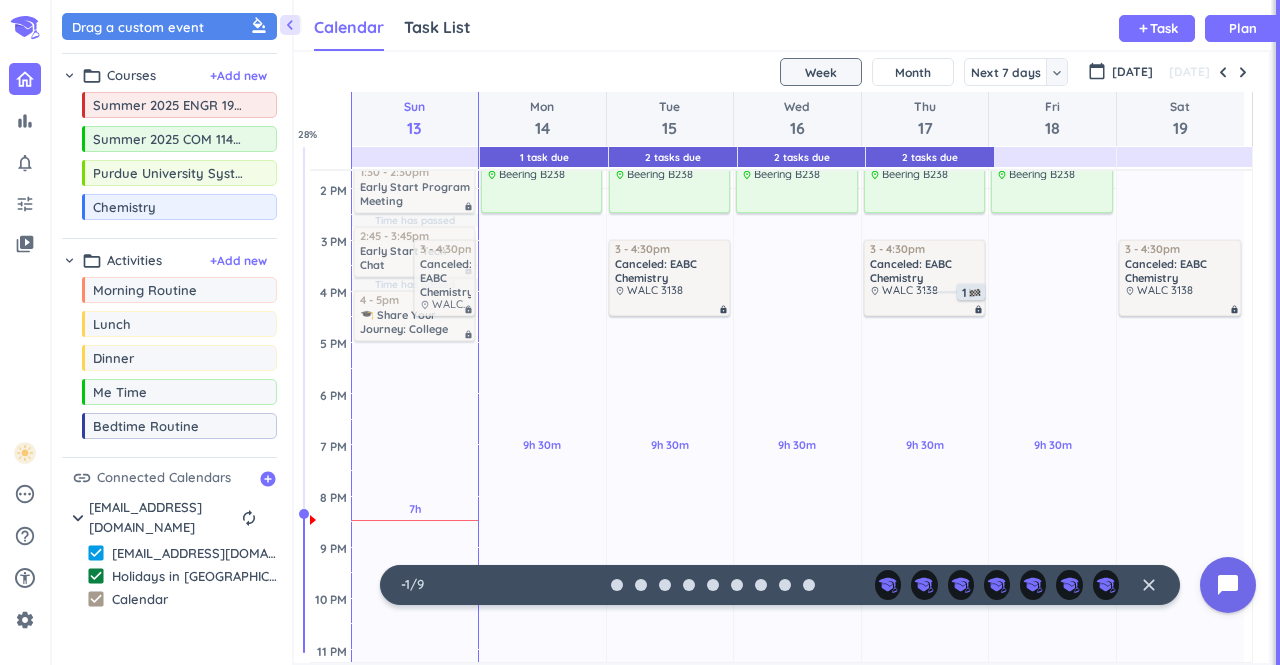 click on "keyboard_arrow_down" at bounding box center [1057, 73] 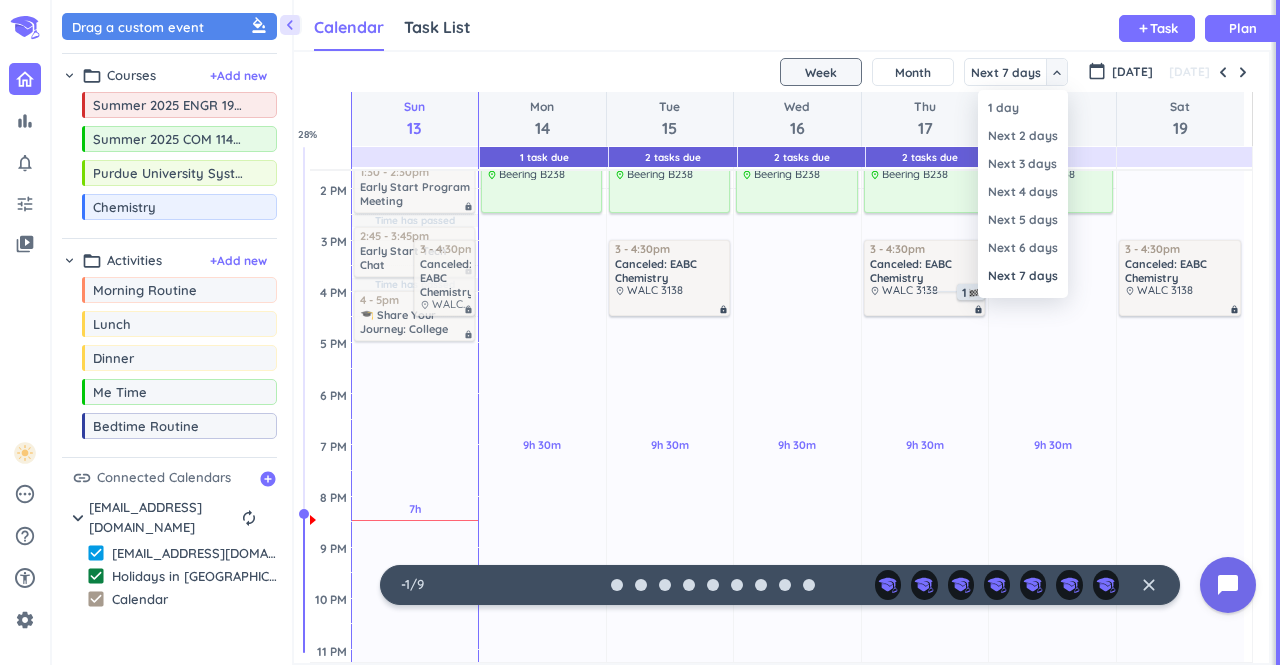 click at bounding box center [640, 332] 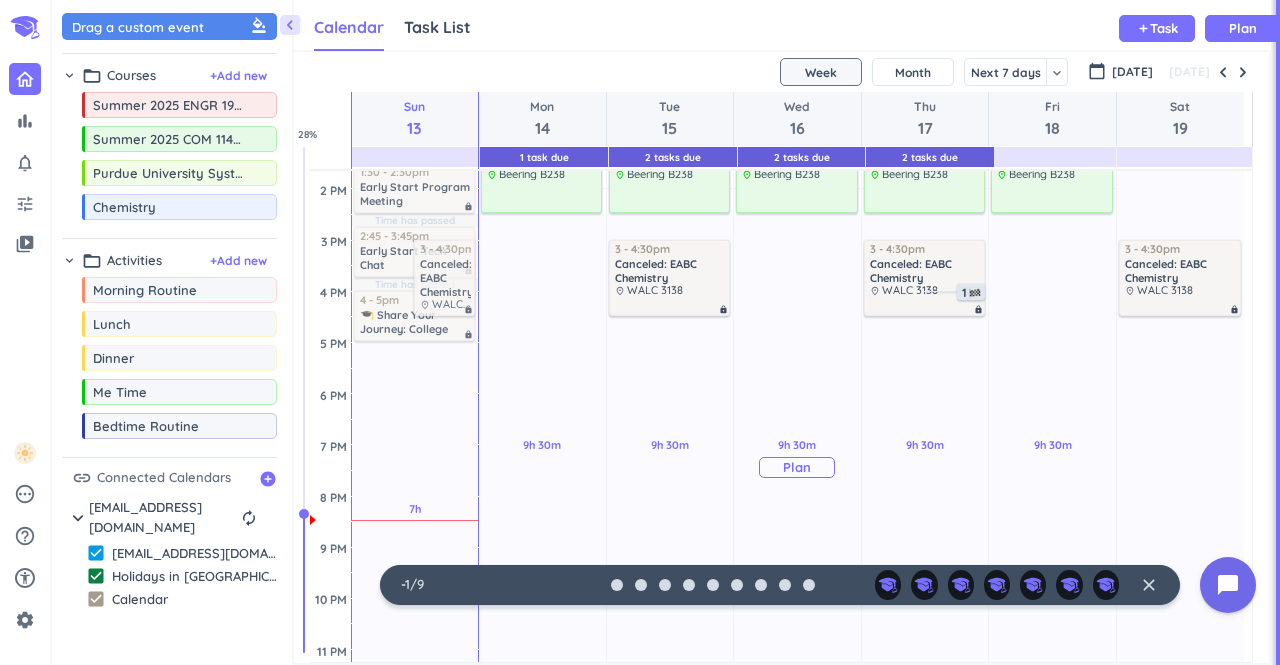 scroll, scrollTop: 414, scrollLeft: 0, axis: vertical 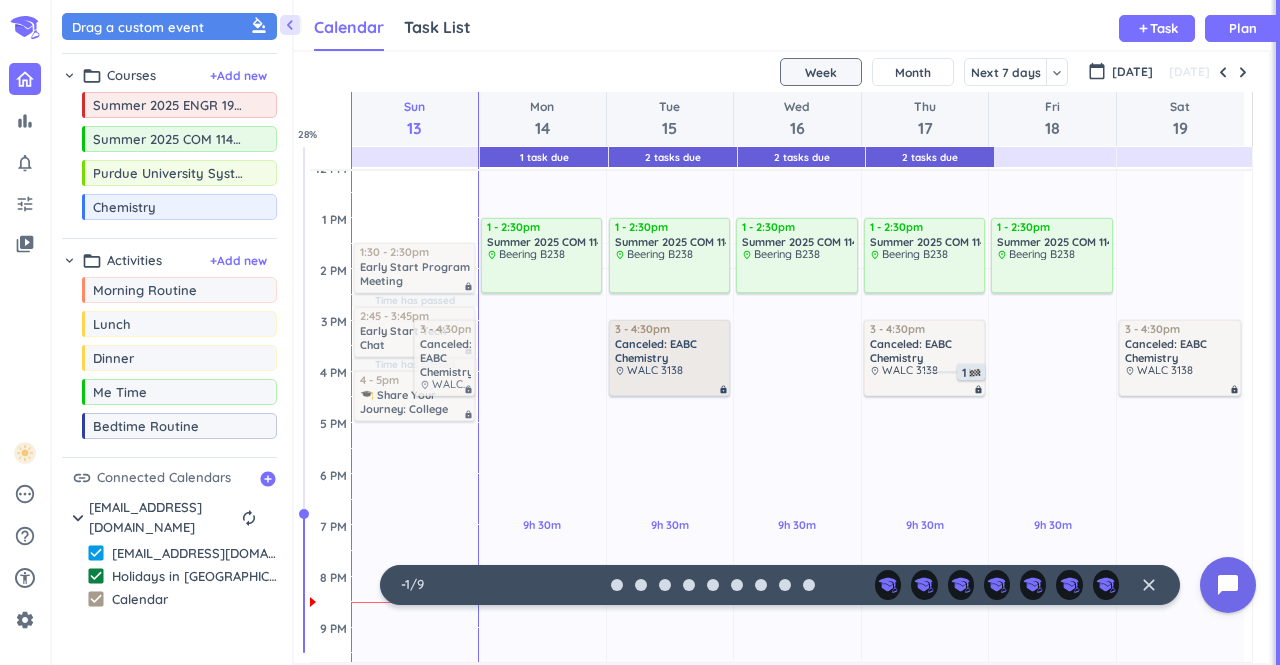 click on "Canceled: EABC Chemistry" at bounding box center [670, 351] 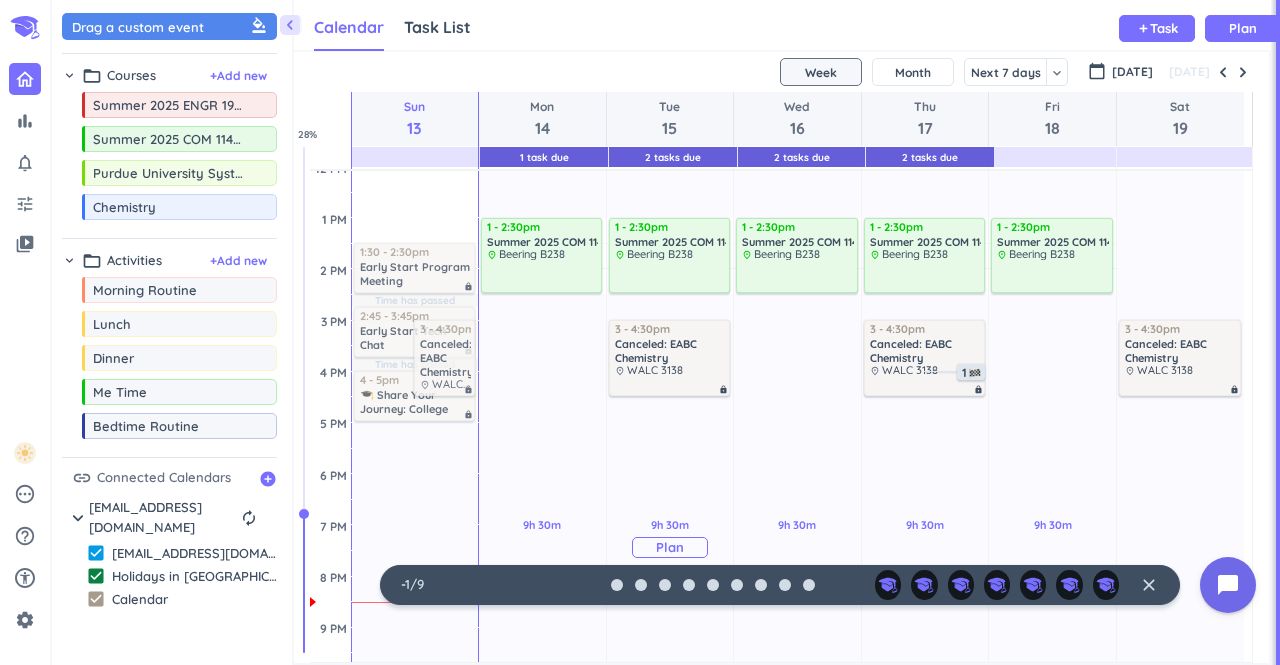 click on "9h 30m Past due Plan" at bounding box center [670, 537] 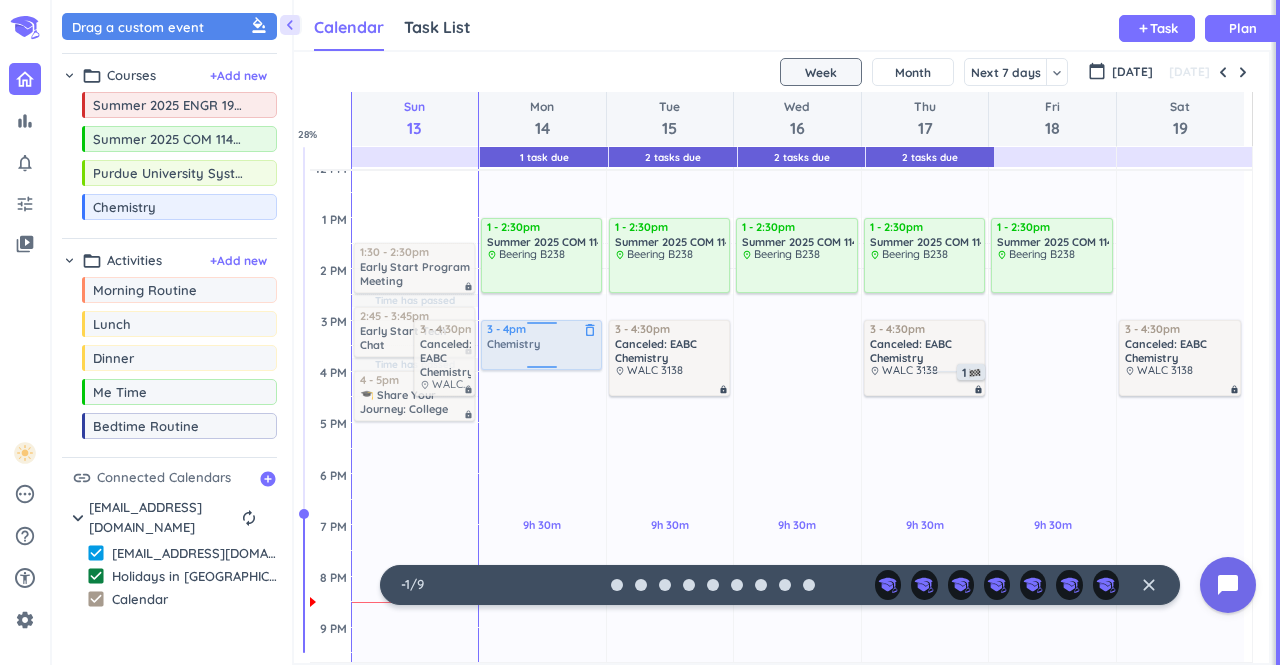 drag, startPoint x: 160, startPoint y: 207, endPoint x: 554, endPoint y: 323, distance: 410.7213 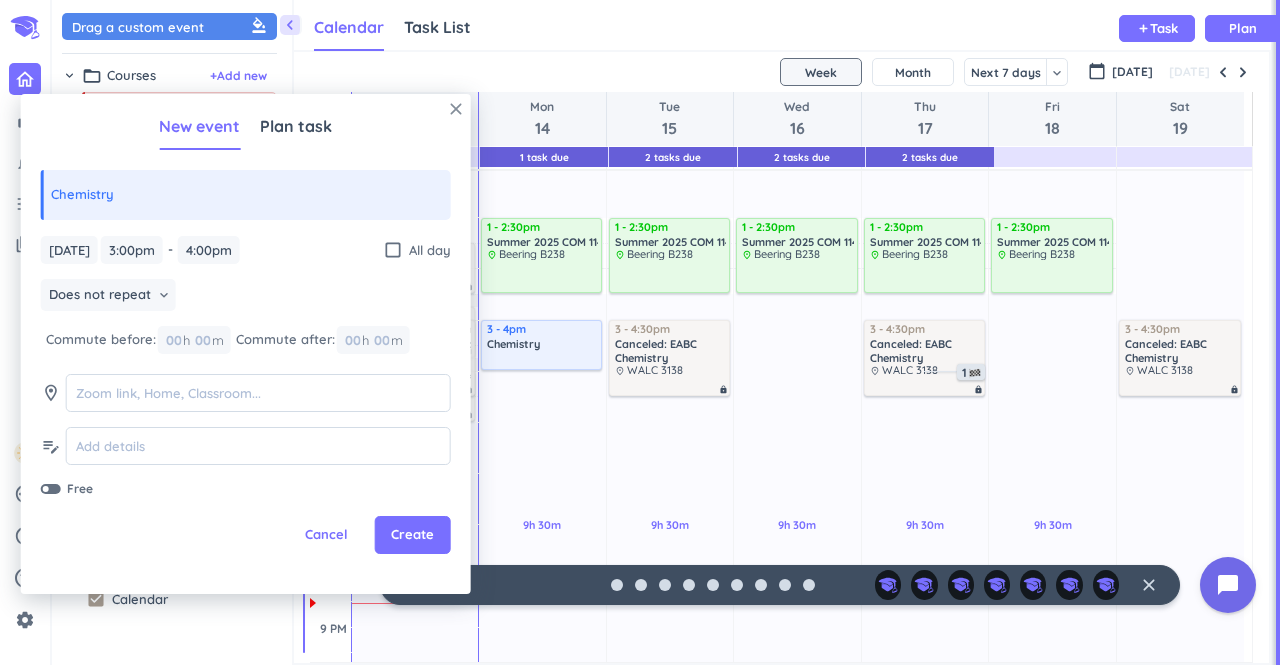 click on "close" at bounding box center [456, 109] 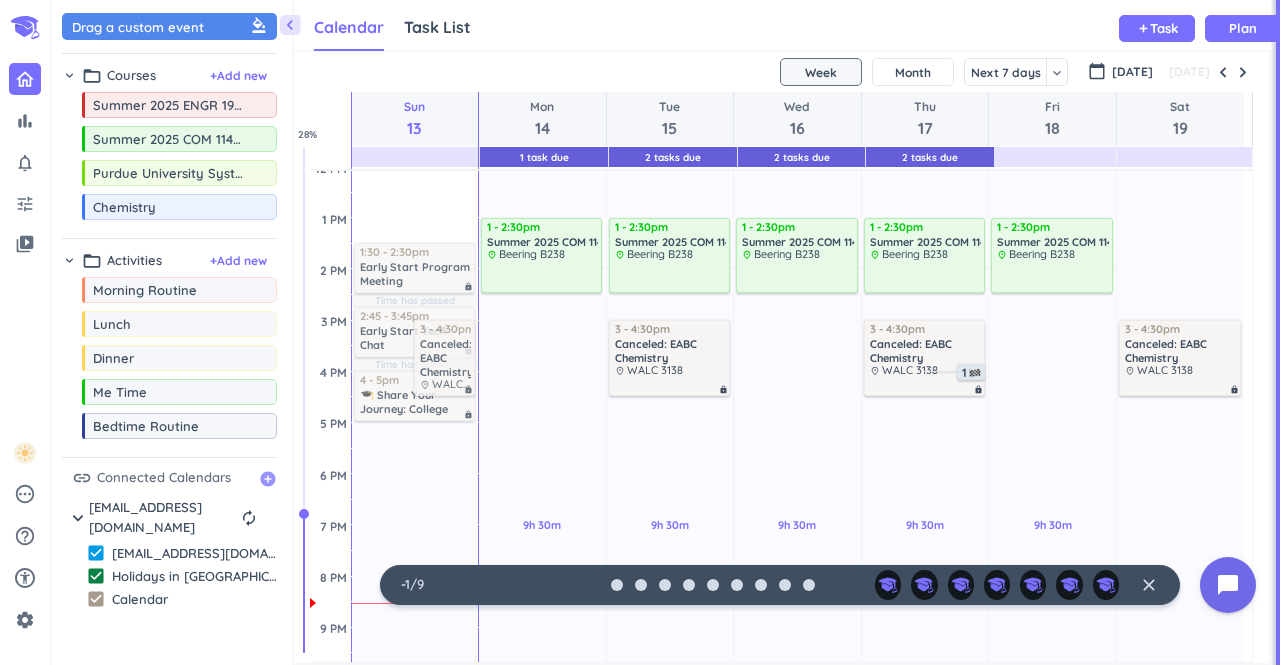 click on "add_circle" at bounding box center (268, 479) 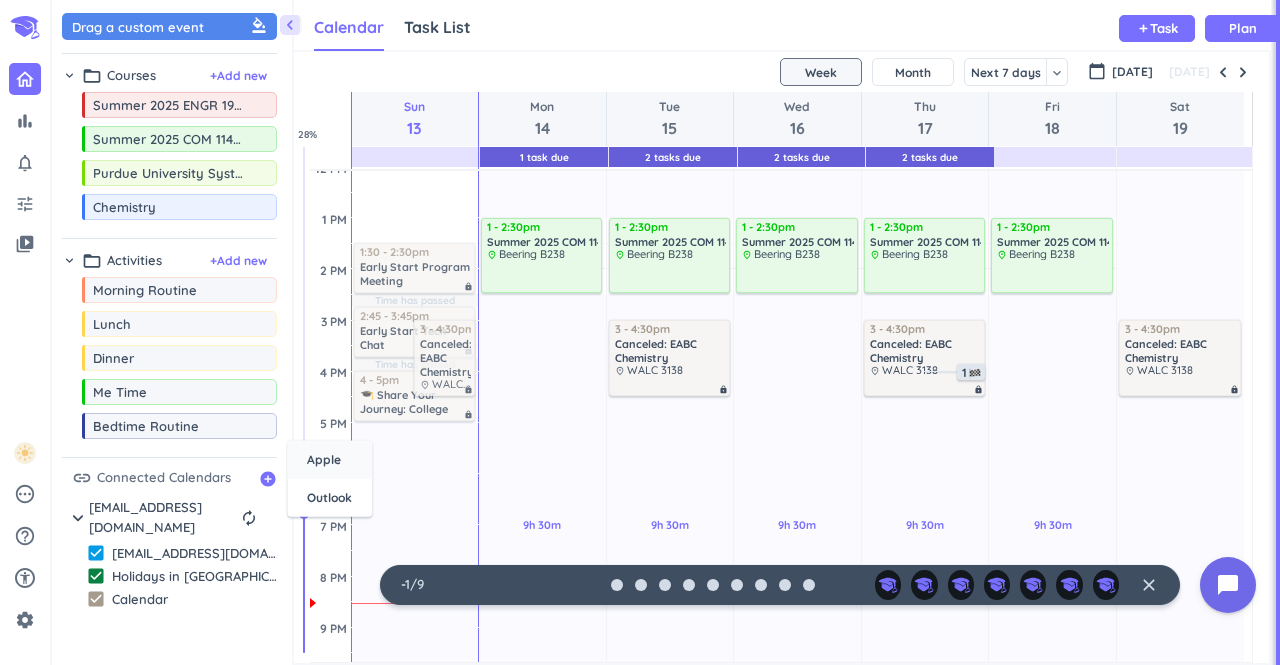 click on "Apple" at bounding box center (324, 460) 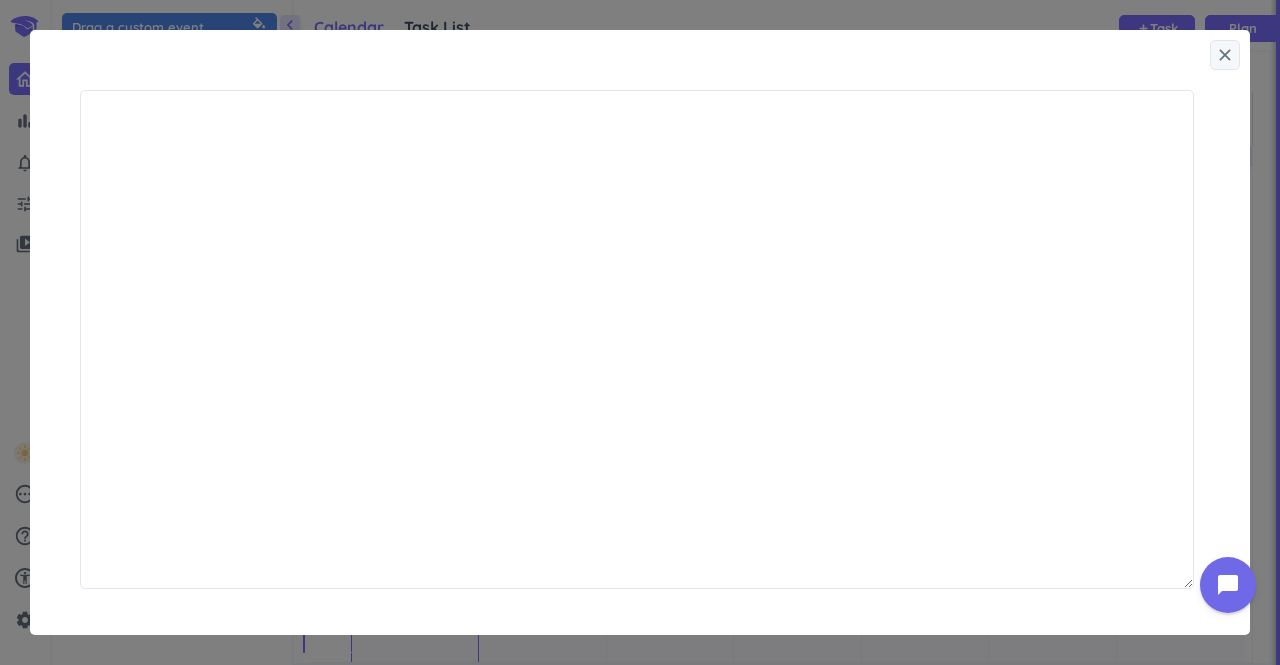 scroll, scrollTop: 8, scrollLeft: 9, axis: both 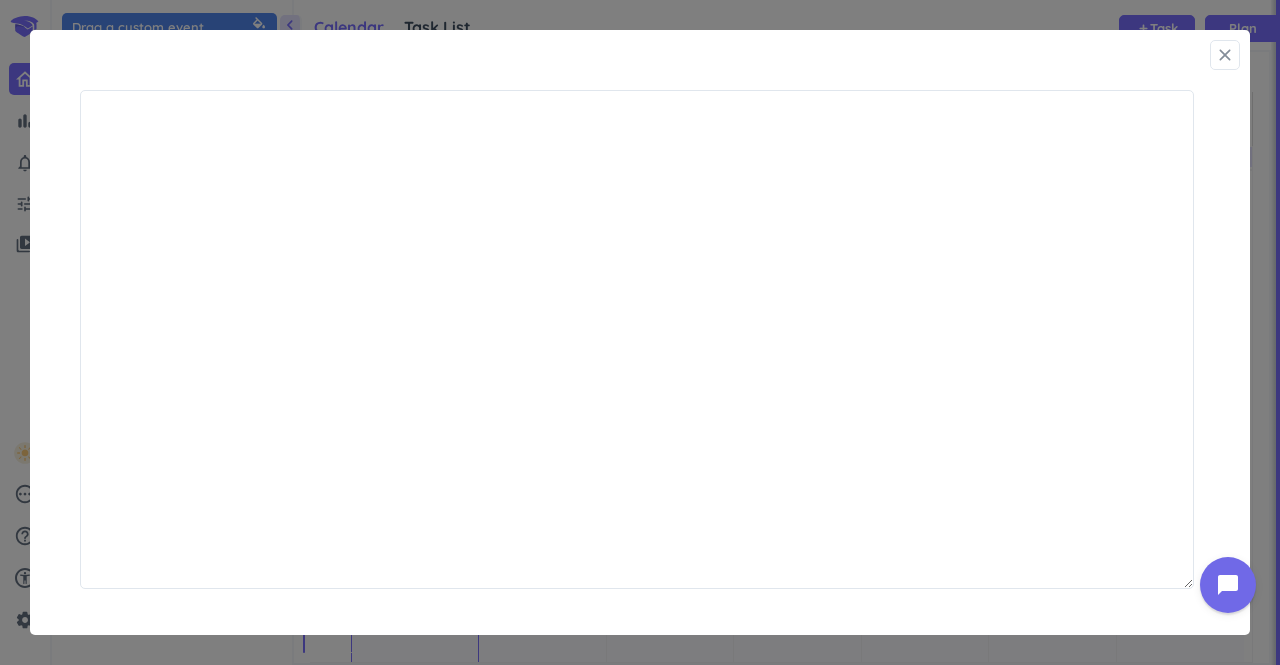 click on "close" at bounding box center (1225, 55) 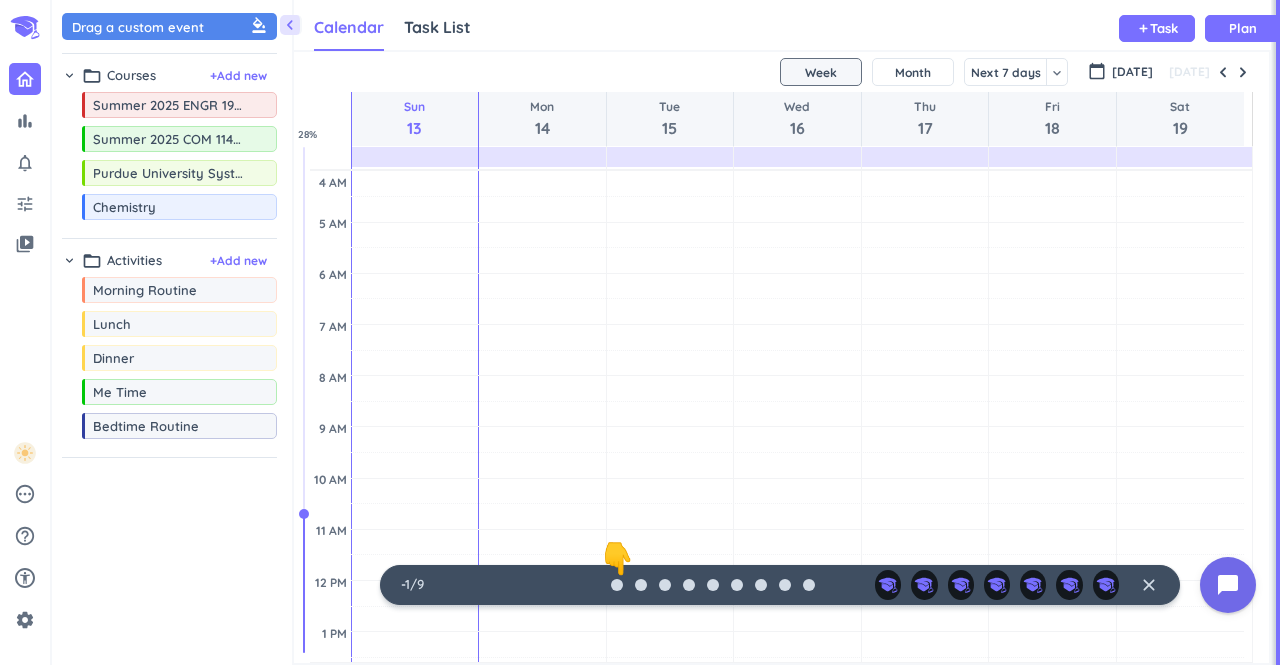 scroll, scrollTop: 0, scrollLeft: 0, axis: both 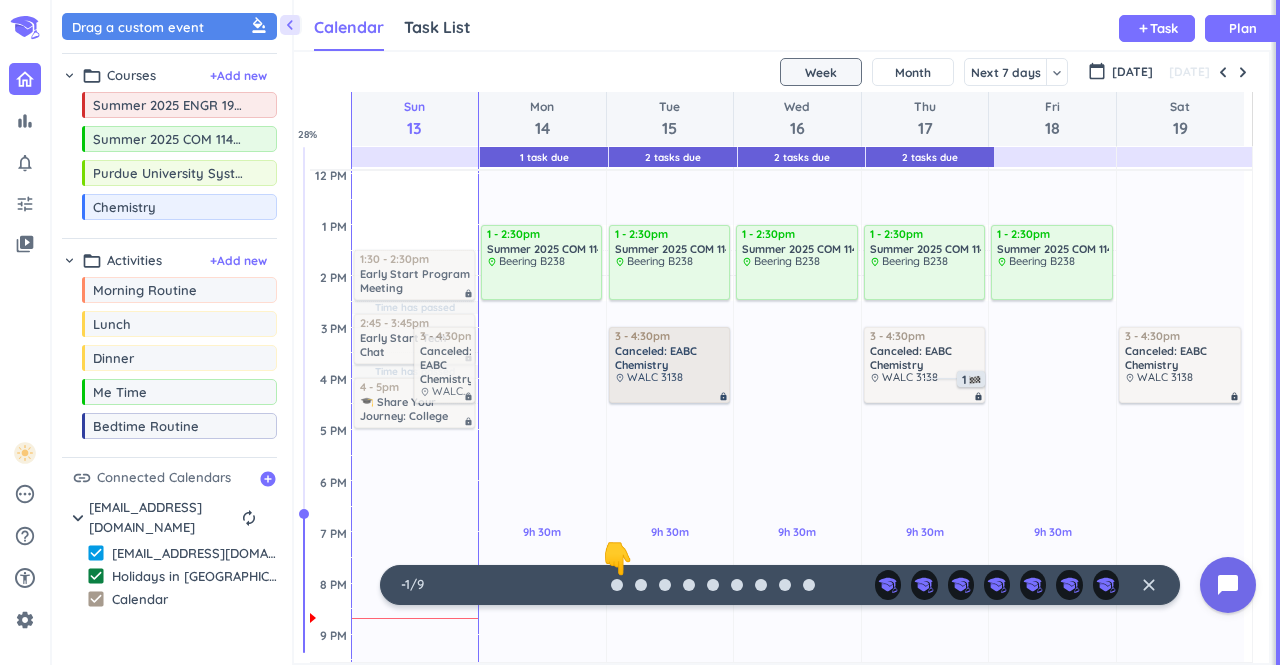 click on "Canceled: EABC Chemistry" at bounding box center (670, 358) 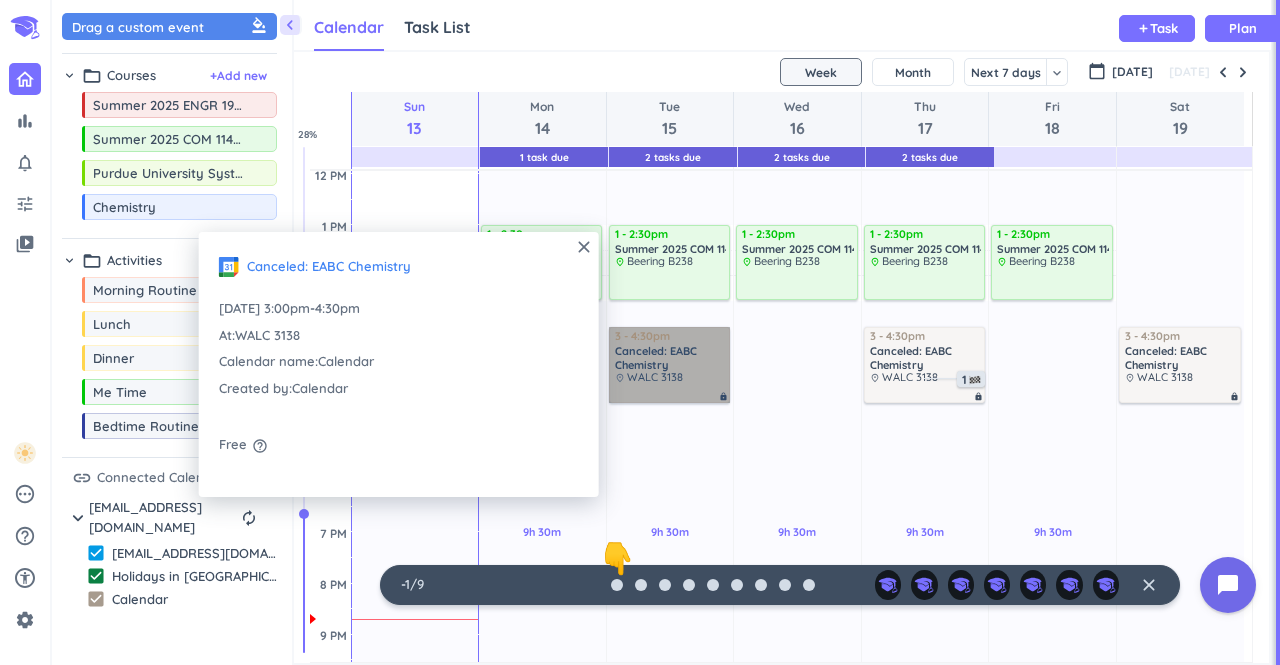 drag, startPoint x: 669, startPoint y: 369, endPoint x: 611, endPoint y: 355, distance: 59.665737 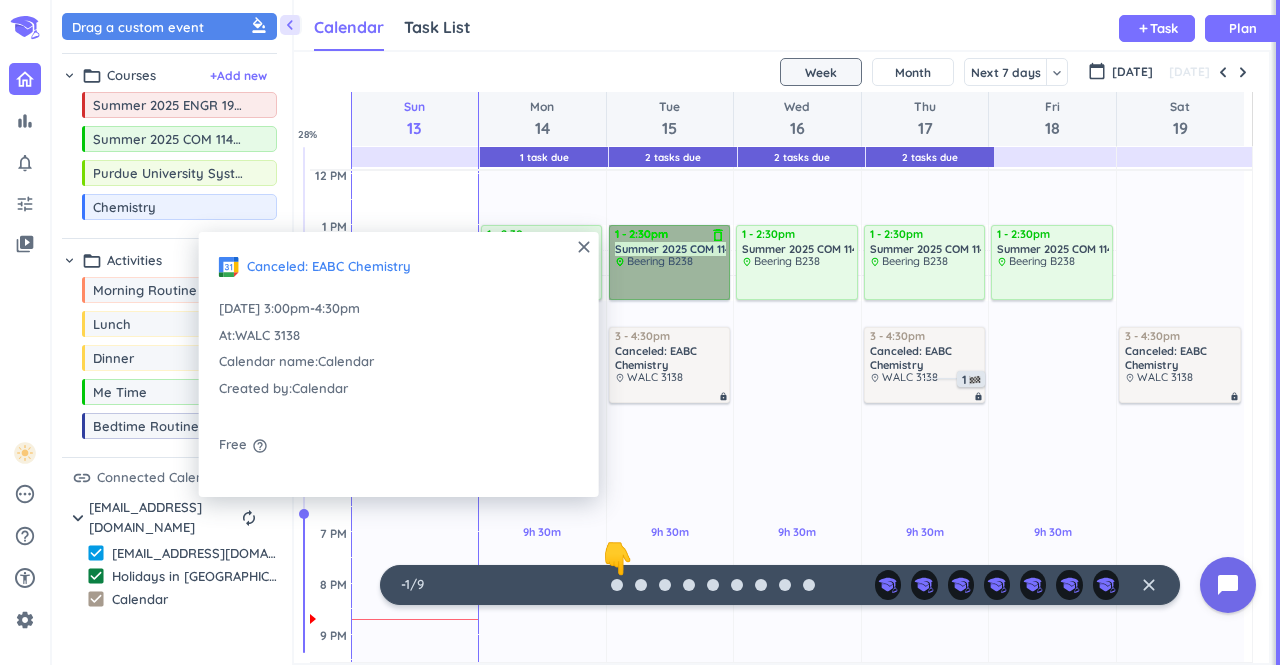 click on "1 - 2:30pm Summer 2025 COM 11400-312 LEC delete_outline place Beering B238" at bounding box center [669, 262] 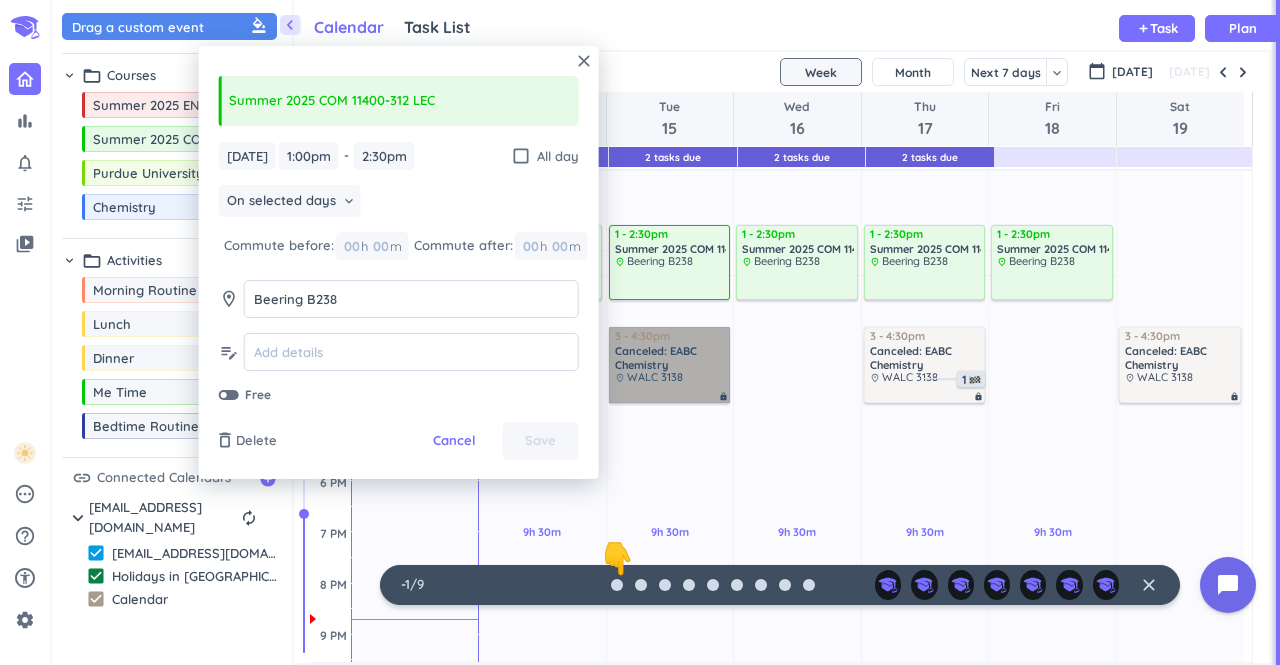 click on "3 - 4:30pm Canceled: EABC Chemistry place WALC 3138 lock" at bounding box center [669, 365] 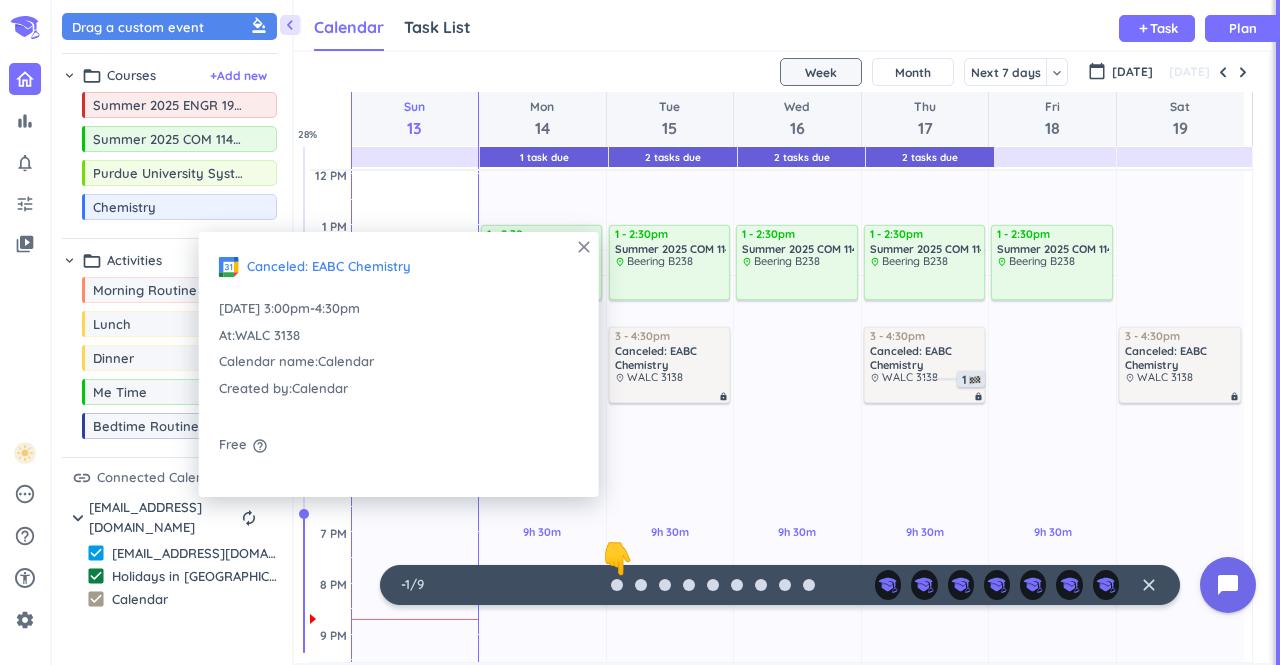 click on "close" at bounding box center [584, 247] 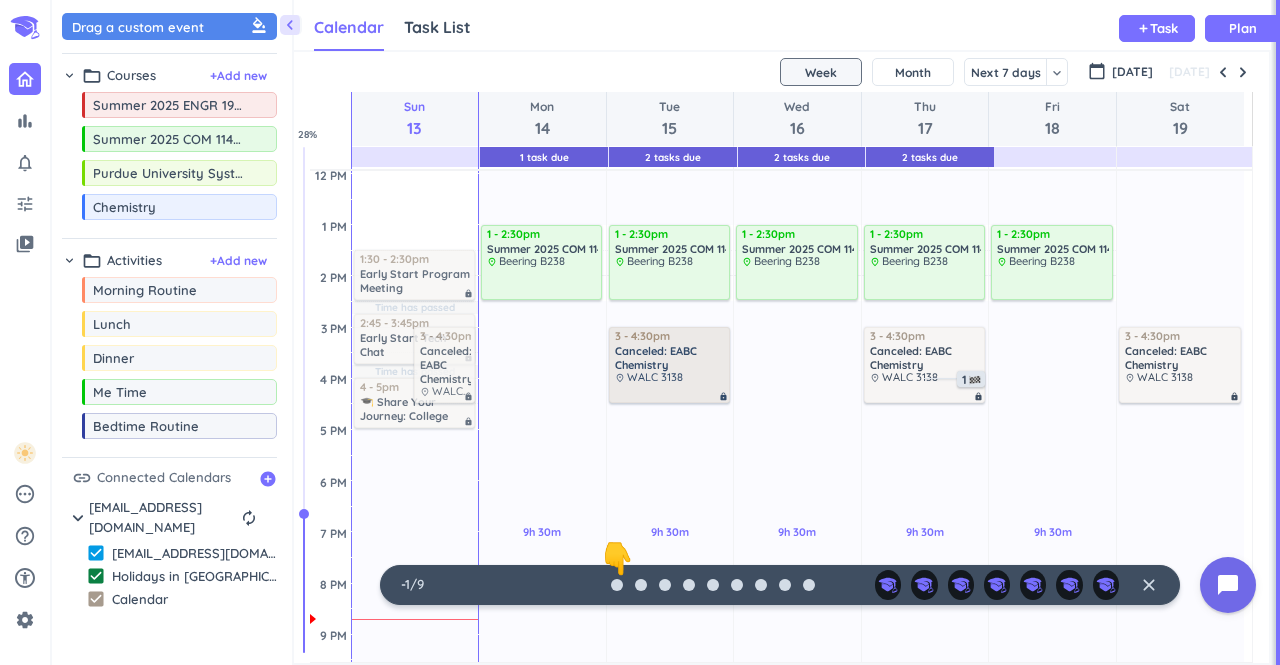 click on "lock" at bounding box center [723, 396] 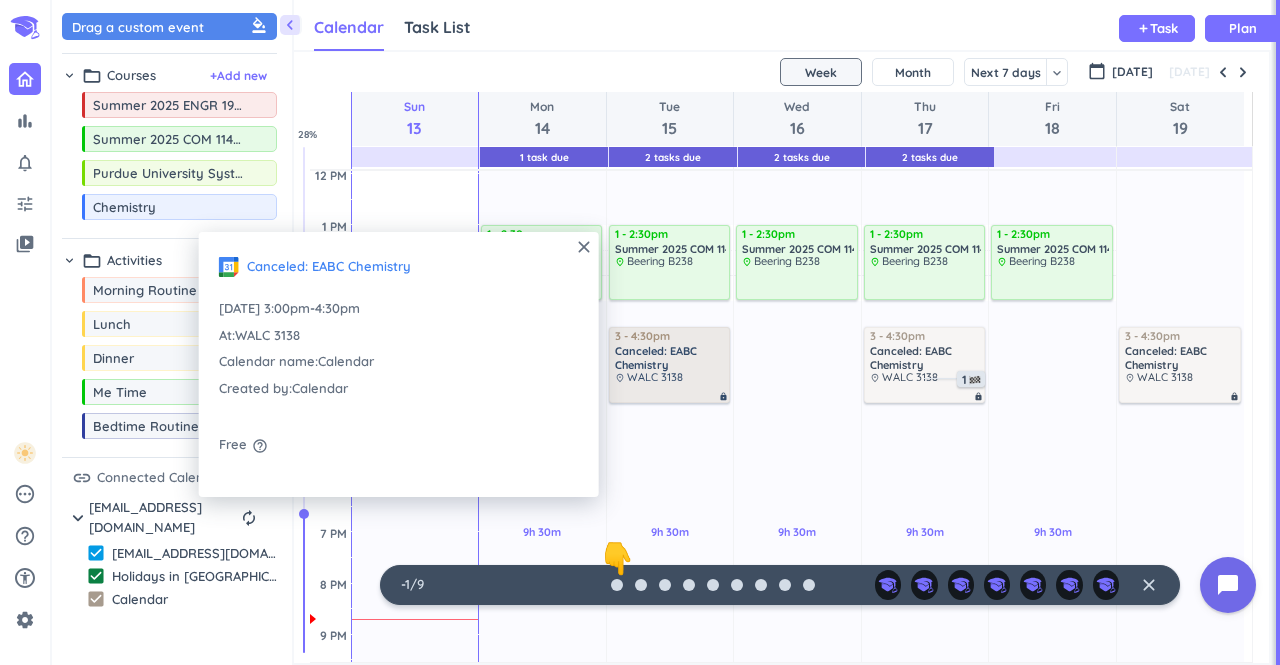 drag, startPoint x: 708, startPoint y: 412, endPoint x: 716, endPoint y: 401, distance: 13.601471 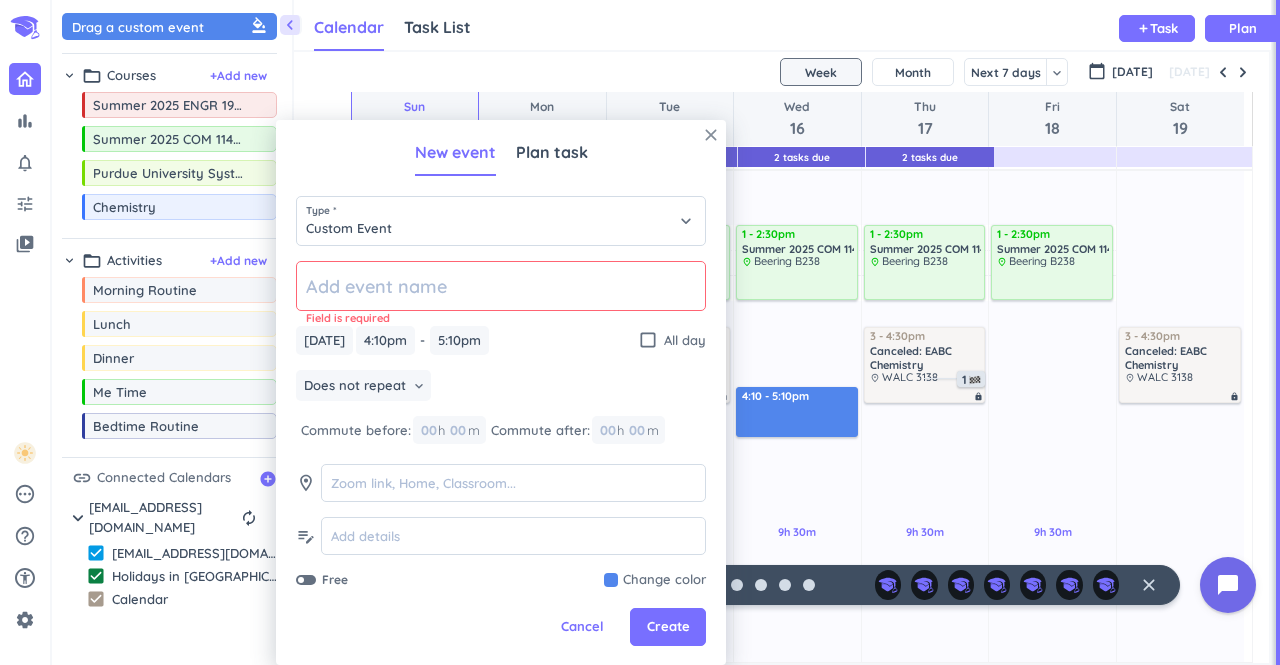 click on "close" at bounding box center (711, 135) 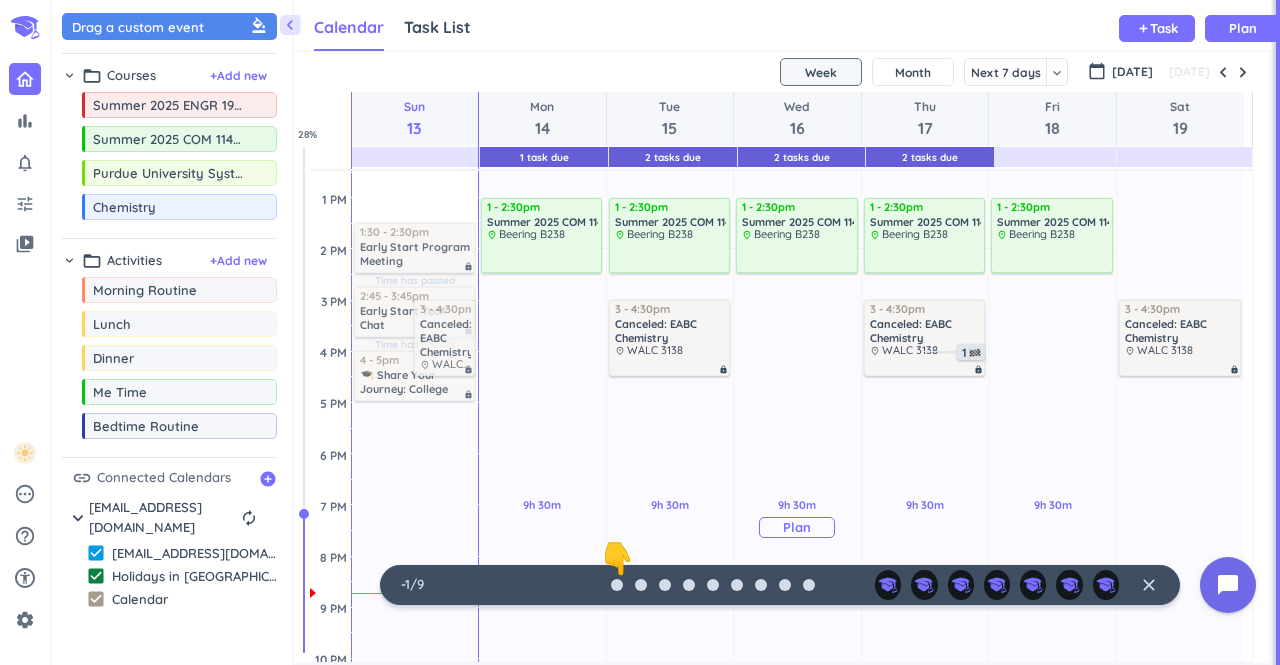 scroll, scrollTop: 435, scrollLeft: 0, axis: vertical 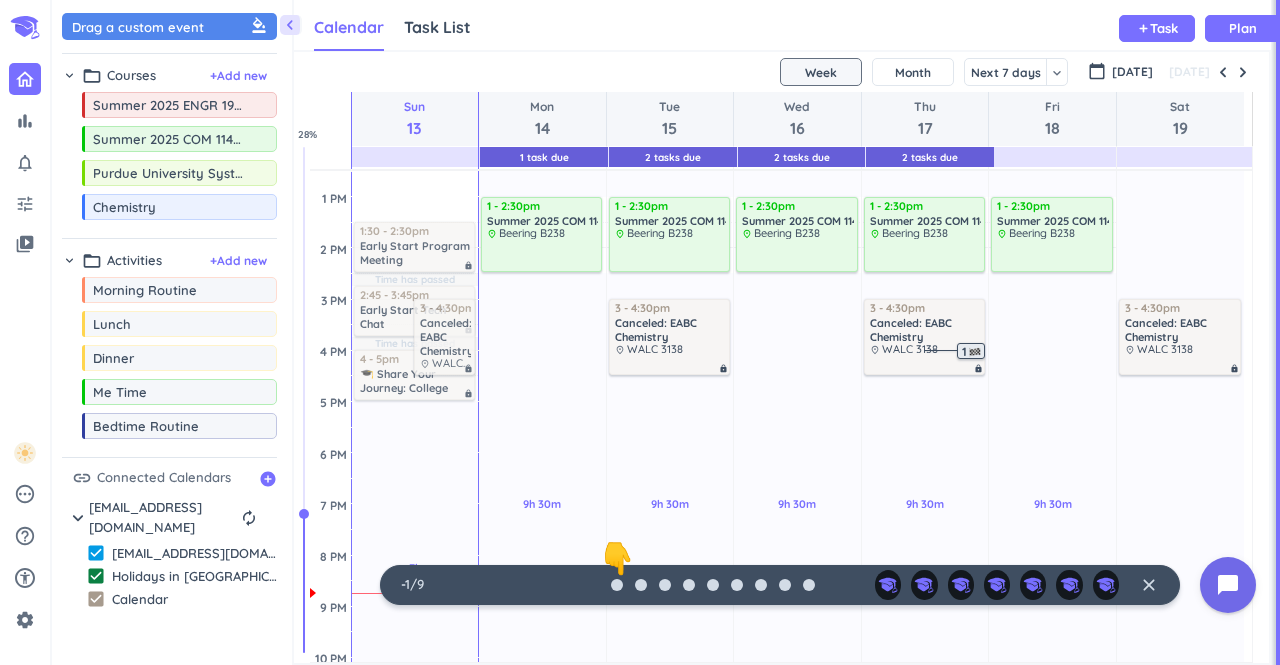click on "1" at bounding box center [973, 352] 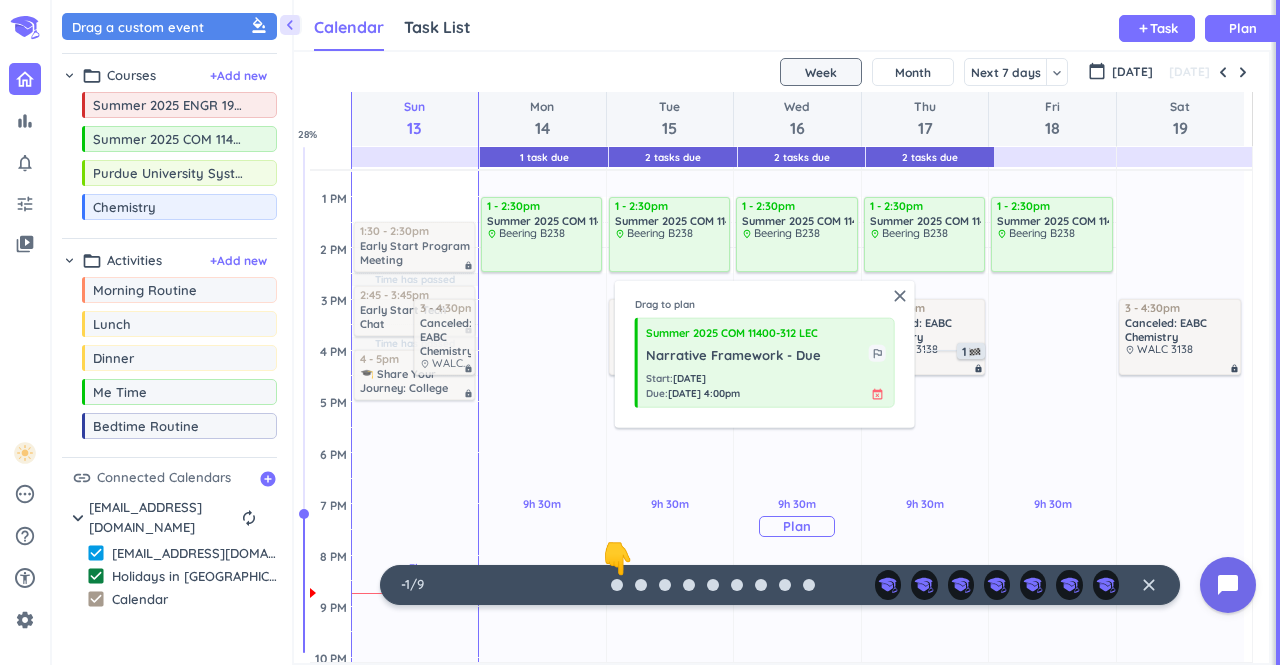 click on "9h 30m Past due Plan" at bounding box center [797, 516] 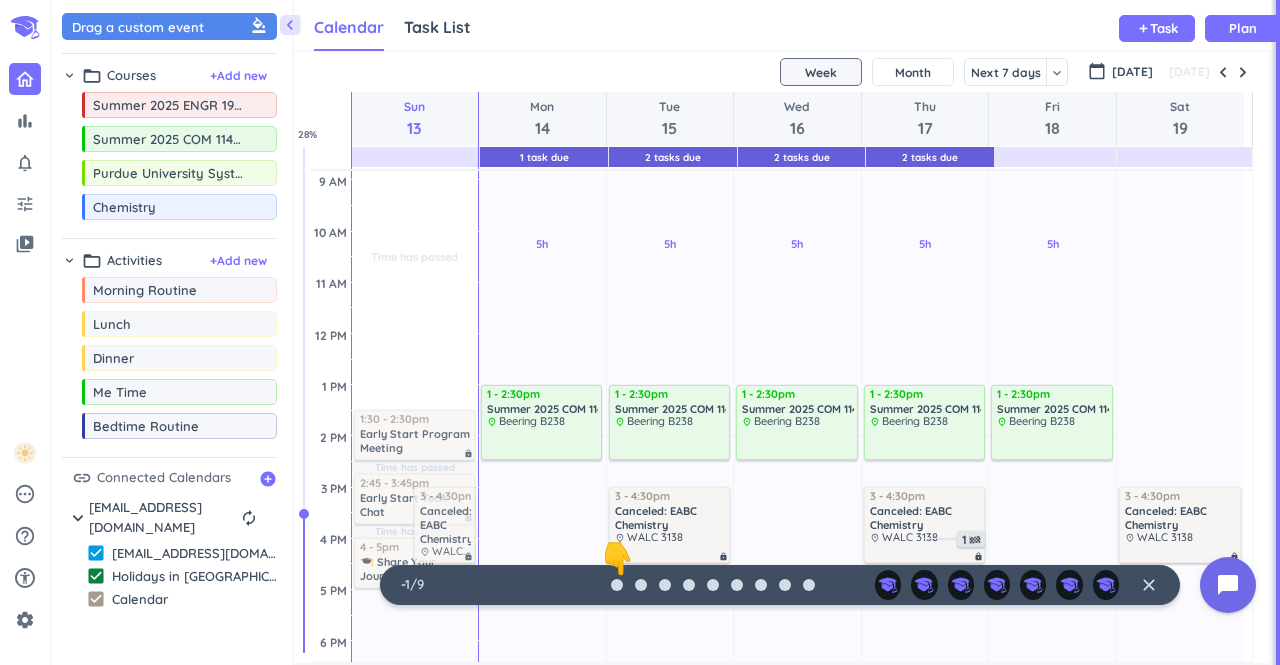 scroll, scrollTop: 366, scrollLeft: 0, axis: vertical 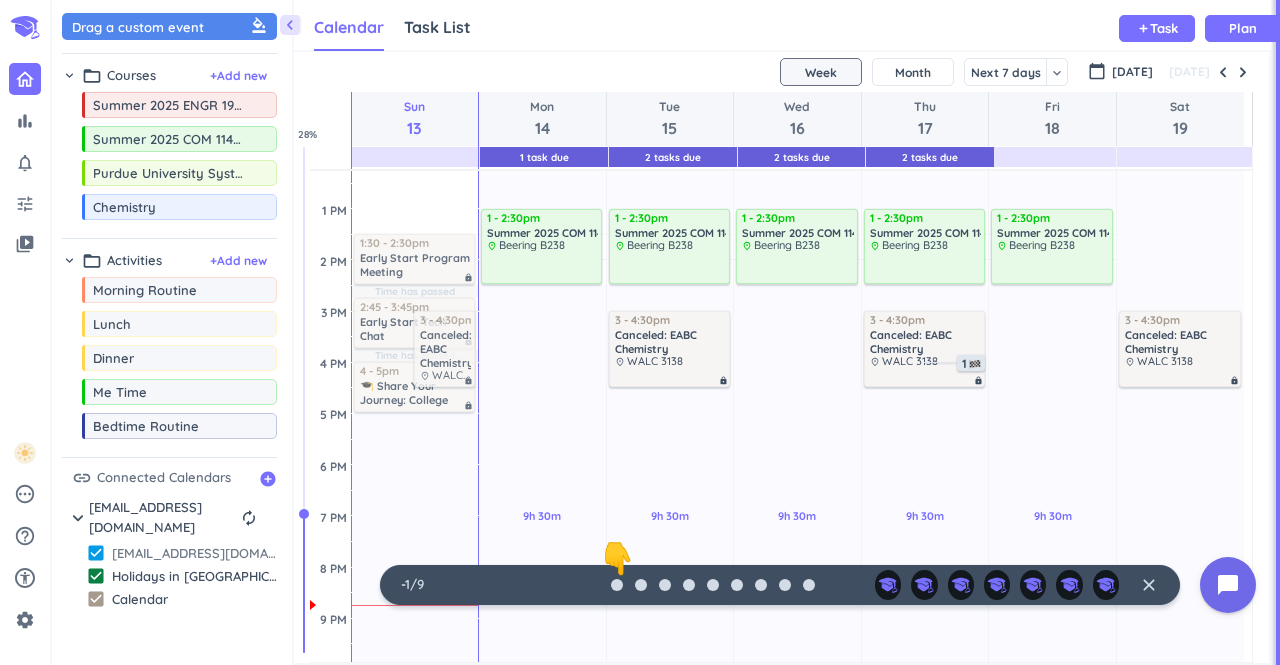 click on "check_box" at bounding box center (96, 553) 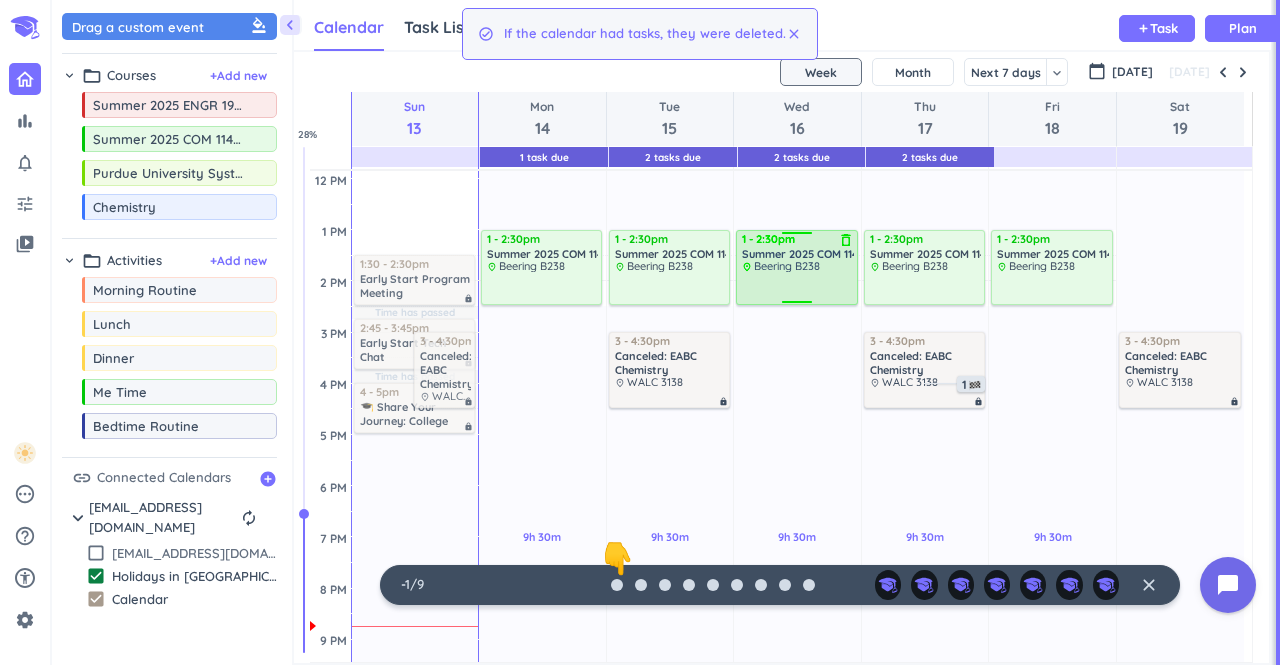 scroll, scrollTop: 412, scrollLeft: 0, axis: vertical 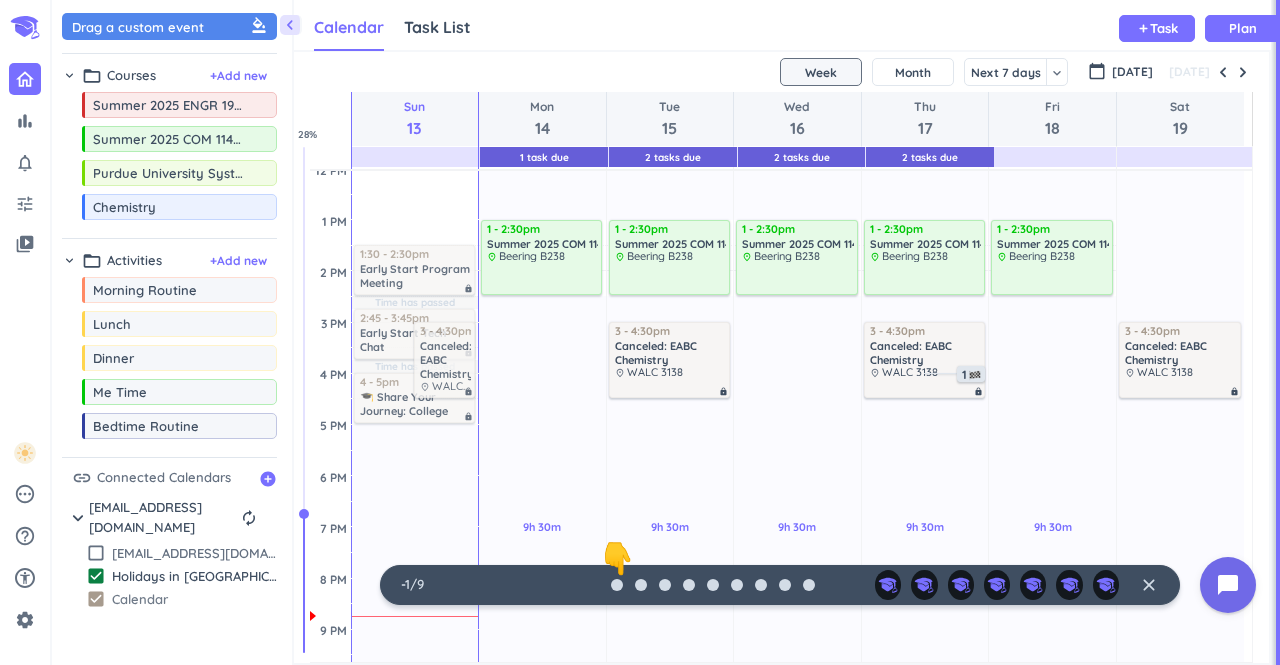 click on "check_box" at bounding box center [96, 599] 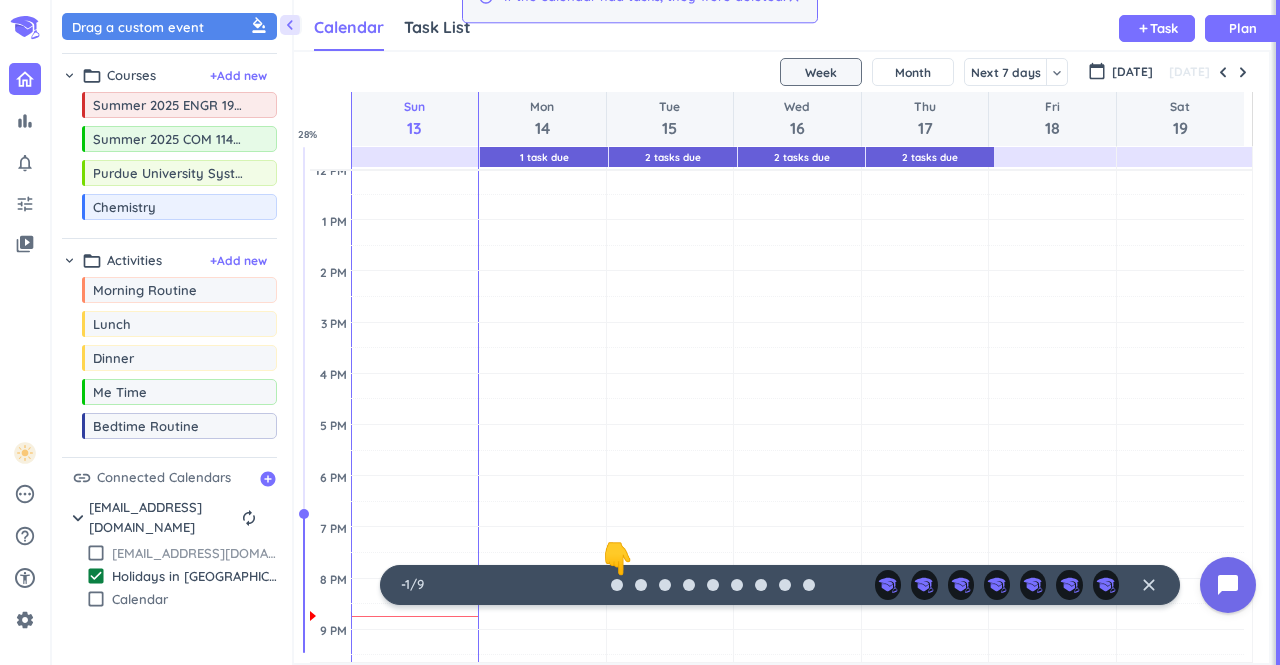 click on "check_box_outline_blank" at bounding box center [96, 553] 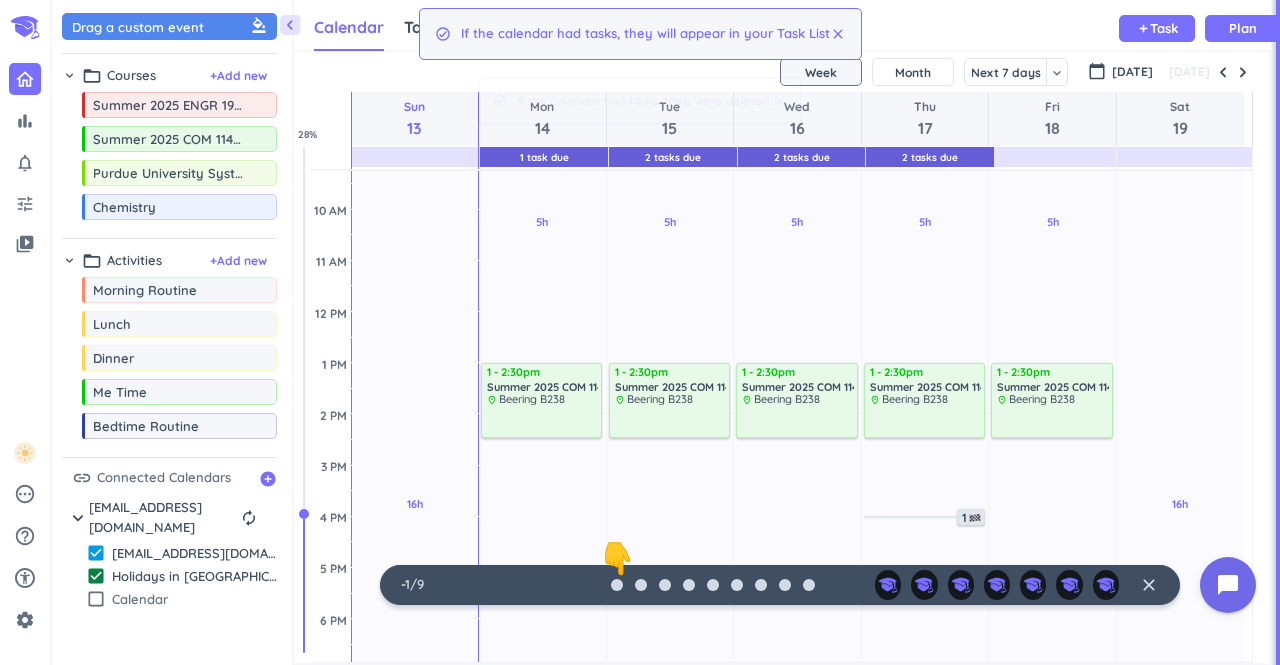 scroll, scrollTop: 267, scrollLeft: 0, axis: vertical 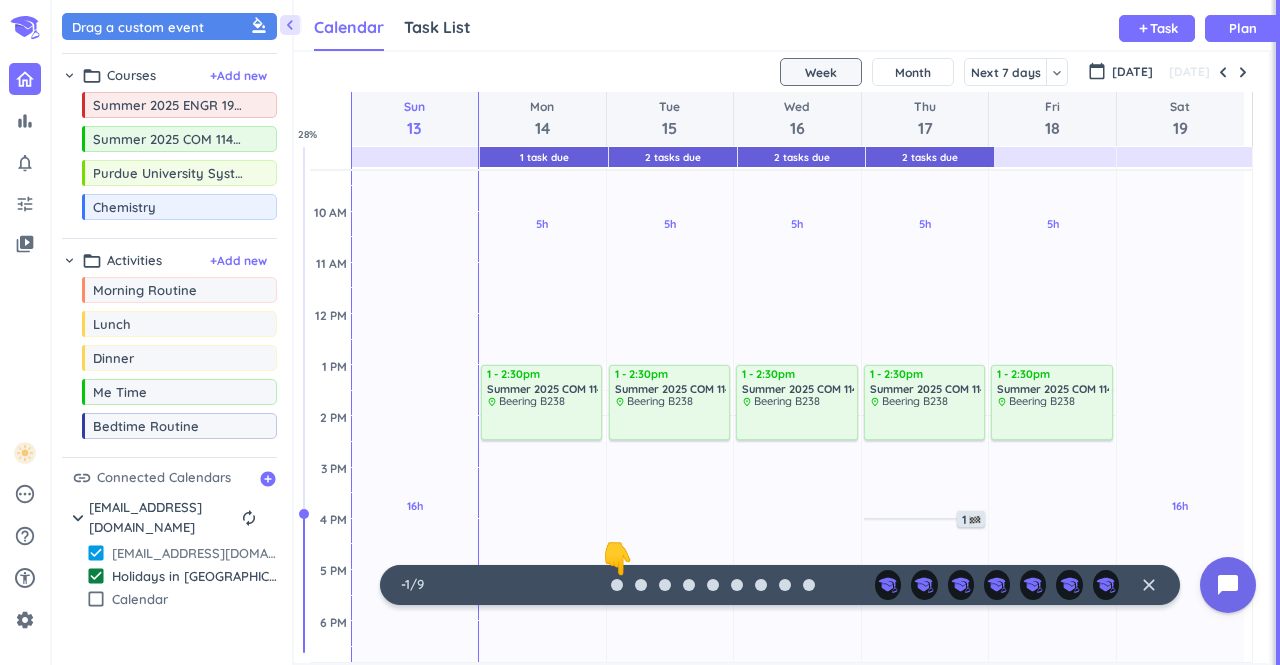click on "check_box" at bounding box center [96, 553] 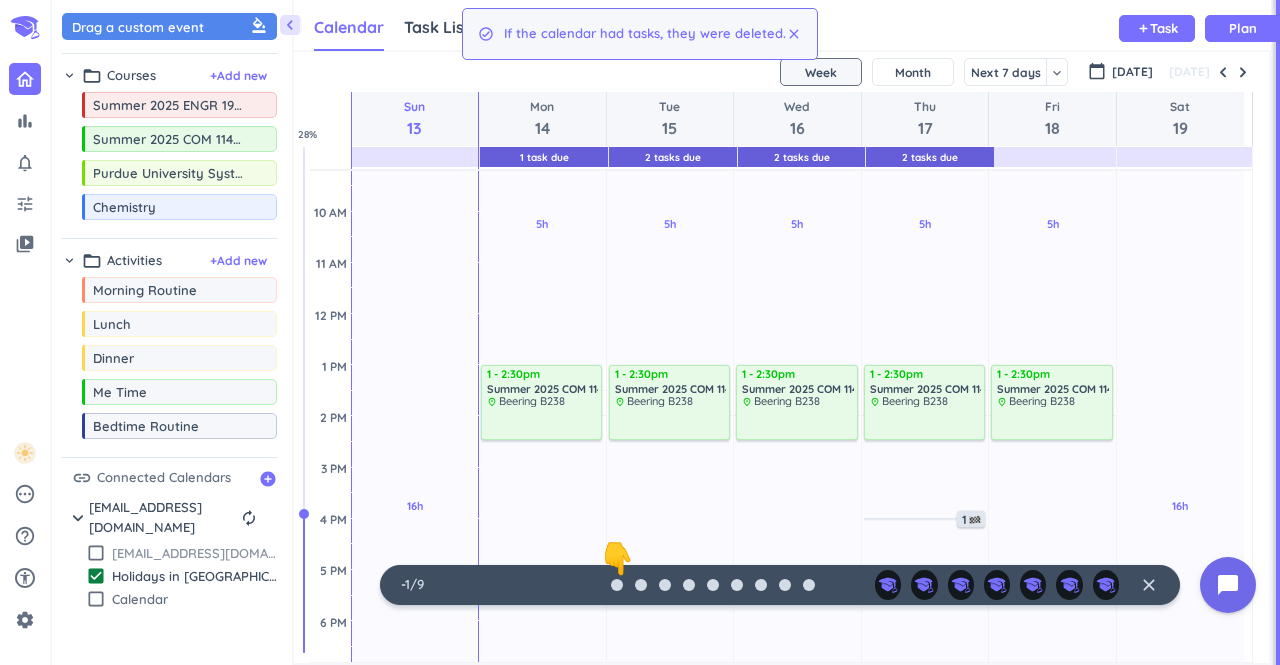 click on "check_box_outline_blank" at bounding box center (96, 553) 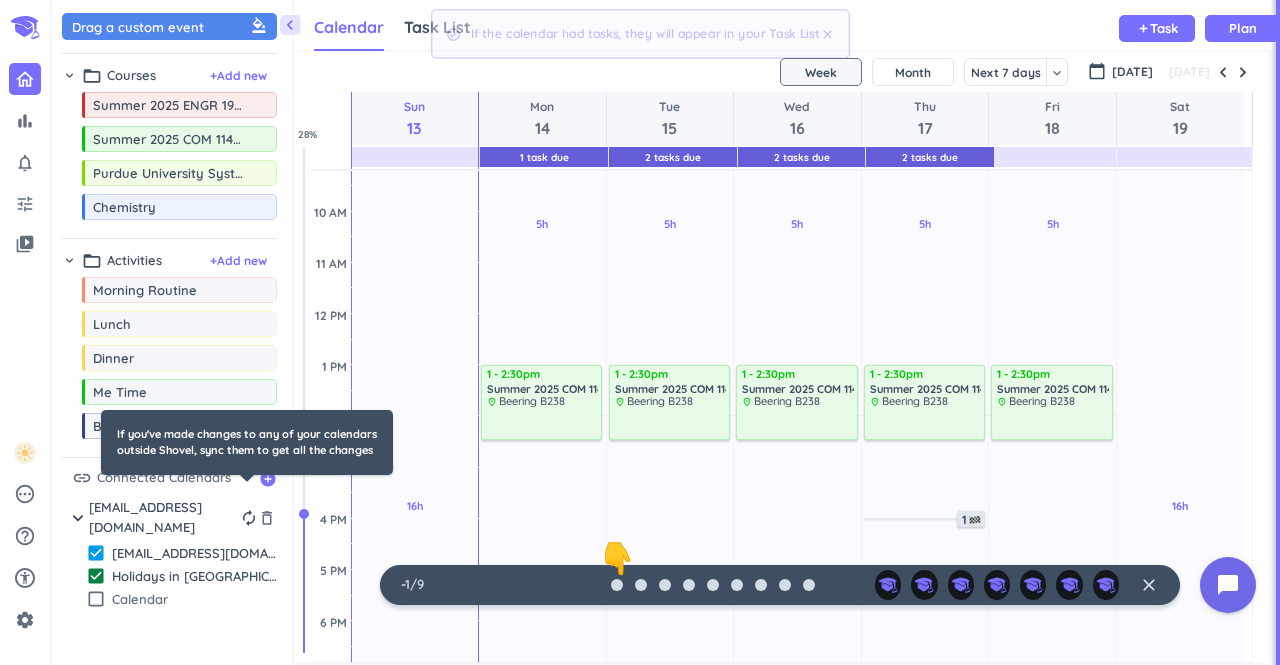 click on "autorenew" at bounding box center [246, 518] 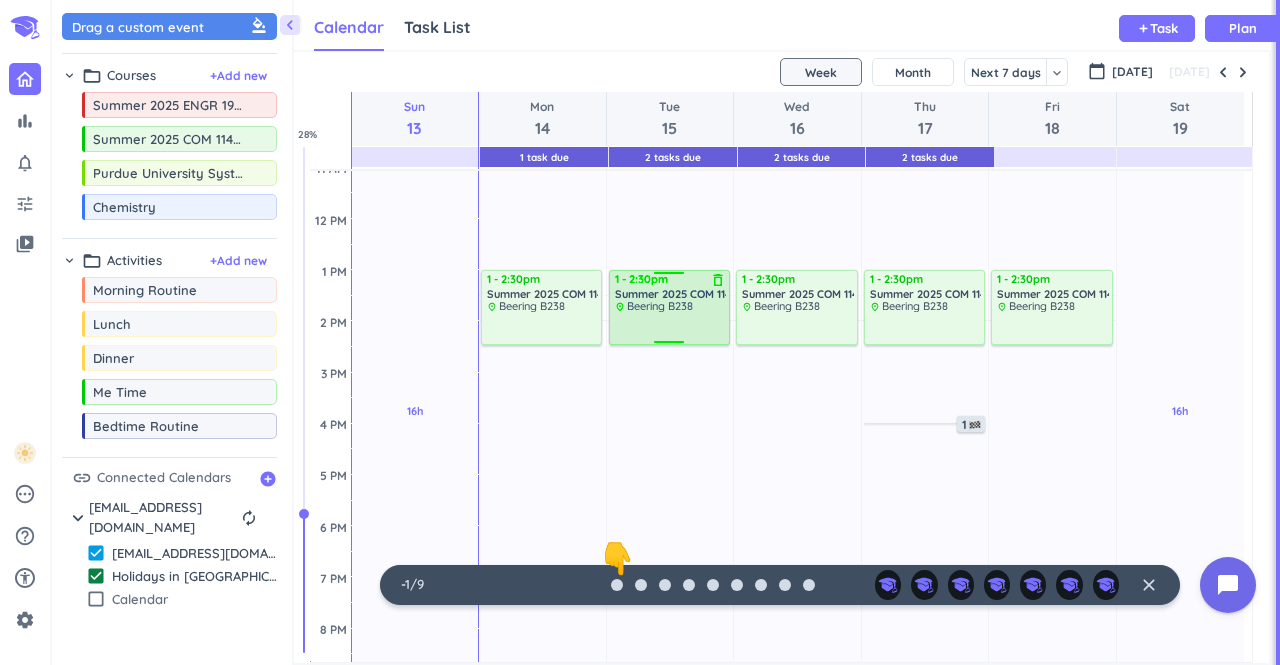 scroll, scrollTop: 363, scrollLeft: 0, axis: vertical 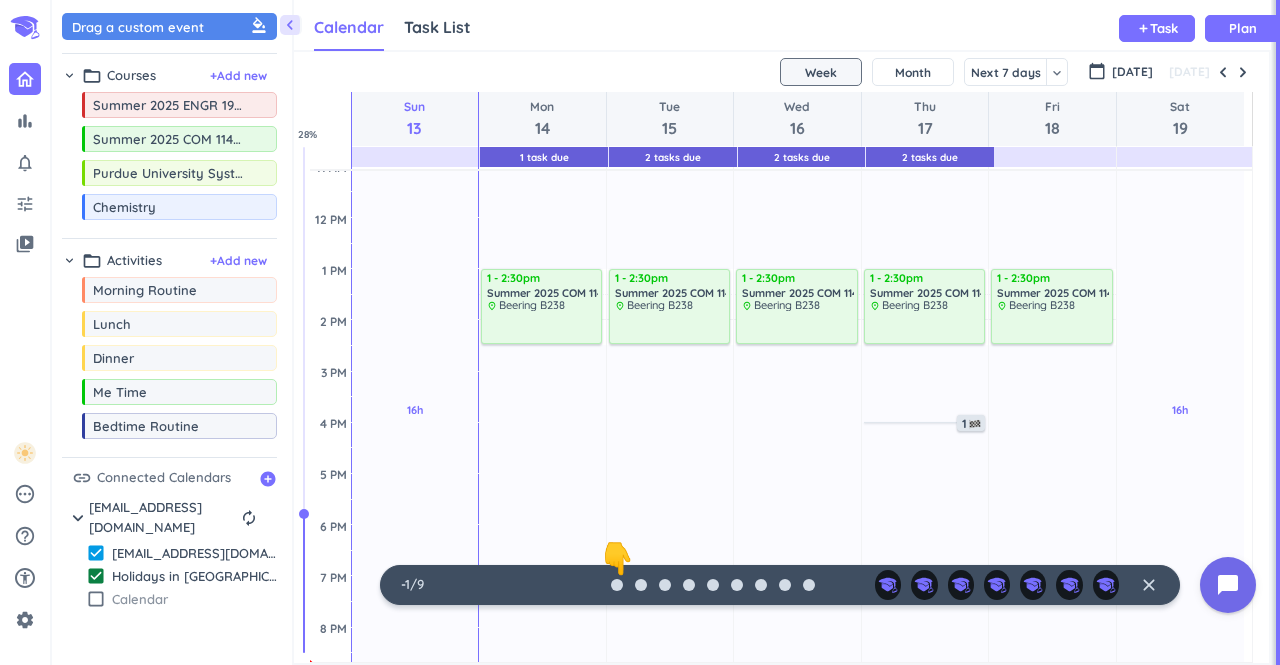 click on "check_box_outline_blank" at bounding box center (96, 599) 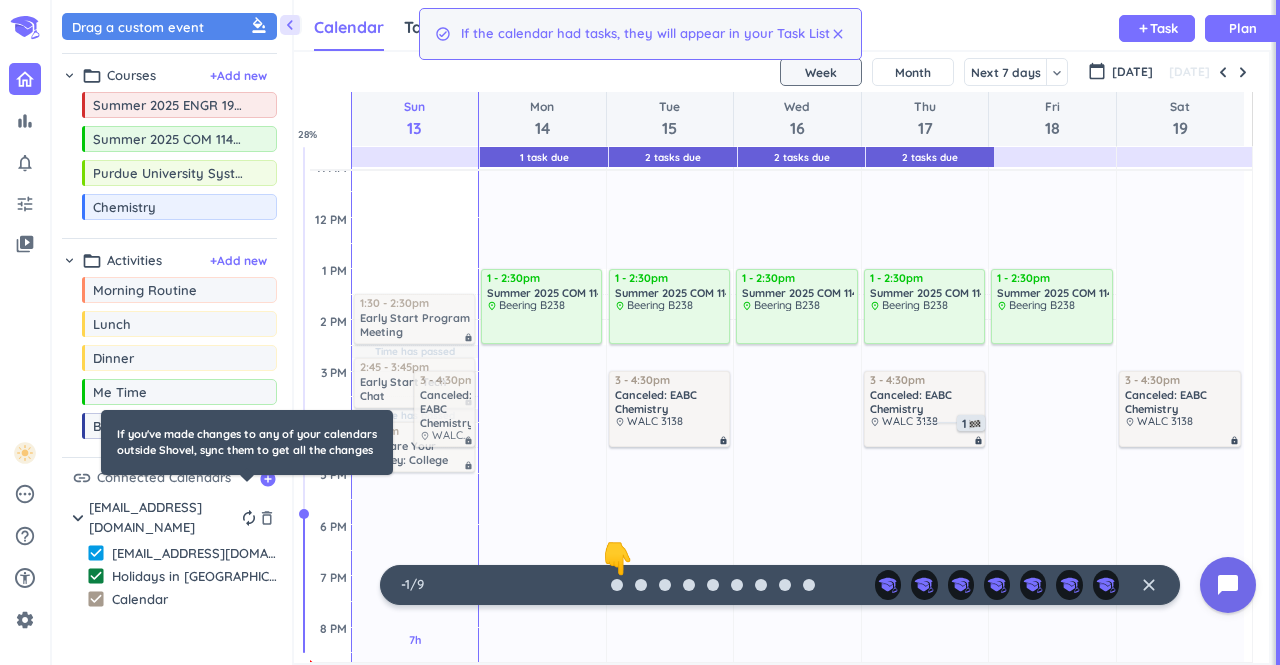 click on "autorenew" at bounding box center (249, 518) 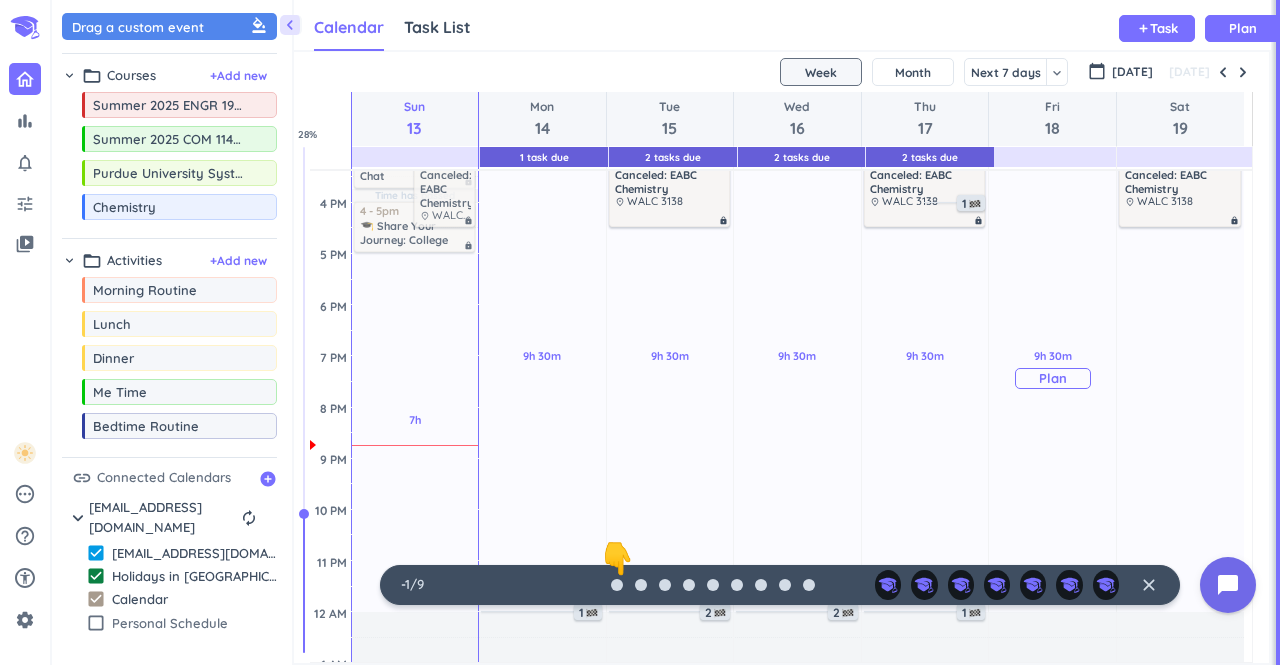 scroll, scrollTop: 561, scrollLeft: 0, axis: vertical 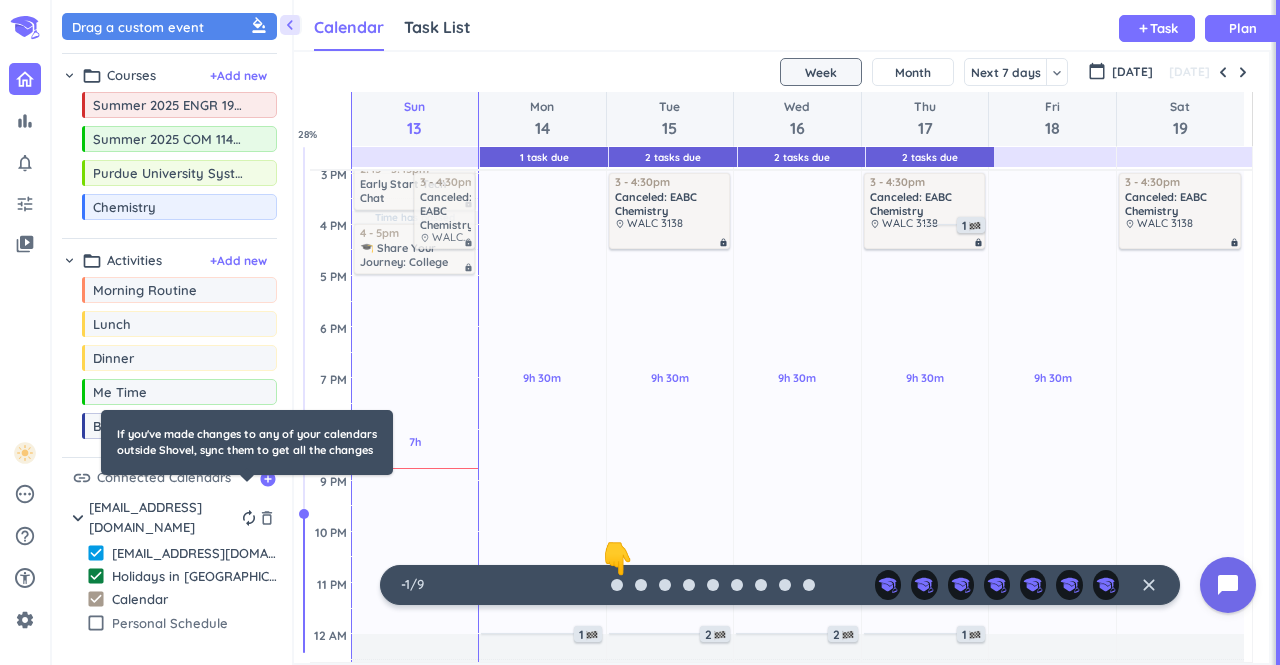 click on "autorenew" at bounding box center (249, 518) 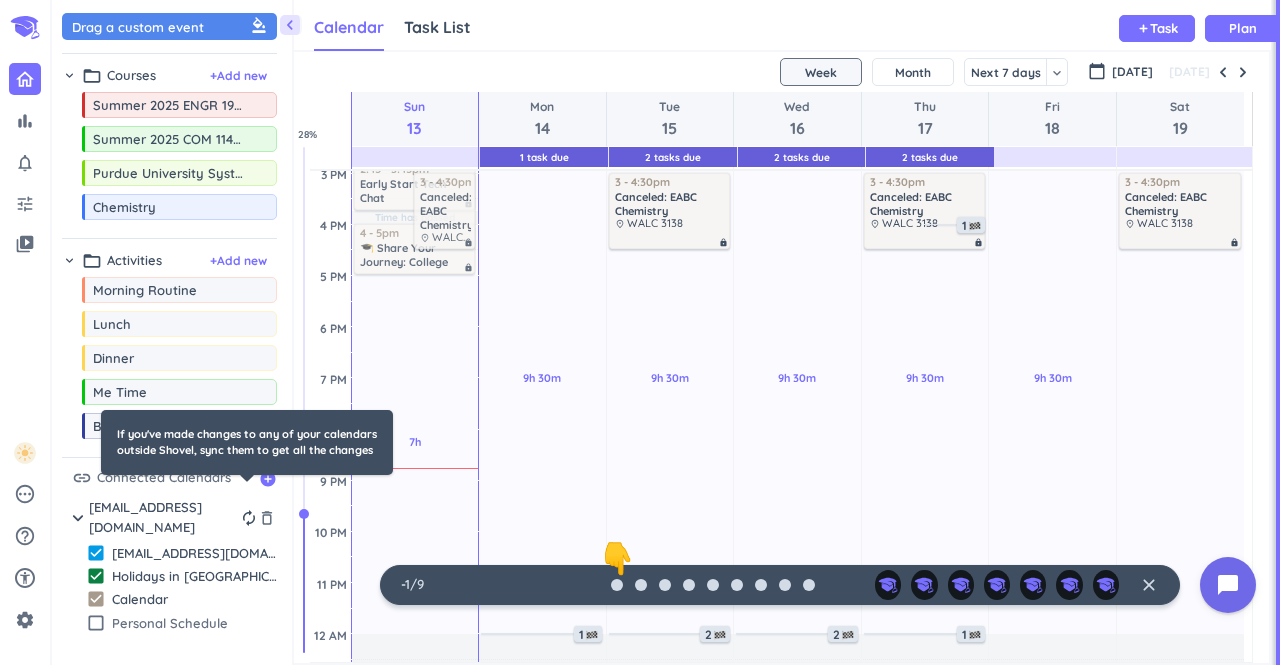 click on "If you've made changes to any of your calendars outside Shovel, sync them to get all the changes" at bounding box center (247, 442) 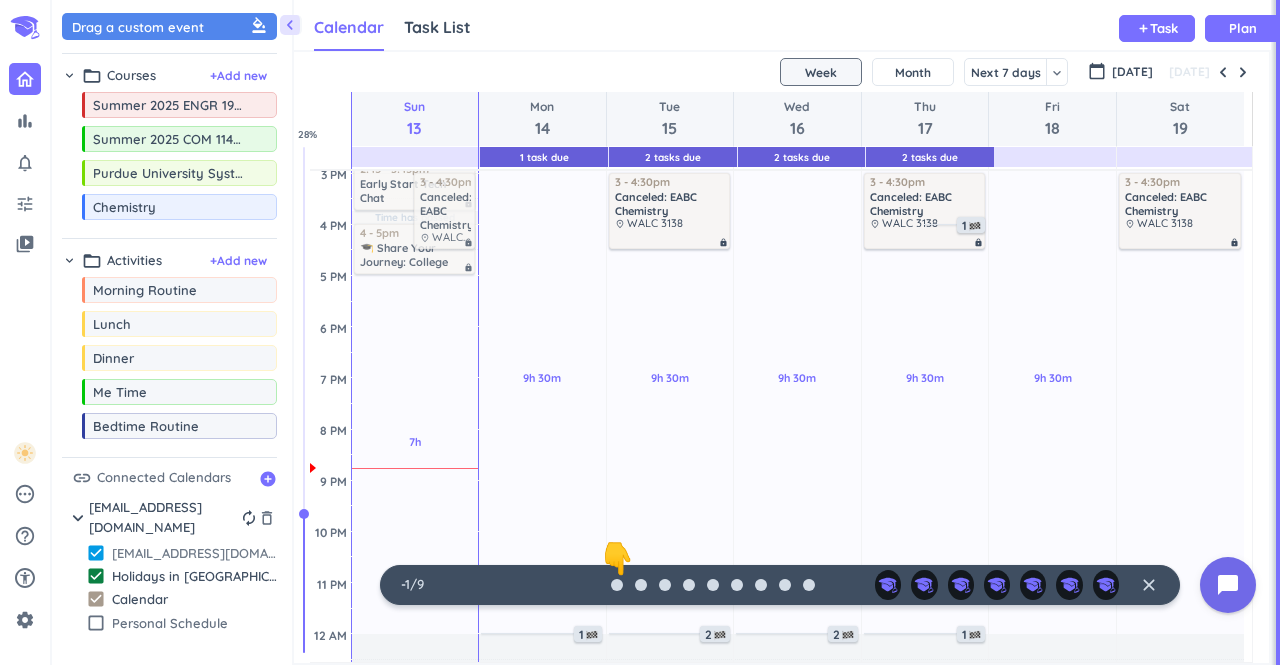 click on "[EMAIL_ADDRESS][DOMAIN_NAME]" at bounding box center (194, 553) 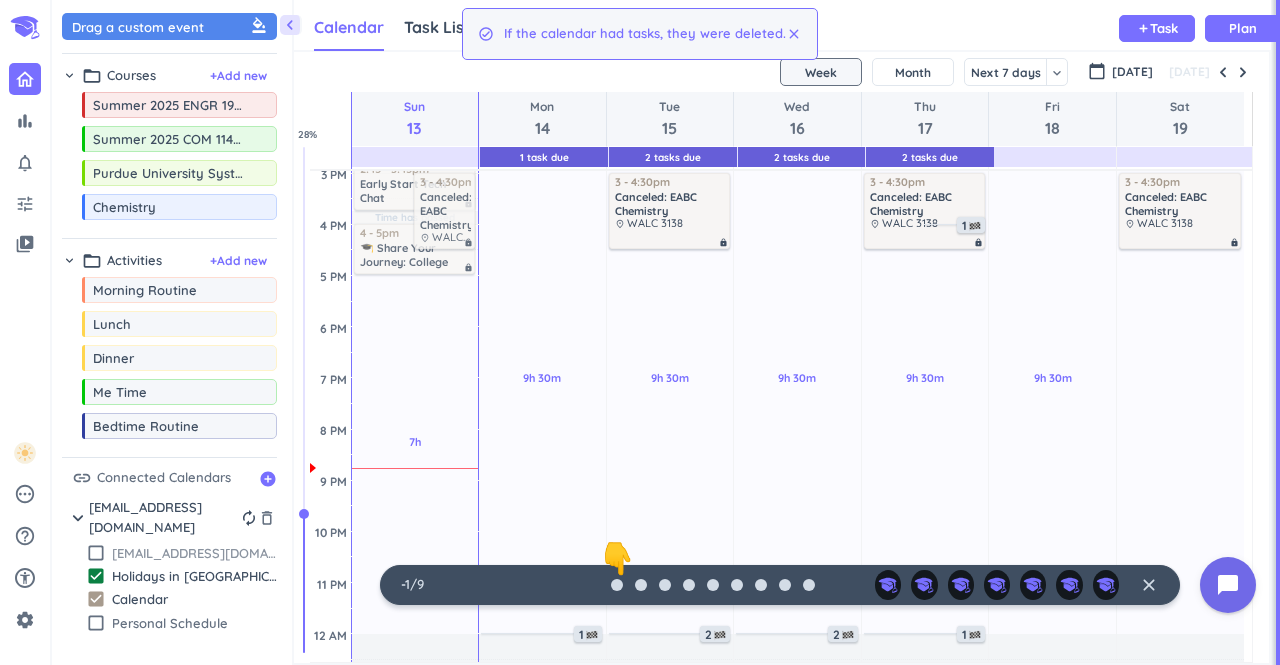 click on "[EMAIL_ADDRESS][DOMAIN_NAME]" at bounding box center (194, 553) 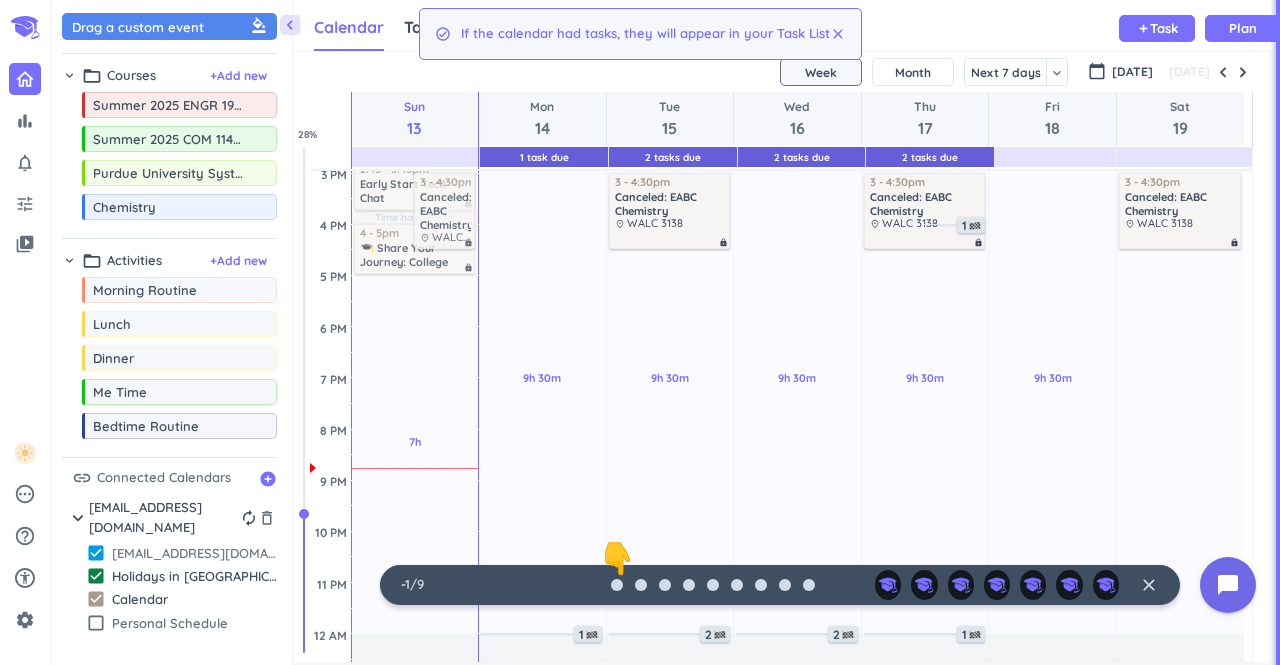 click on "[EMAIL_ADDRESS][DOMAIN_NAME]" at bounding box center [194, 553] 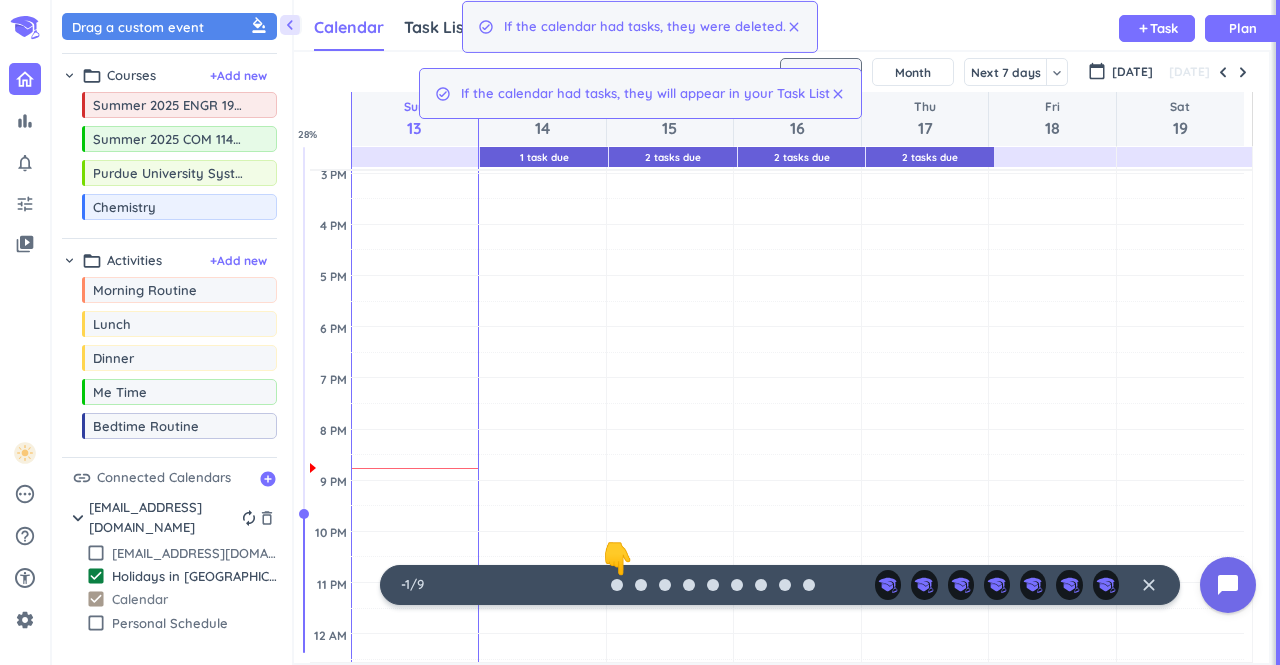 click on "check_box" at bounding box center (96, 599) 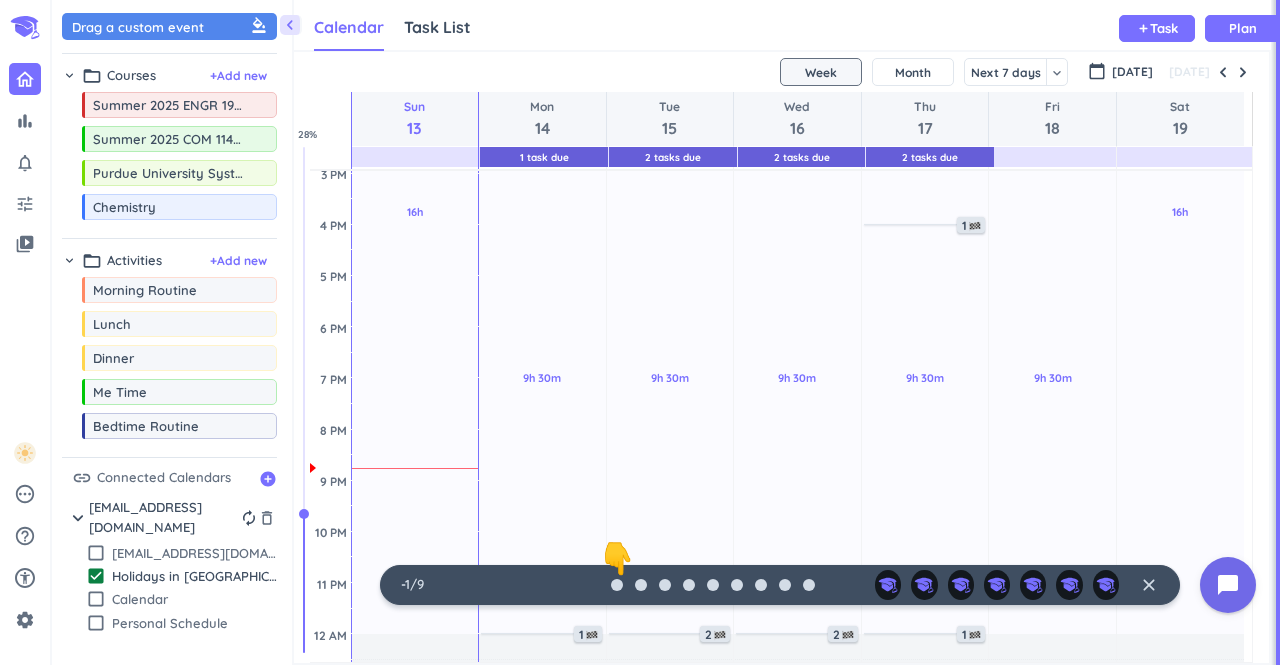 click on "chevron_right" at bounding box center [78, 518] 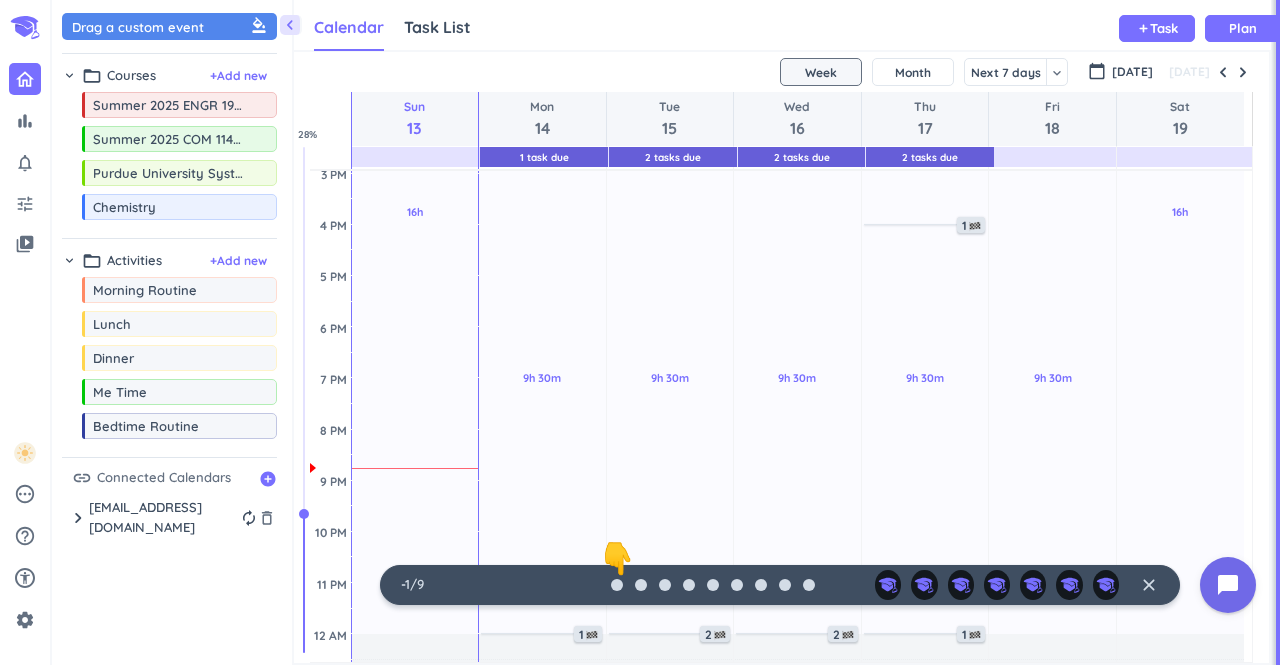 click on "chevron_right" at bounding box center [78, 518] 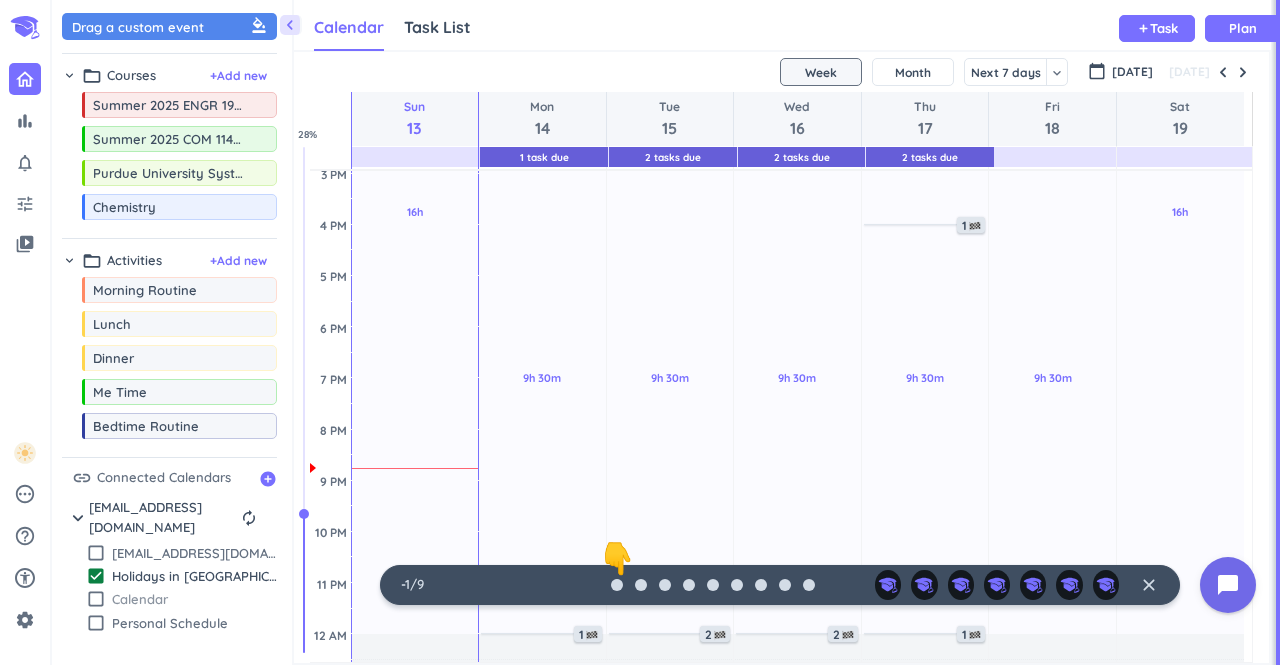click on "check_box_outline_blank" at bounding box center [96, 599] 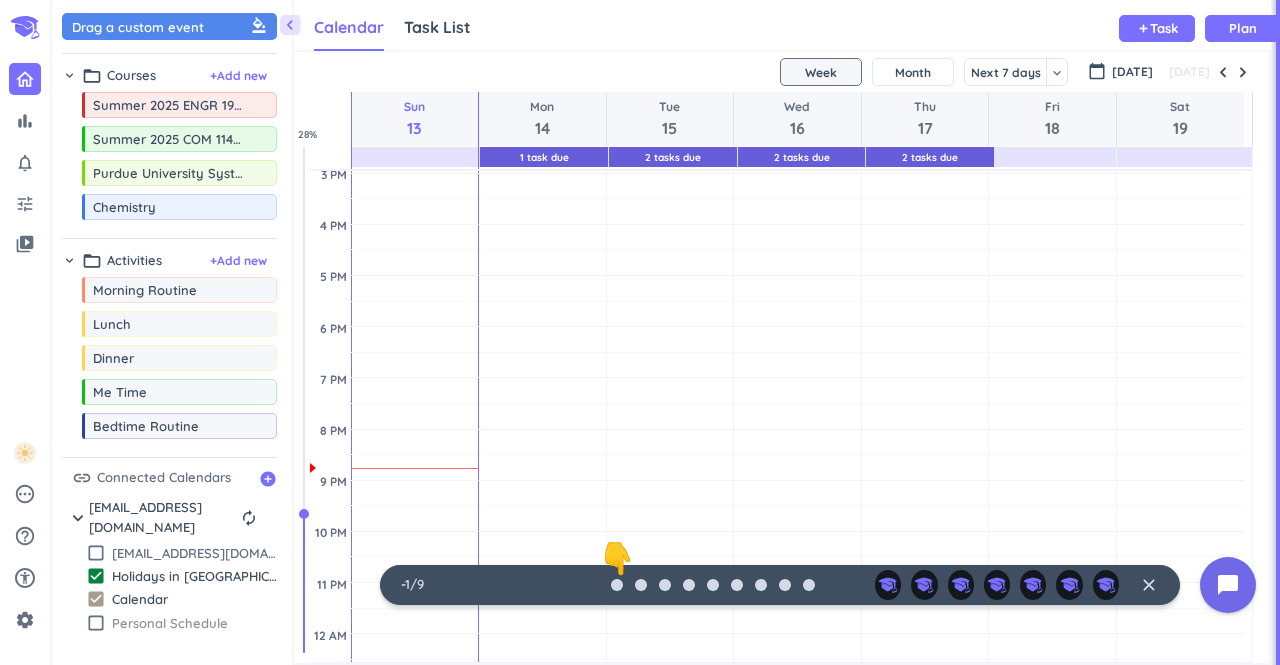click on "check_box_outline_blank" at bounding box center [96, 623] 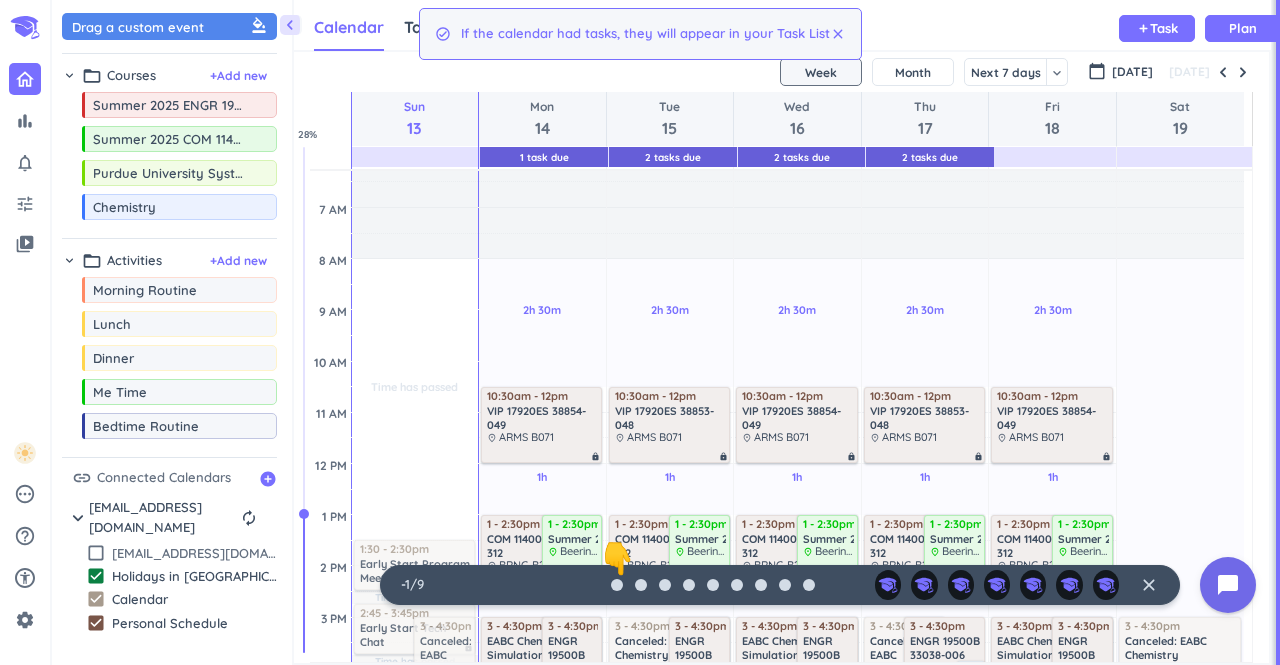 scroll, scrollTop: 209, scrollLeft: 0, axis: vertical 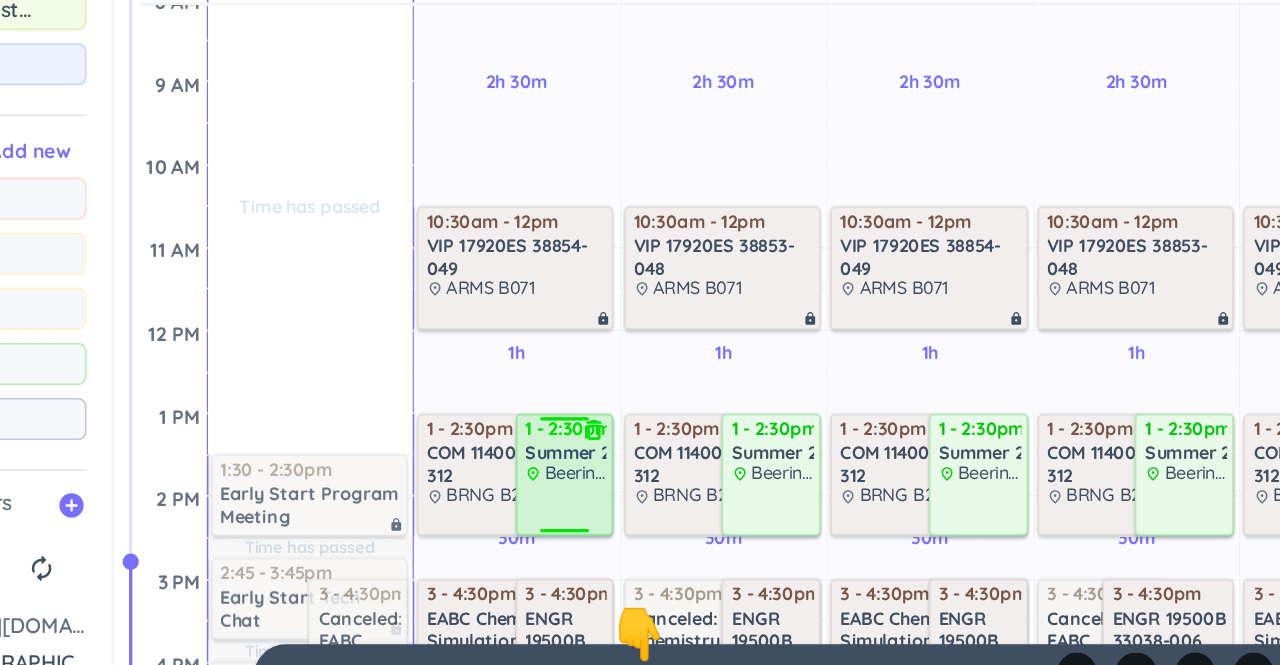 click at bounding box center (573, 480) 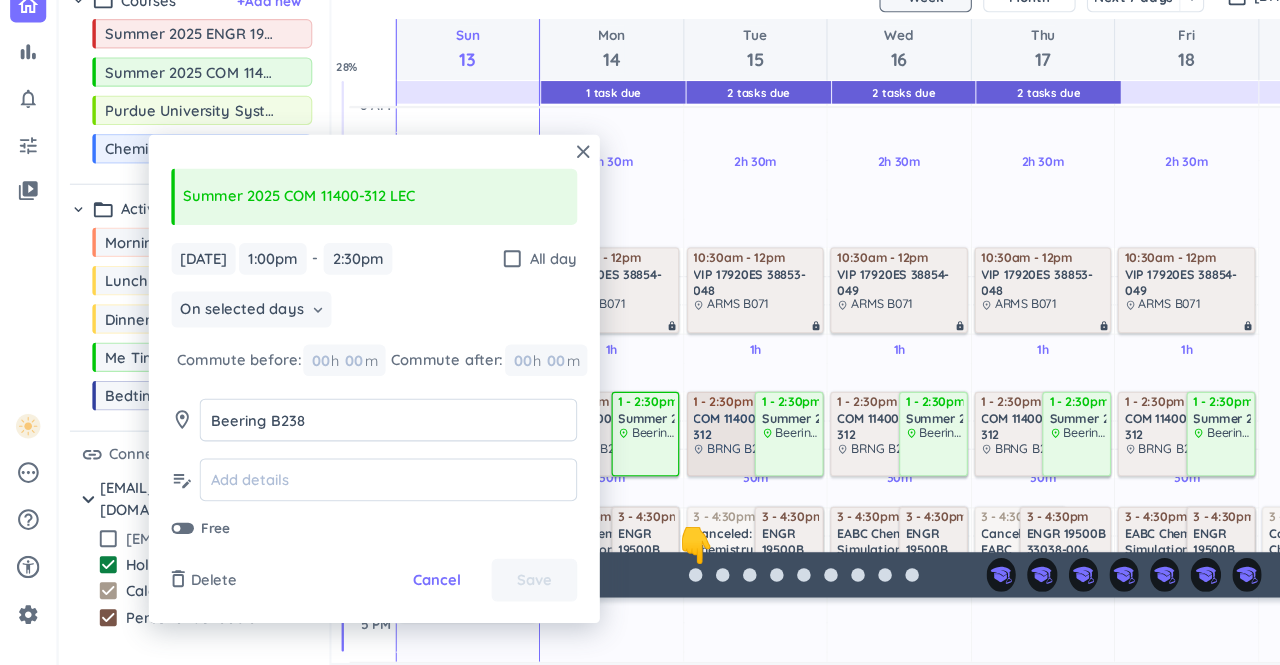 scroll, scrollTop: 0, scrollLeft: 0, axis: both 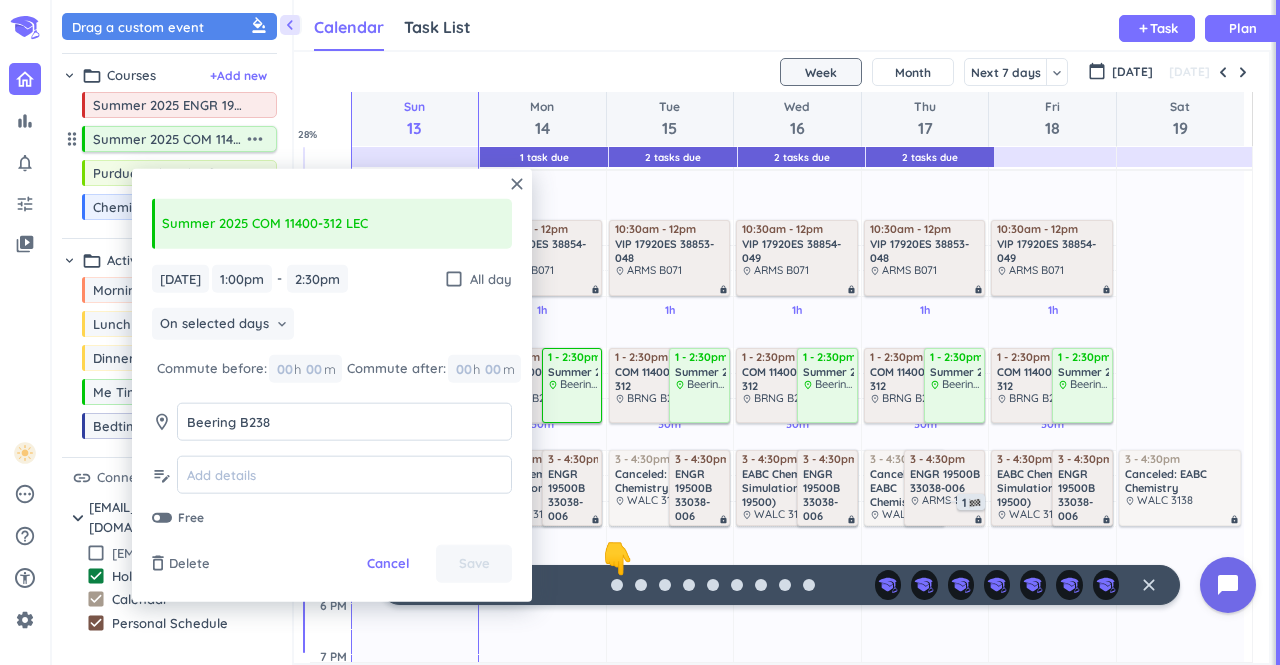 click on "Summer 2025 COM 11400-312 LEC" at bounding box center [168, 139] 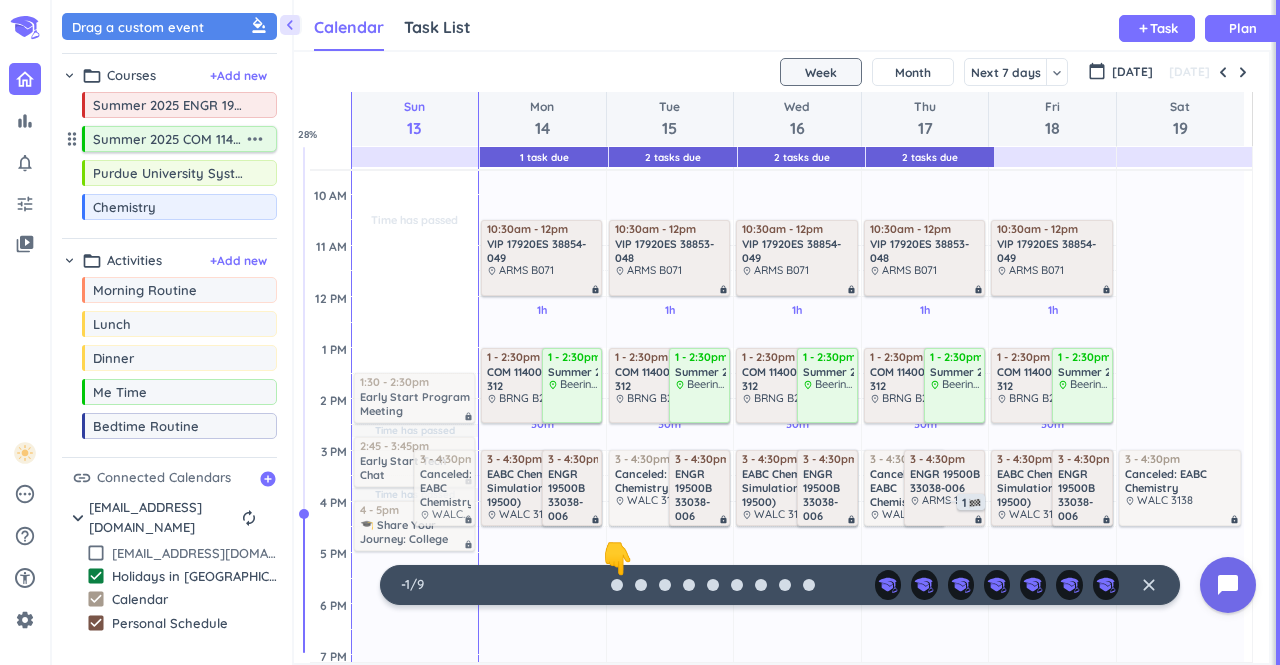 click on "more_horiz" at bounding box center [255, 139] 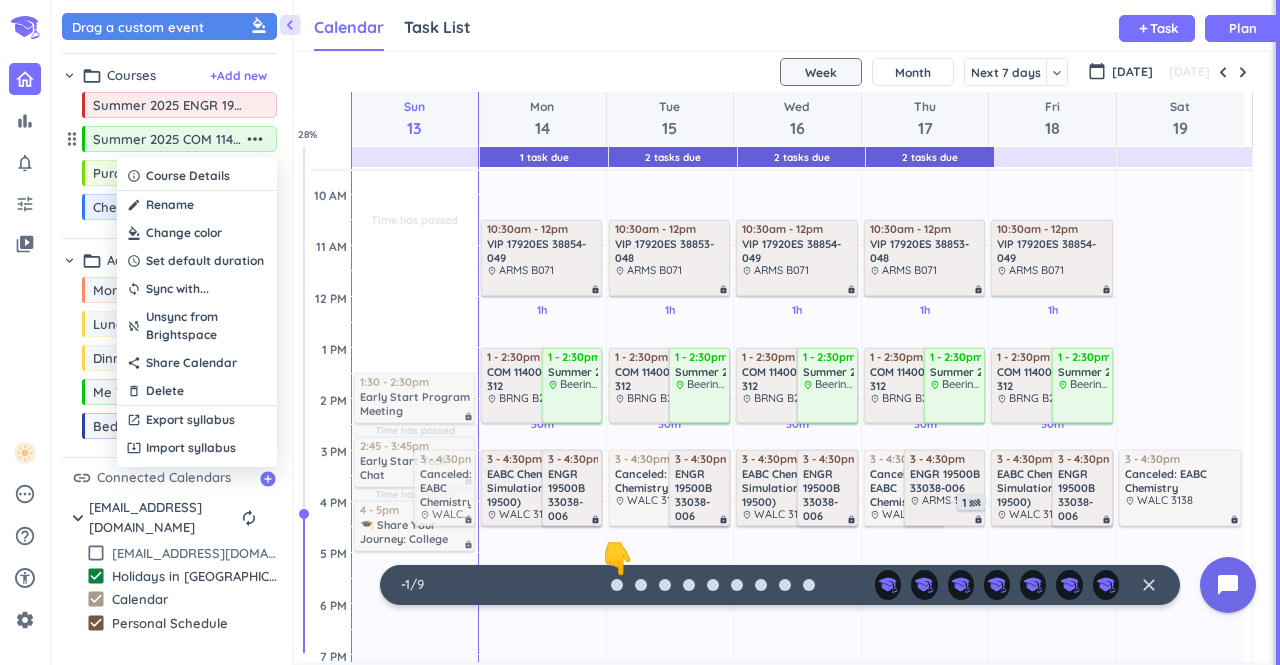click at bounding box center (640, 332) 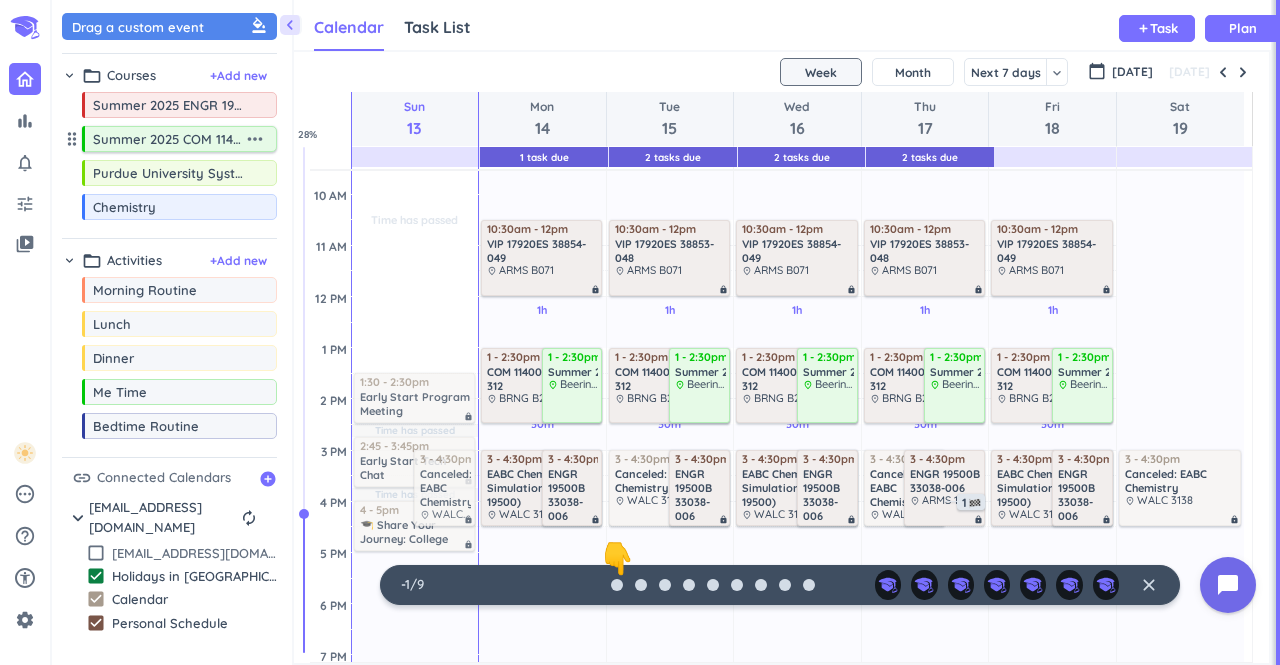 click on "more_horiz" at bounding box center [255, 139] 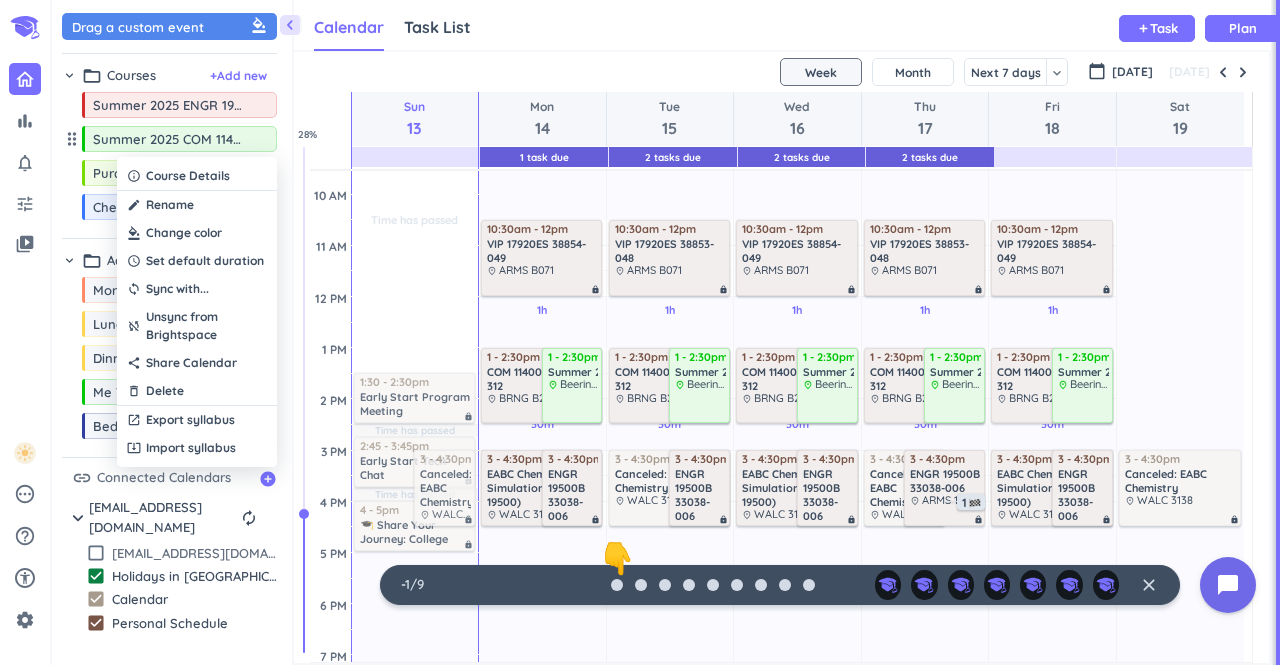 click at bounding box center (640, 332) 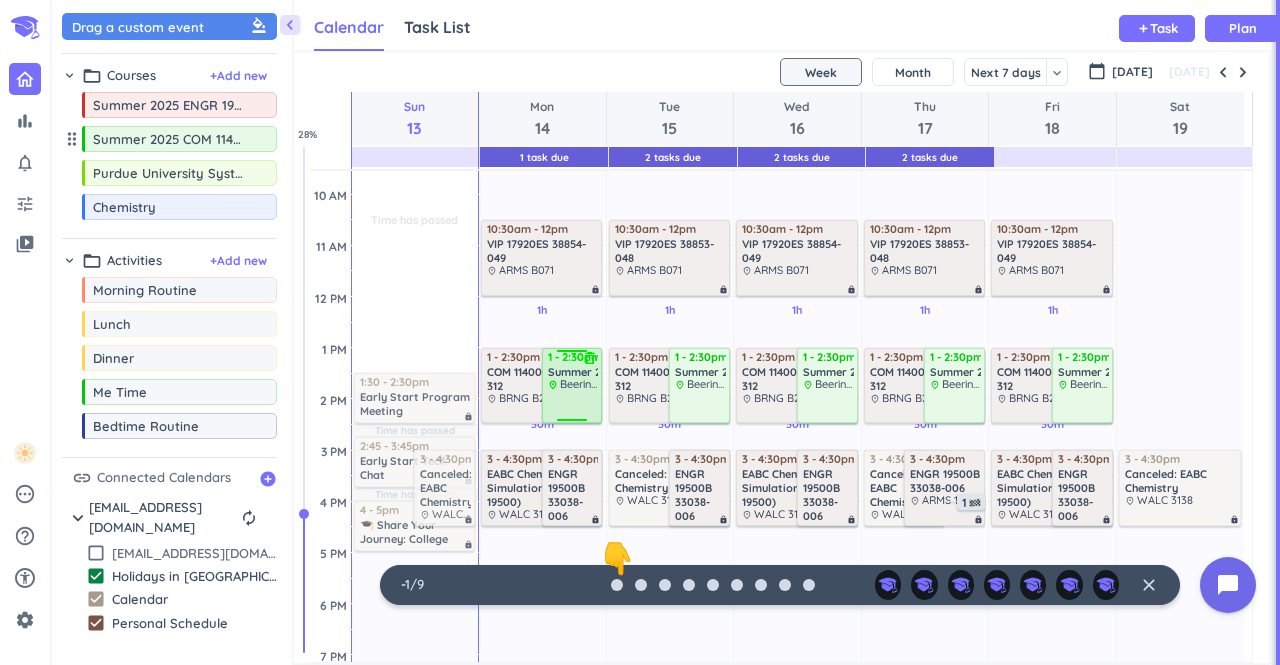 click at bounding box center [573, 405] 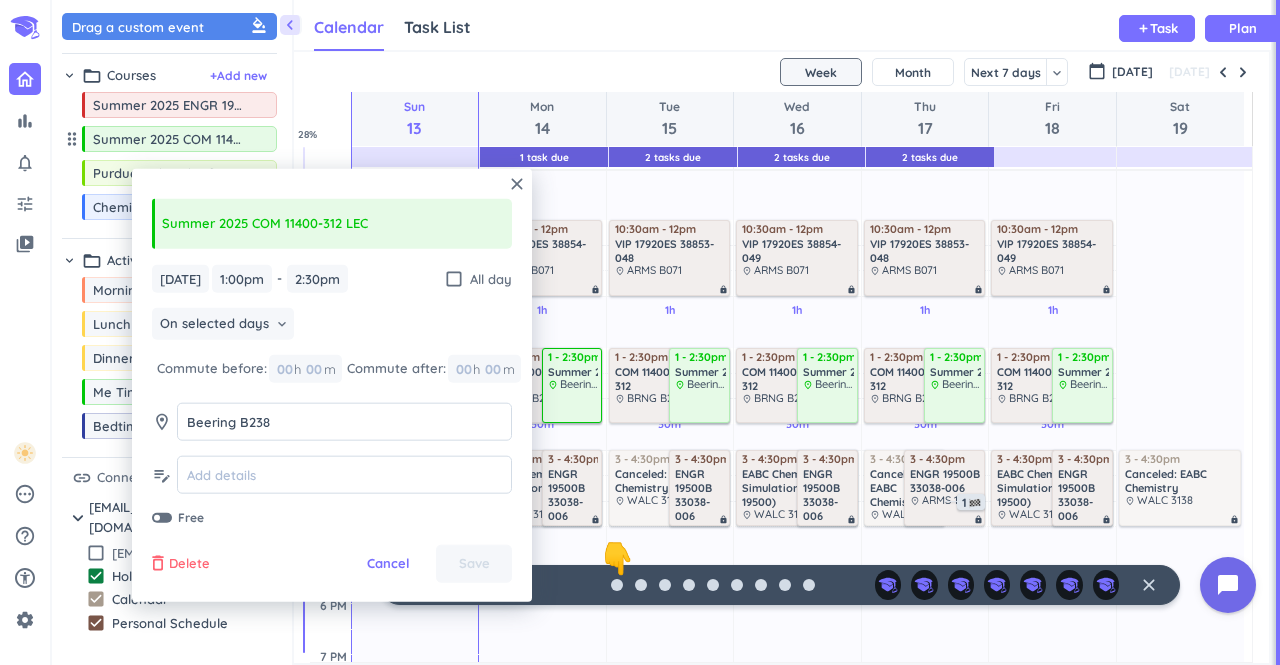 click on "Delete" at bounding box center (189, 564) 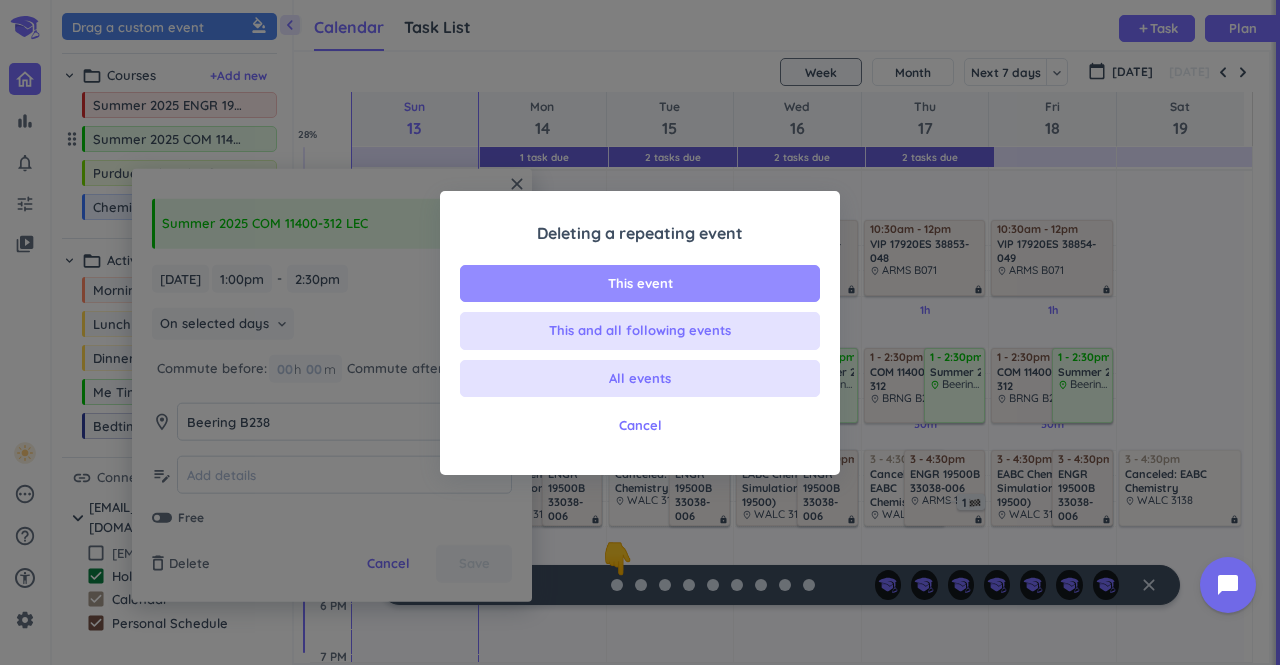 drag, startPoint x: 640, startPoint y: 316, endPoint x: 612, endPoint y: 287, distance: 40.311287 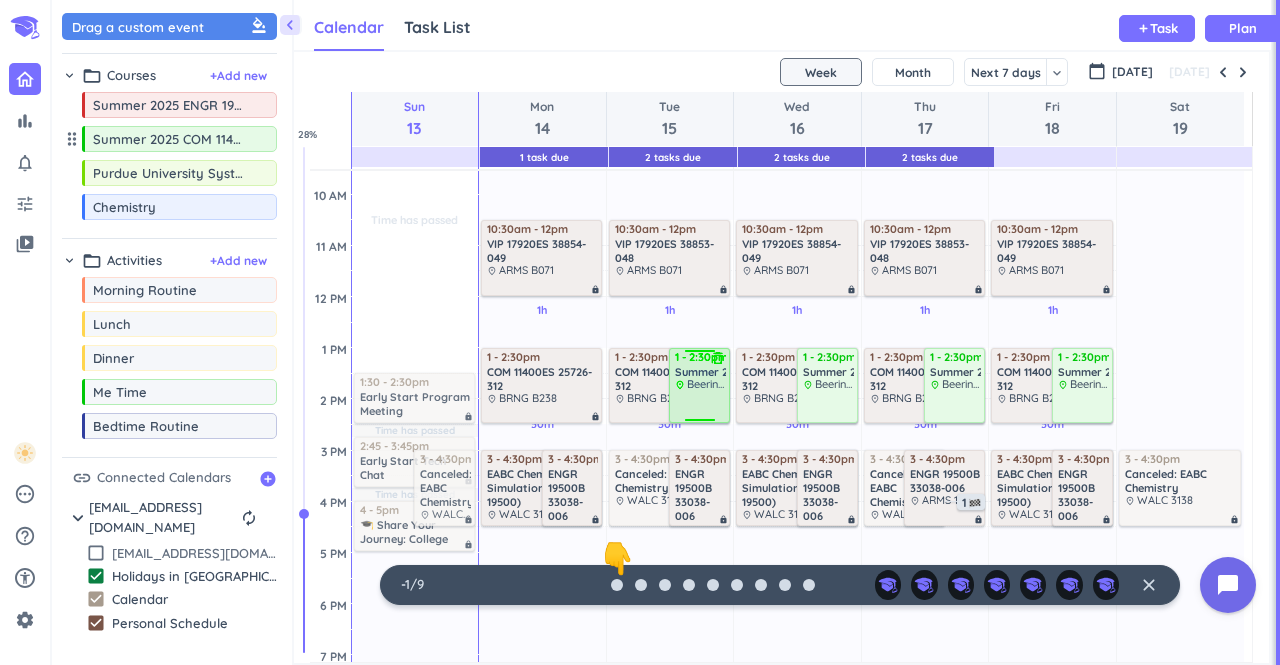 click on "Beering B238" at bounding box center (720, 384) 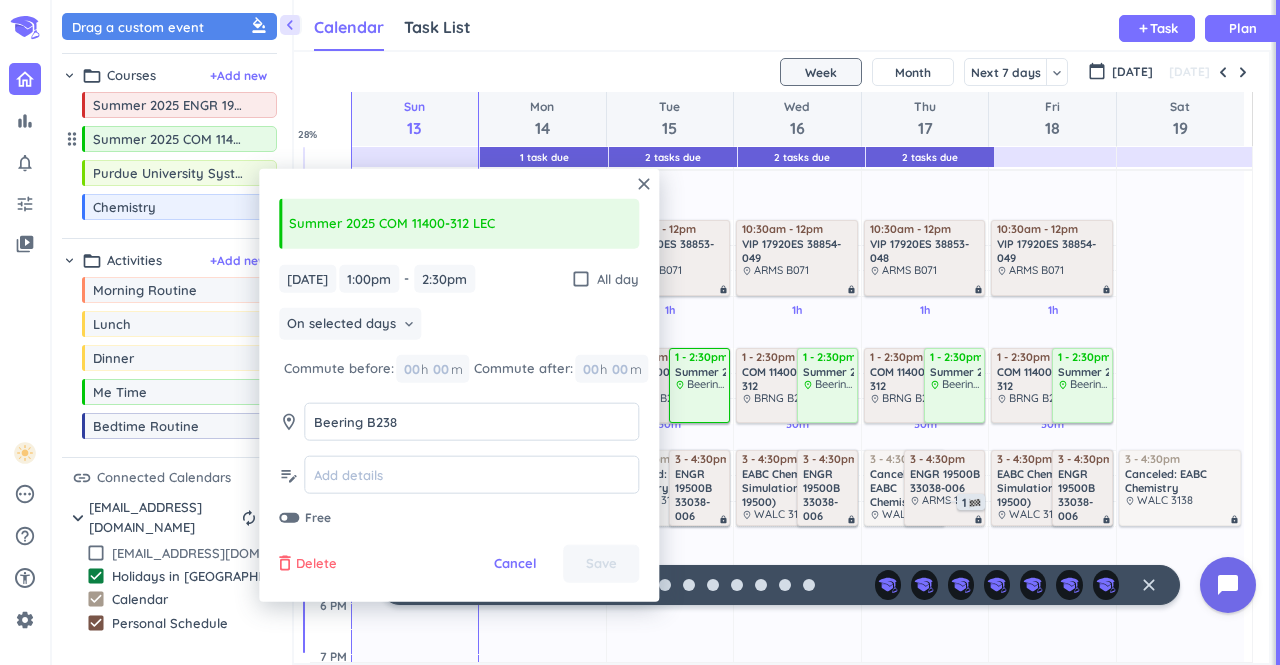 click on "Delete" at bounding box center (316, 564) 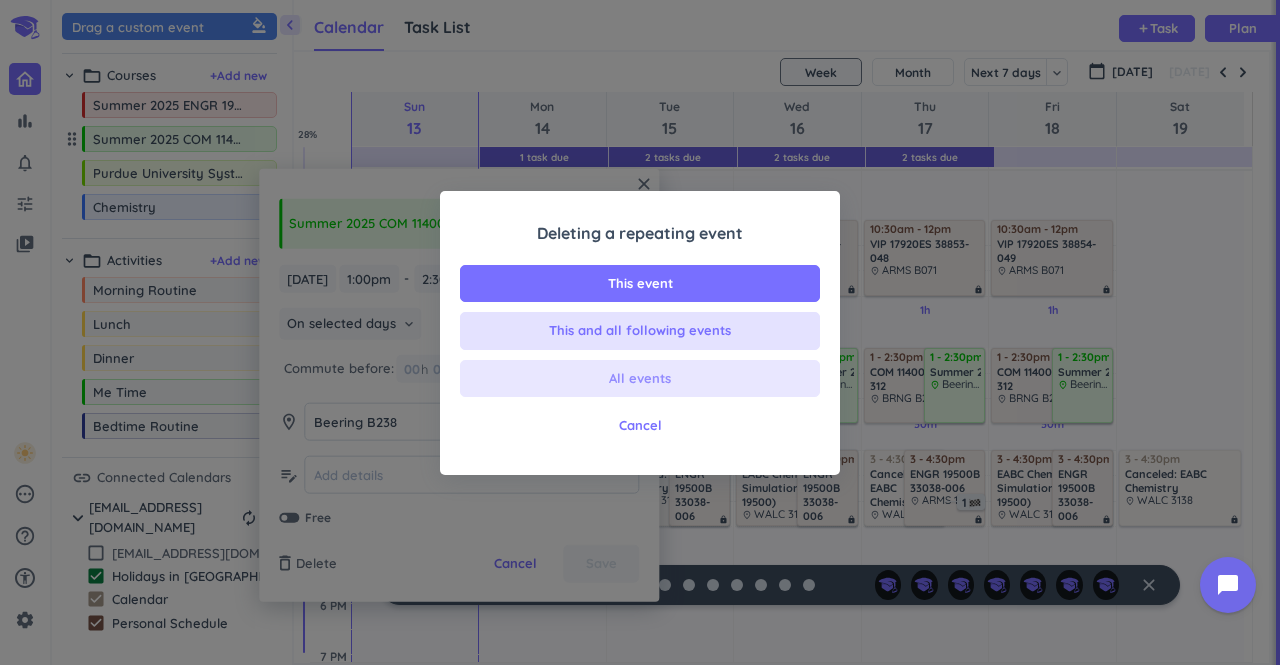 click on "All events" at bounding box center [640, 379] 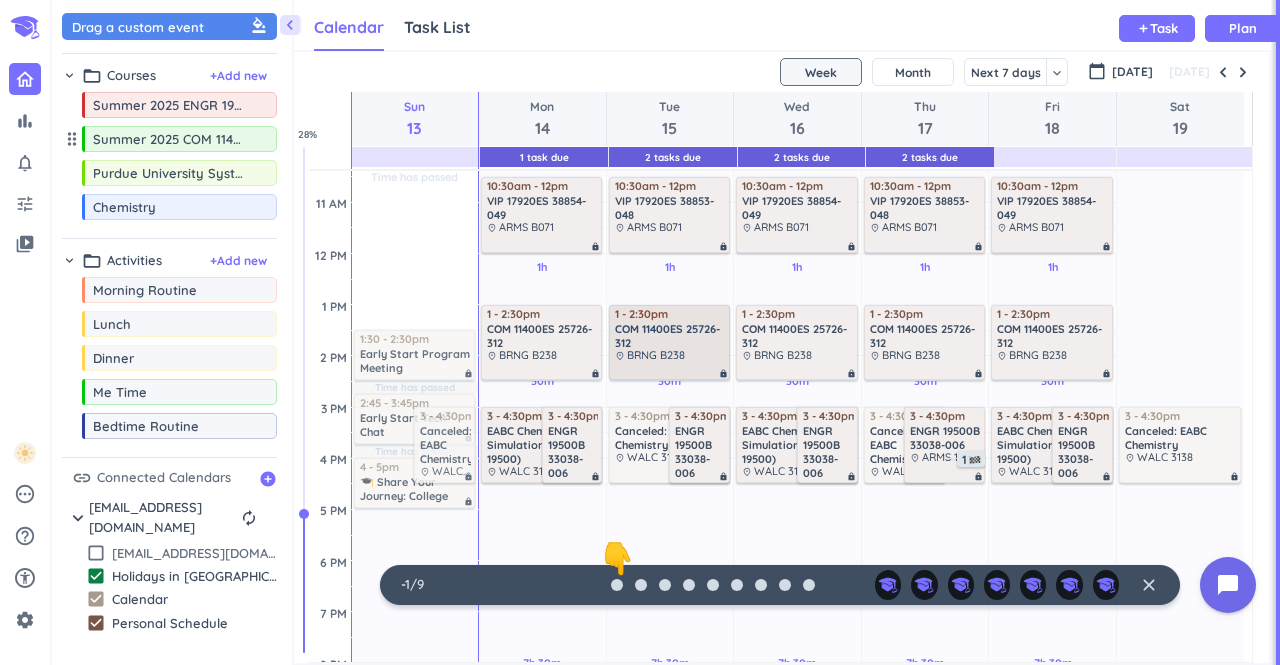 scroll, scrollTop: 337, scrollLeft: 0, axis: vertical 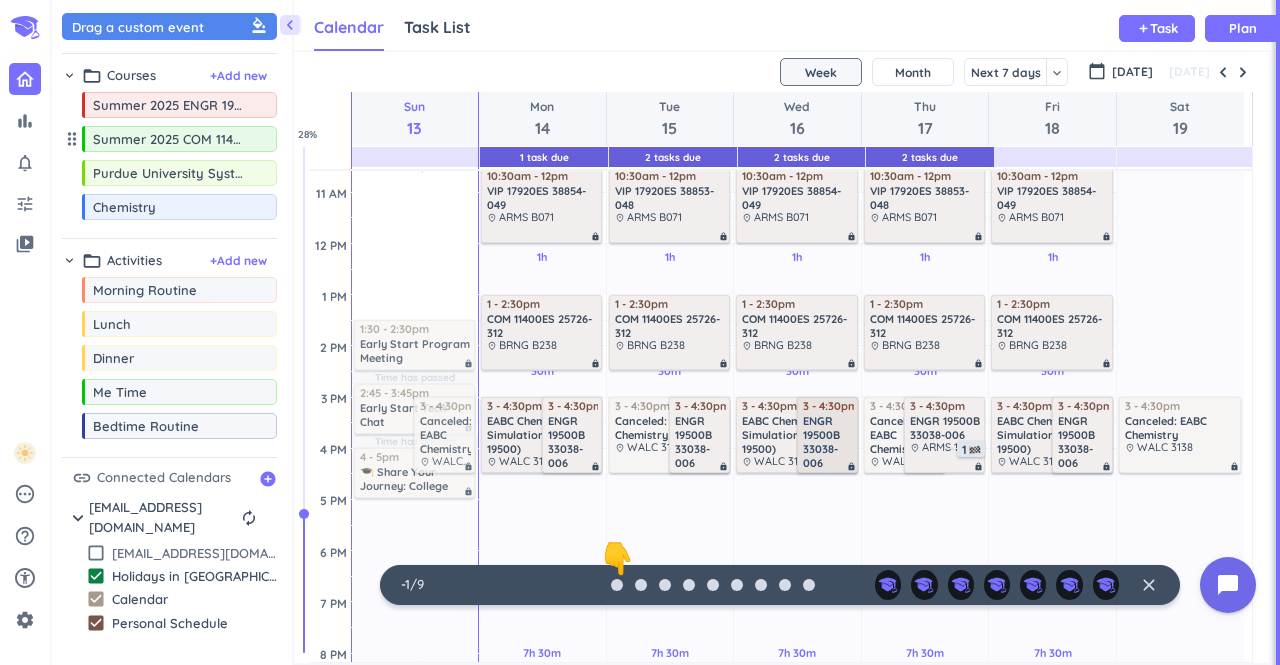 click on "3 - 4:30pm ENGR 19500B 33038-006 place ARMS 1109 lock" at bounding box center [827, 435] 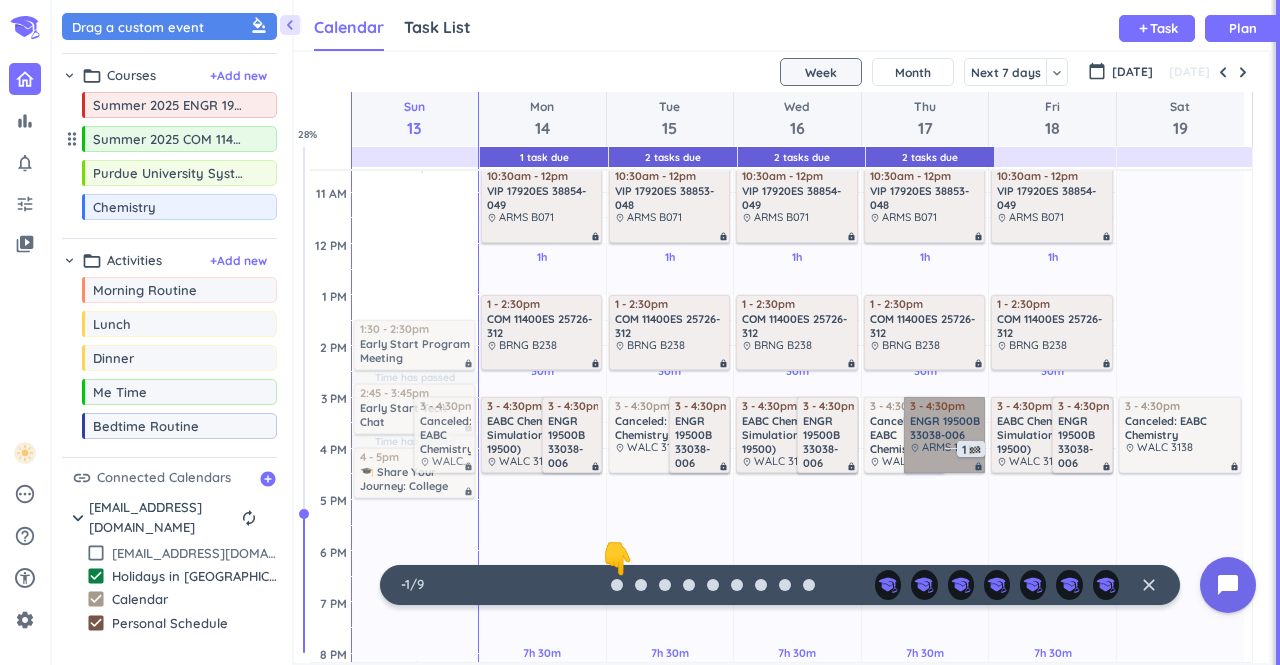 click on "3 - 4:30pm ENGR 19500B 33038-006 place ARMS 1109 lock" at bounding box center (944, 435) 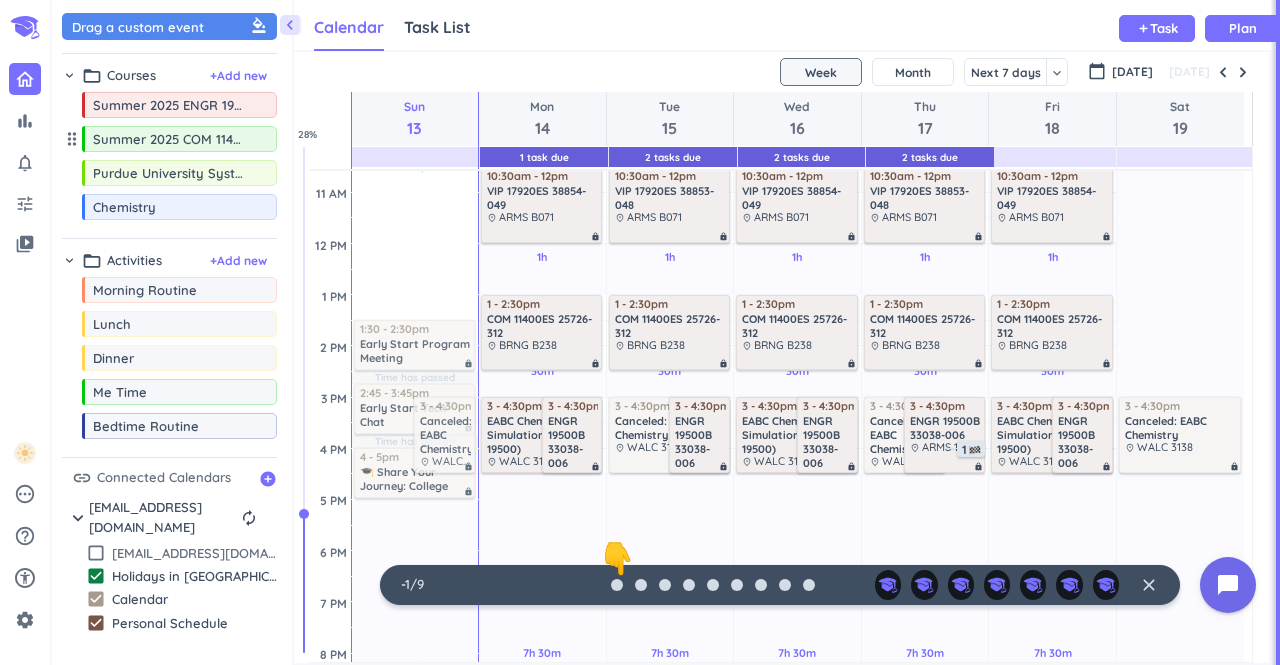 click on "7h 30m Past due Plan" at bounding box center (925, 666) 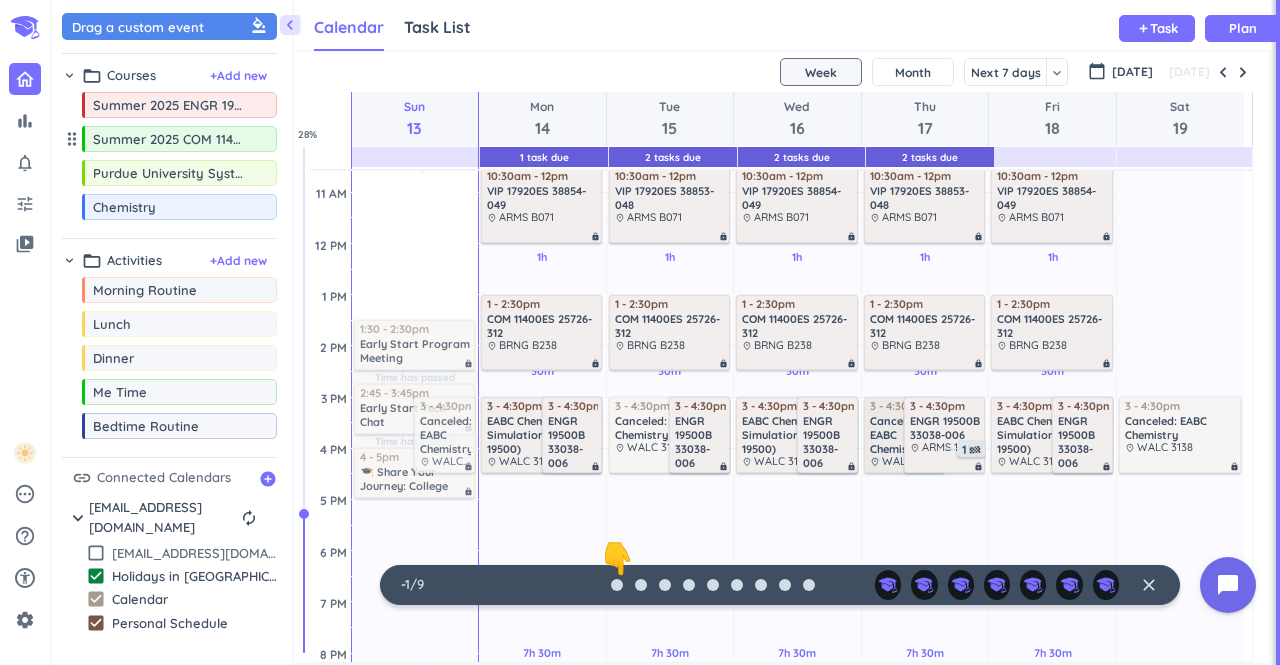 click on "Canceled: EABC Chemistry" at bounding box center [905, 435] 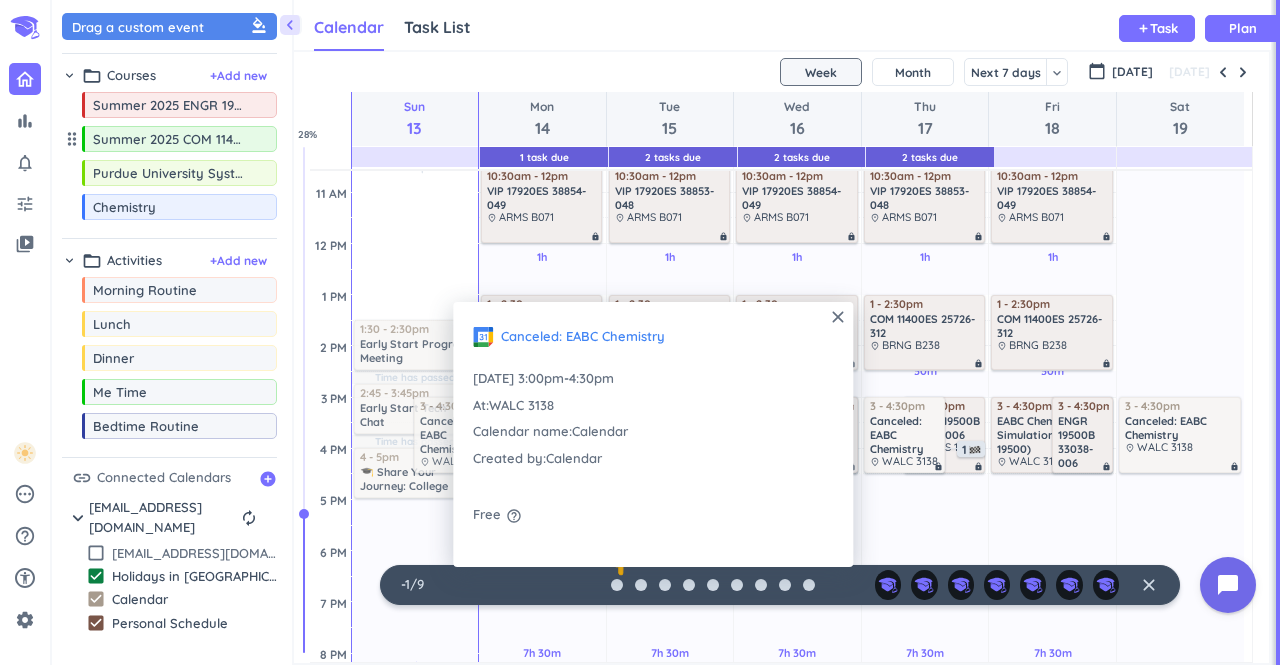 click on "7h 30m Past due Plan" at bounding box center (925, 666) 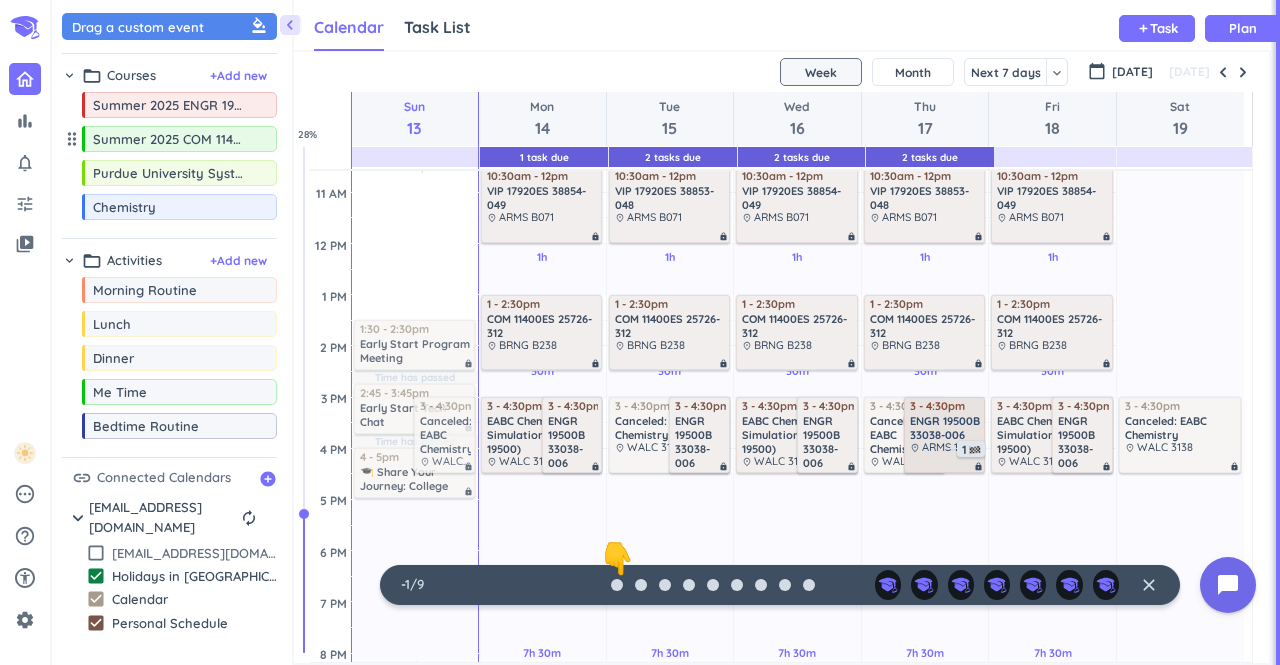click on "ENGR 19500B 33038-006" at bounding box center (945, 428) 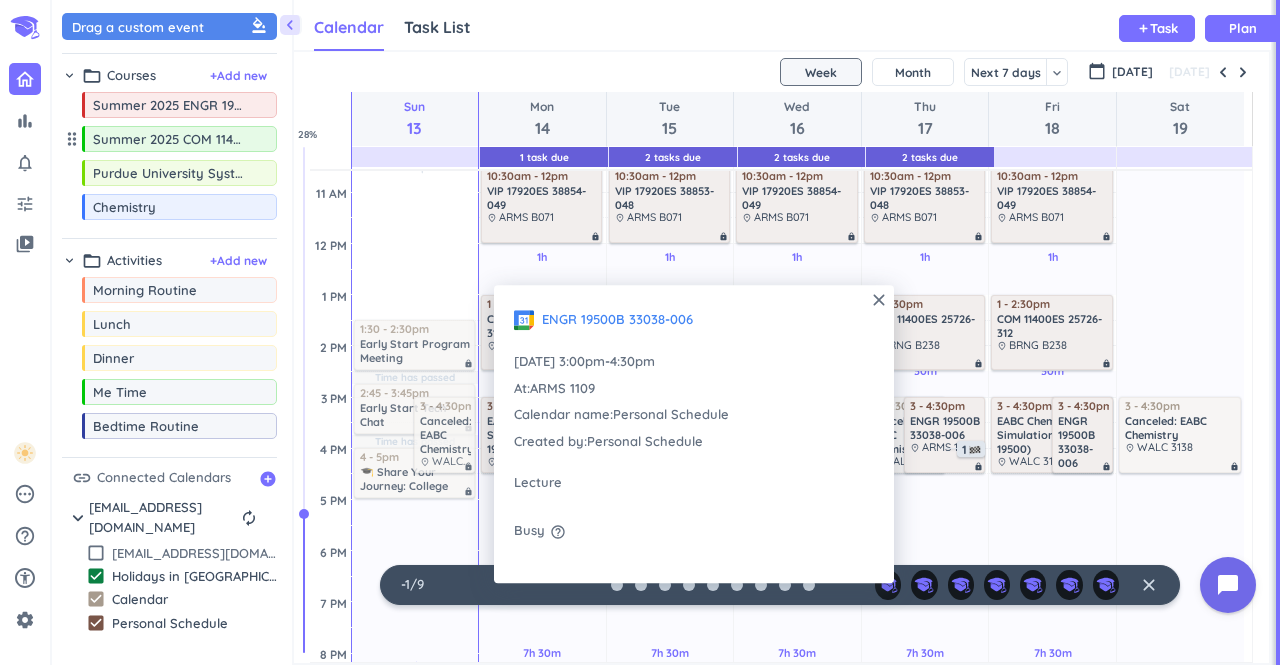 click on "close ENGR 19500B 33038-006 [DATE] 3:00pm  -  4:30pm At :  ARMS 1109 Calendar   name :  Personal Schedule Created by :  Personal Schedule Lecture Busy help_outline" at bounding box center [694, 434] 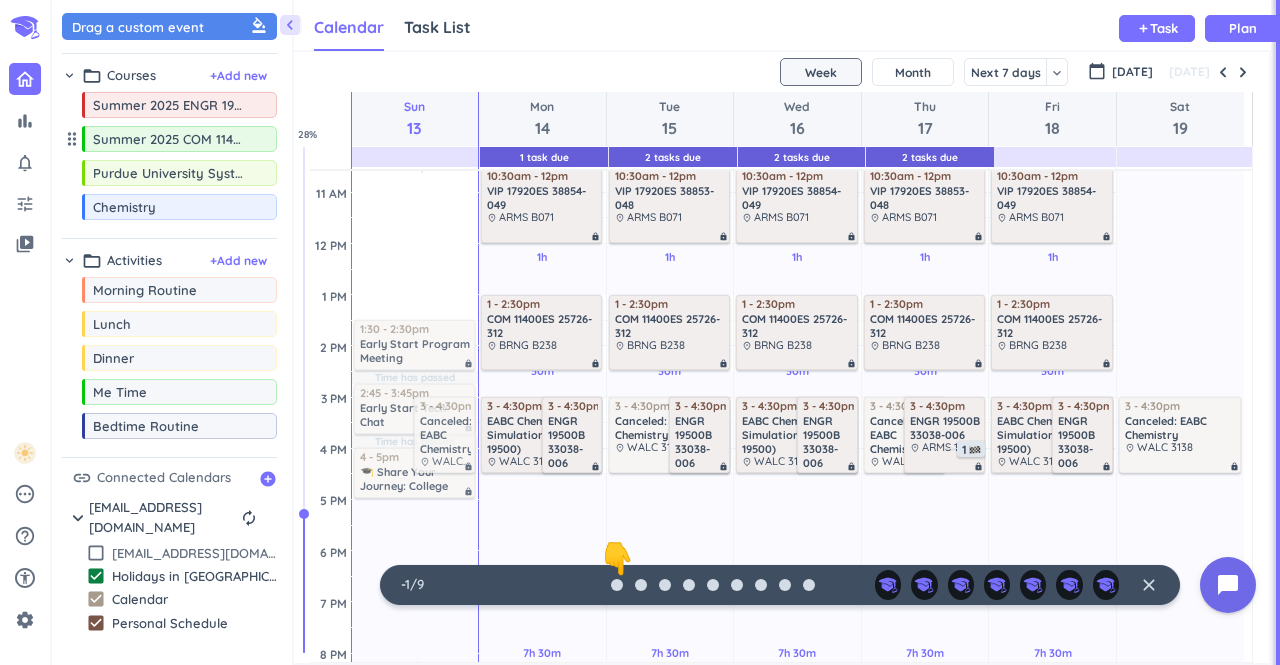 click on "7h 30m Past due Plan" at bounding box center [925, 666] 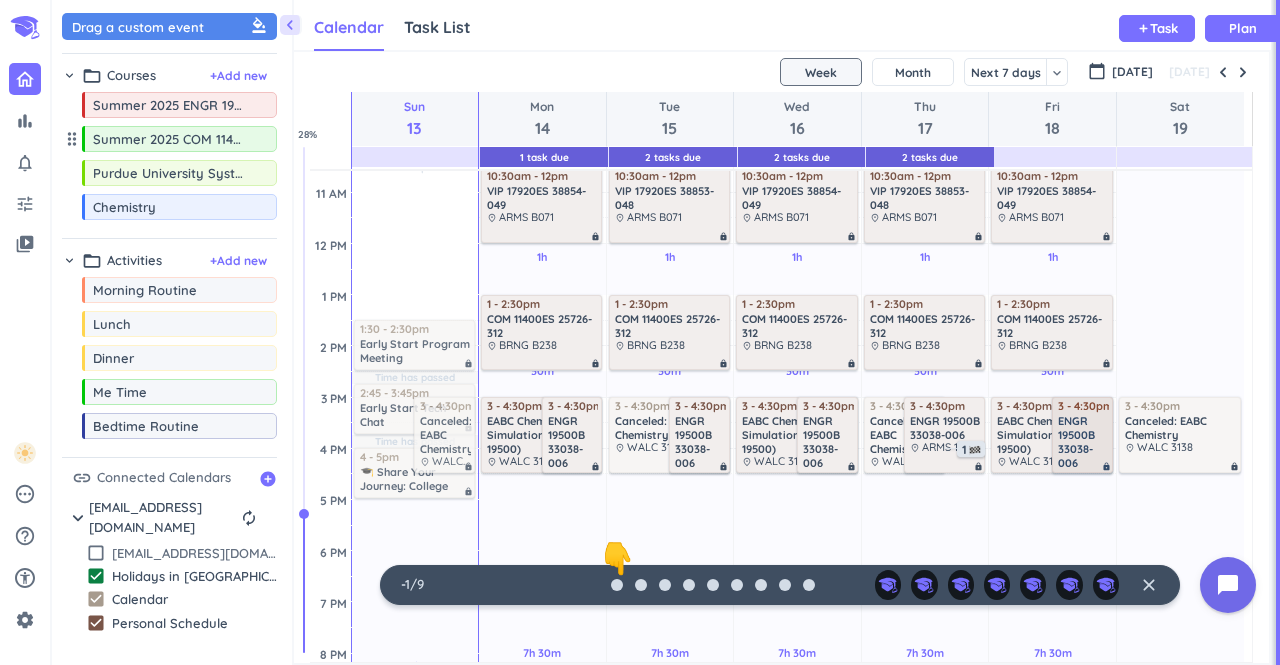 click on "ENGR 19500B 33038-006" at bounding box center (1083, 441) 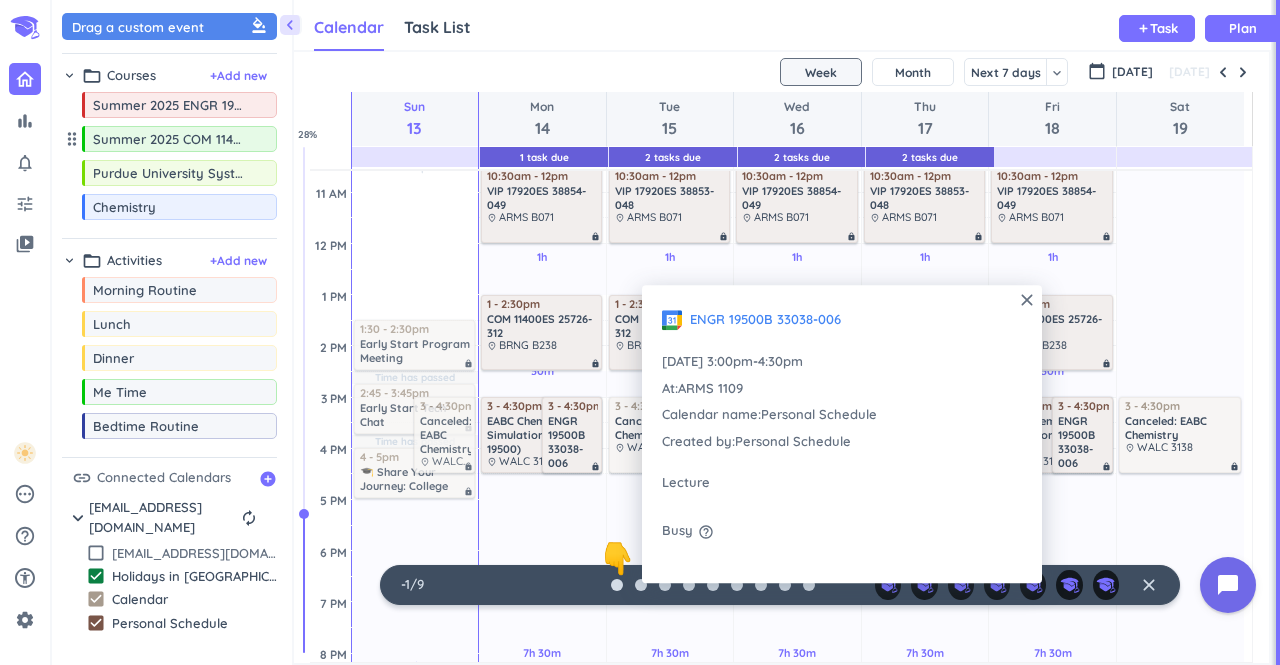 click on "close ENGR 19500B 33038-006 [DATE] 3:00pm  -  4:30pm At :  ARMS 1109 Calendar   name :  Personal Schedule Created by :  Personal Schedule Lecture Busy help_outline" at bounding box center [842, 434] 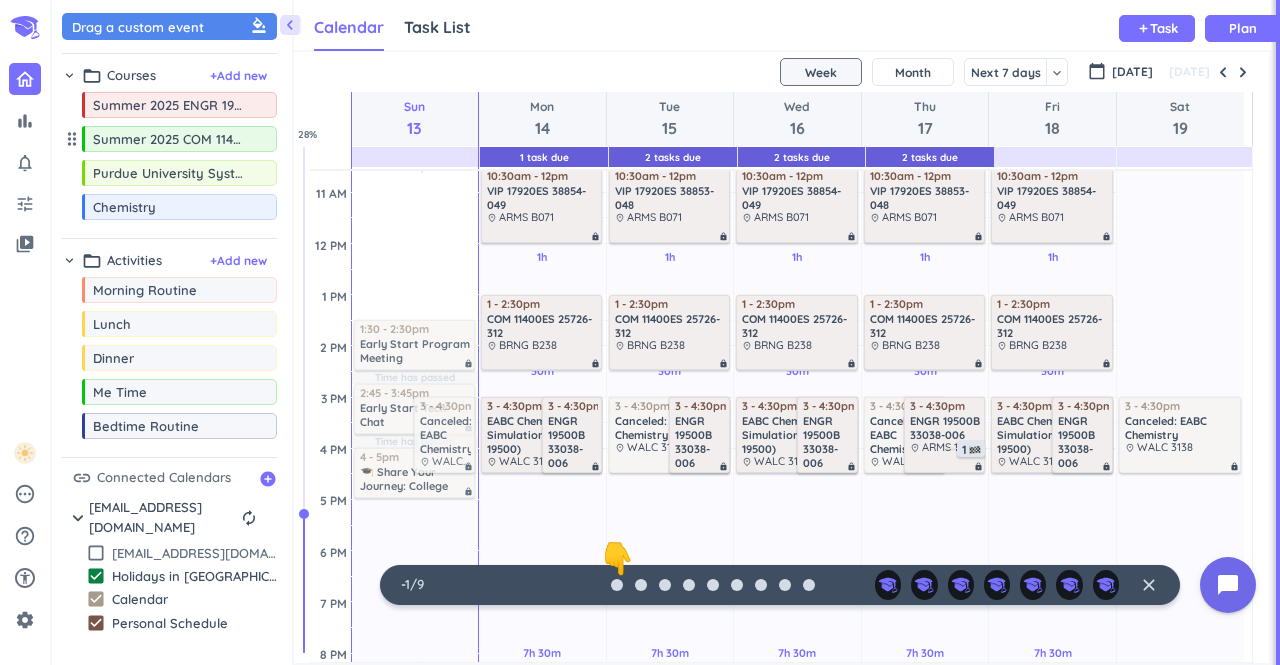 click on "7h 30m Past due Plan" at bounding box center [1052, 666] 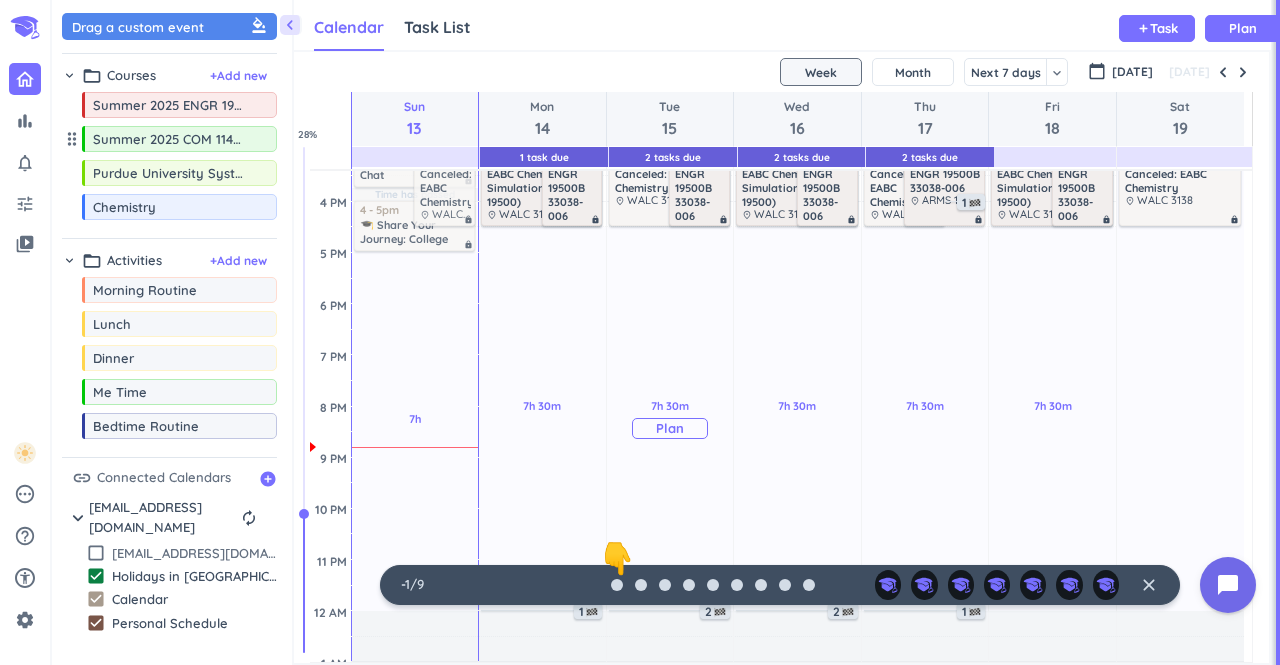 scroll, scrollTop: 0, scrollLeft: 0, axis: both 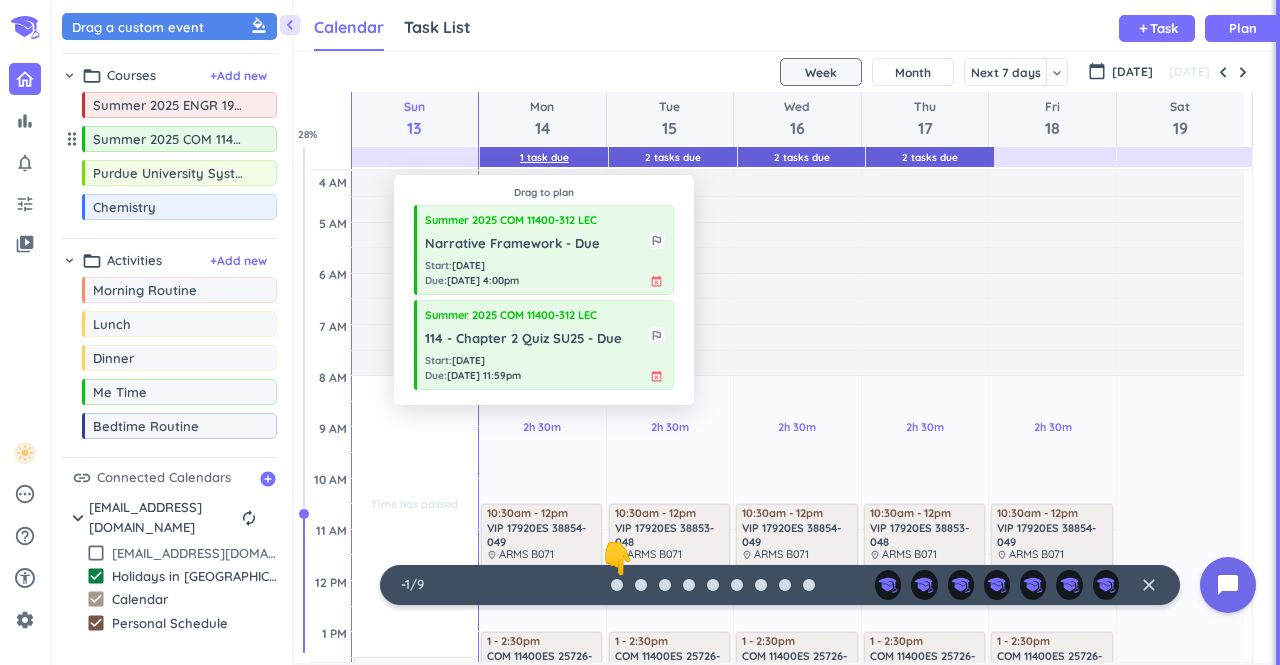 click on "1   Task   Due" at bounding box center (544, 157) 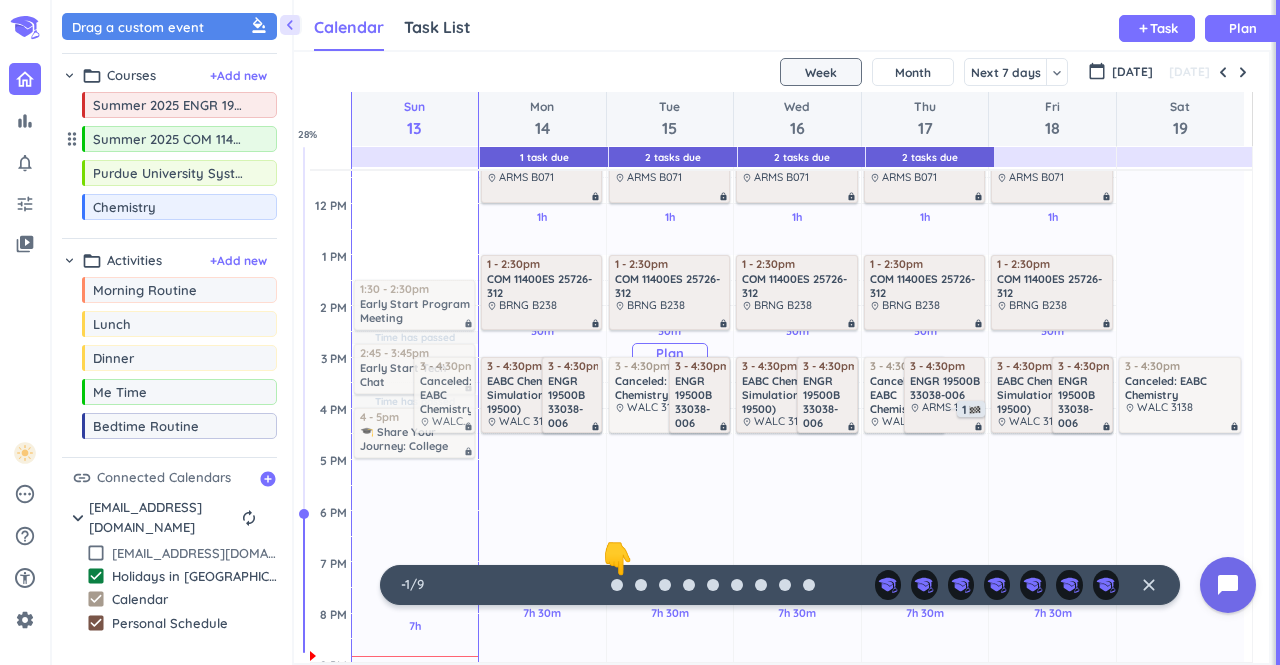 scroll, scrollTop: 378, scrollLeft: 0, axis: vertical 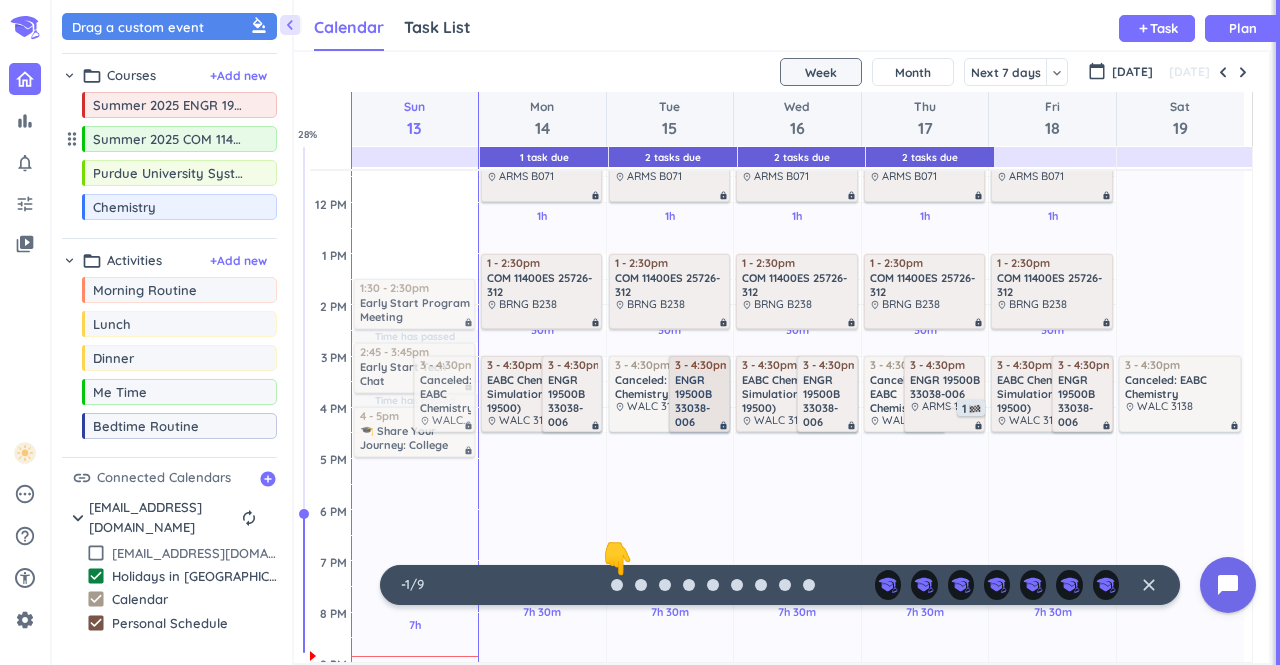 click on "ENGR 19500B 33038-006" at bounding box center [700, 400] 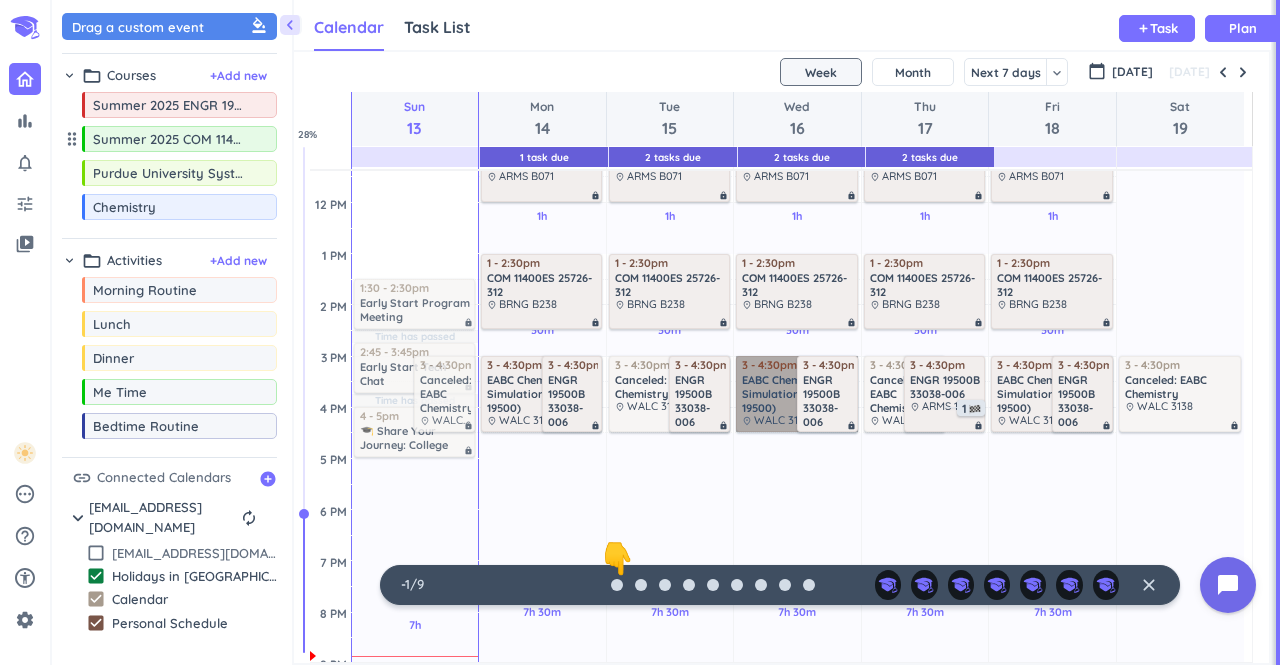 click on "3 - 4:30pm EABC Chemistry Simulation (ENGR 19500) place WALC 3138 lock" at bounding box center (796, 394) 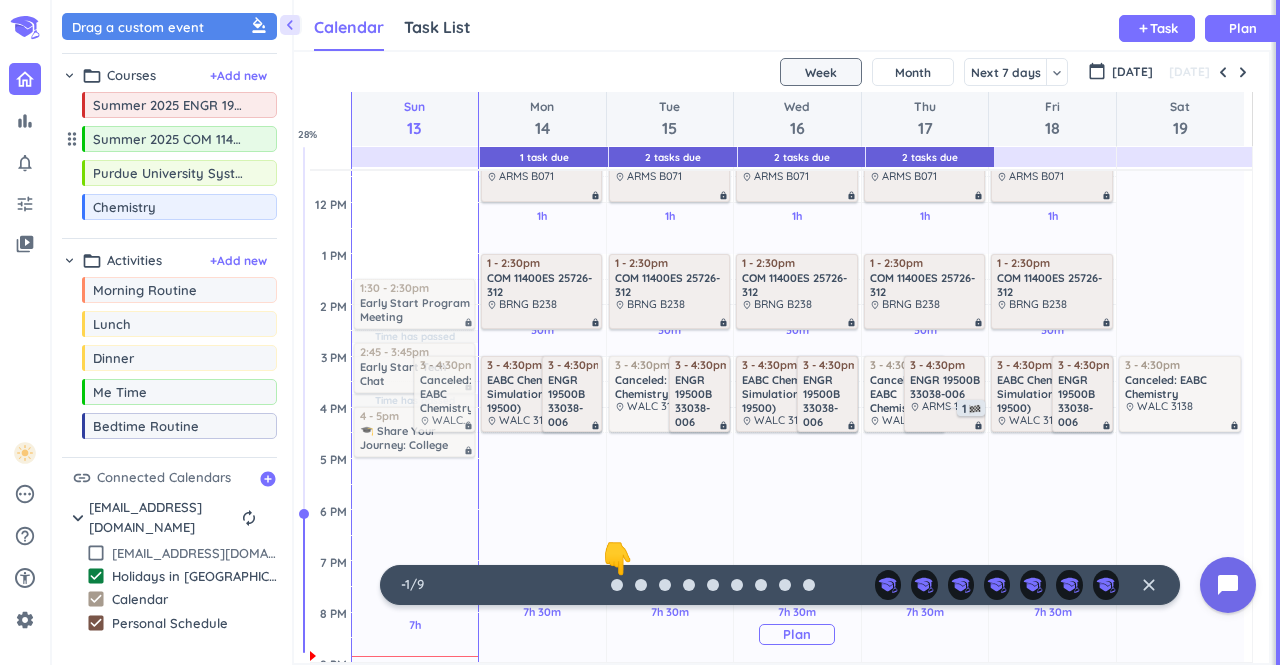 click on "7h 30m Past due Plan" at bounding box center (797, 625) 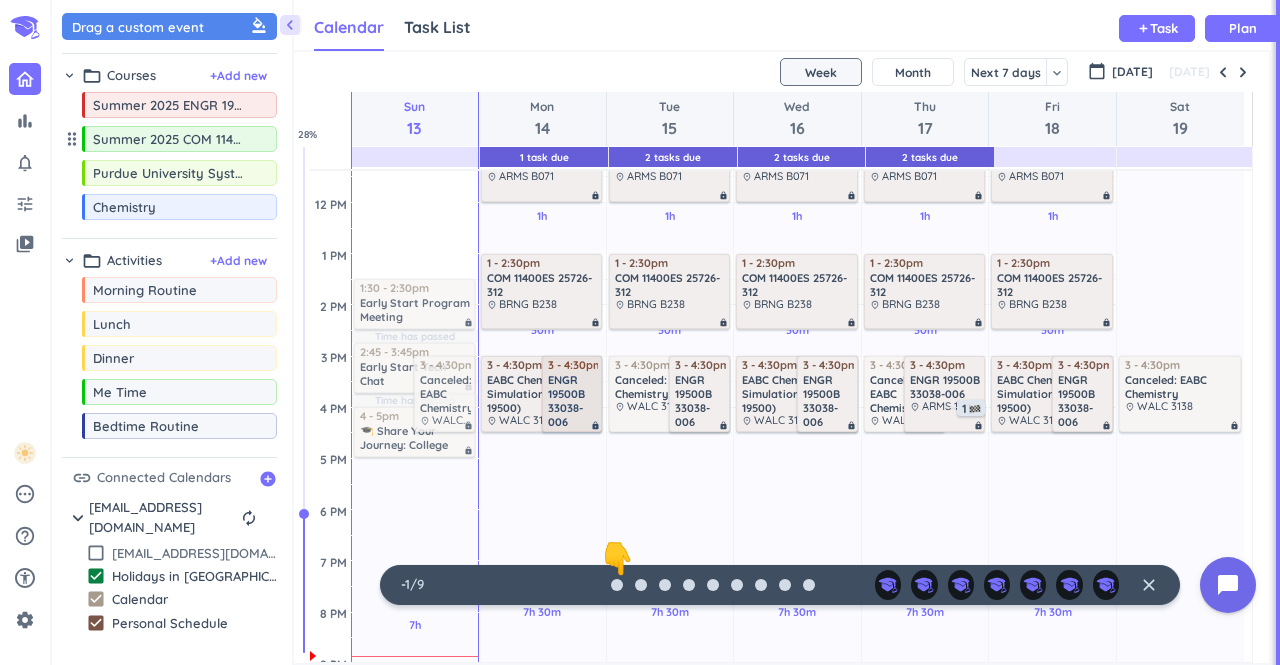 click on "ENGR 19500B 33038-006" at bounding box center (573, 400) 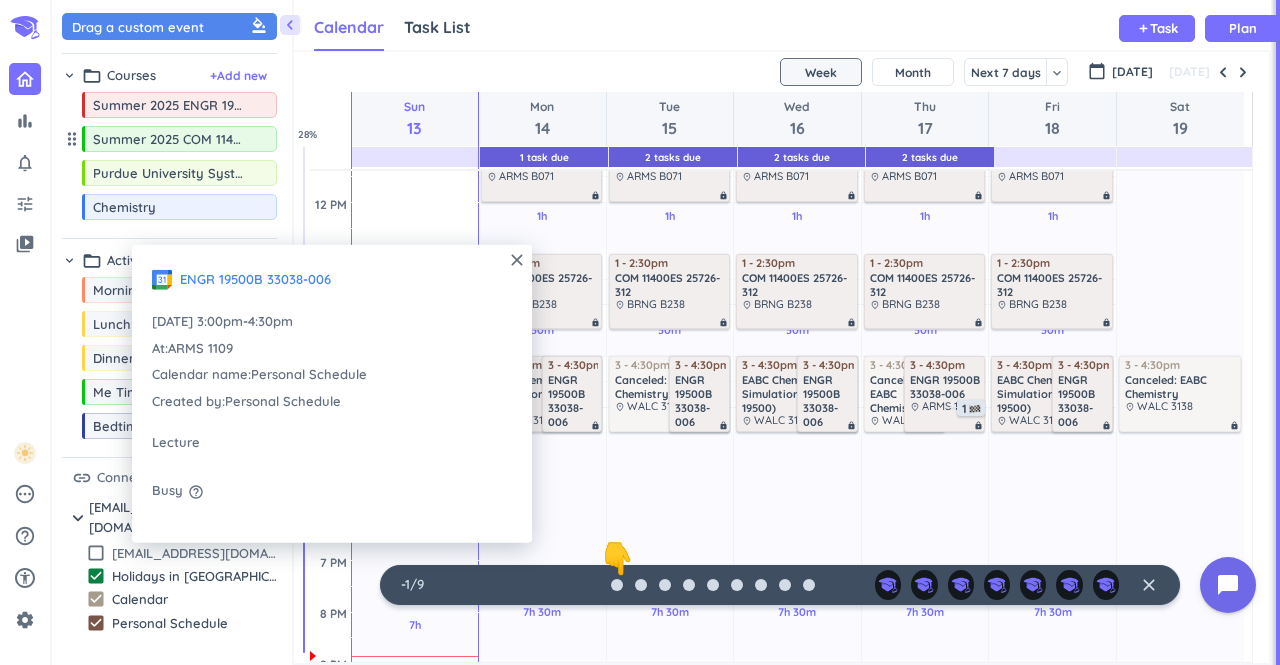 click on "close ENGR 19500B 33038-006 [DATE] 3:00pm  -  4:30pm At :  ARMS 1109 Calendar   name :  Personal Schedule Created by :  Personal Schedule Lecture Busy help_outline" at bounding box center (332, 394) 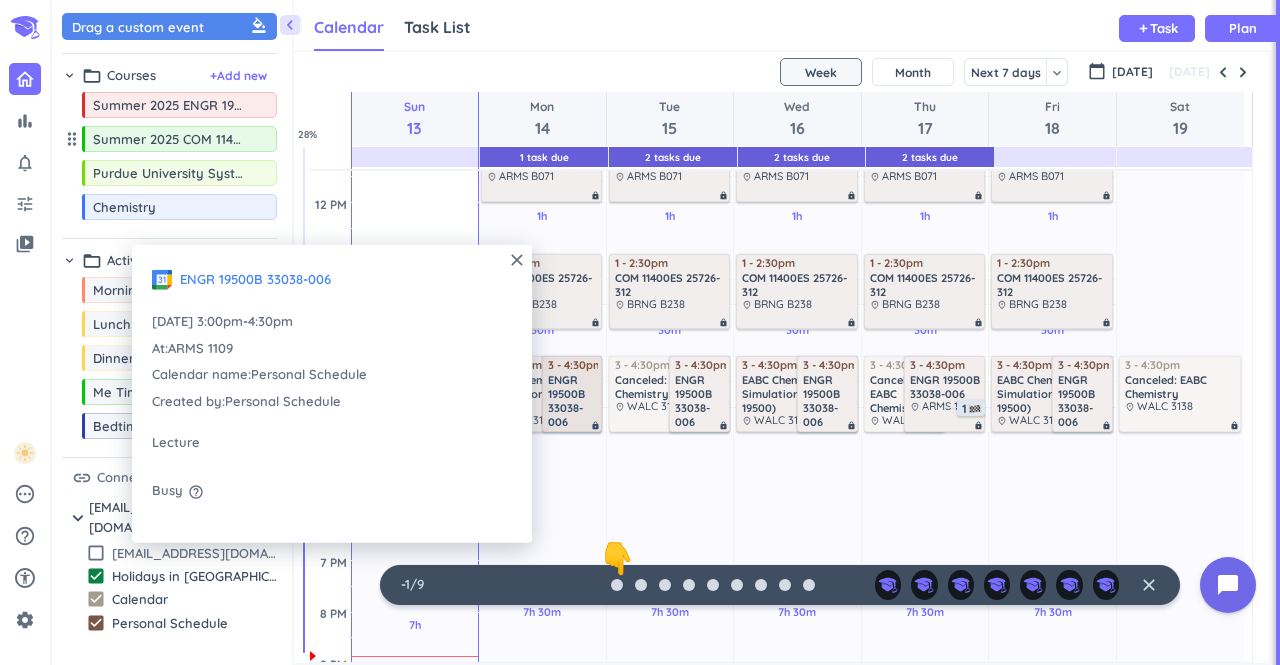 click on "3 - 4:30pm ENGR 19500B 33038-006 place ARMS 1109 lock" at bounding box center (572, 394) 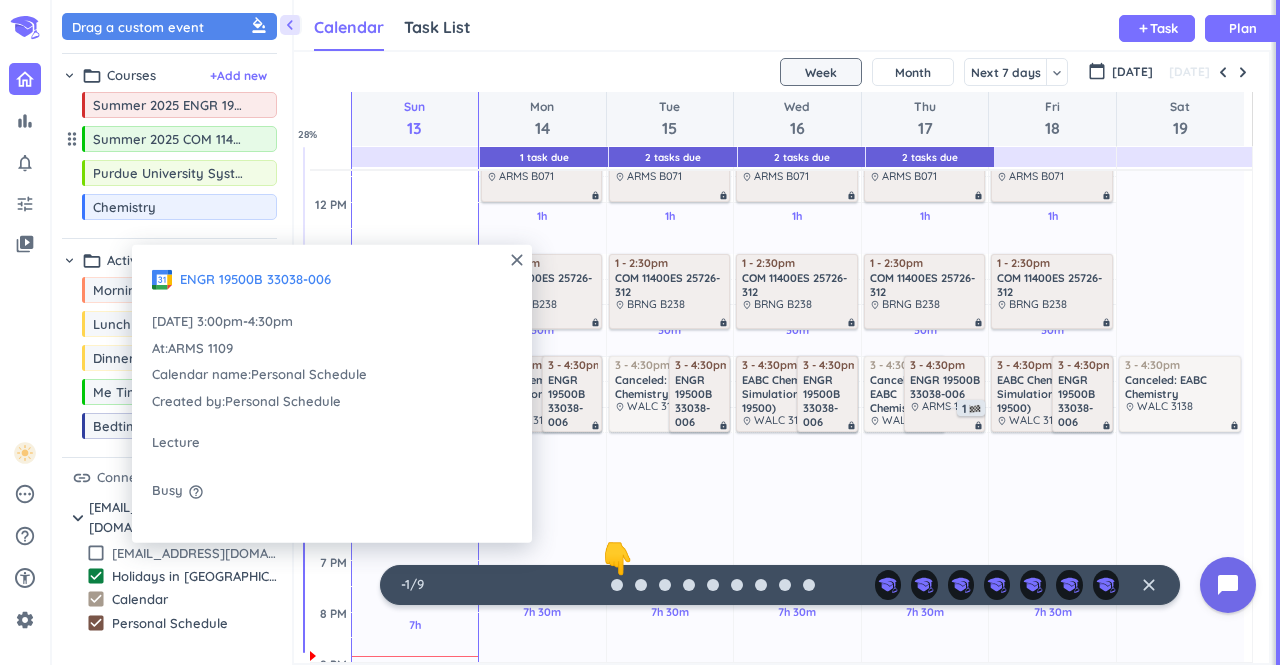 click on "close ENGR 19500B 33038-006 [DATE] 3:00pm  -  4:30pm At :  ARMS 1109 Calendar   name :  Personal Schedule Created by :  Personal Schedule Lecture Busy help_outline" at bounding box center (332, 394) 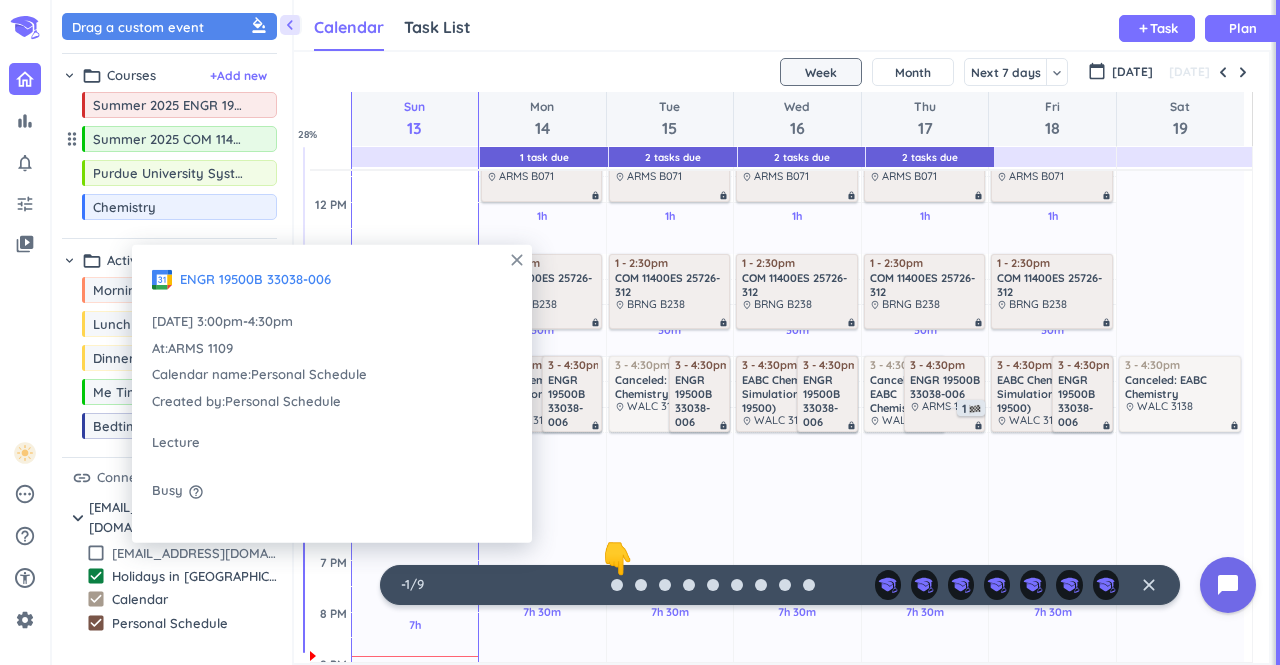 click on "close" at bounding box center [517, 260] 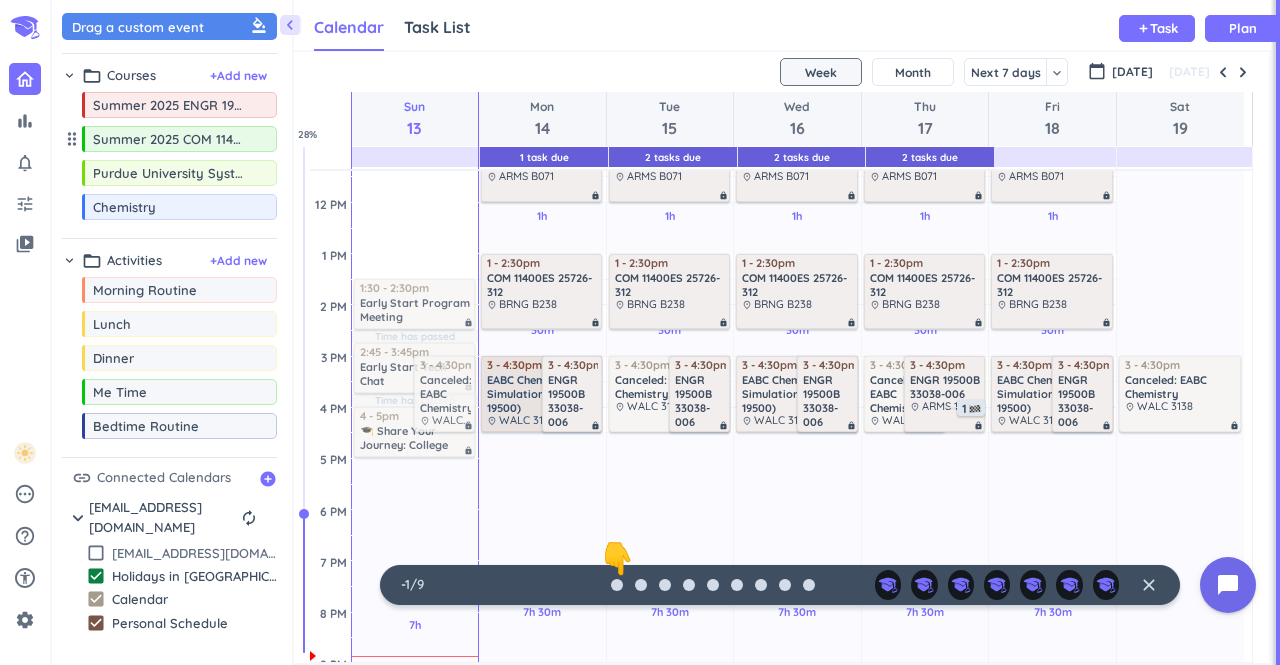 click on "EABC Chemistry Simulation (ENGR 19500)" at bounding box center [542, 394] 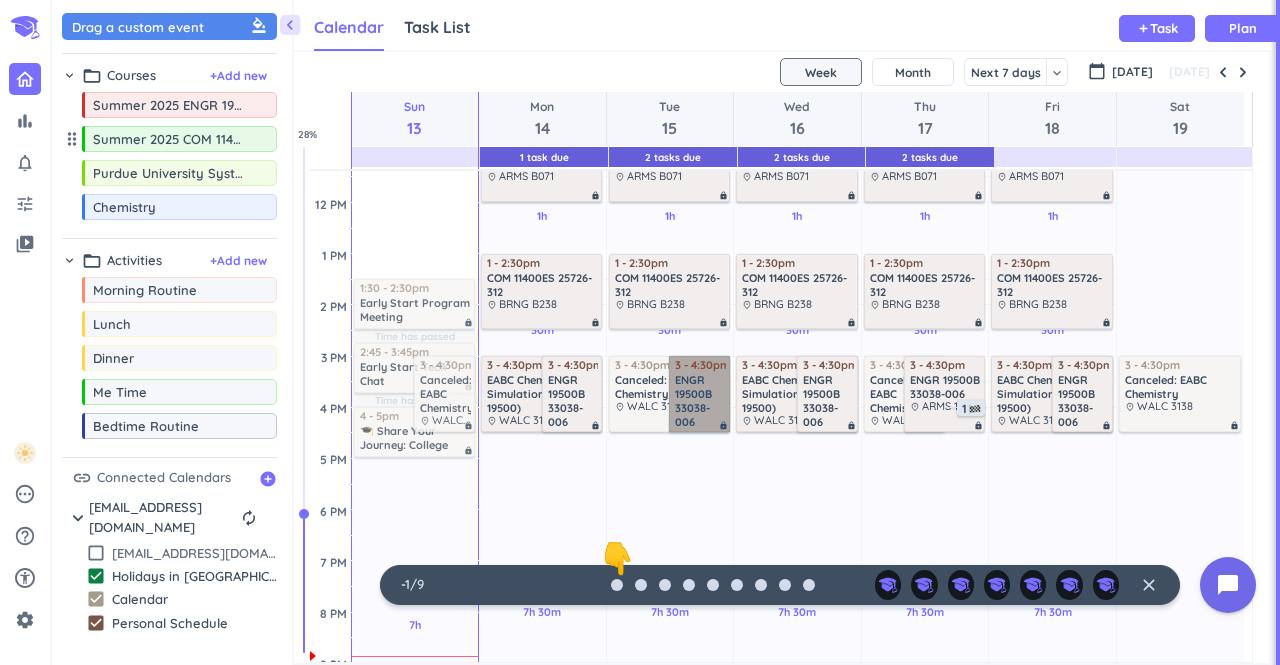 click on "3 - 4:30pm ENGR 19500B 33038-006 place ARMS 1109 lock" at bounding box center (699, 394) 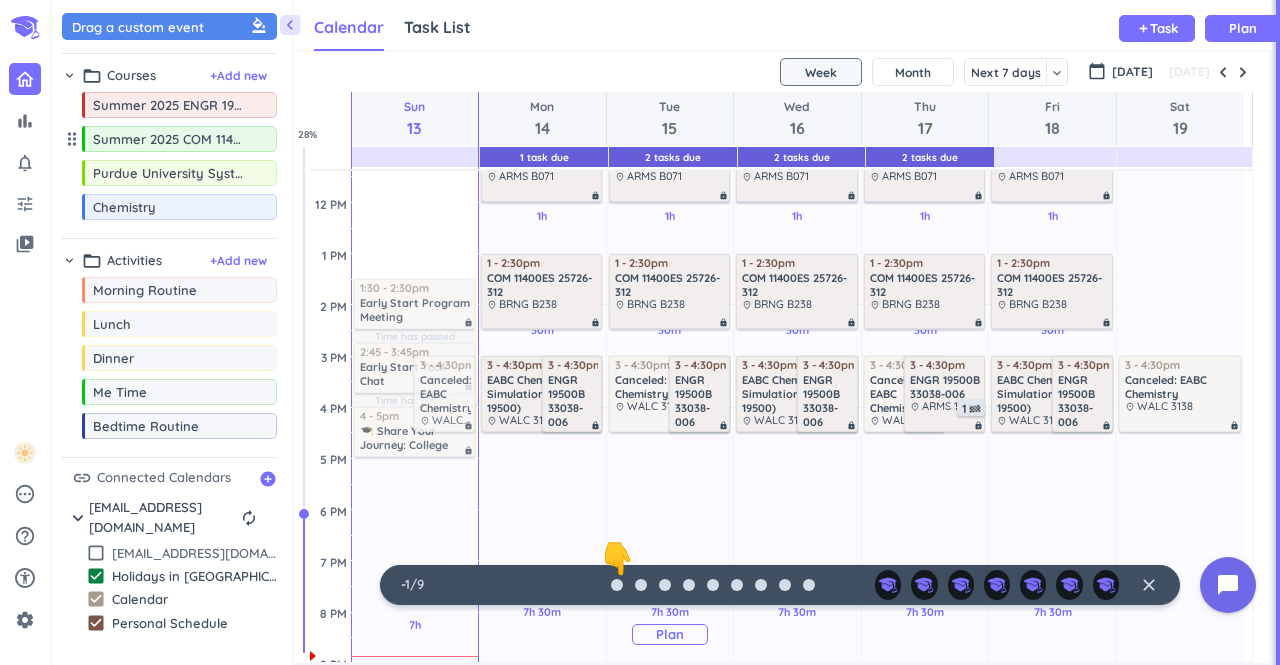click on "7h 30m Past due Plan" at bounding box center (670, 625) 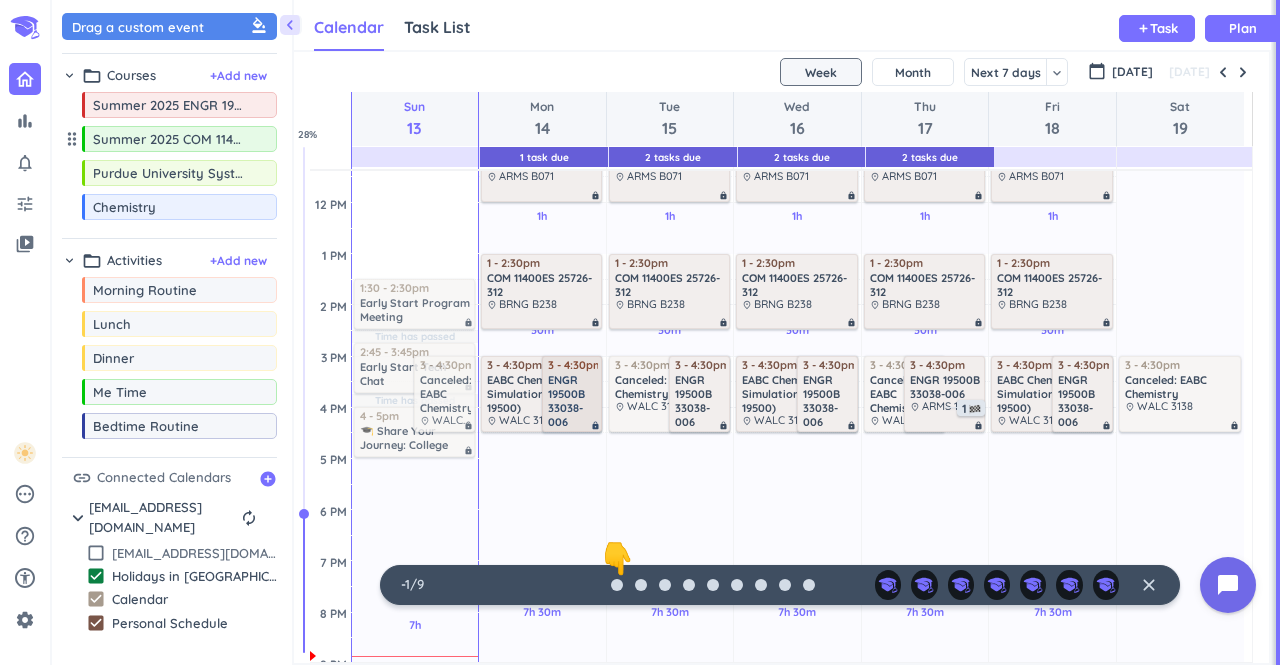click on "ENGR 19500B 33038-006" at bounding box center (573, 400) 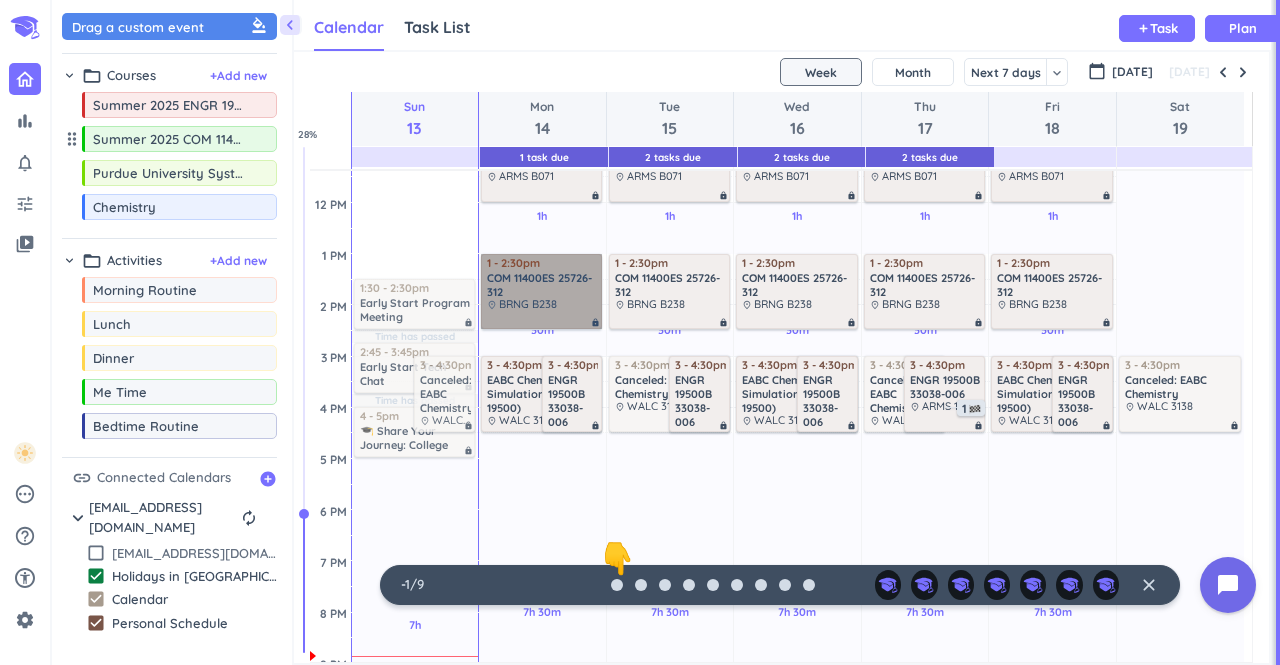 click on "1 - 2:30pm COM 11400ES 25726-312 place BRNG B238 lock" at bounding box center [541, 291] 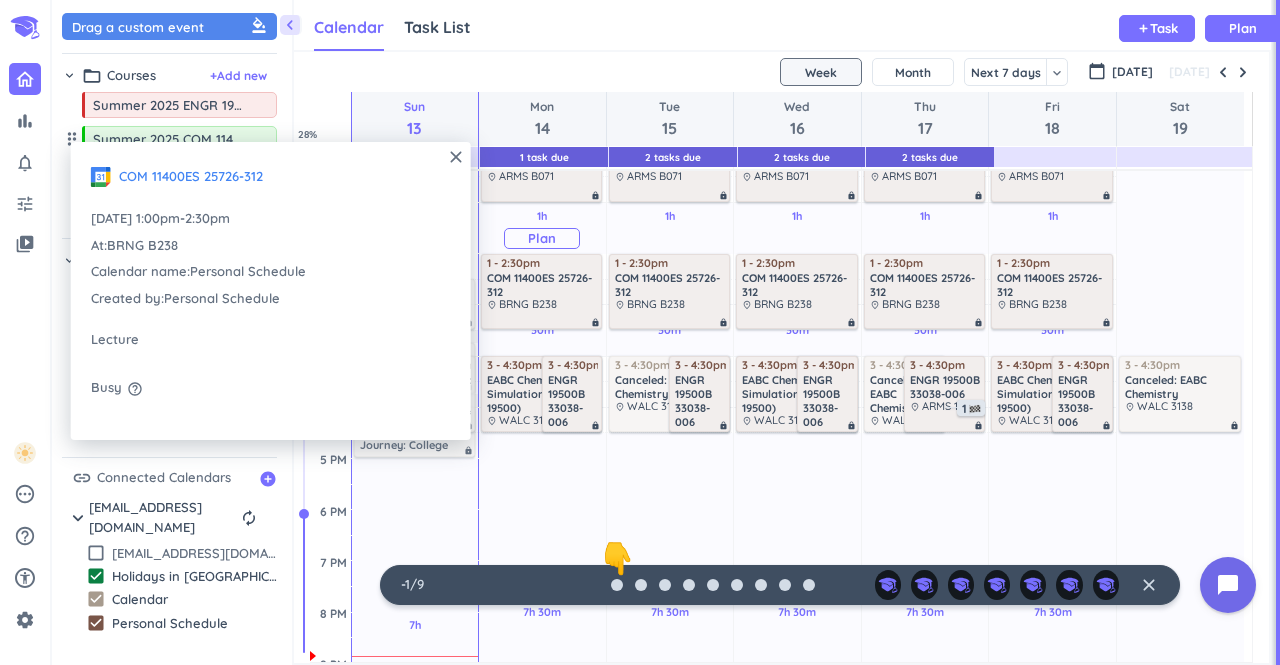 click on "1h  Past due Plan" at bounding box center (543, 229) 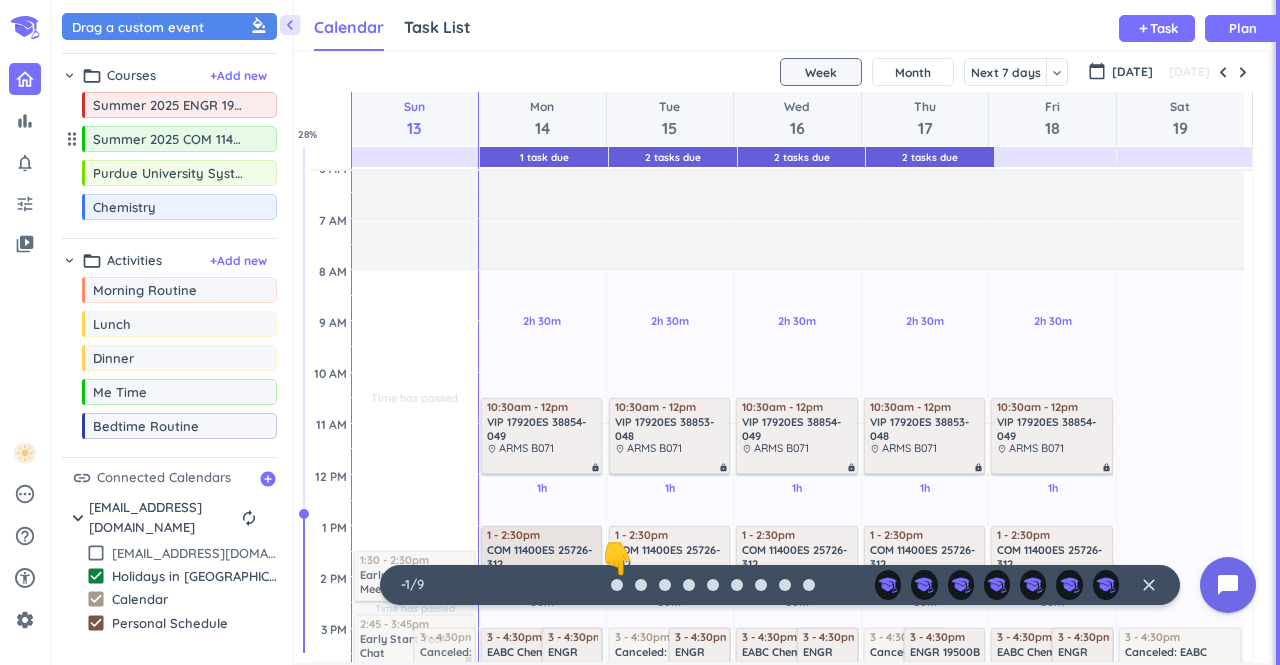 scroll, scrollTop: 105, scrollLeft: 0, axis: vertical 